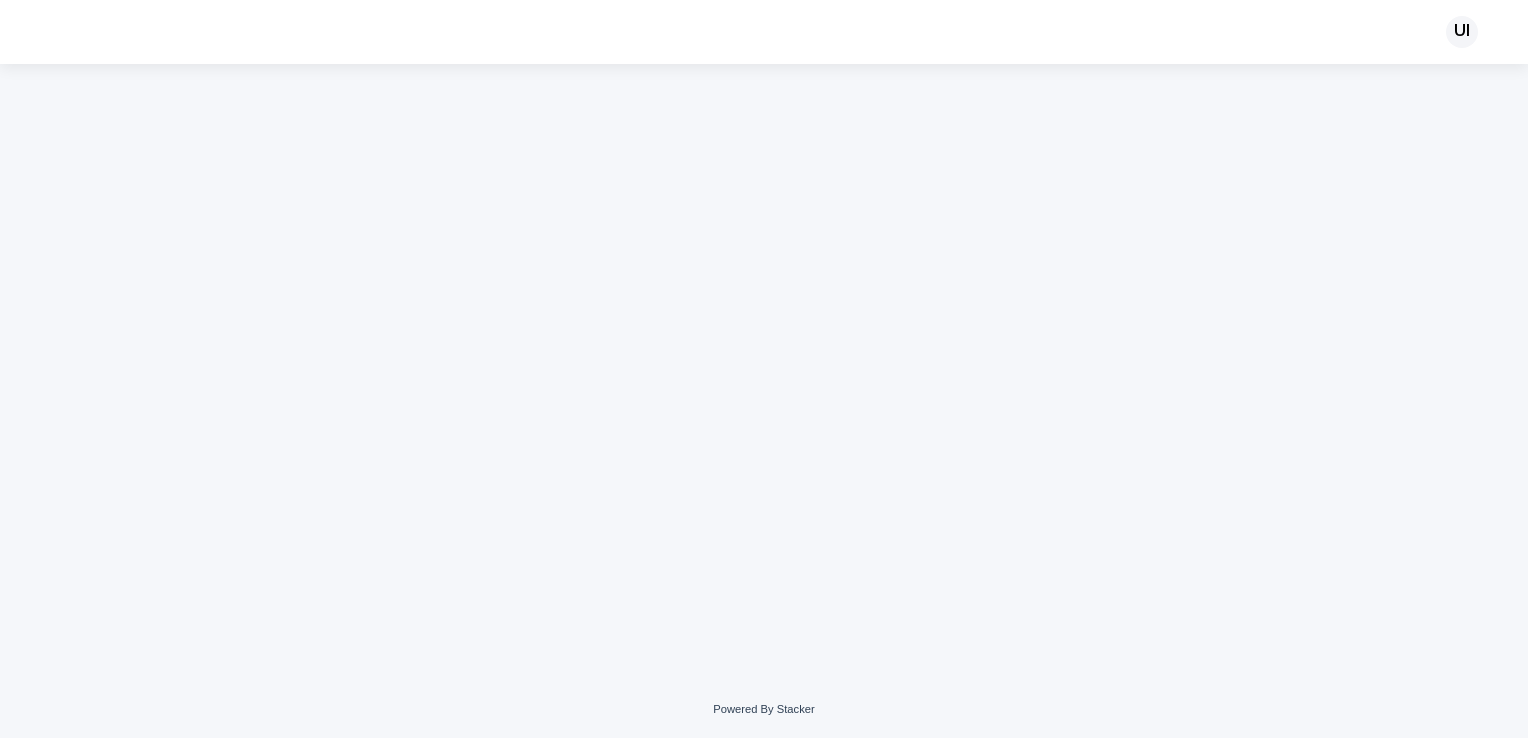 scroll, scrollTop: 0, scrollLeft: 0, axis: both 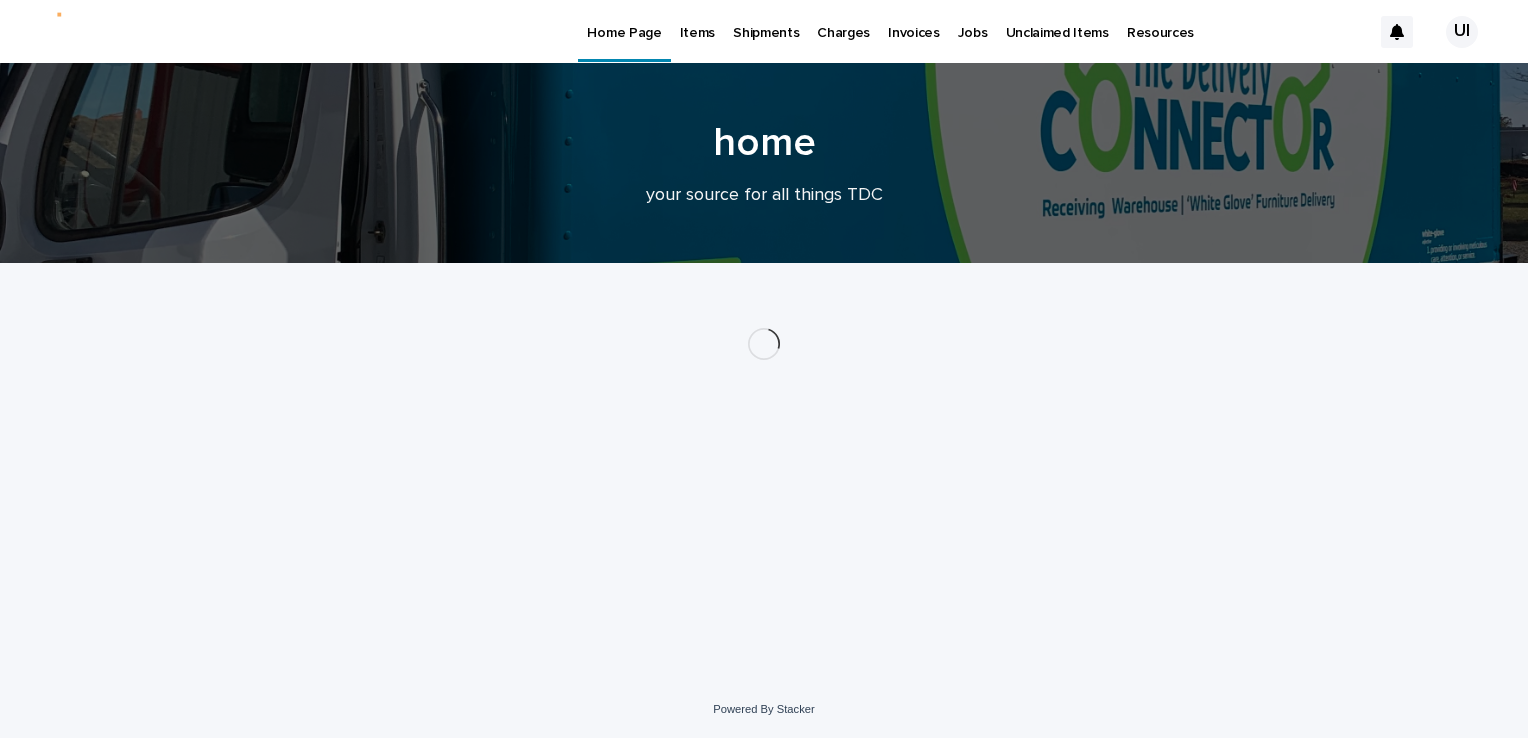 click on "Shipments" at bounding box center [766, 21] 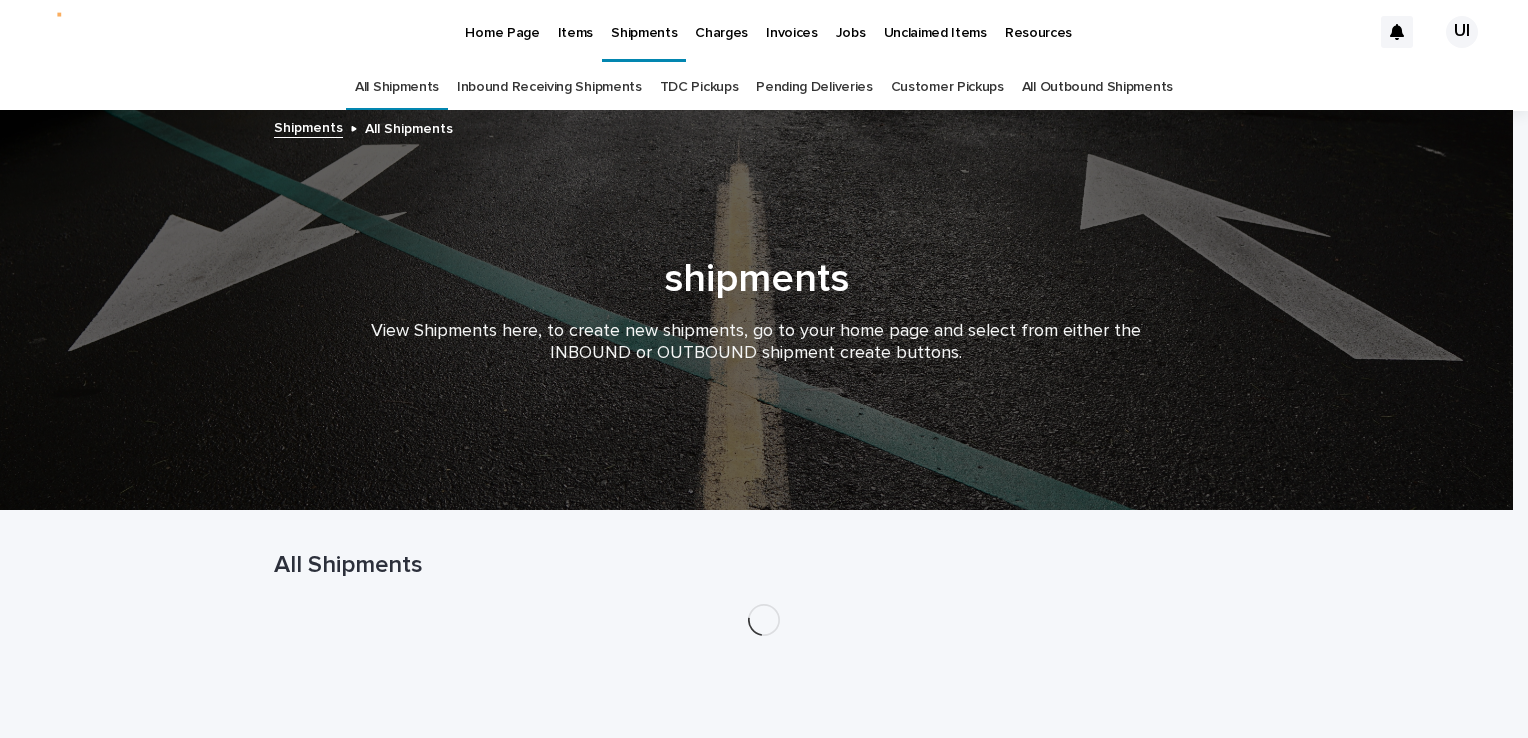 click on "Pending Deliveries" at bounding box center (814, 87) 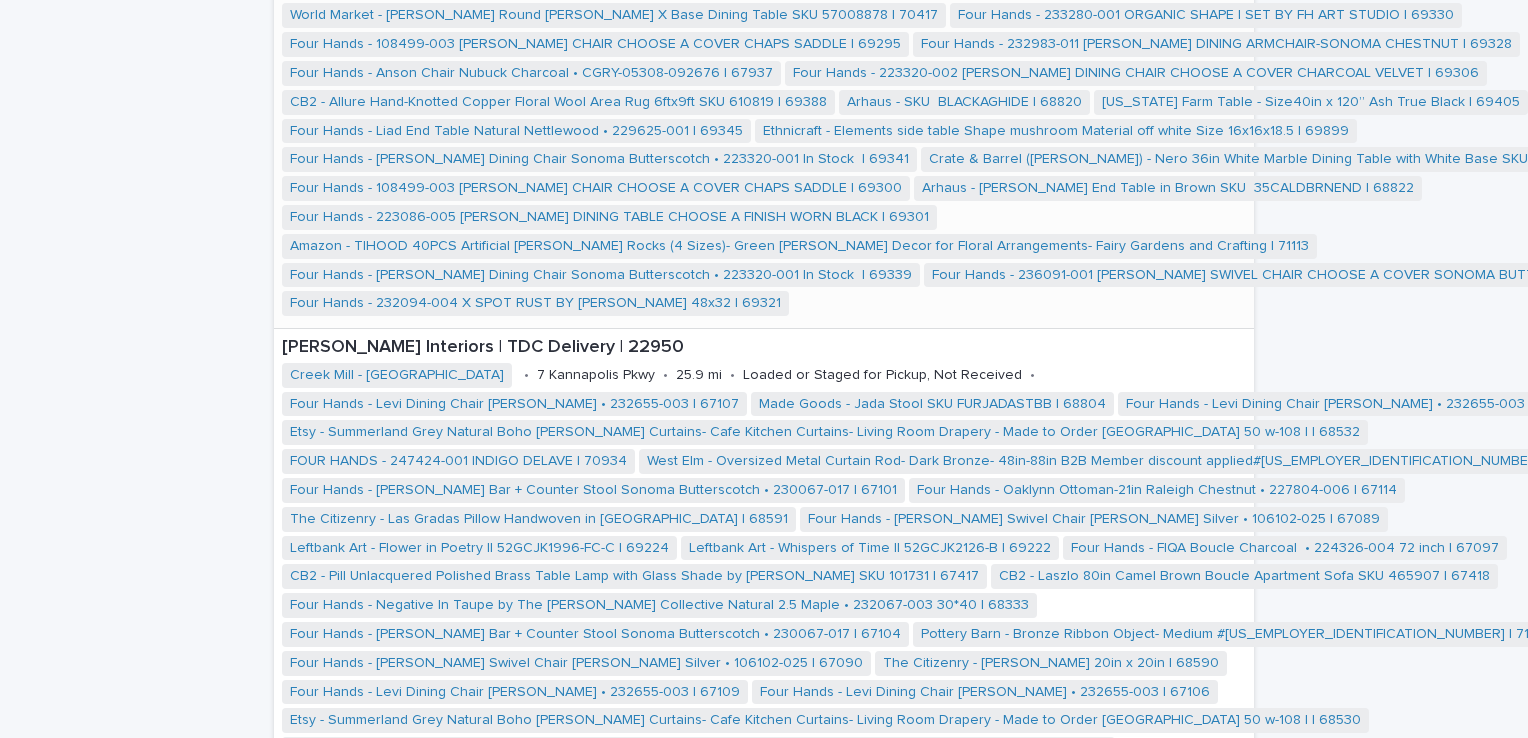 scroll, scrollTop: 4900, scrollLeft: 0, axis: vertical 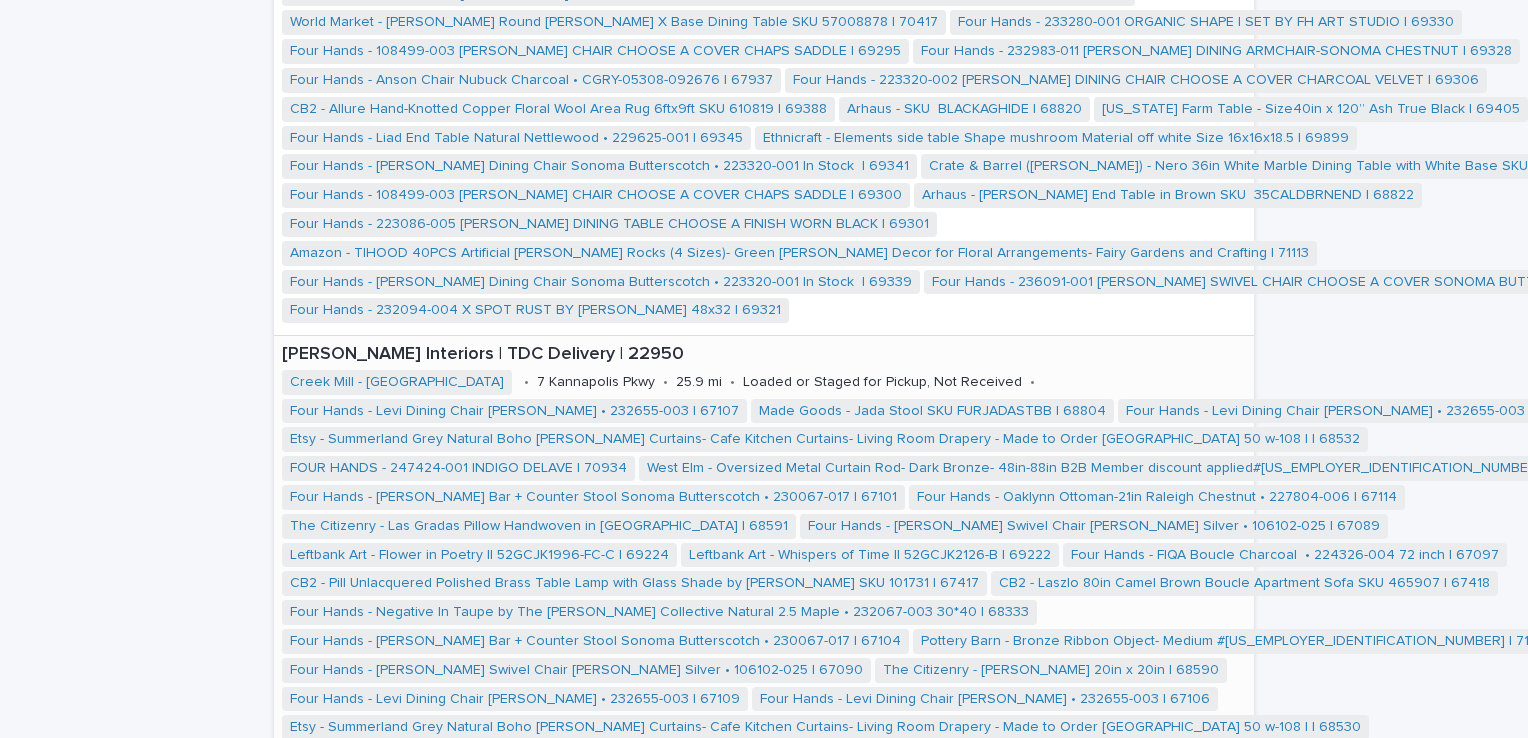 click on "[PERSON_NAME] Interiors | TDC Delivery | 22950" at bounding box center (957, 355) 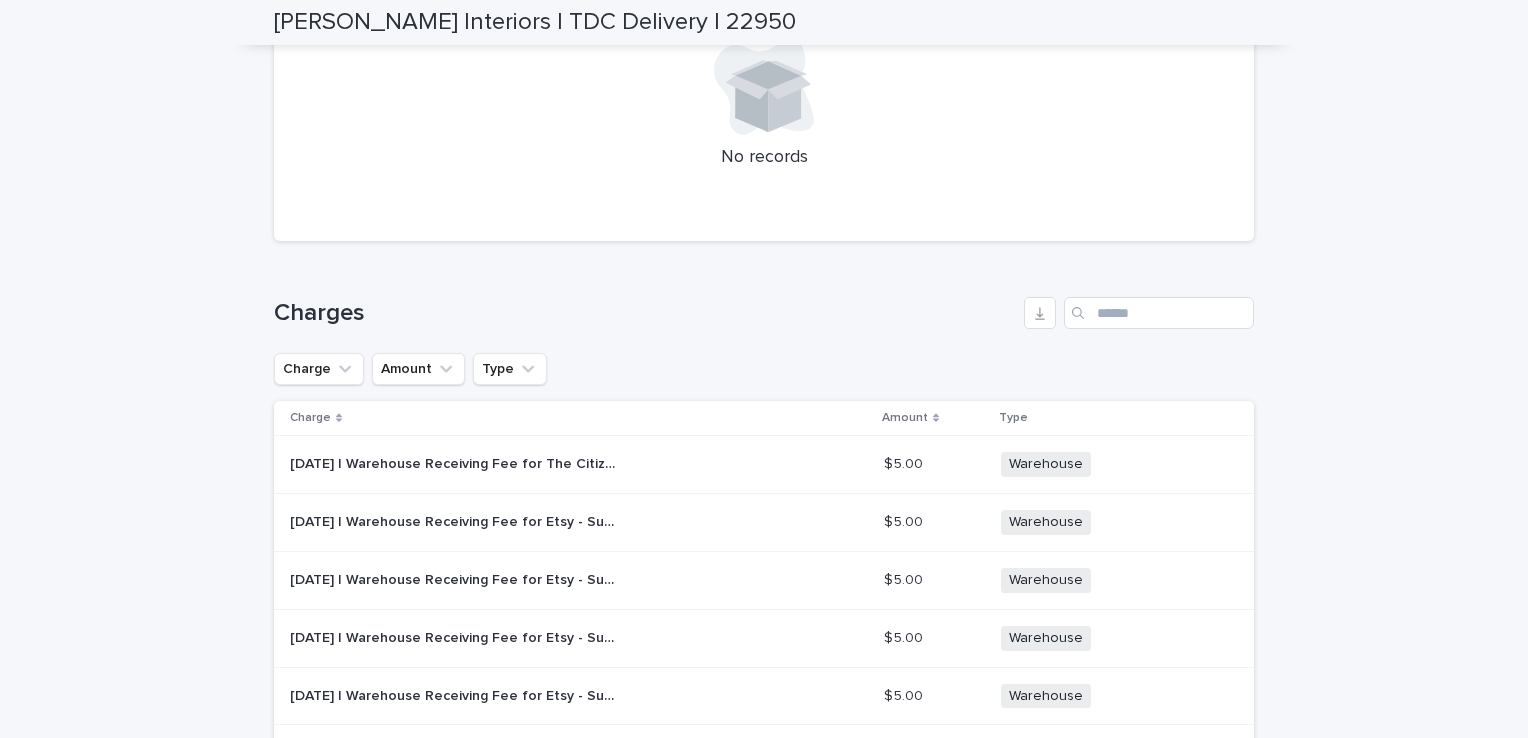 scroll, scrollTop: 1400, scrollLeft: 0, axis: vertical 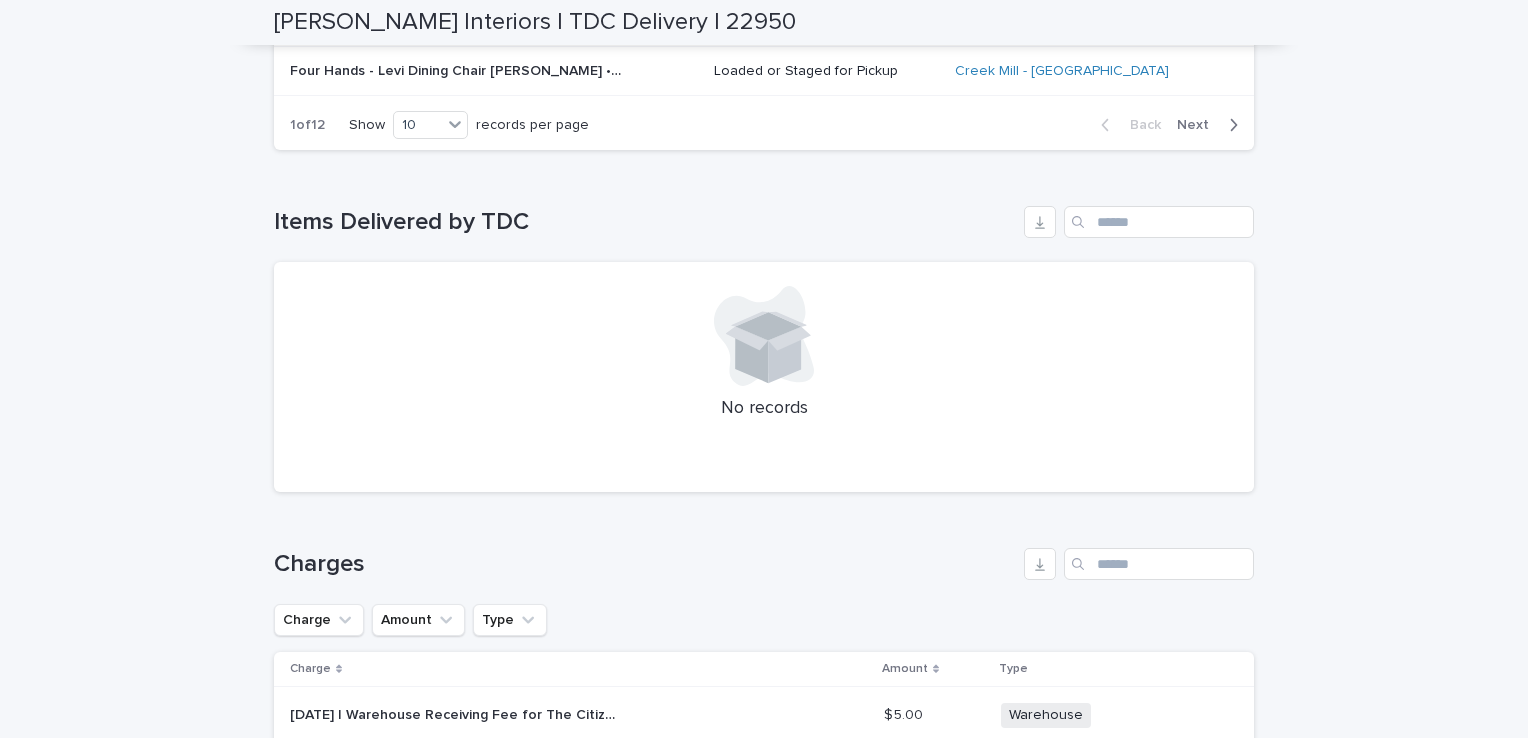 drag, startPoint x: 26, startPoint y: 296, endPoint x: 54, endPoint y: 308, distance: 30.463093 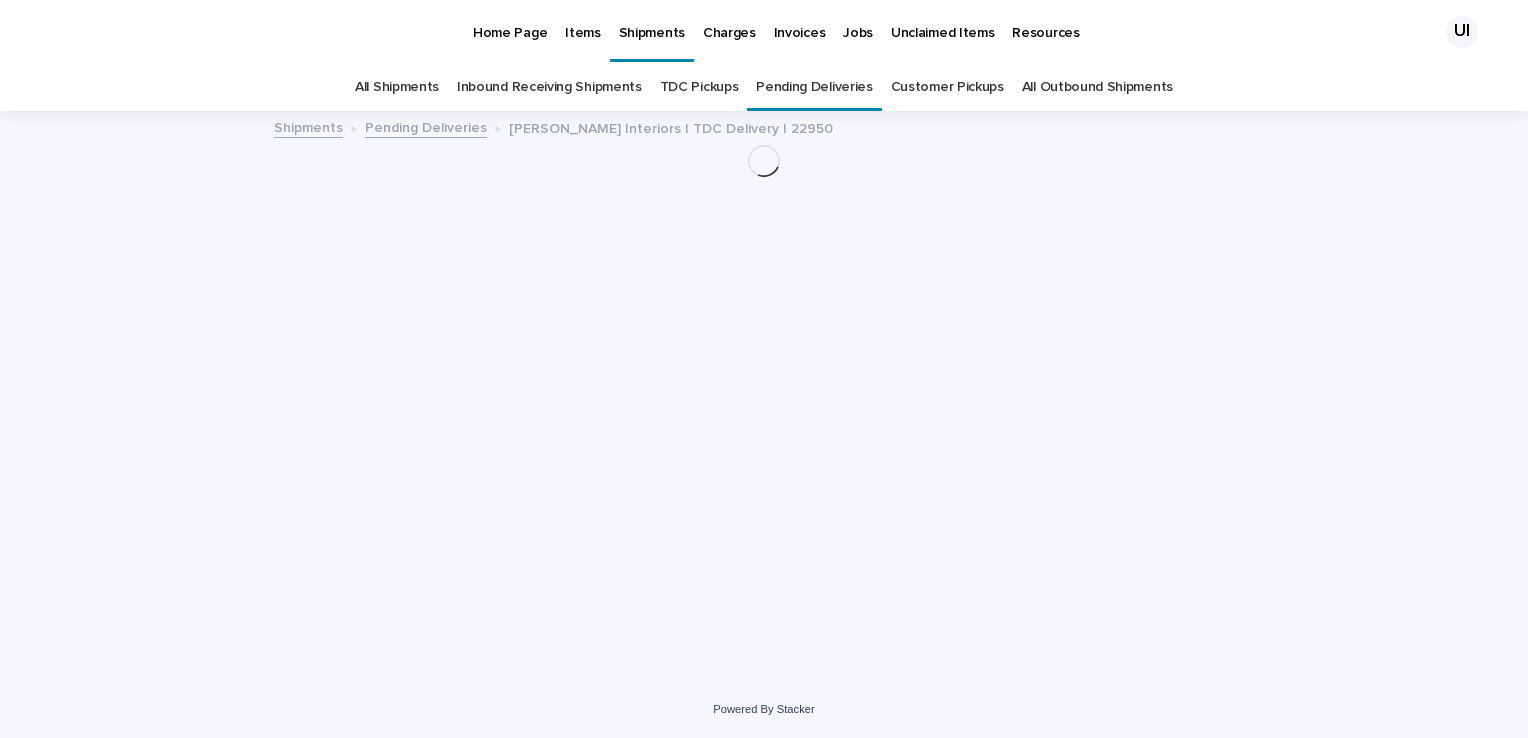 scroll, scrollTop: 0, scrollLeft: 0, axis: both 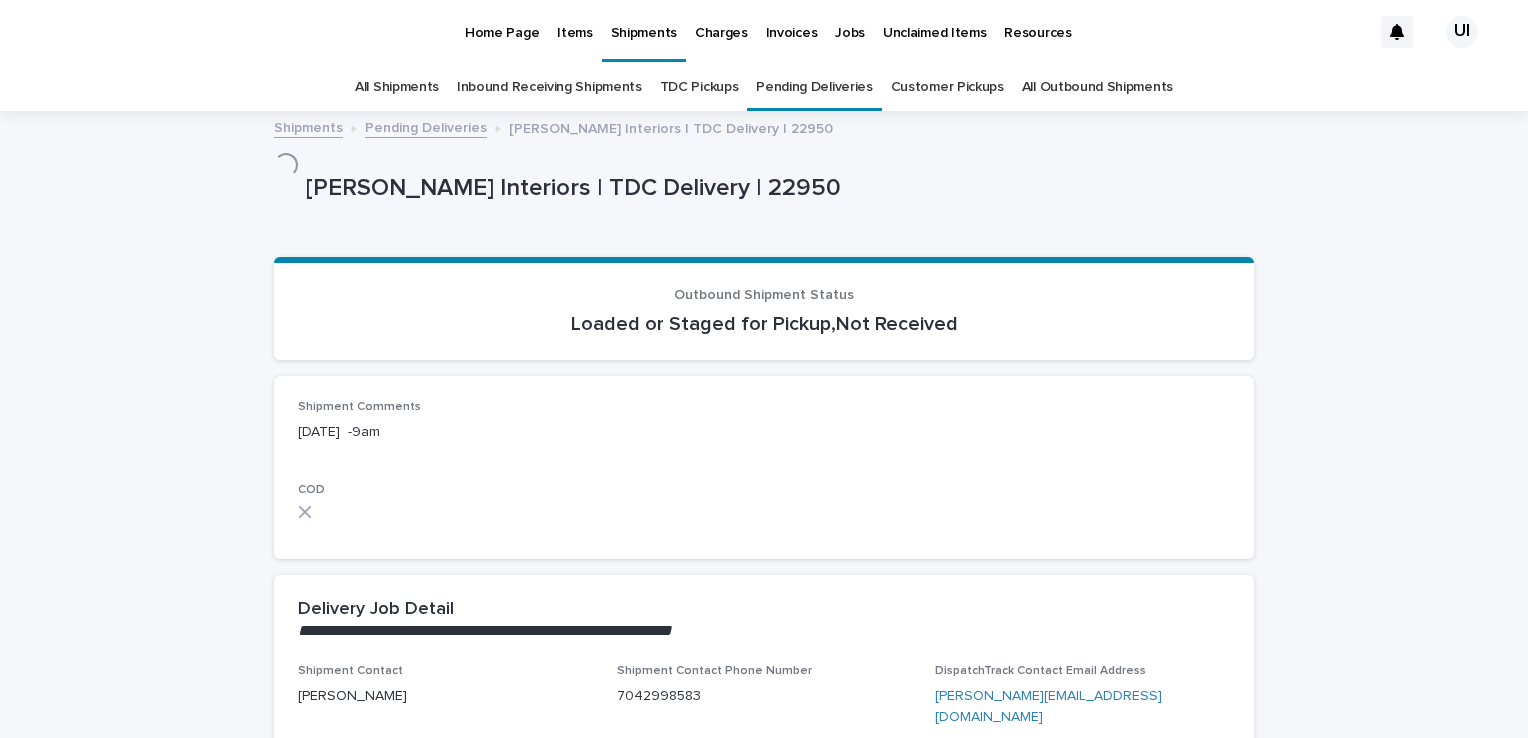click on "Items" at bounding box center [574, 21] 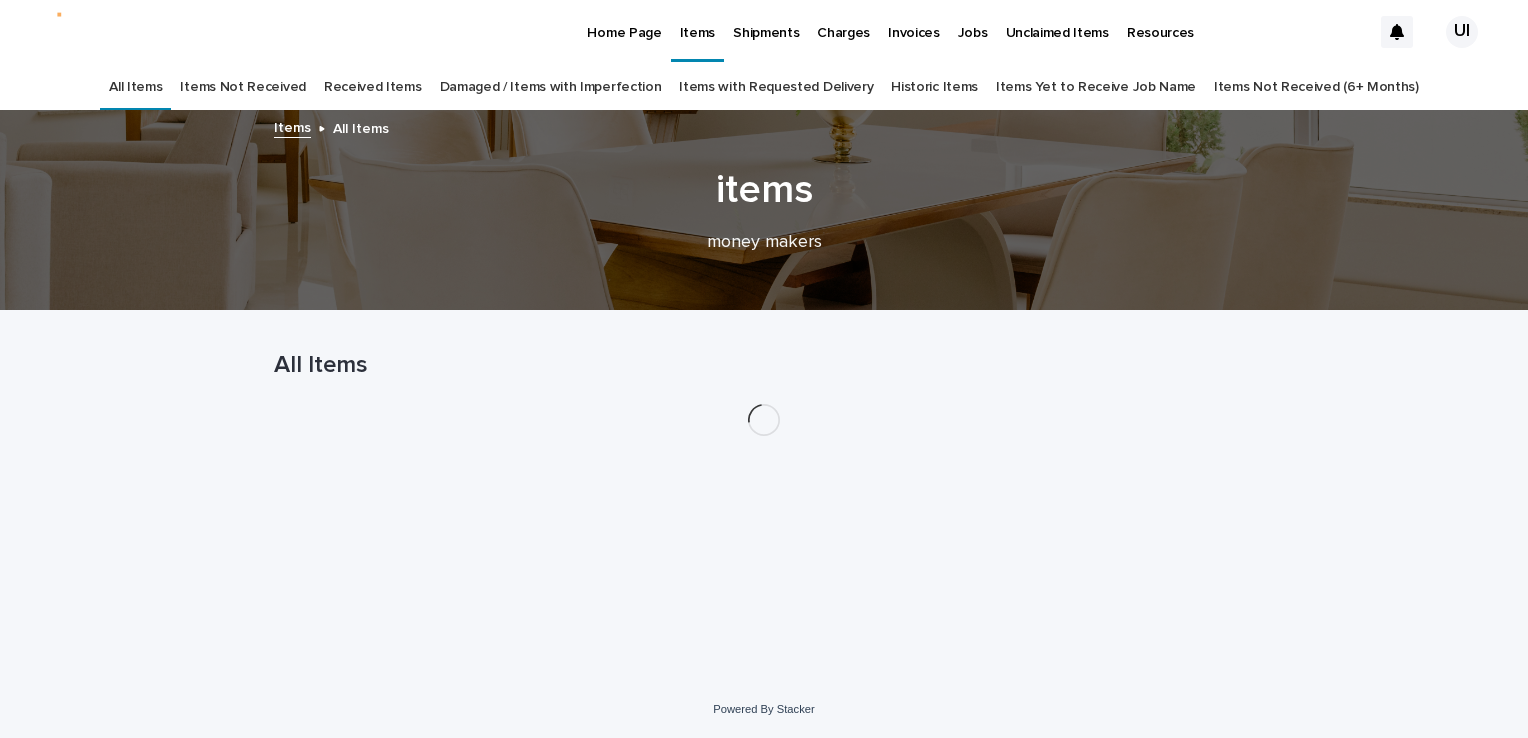 click on "Received Items" at bounding box center (373, 87) 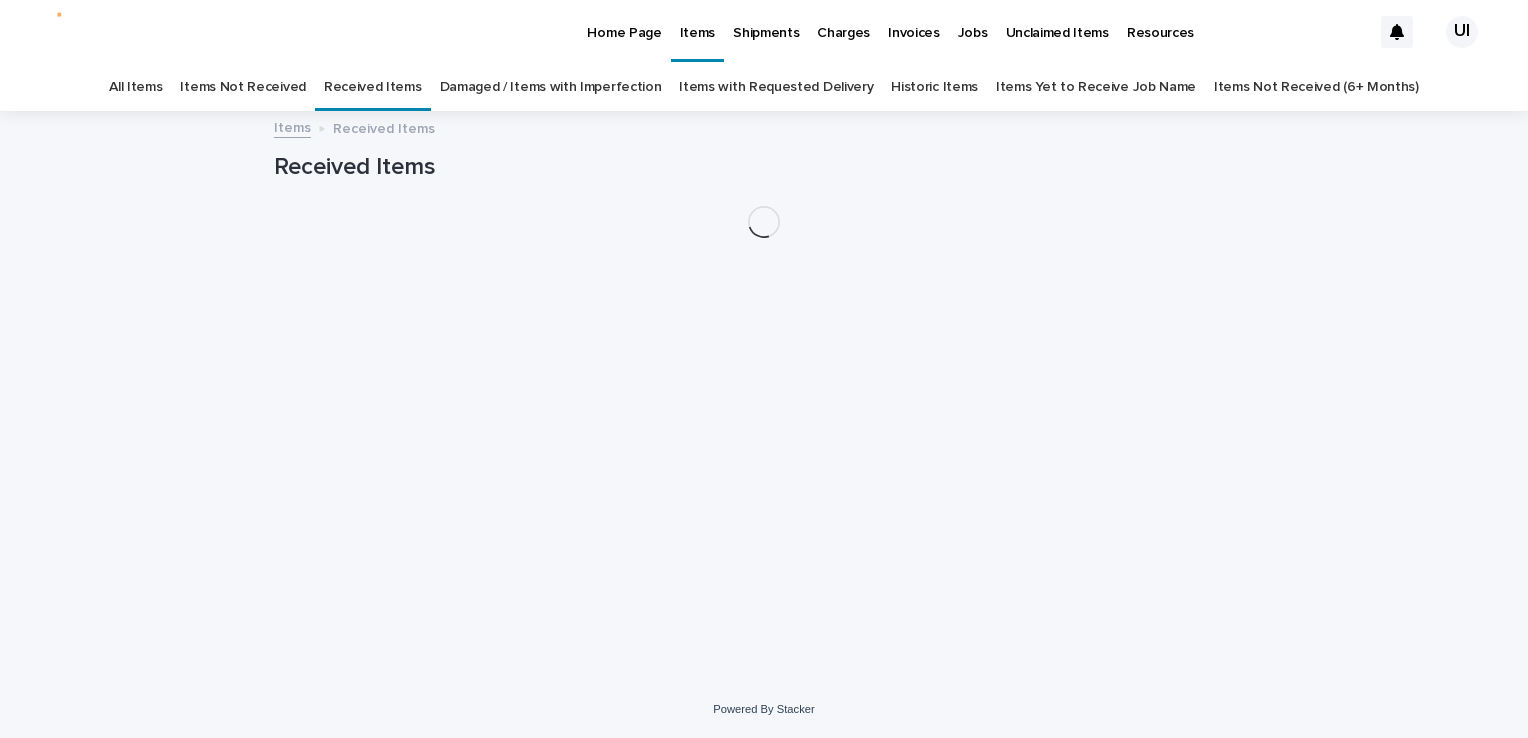 click on "Received Items" at bounding box center (373, 87) 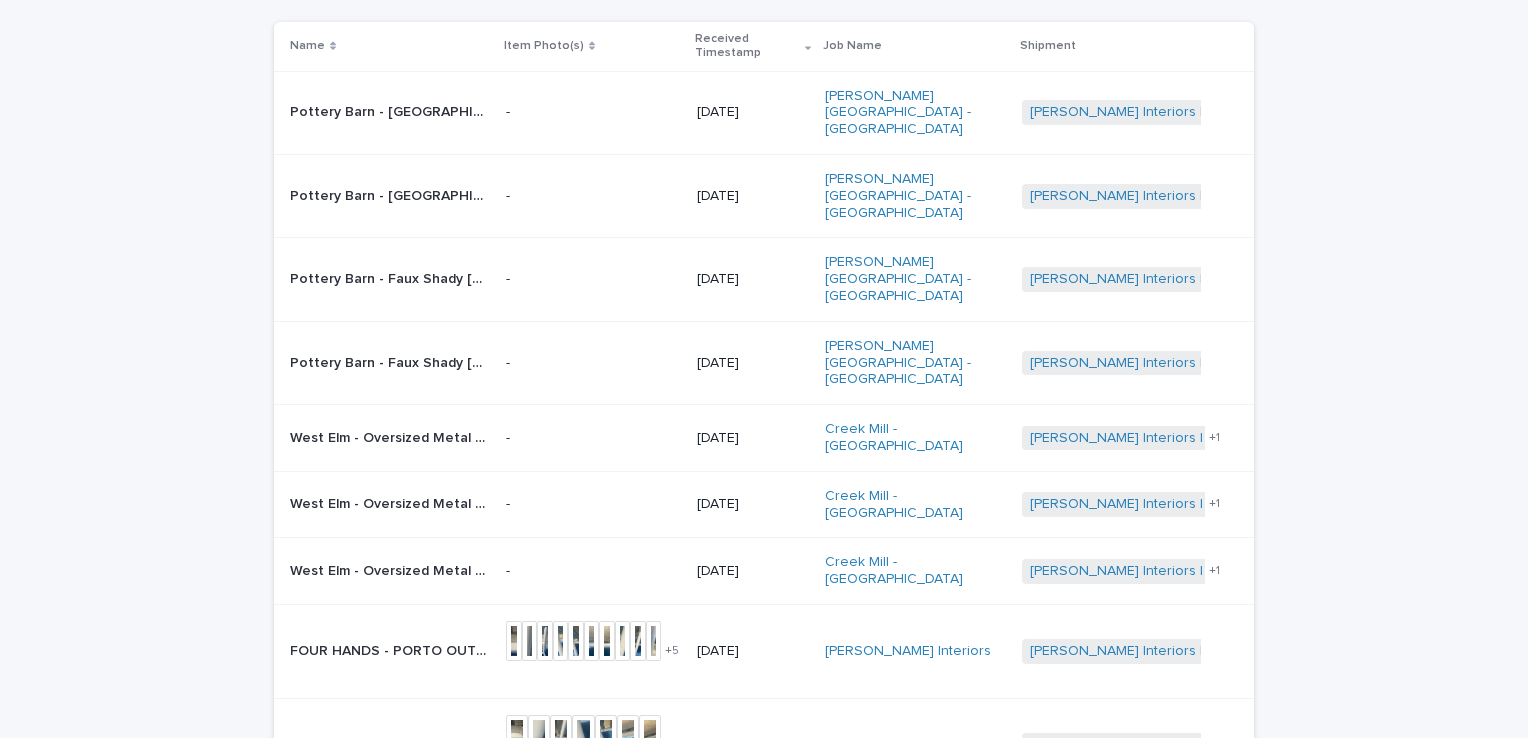 scroll, scrollTop: 200, scrollLeft: 0, axis: vertical 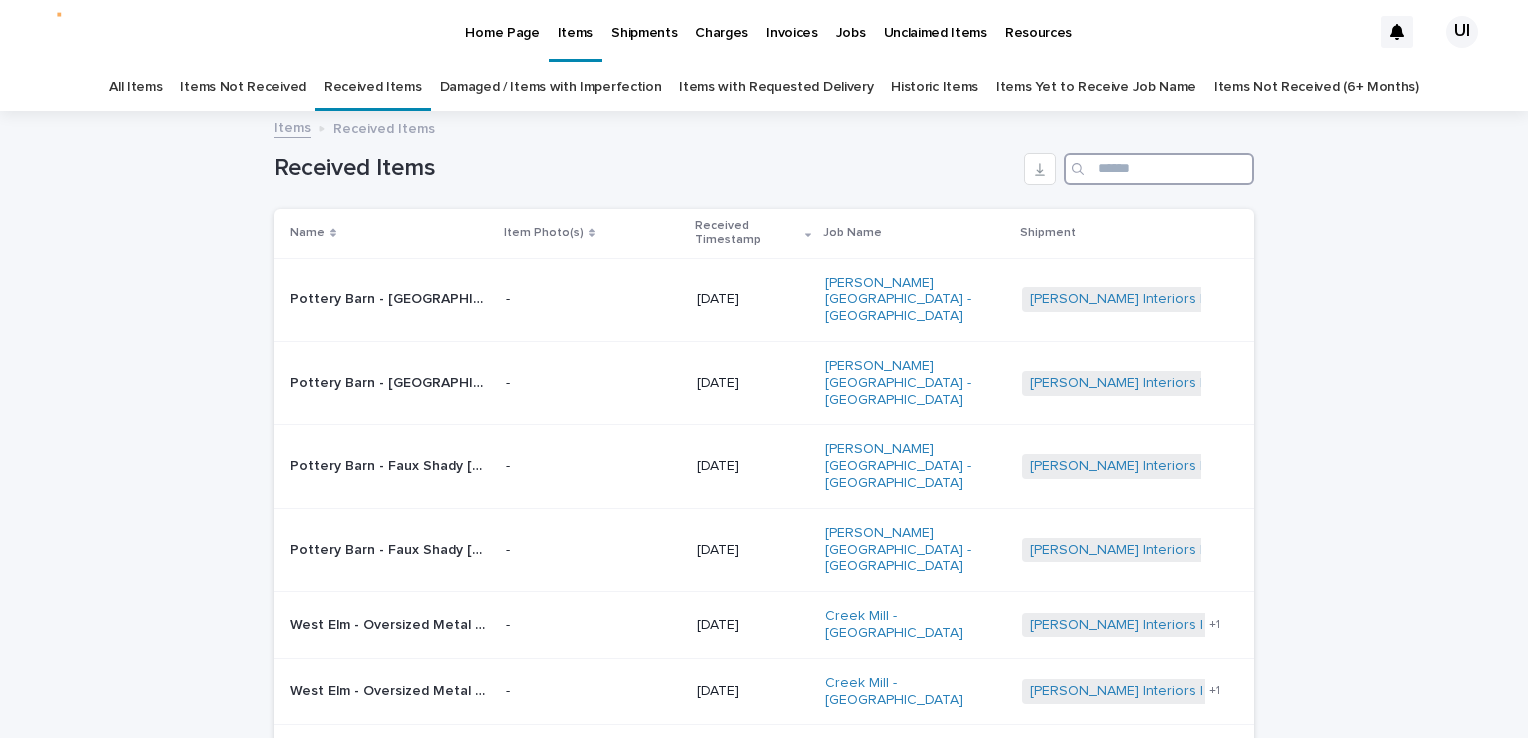 click at bounding box center [1159, 169] 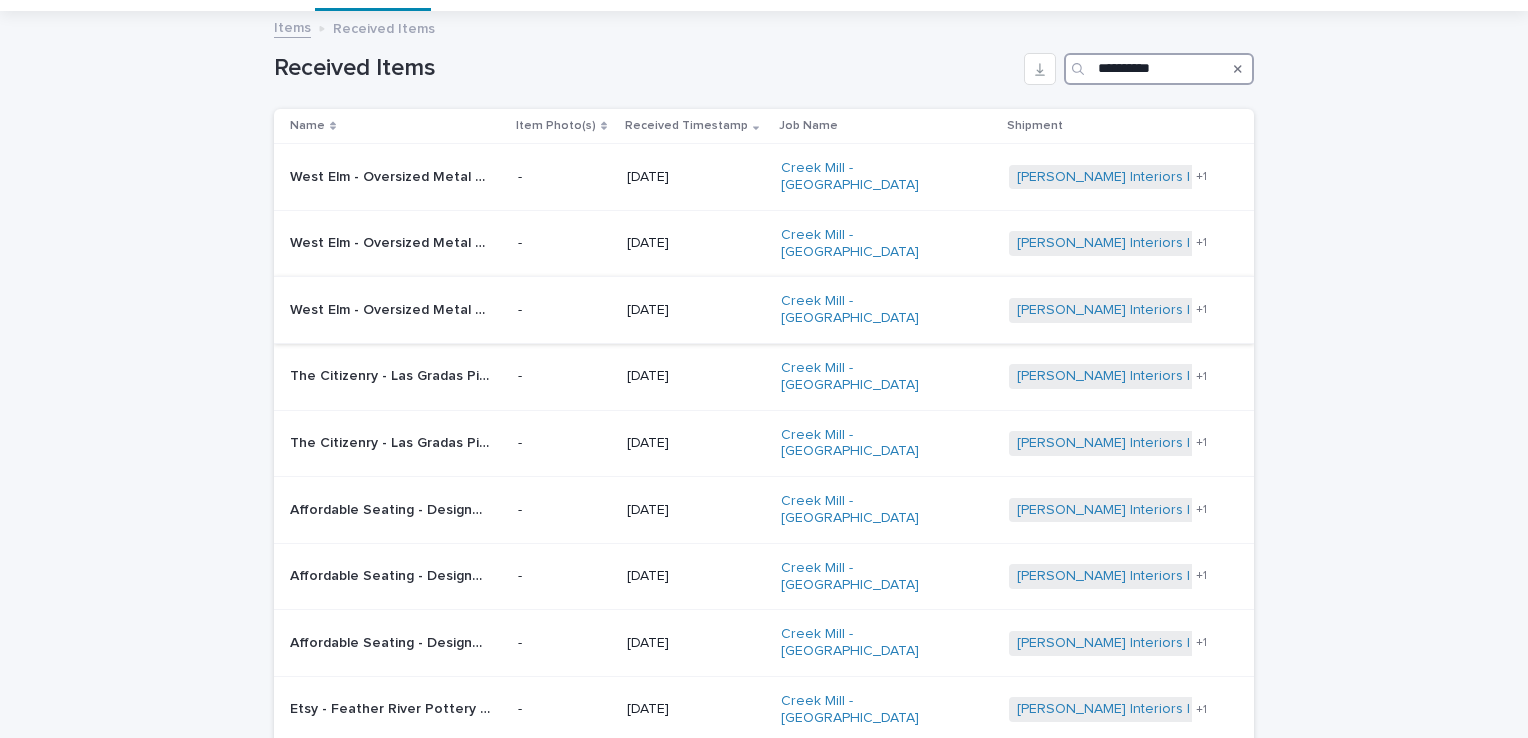 scroll, scrollTop: 200, scrollLeft: 0, axis: vertical 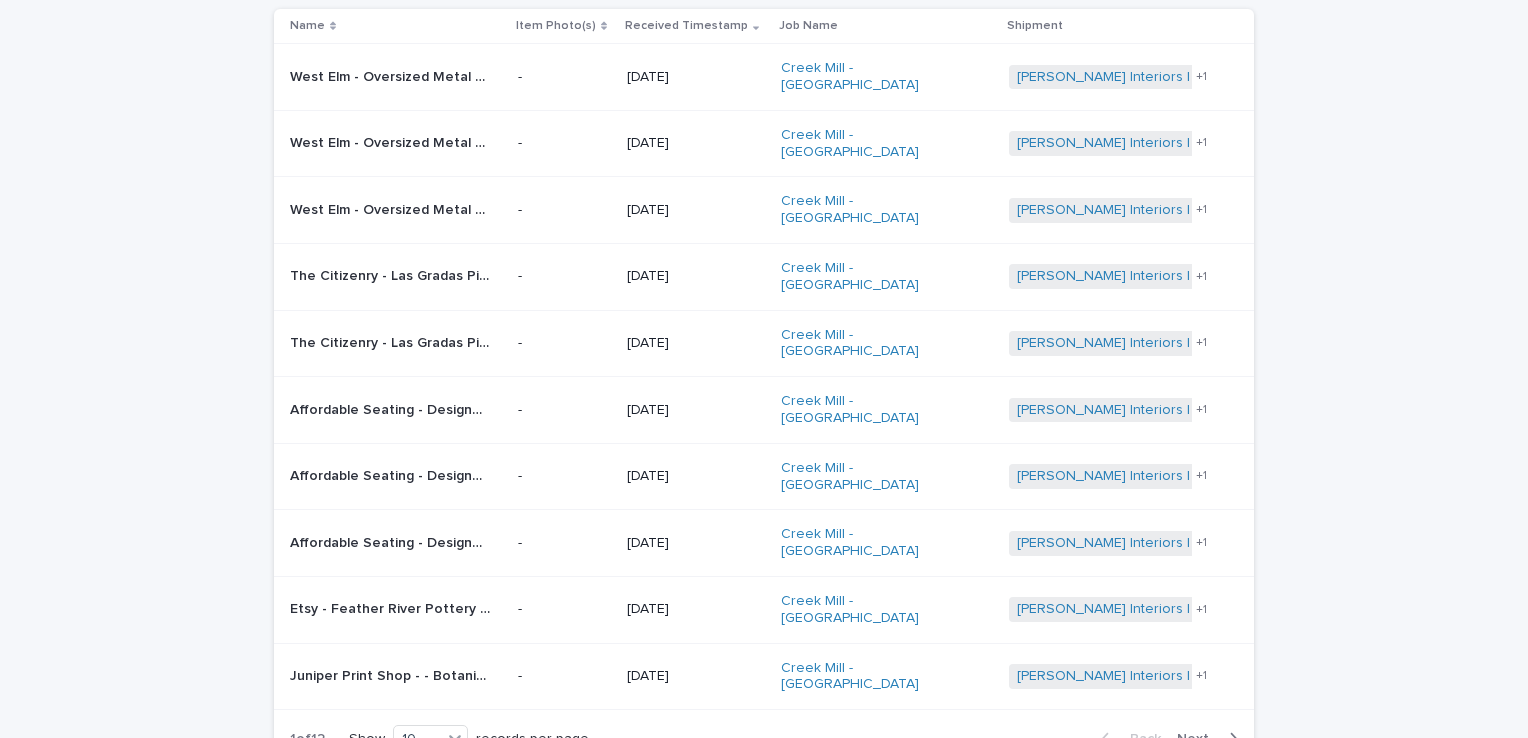 click on "Next" at bounding box center [1199, 739] 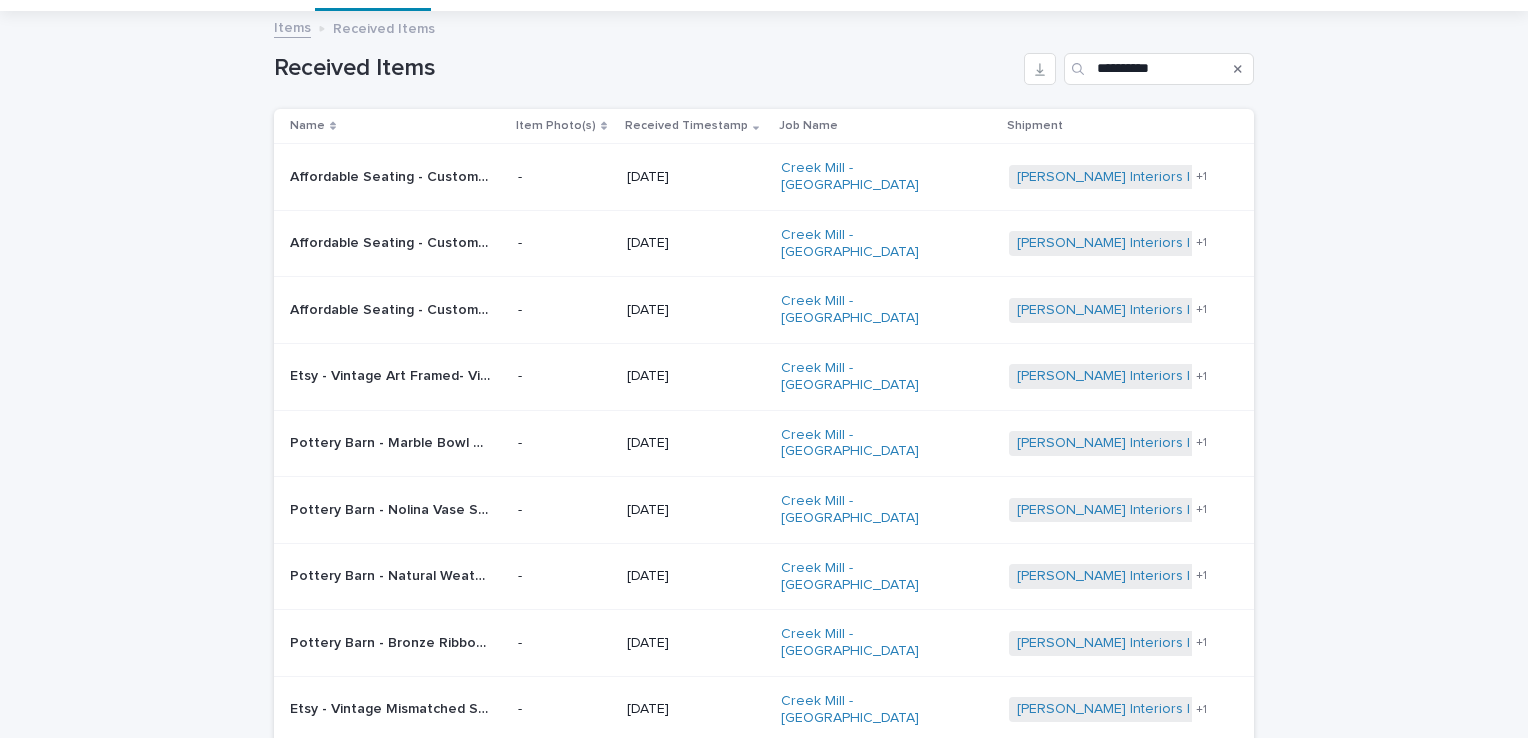 scroll, scrollTop: 200, scrollLeft: 0, axis: vertical 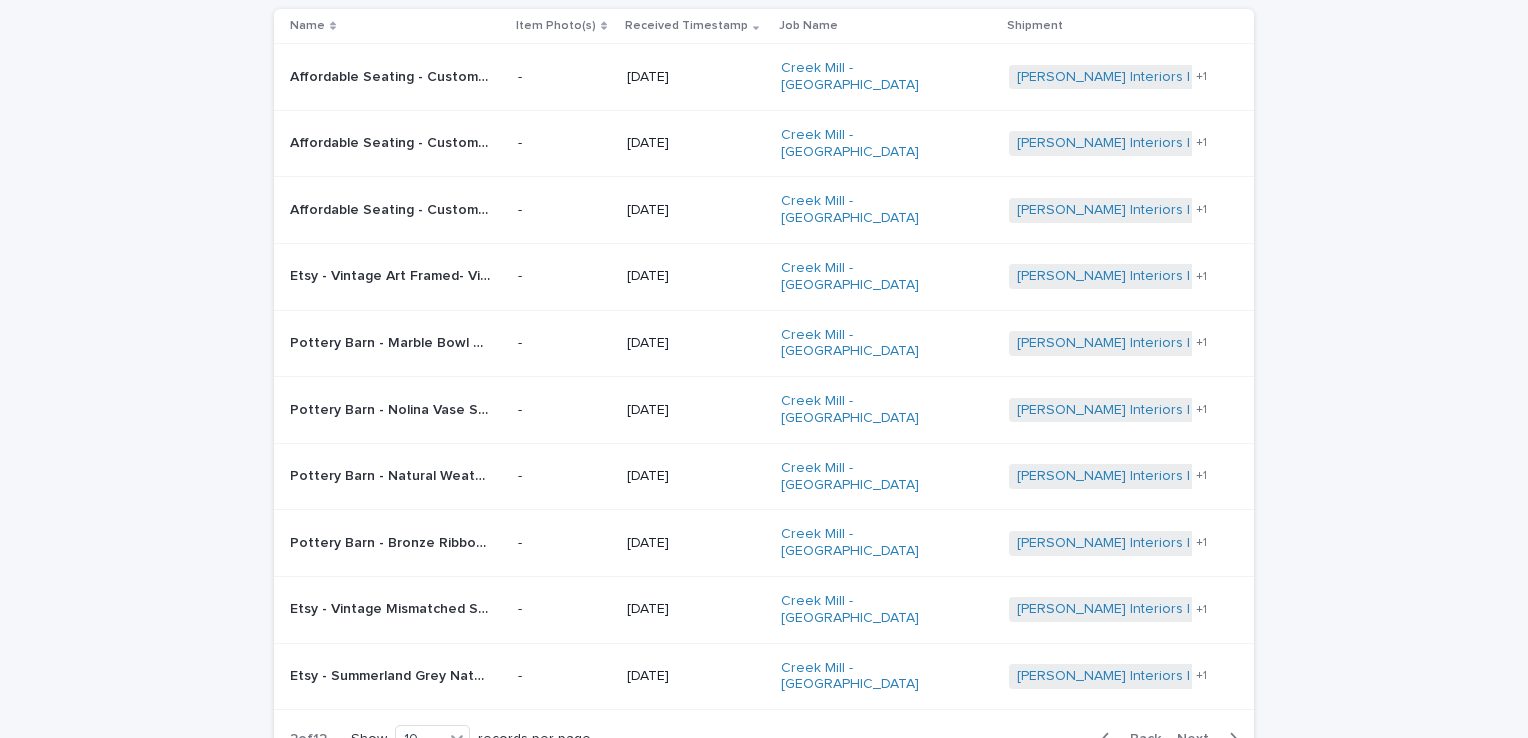 click on "Next" at bounding box center (1199, 739) 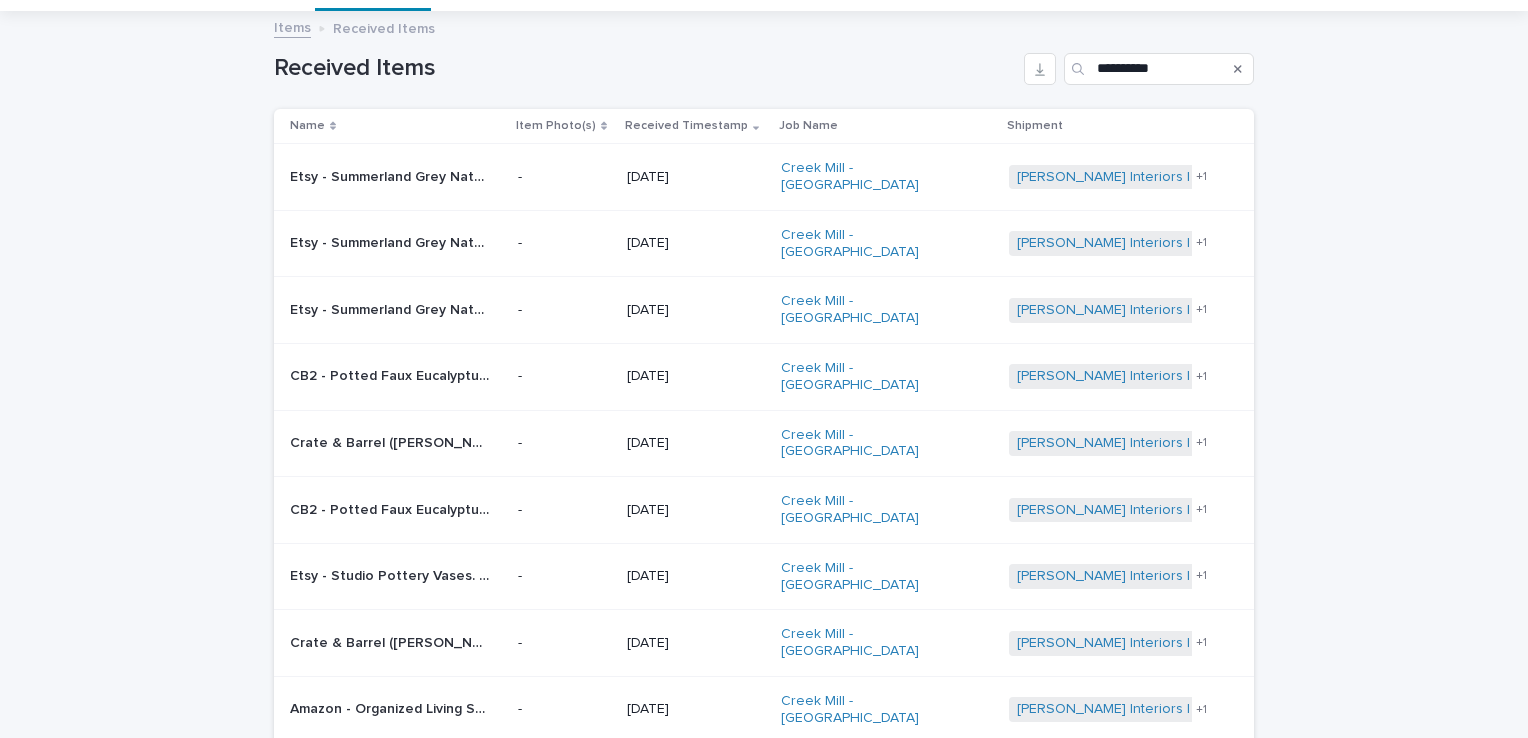 scroll, scrollTop: 200, scrollLeft: 0, axis: vertical 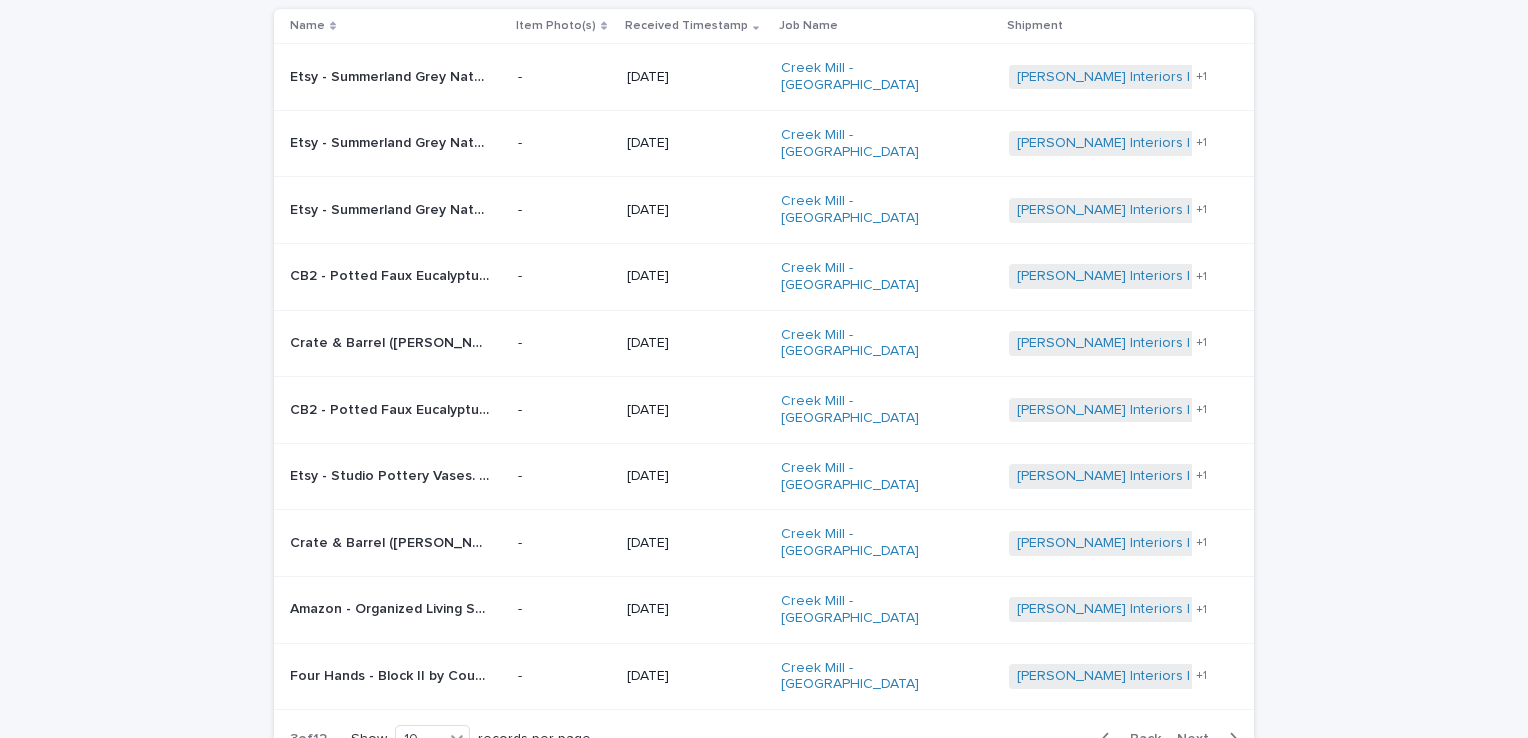 click on "Next" at bounding box center (1211, 739) 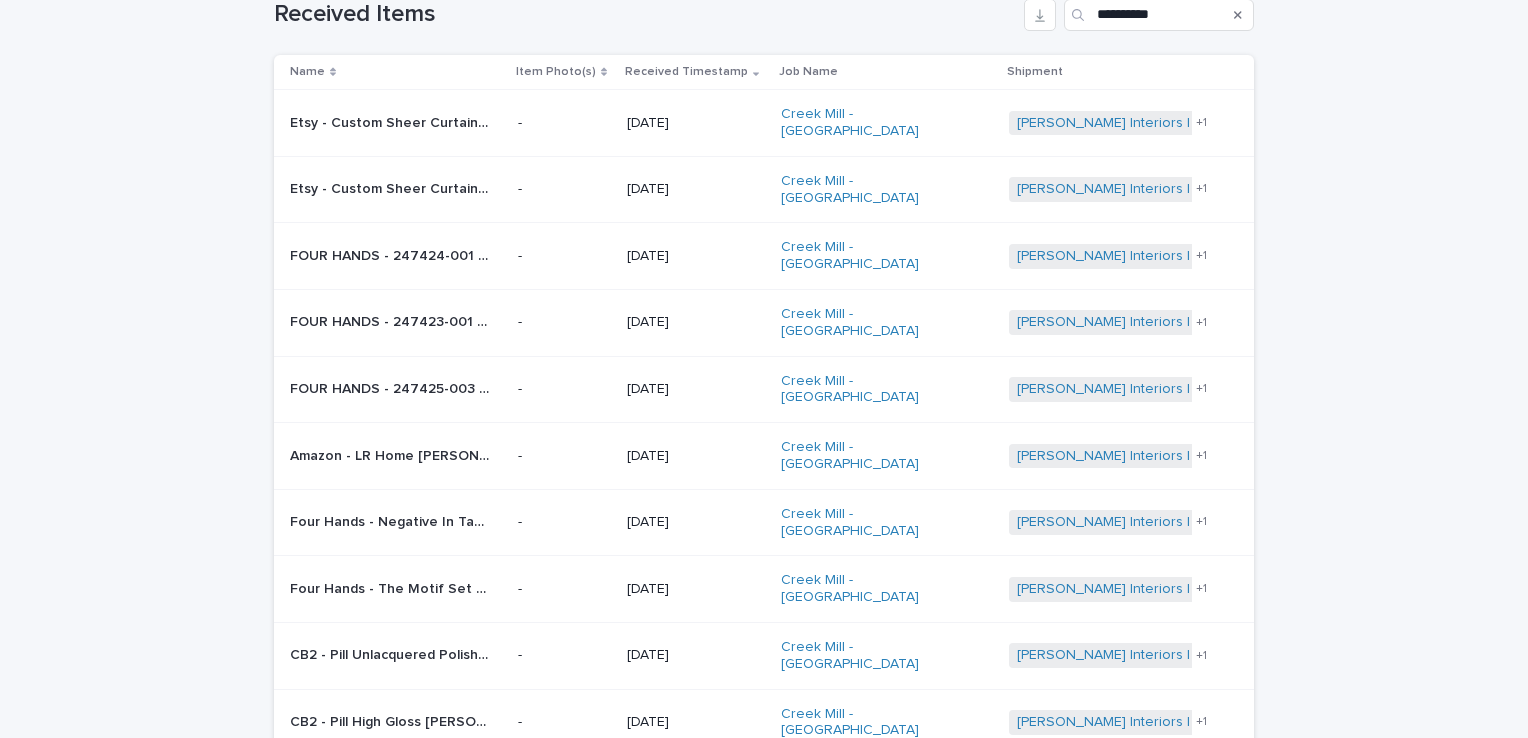 scroll, scrollTop: 200, scrollLeft: 0, axis: vertical 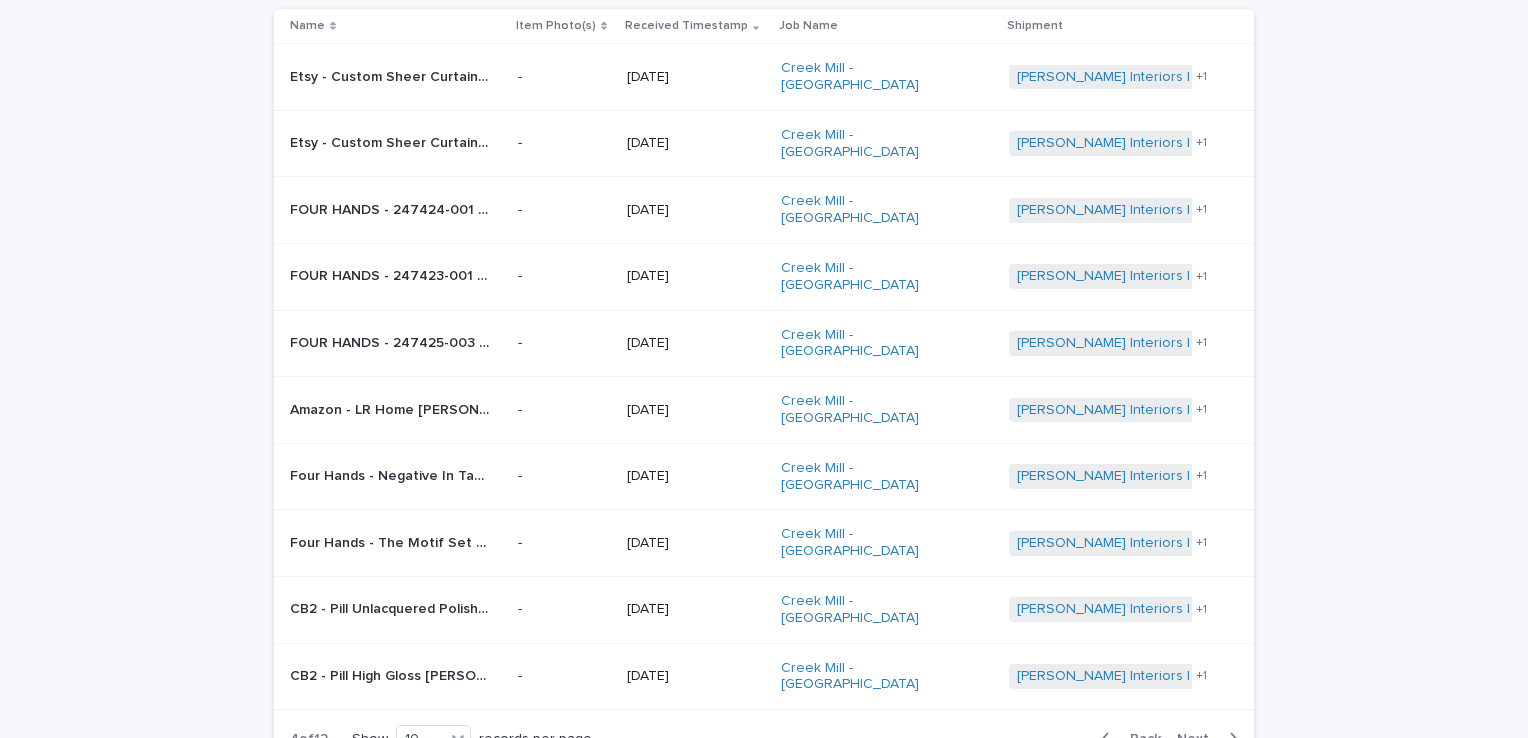 click on "Next" at bounding box center (1211, 739) 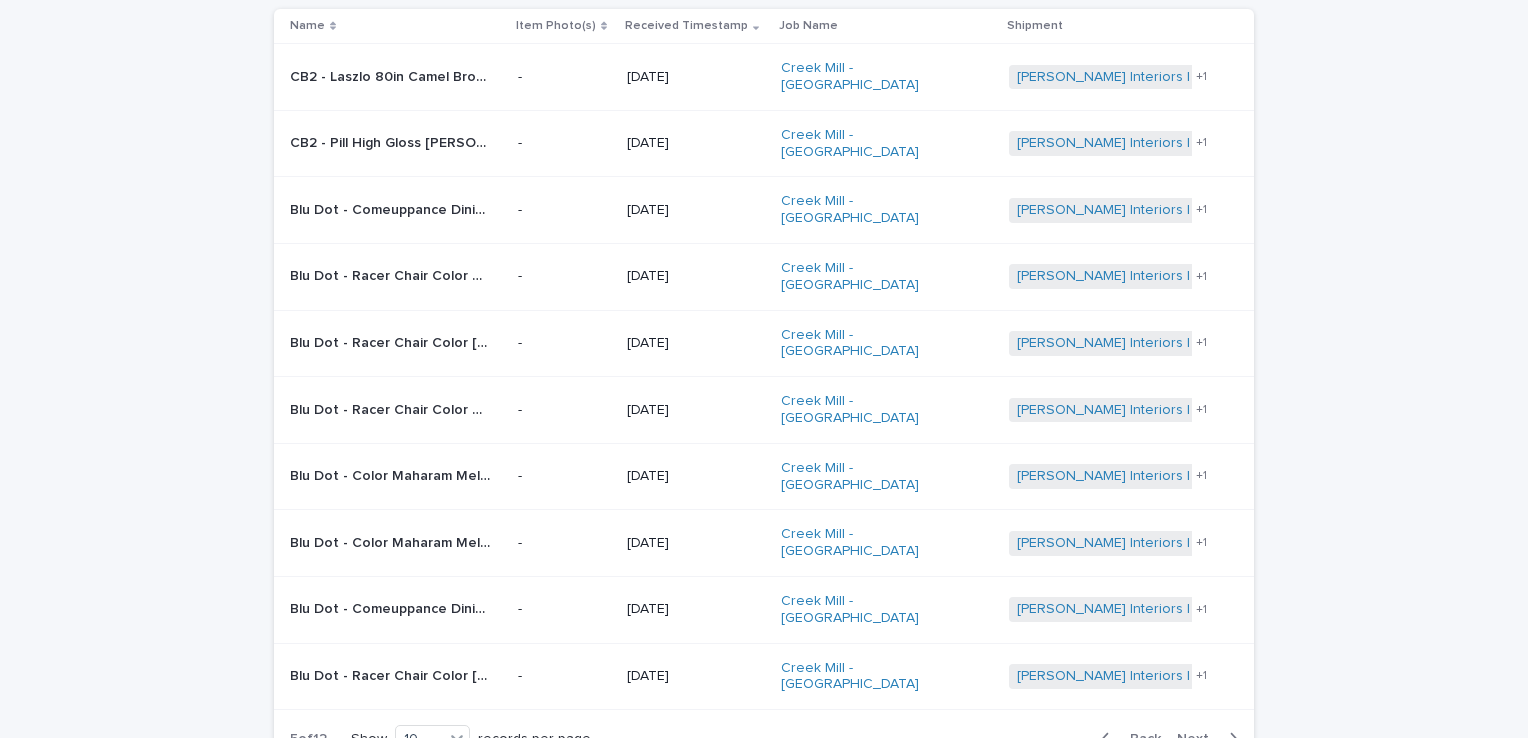 click on "Next" at bounding box center (1211, 739) 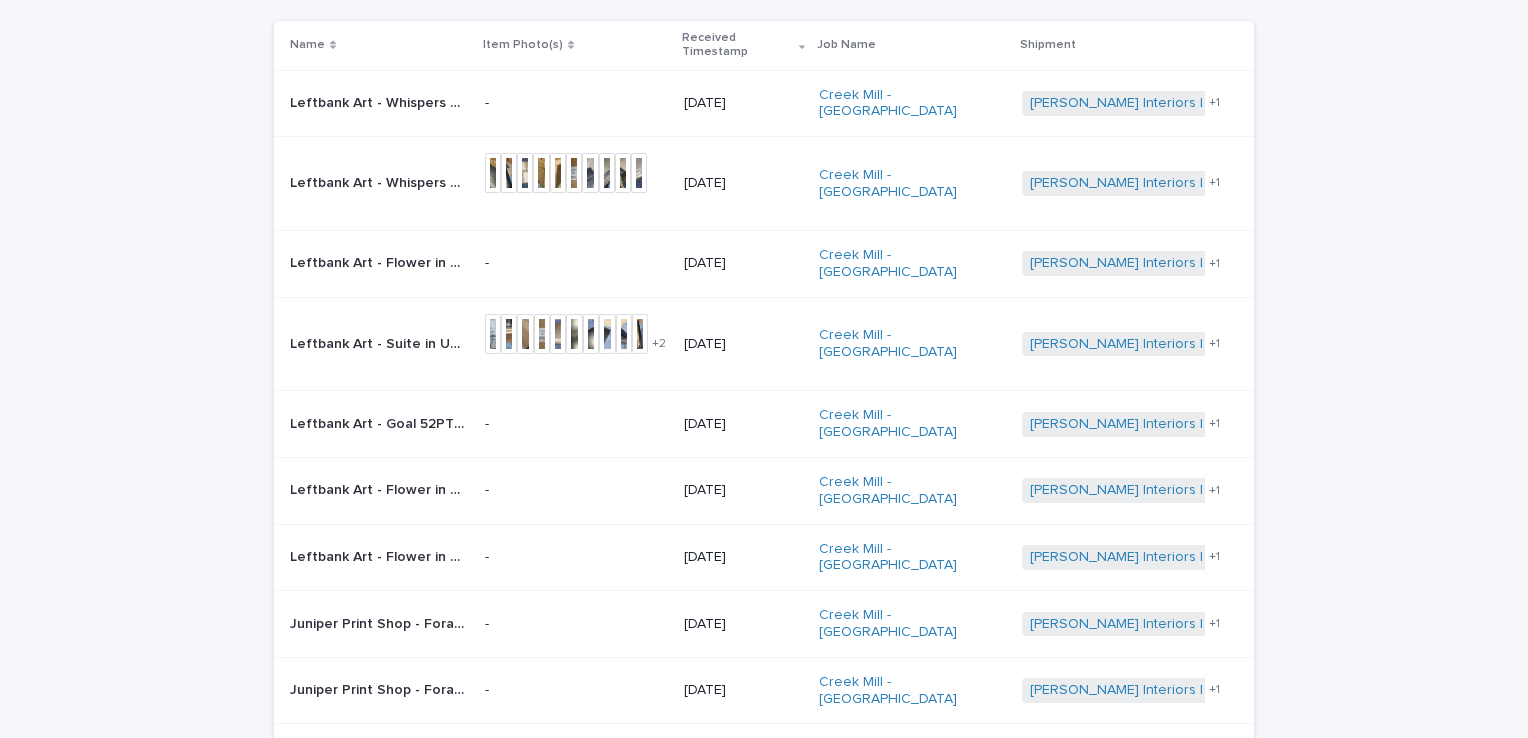 scroll, scrollTop: 236, scrollLeft: 0, axis: vertical 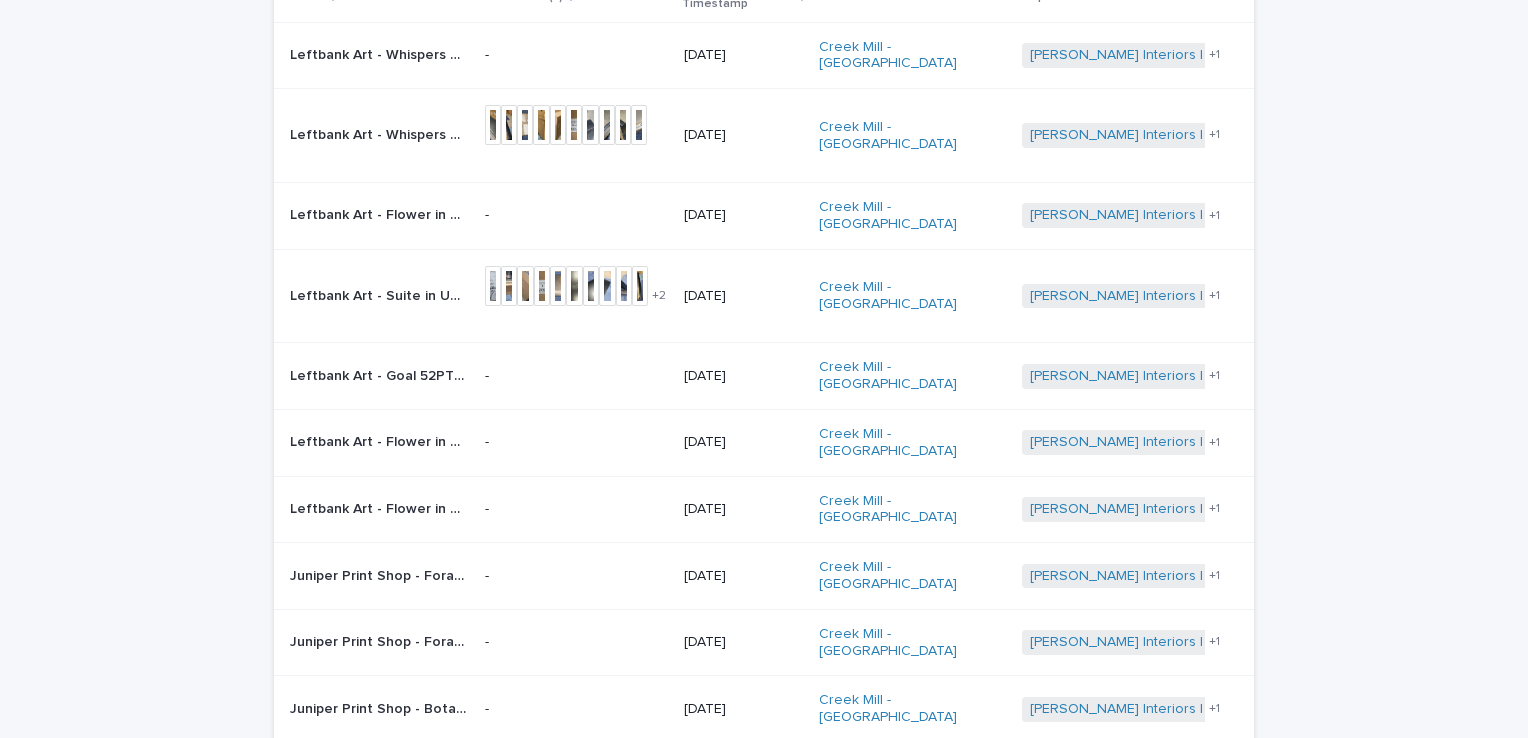 click on "Next" at bounding box center (1199, 772) 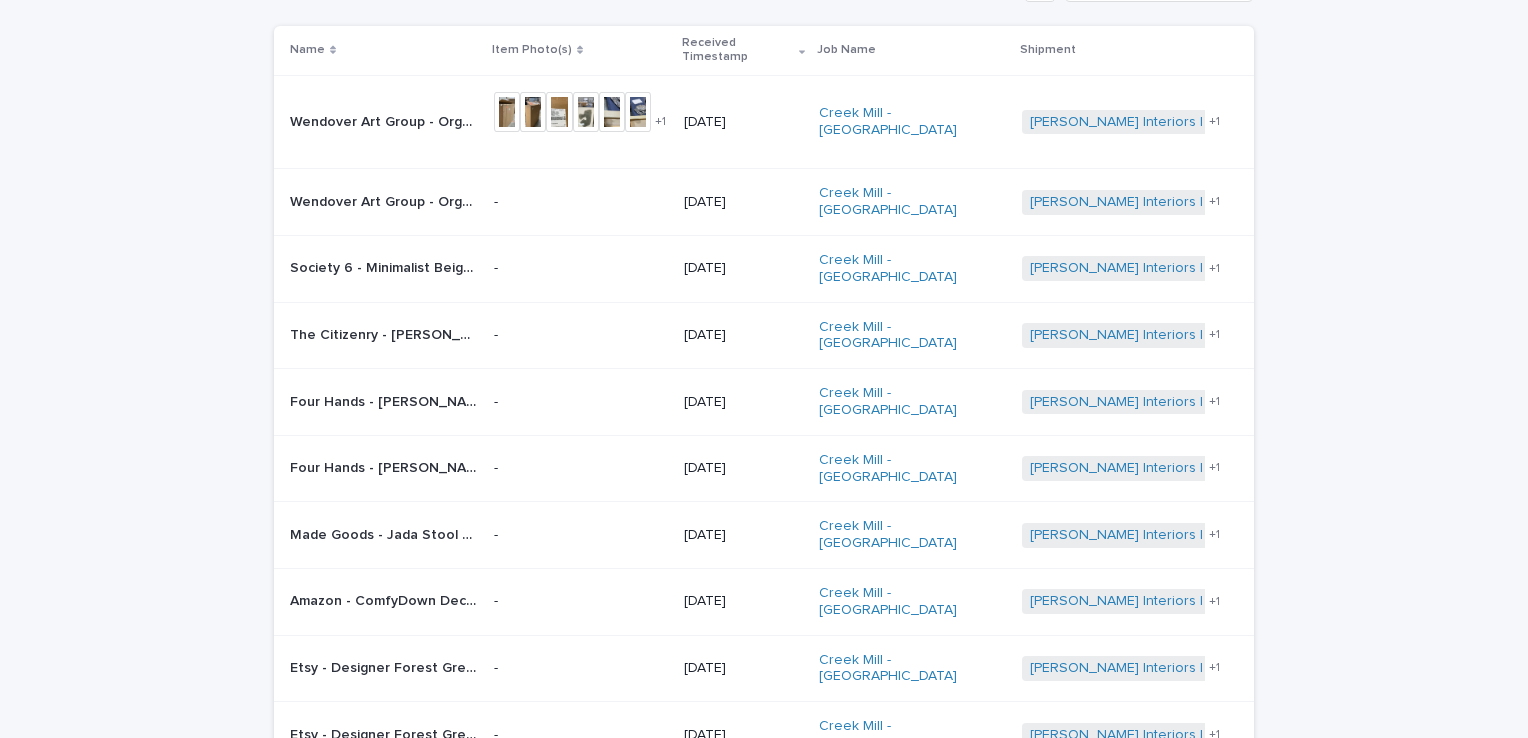 scroll, scrollTop: 218, scrollLeft: 0, axis: vertical 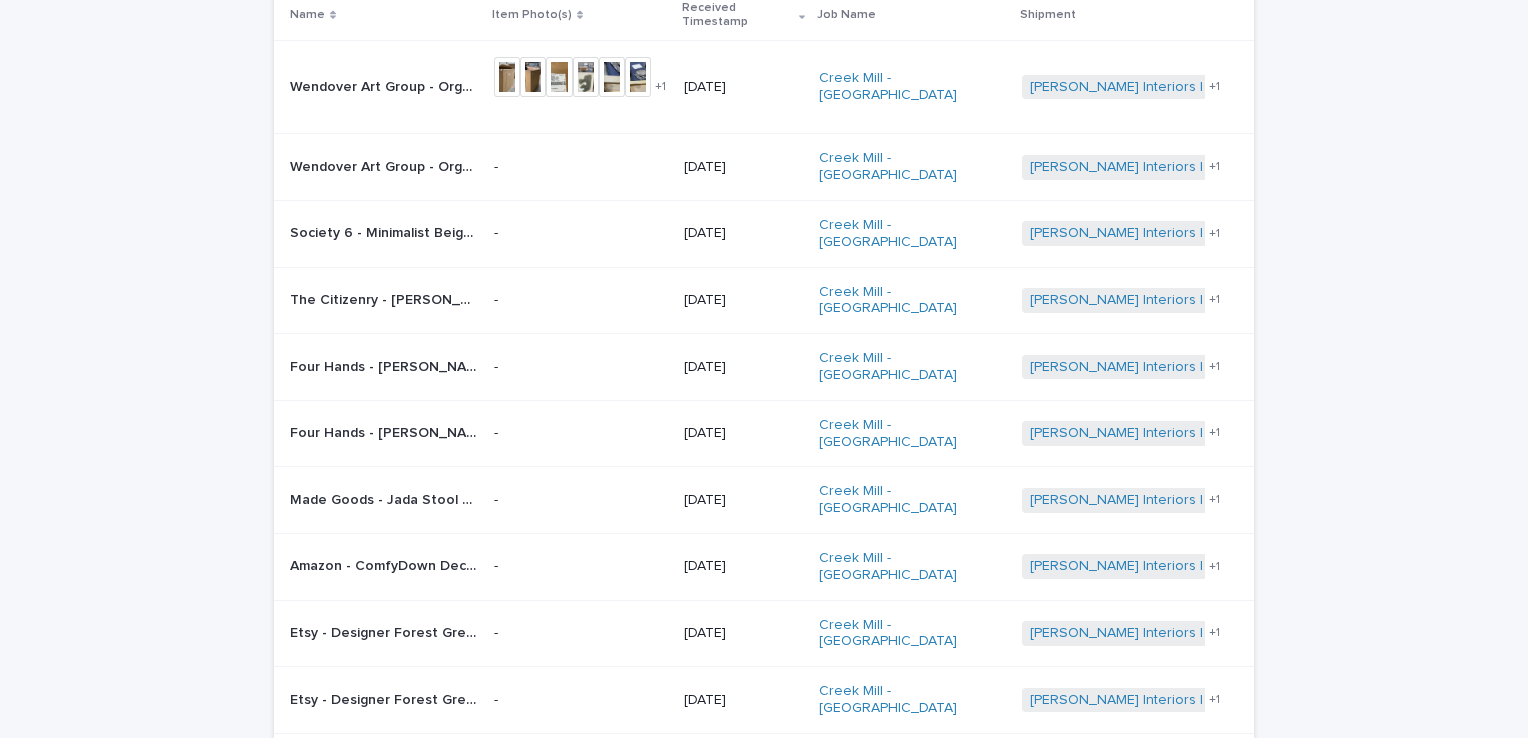 click on "Next" at bounding box center [1199, 763] 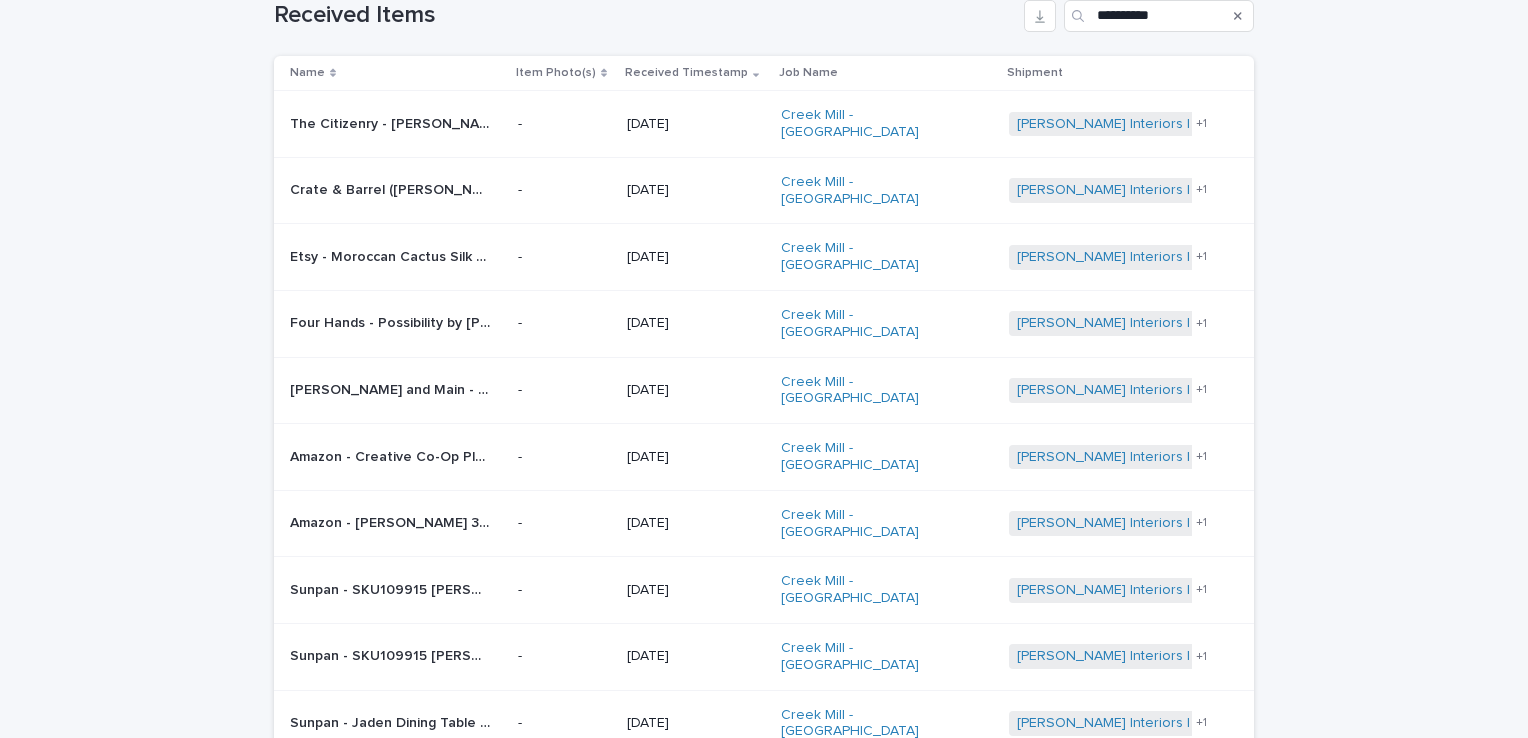 scroll, scrollTop: 200, scrollLeft: 0, axis: vertical 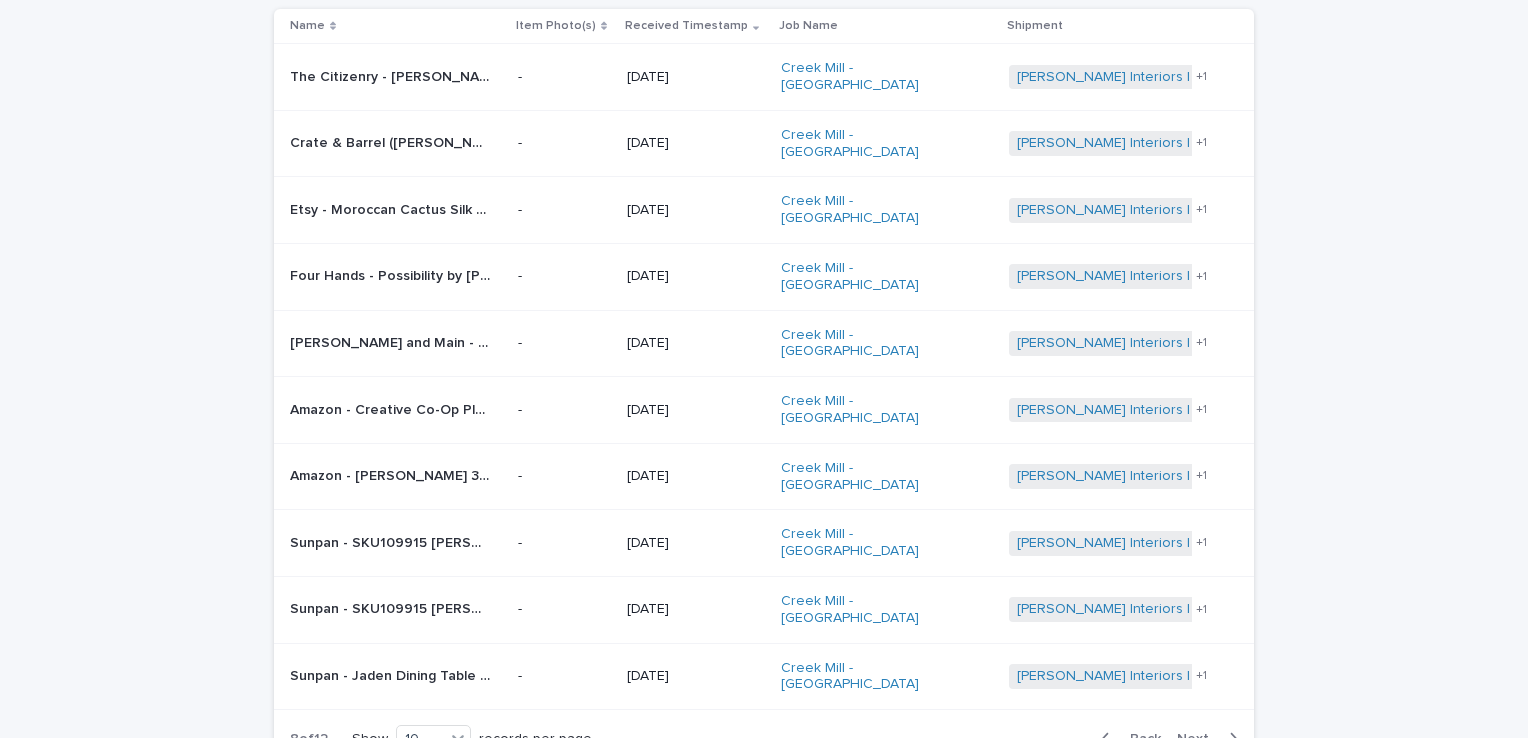 click on "Next" at bounding box center (1199, 739) 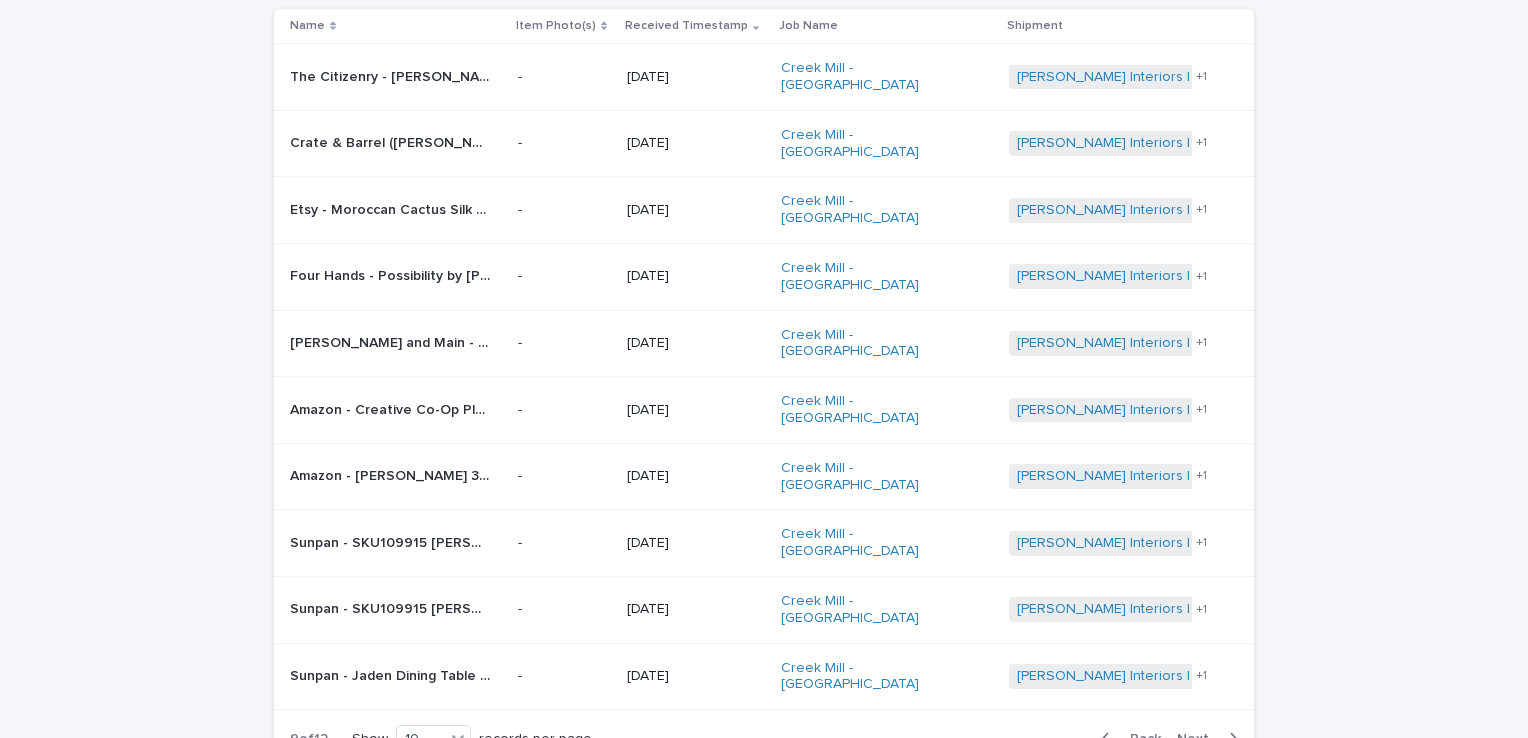 scroll, scrollTop: 218, scrollLeft: 0, axis: vertical 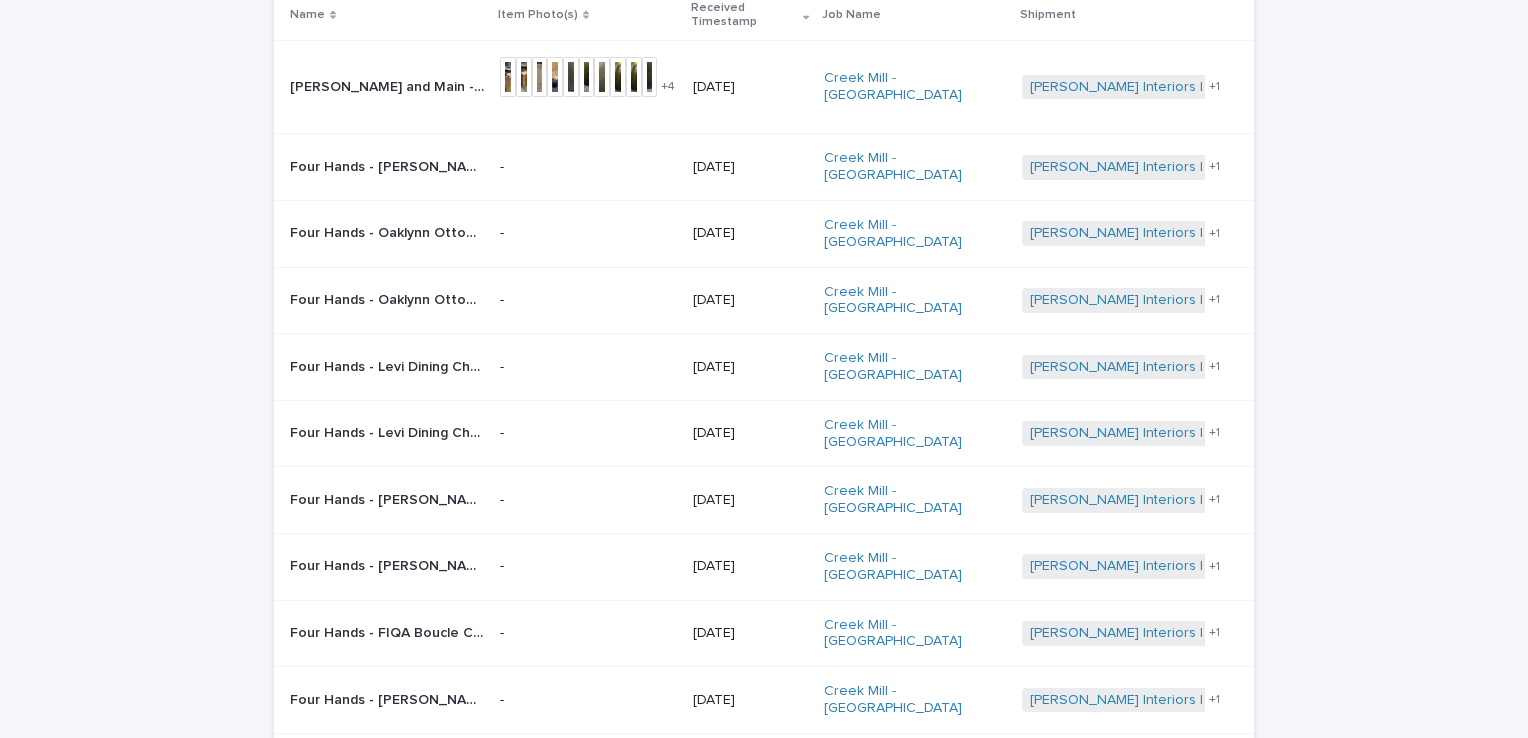 click on "Next" at bounding box center (1199, 763) 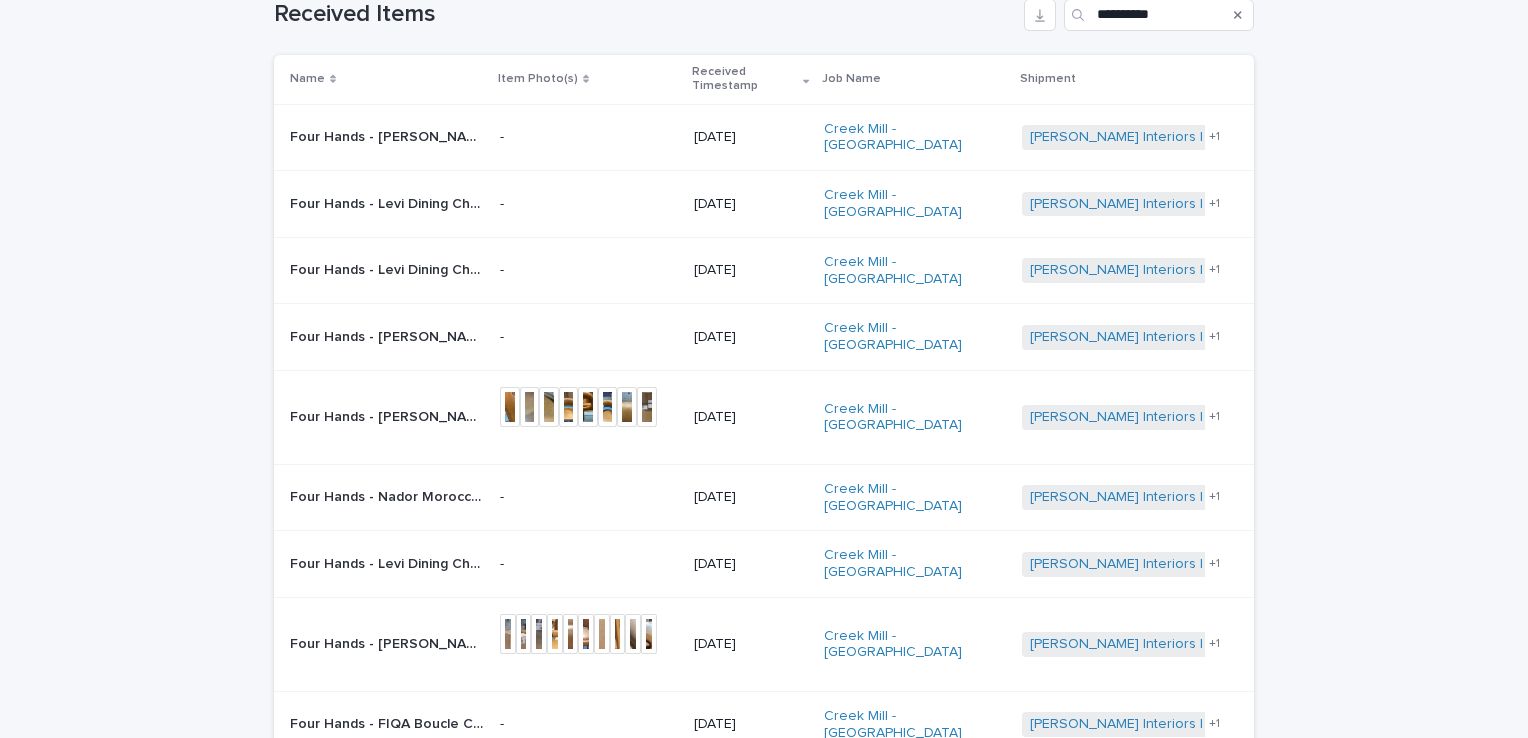 scroll, scrollTop: 254, scrollLeft: 0, axis: vertical 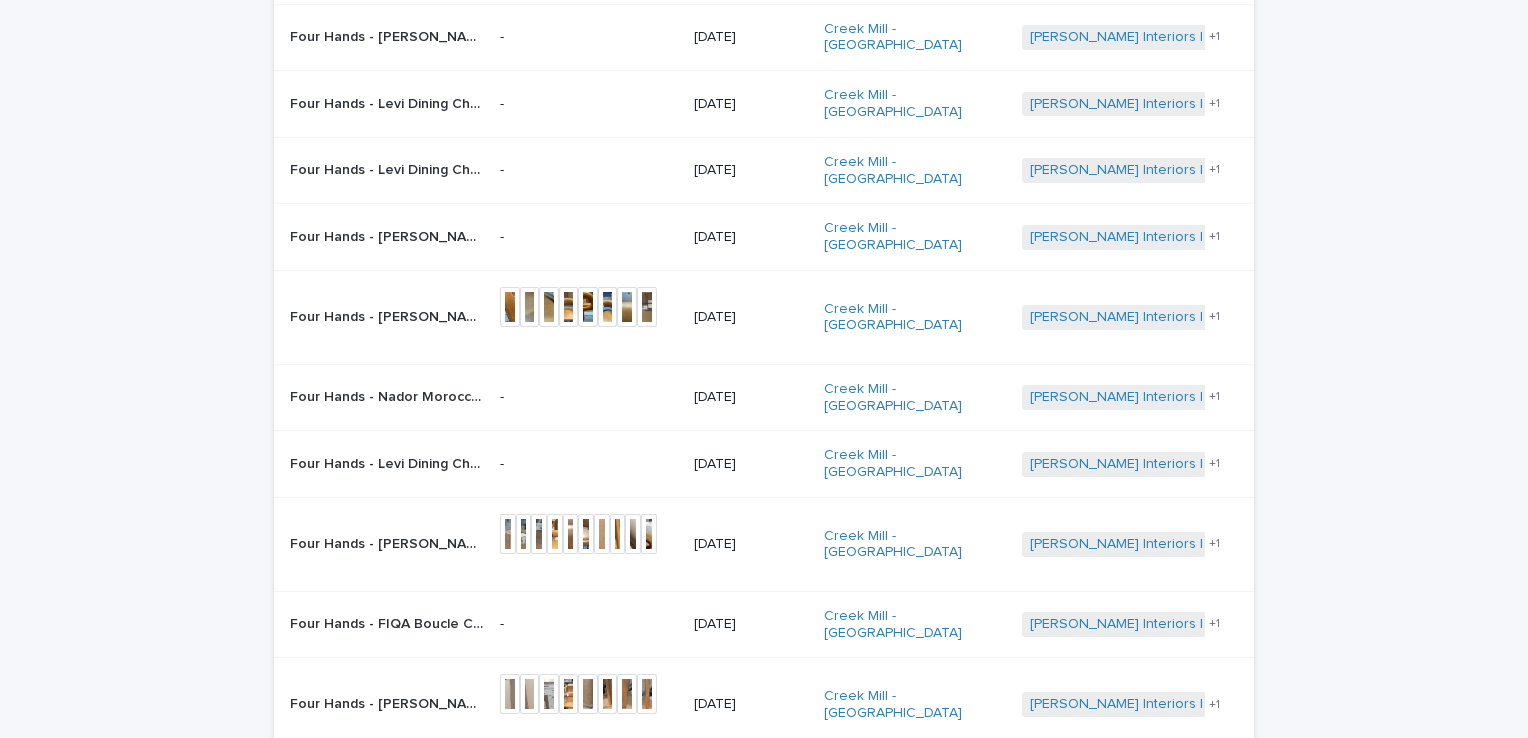 click on "Next" at bounding box center [1199, 781] 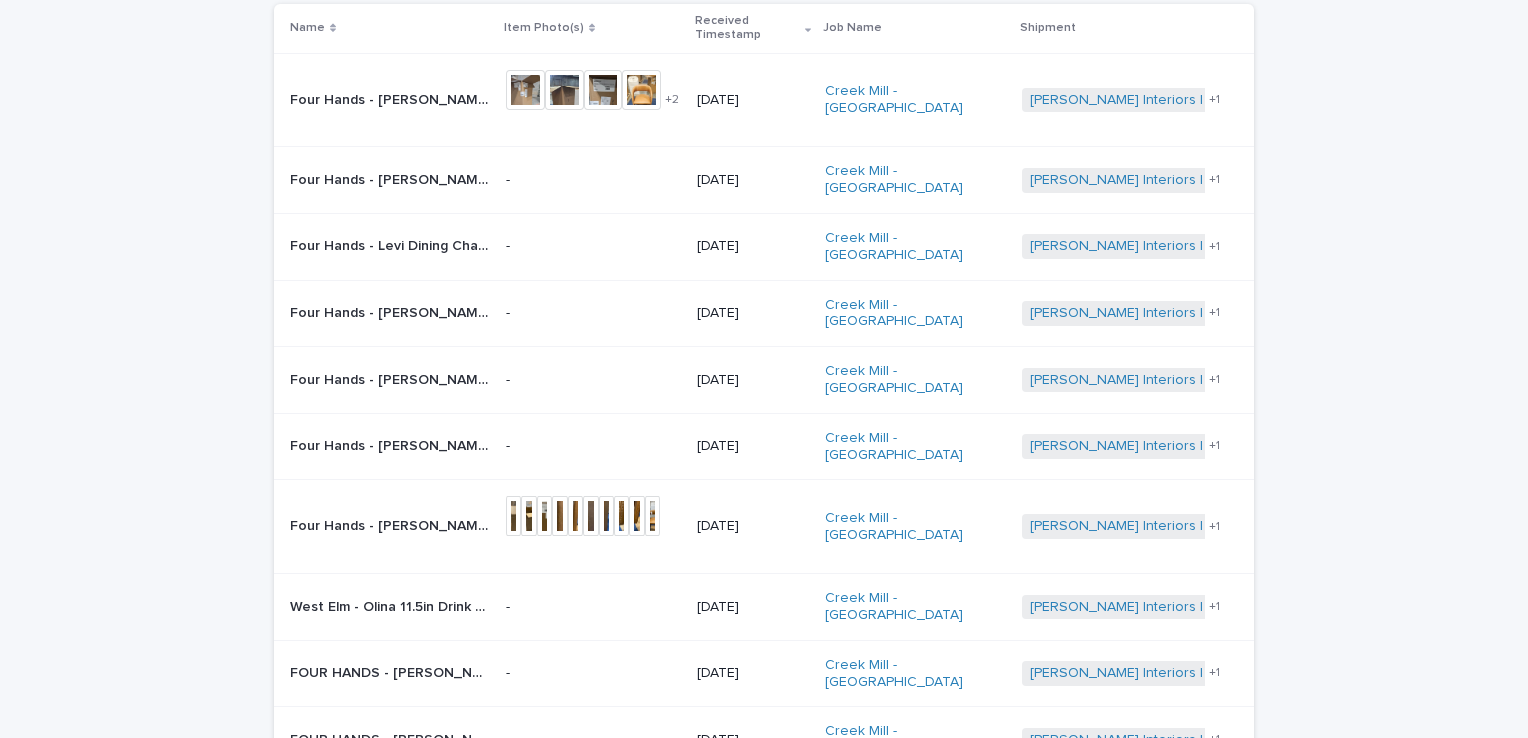 scroll, scrollTop: 236, scrollLeft: 0, axis: vertical 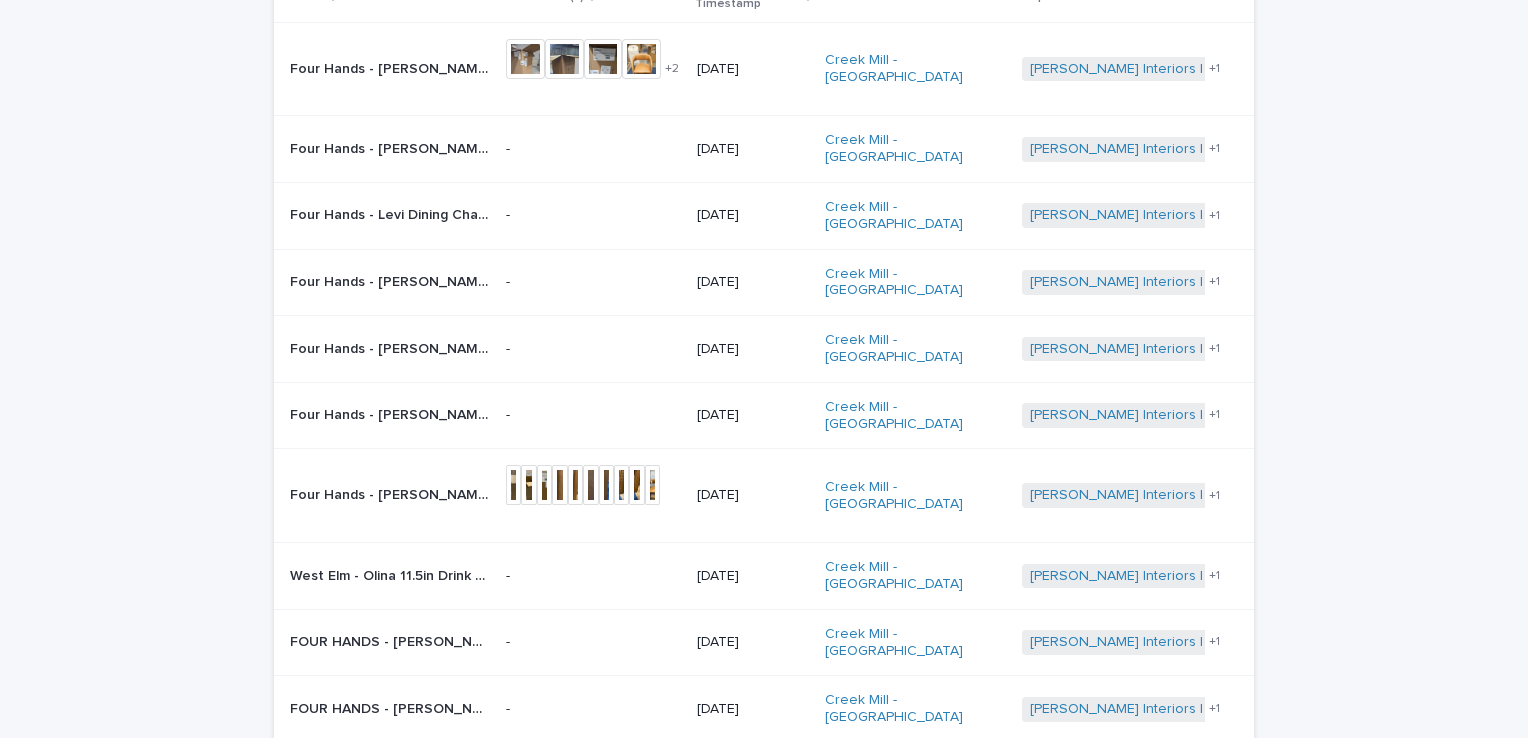 click on "Next" at bounding box center (1199, 772) 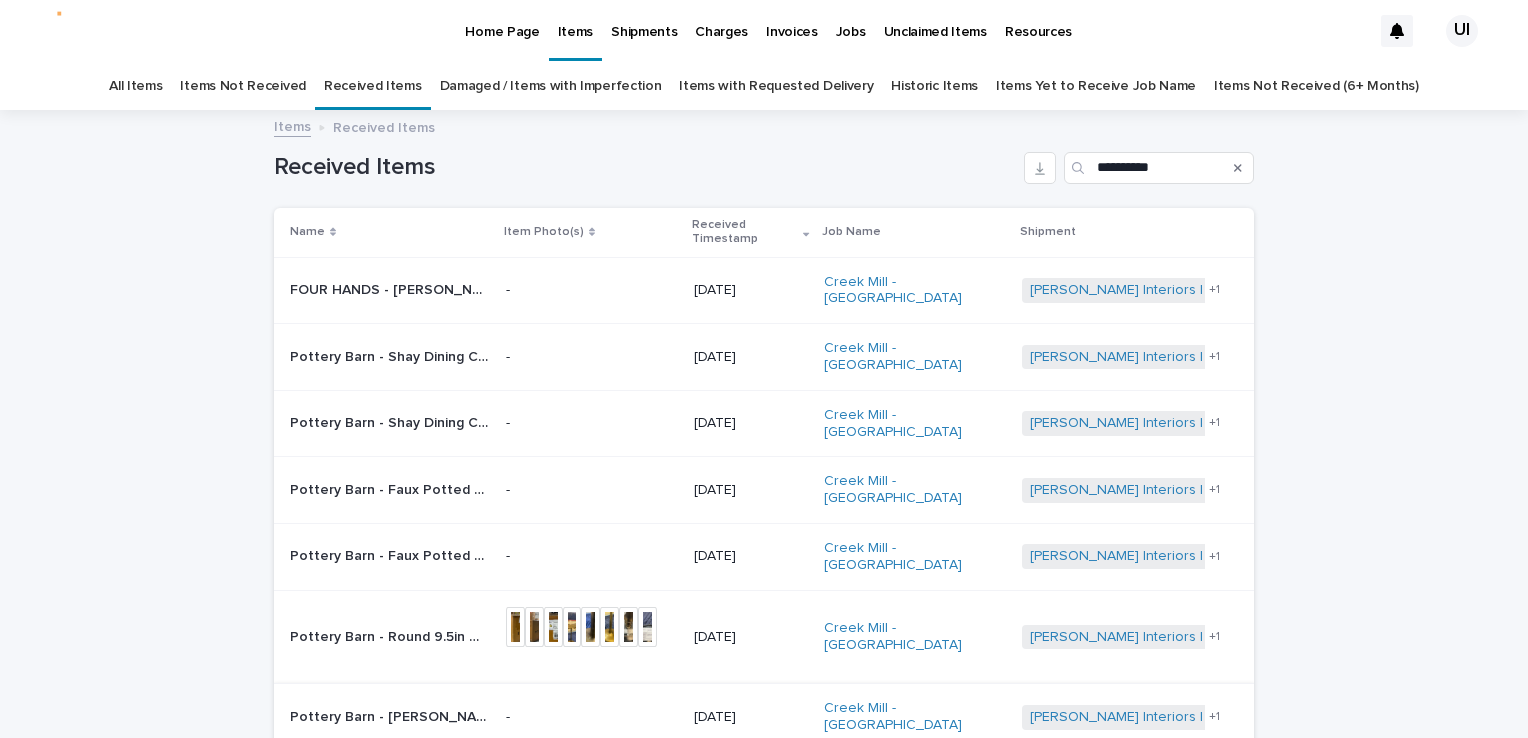 scroll, scrollTop: 0, scrollLeft: 0, axis: both 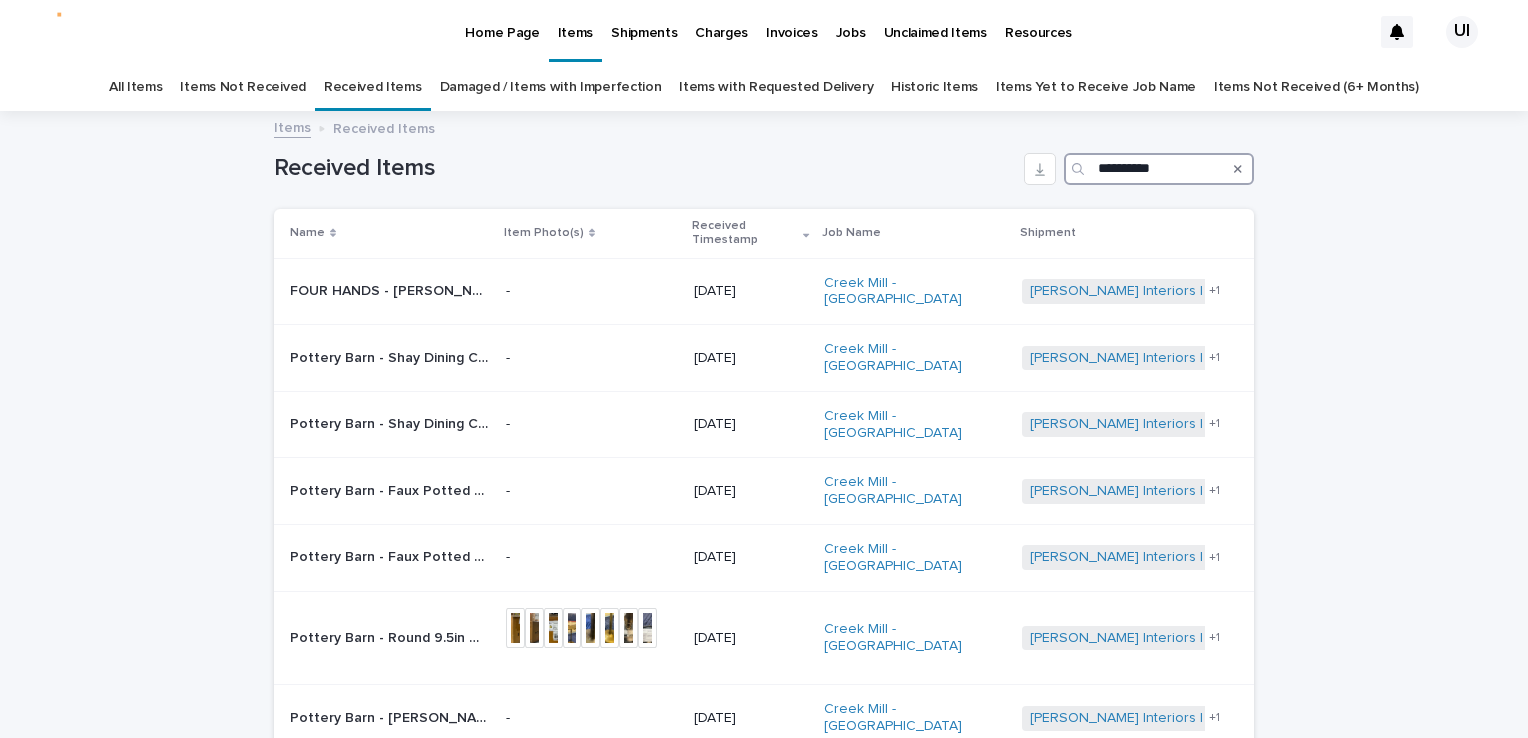 drag, startPoint x: 1172, startPoint y: 165, endPoint x: 969, endPoint y: 163, distance: 203.00986 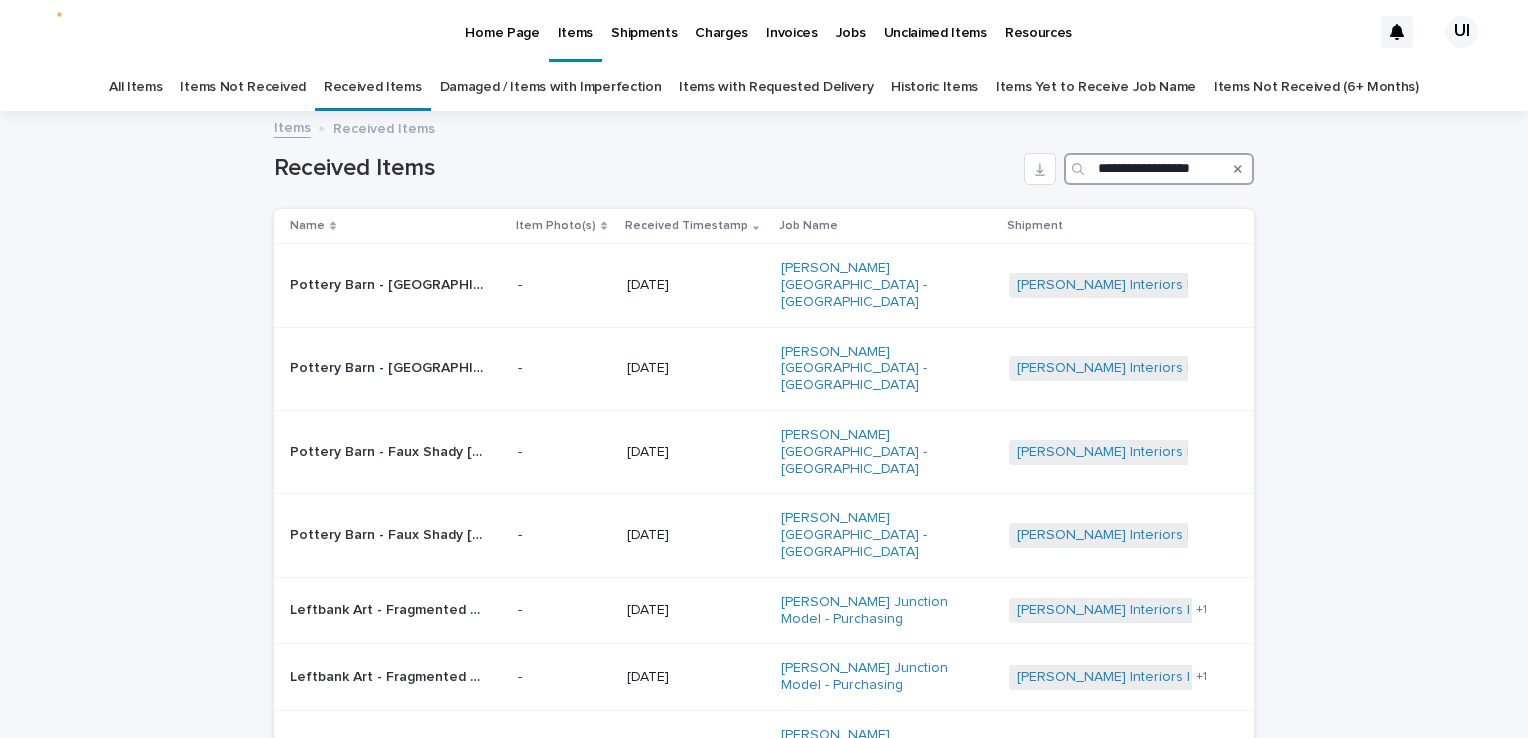 click on "**********" at bounding box center [1159, 169] 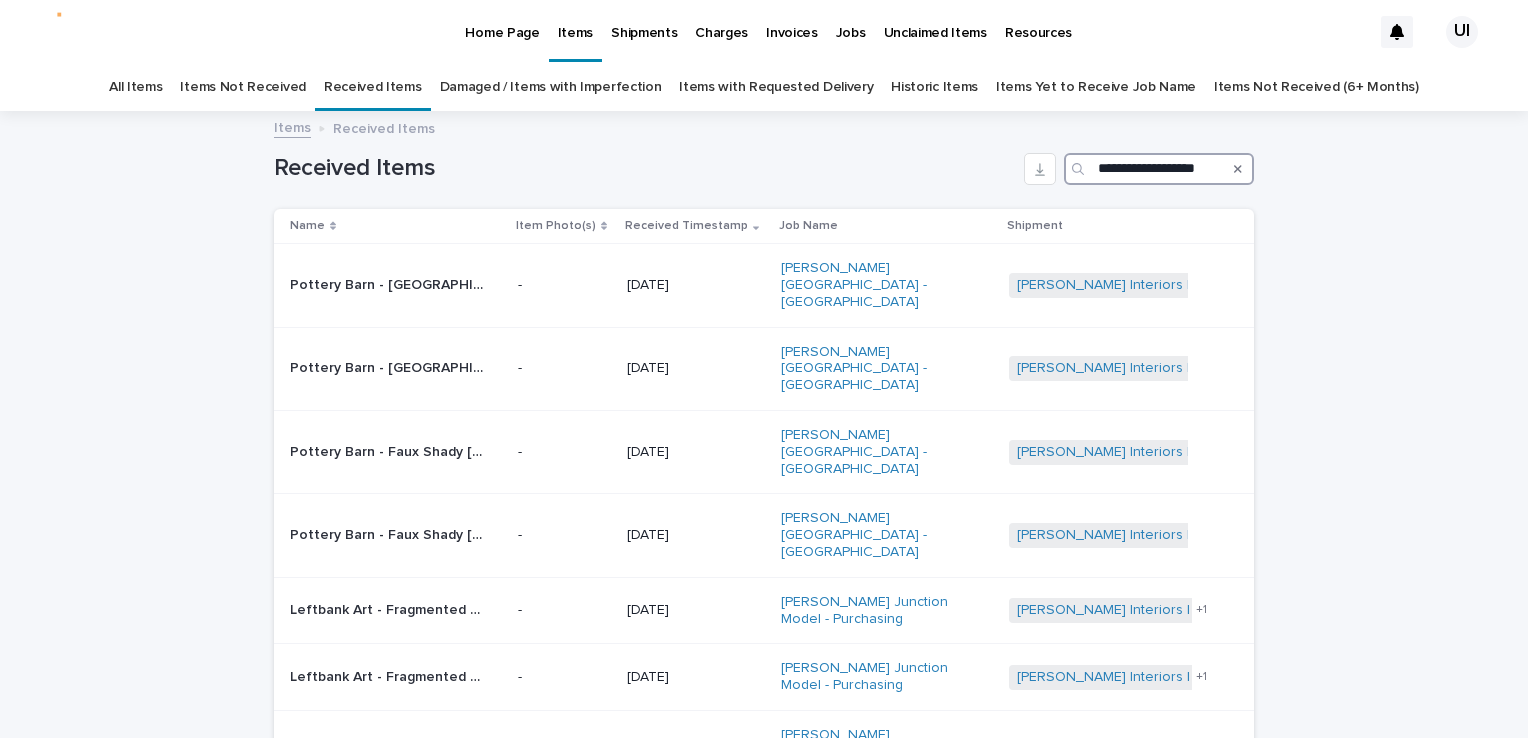 scroll, scrollTop: 0, scrollLeft: 0, axis: both 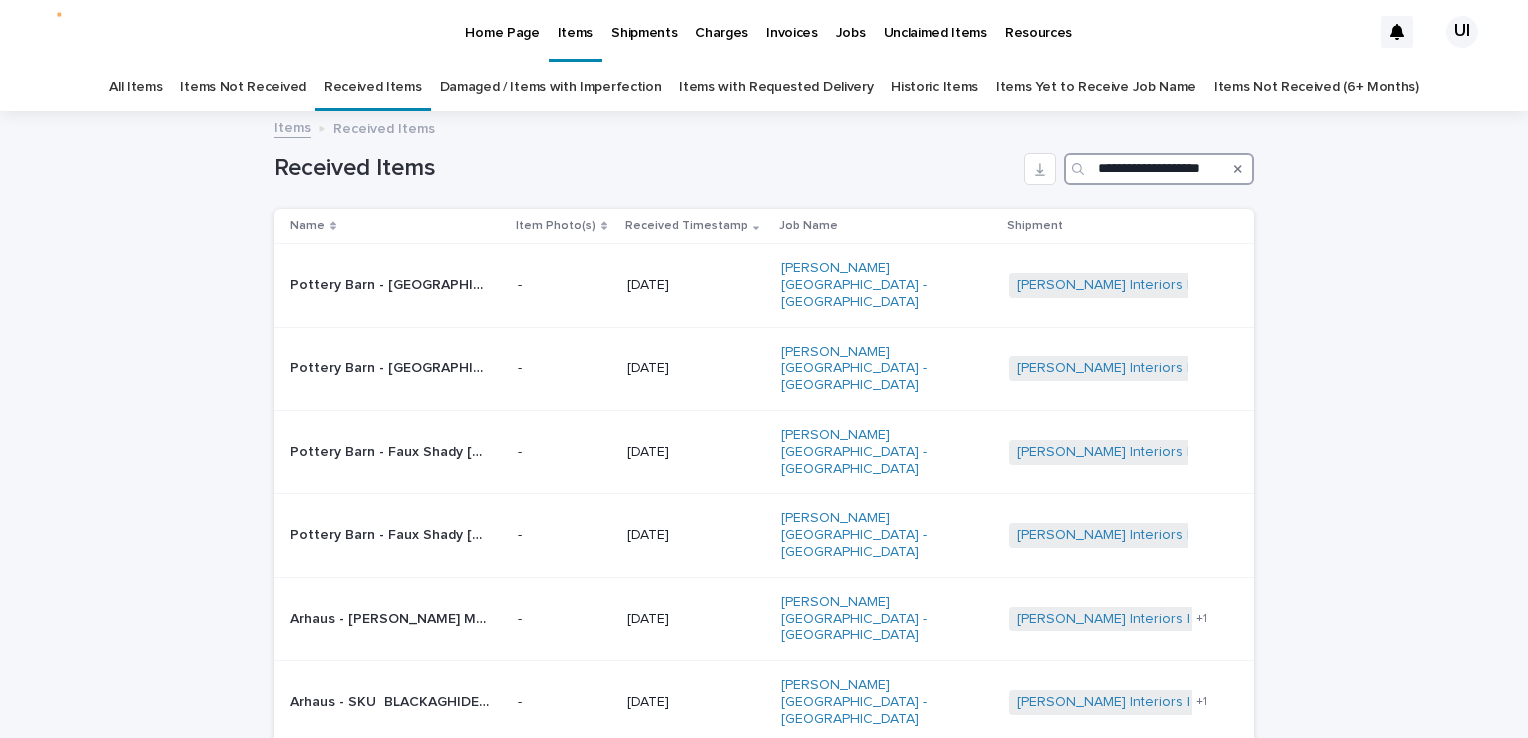 type on "**********" 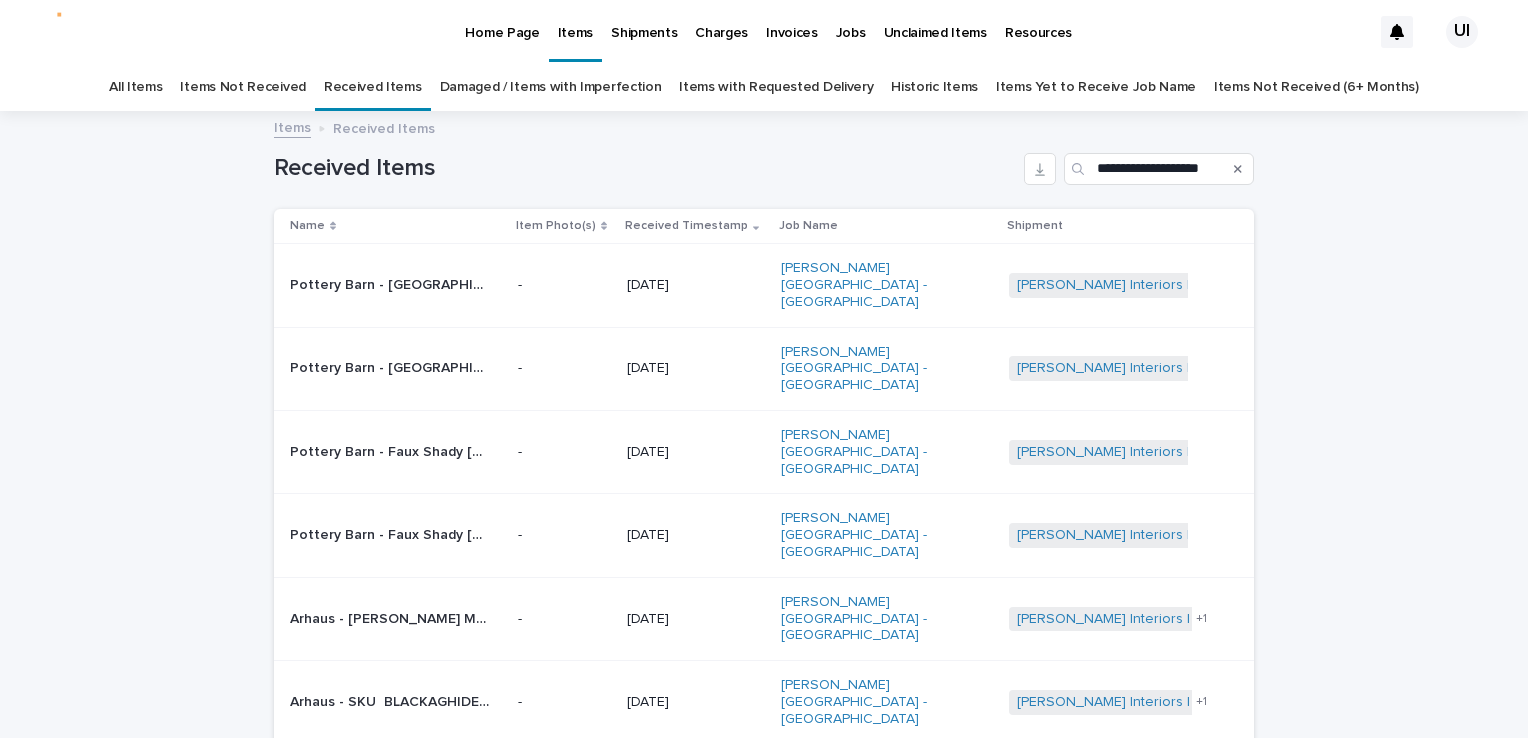 scroll, scrollTop: 0, scrollLeft: 0, axis: both 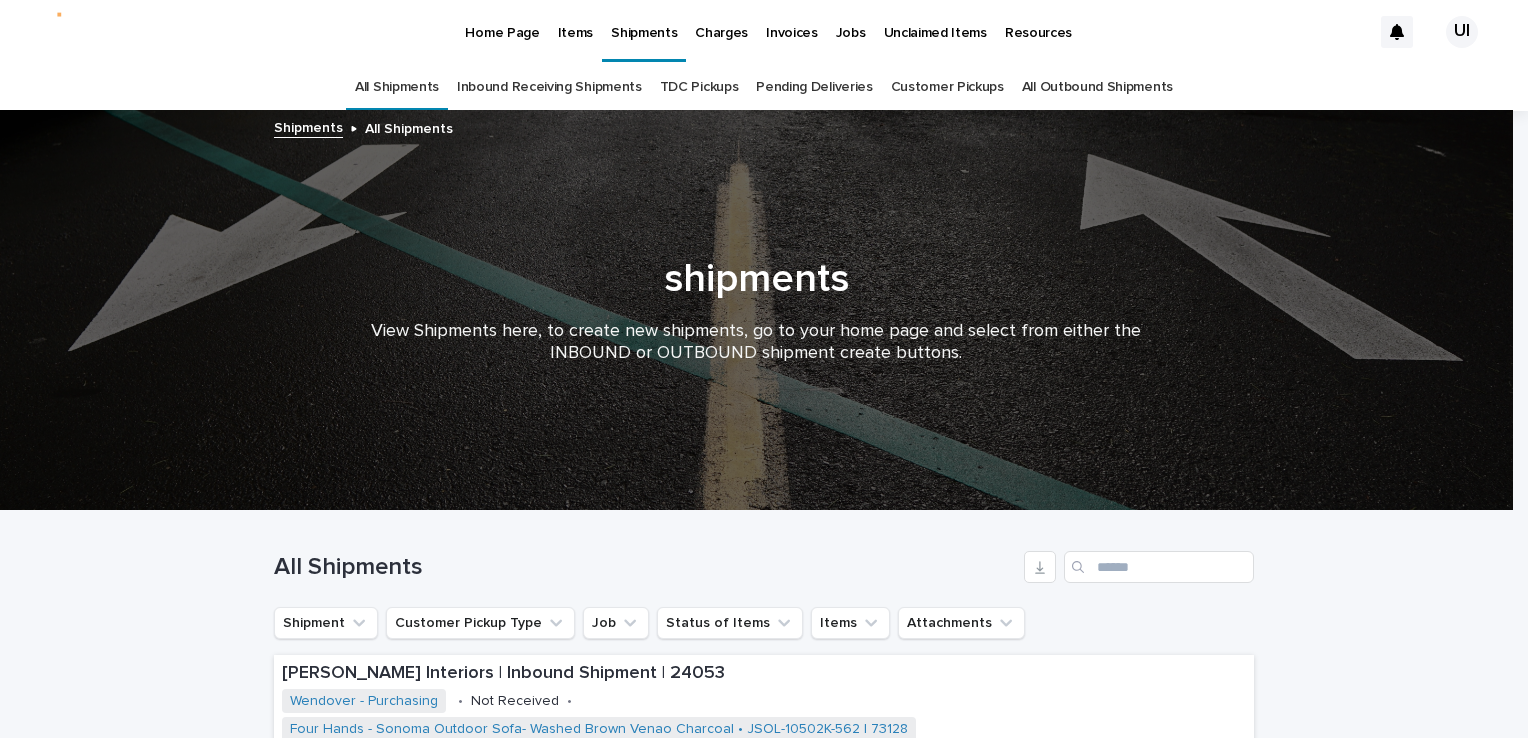 click on "Pending Deliveries" at bounding box center [814, 87] 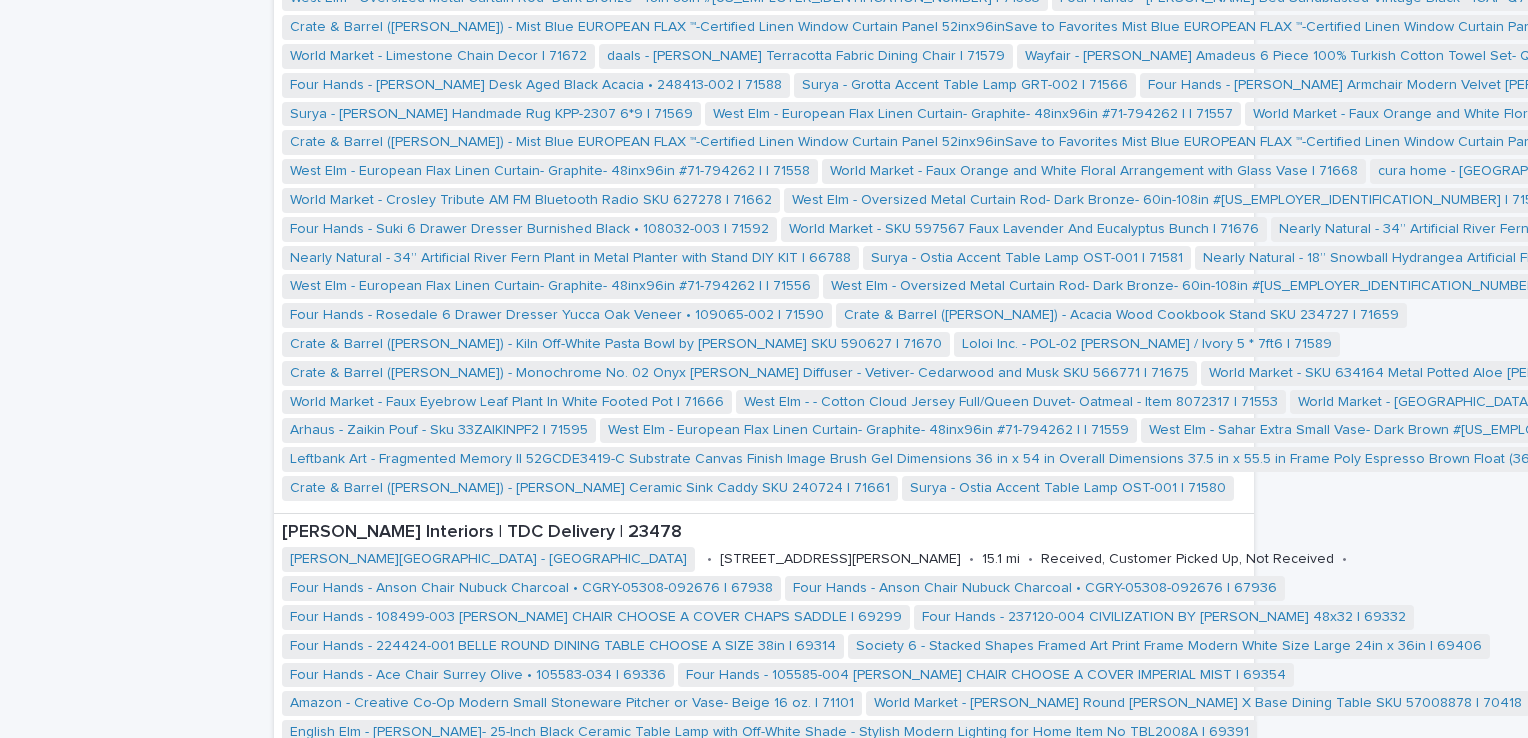 scroll, scrollTop: 2400, scrollLeft: 0, axis: vertical 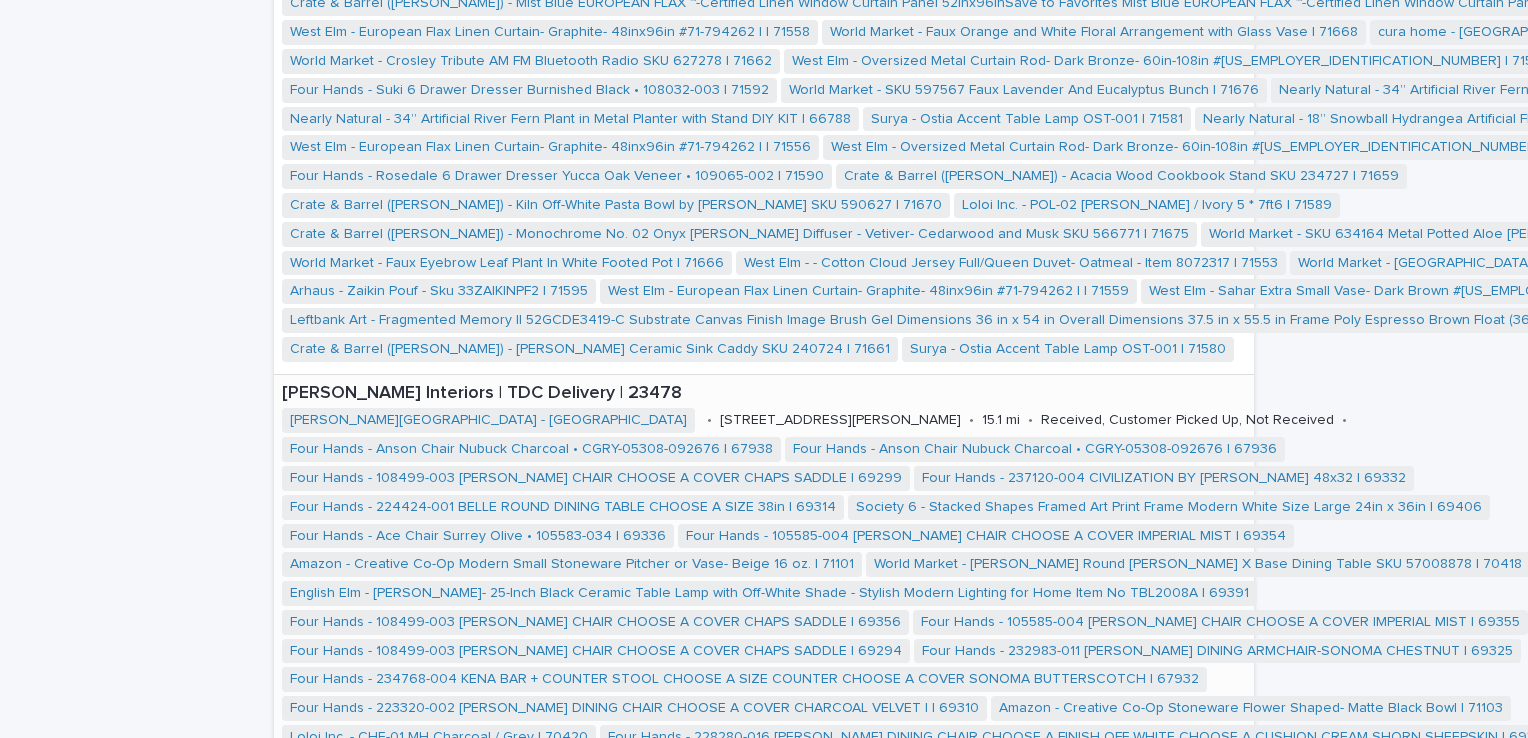click on "[PERSON_NAME] Interiors | TDC Delivery | 23478" at bounding box center (995, 394) 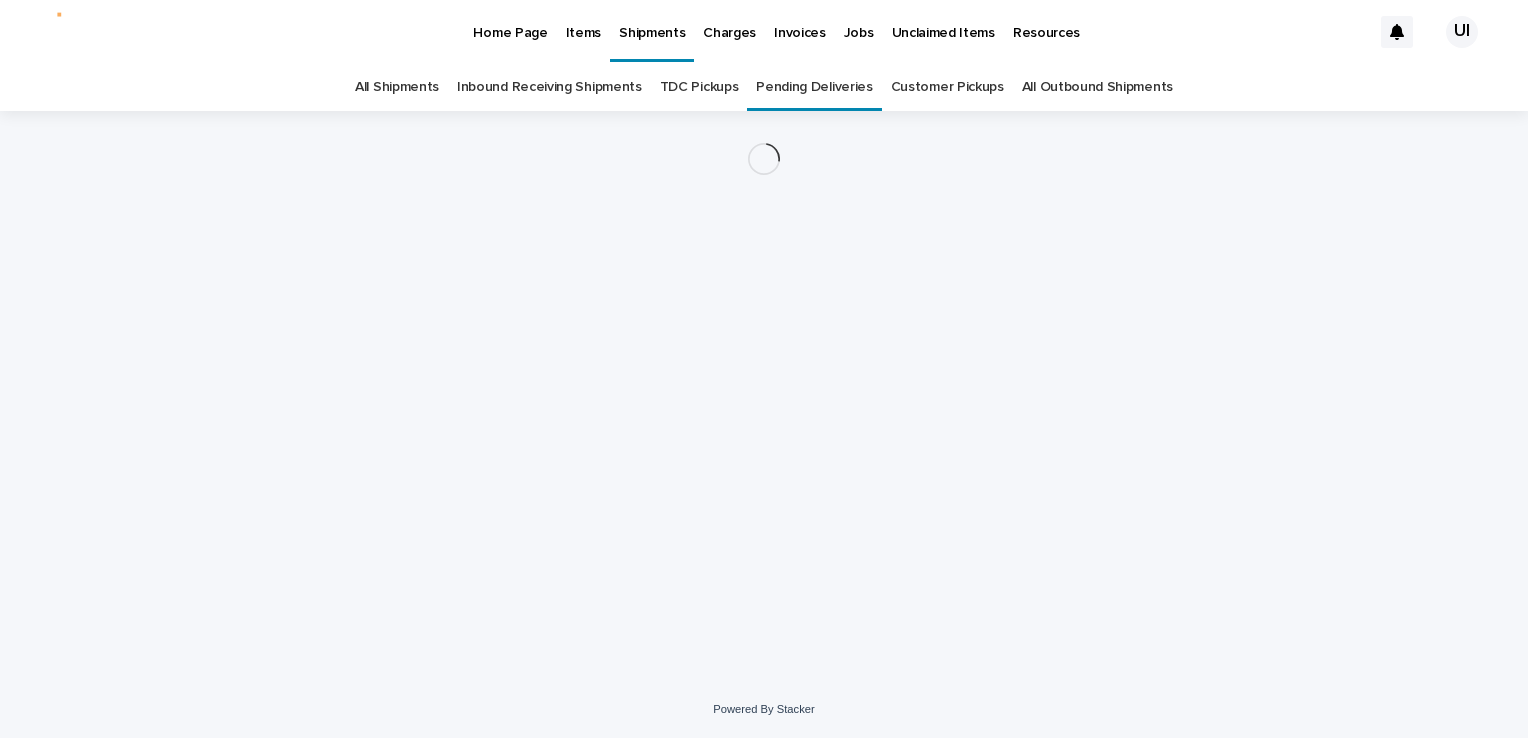 scroll, scrollTop: 0, scrollLeft: 0, axis: both 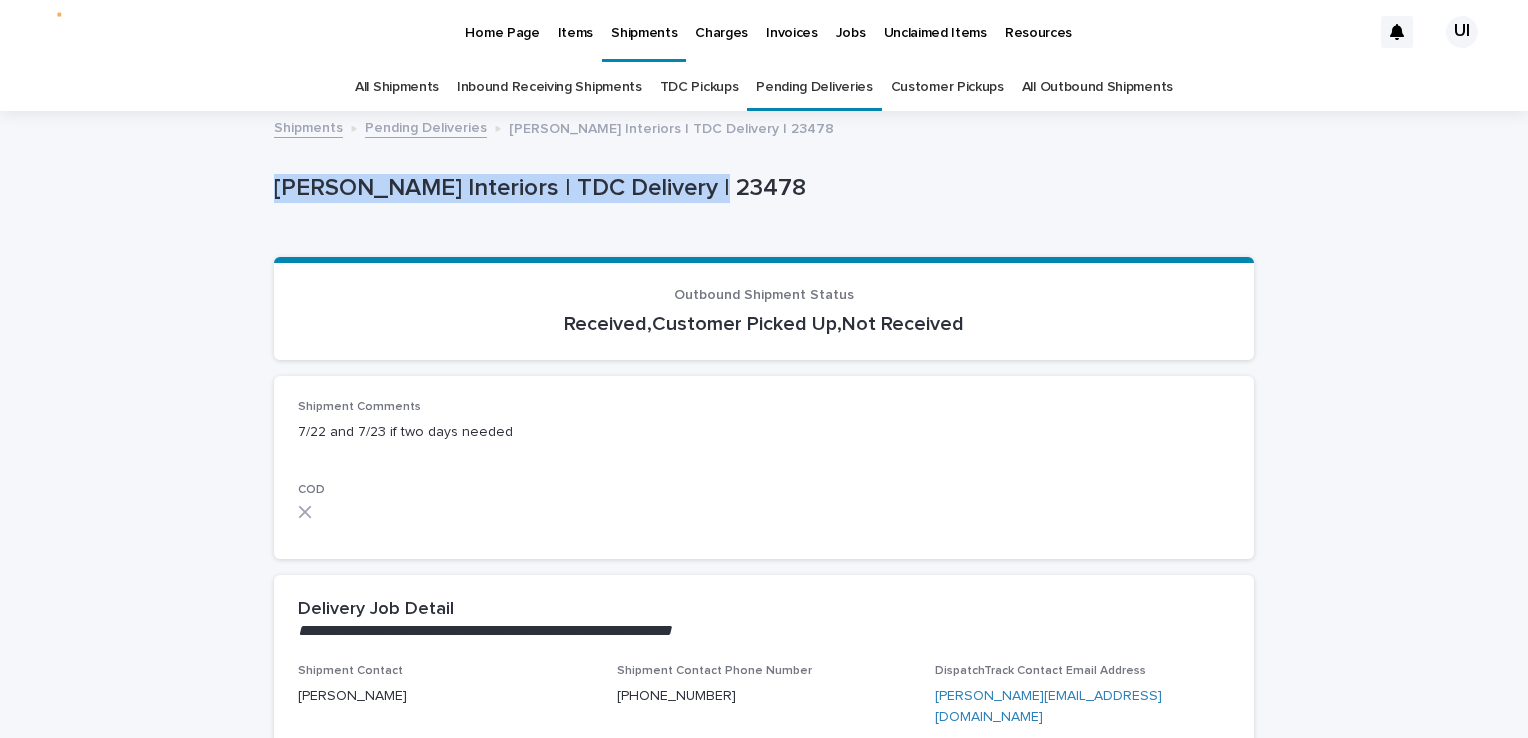 drag, startPoint x: 265, startPoint y: 169, endPoint x: 734, endPoint y: 216, distance: 471.34912 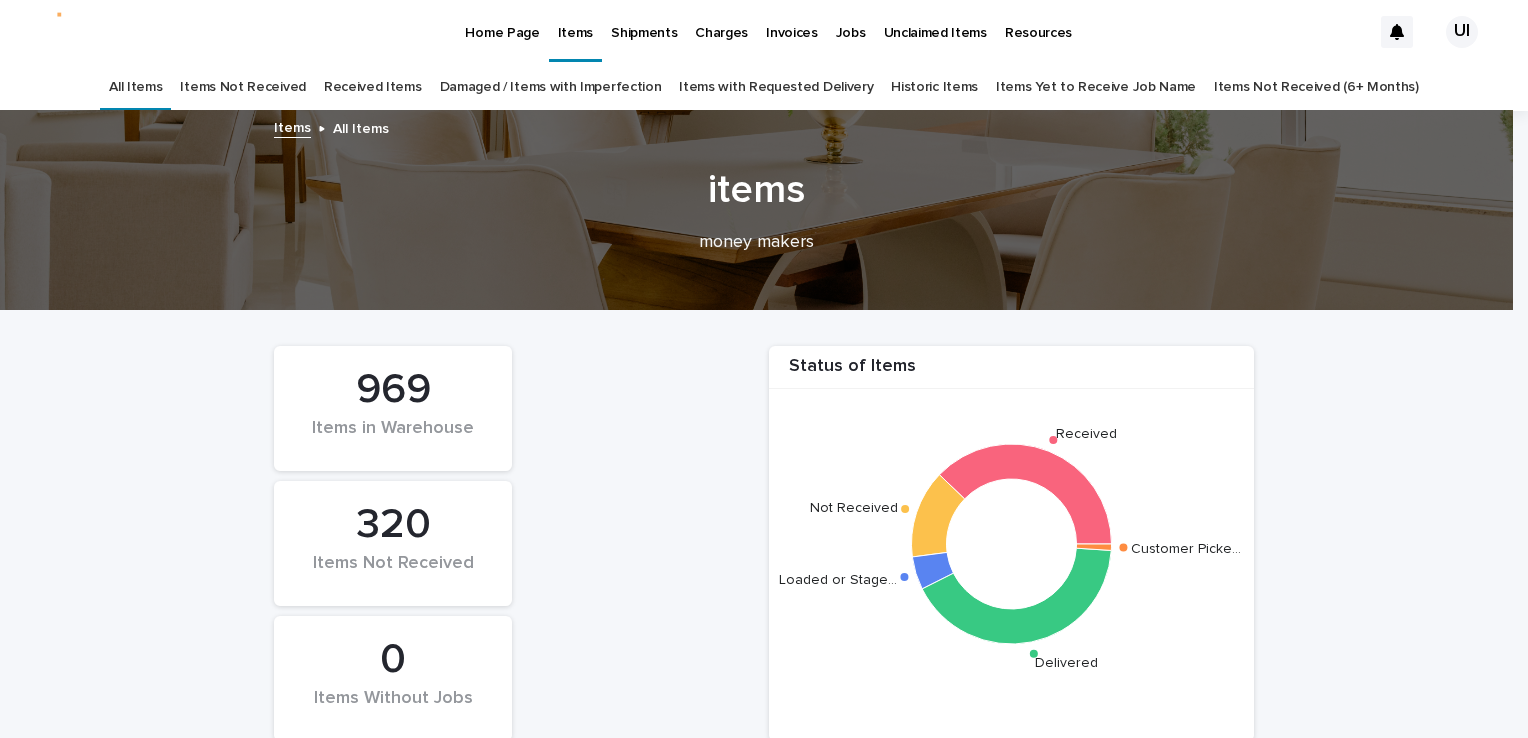 click on "Received Items" at bounding box center (373, 87) 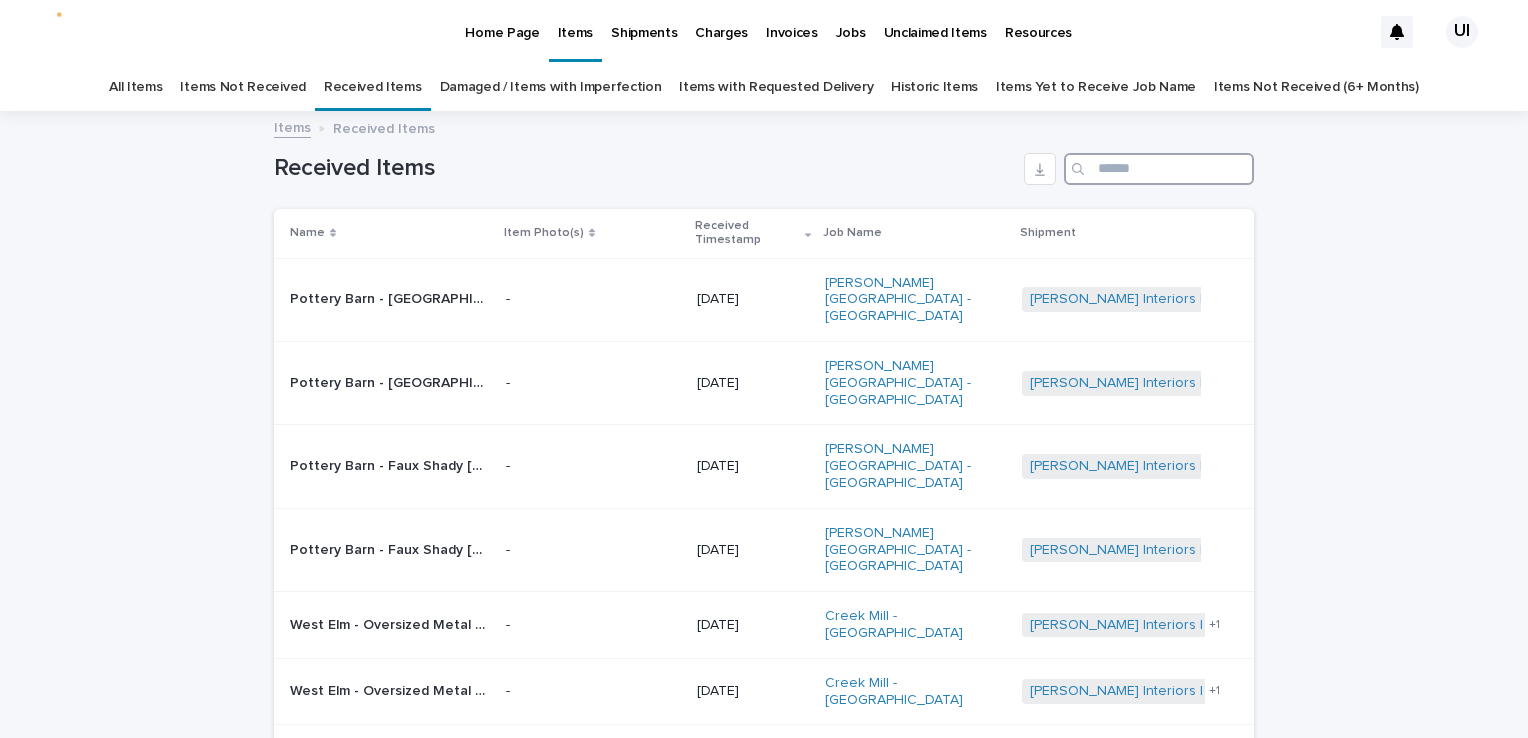 click at bounding box center (1159, 169) 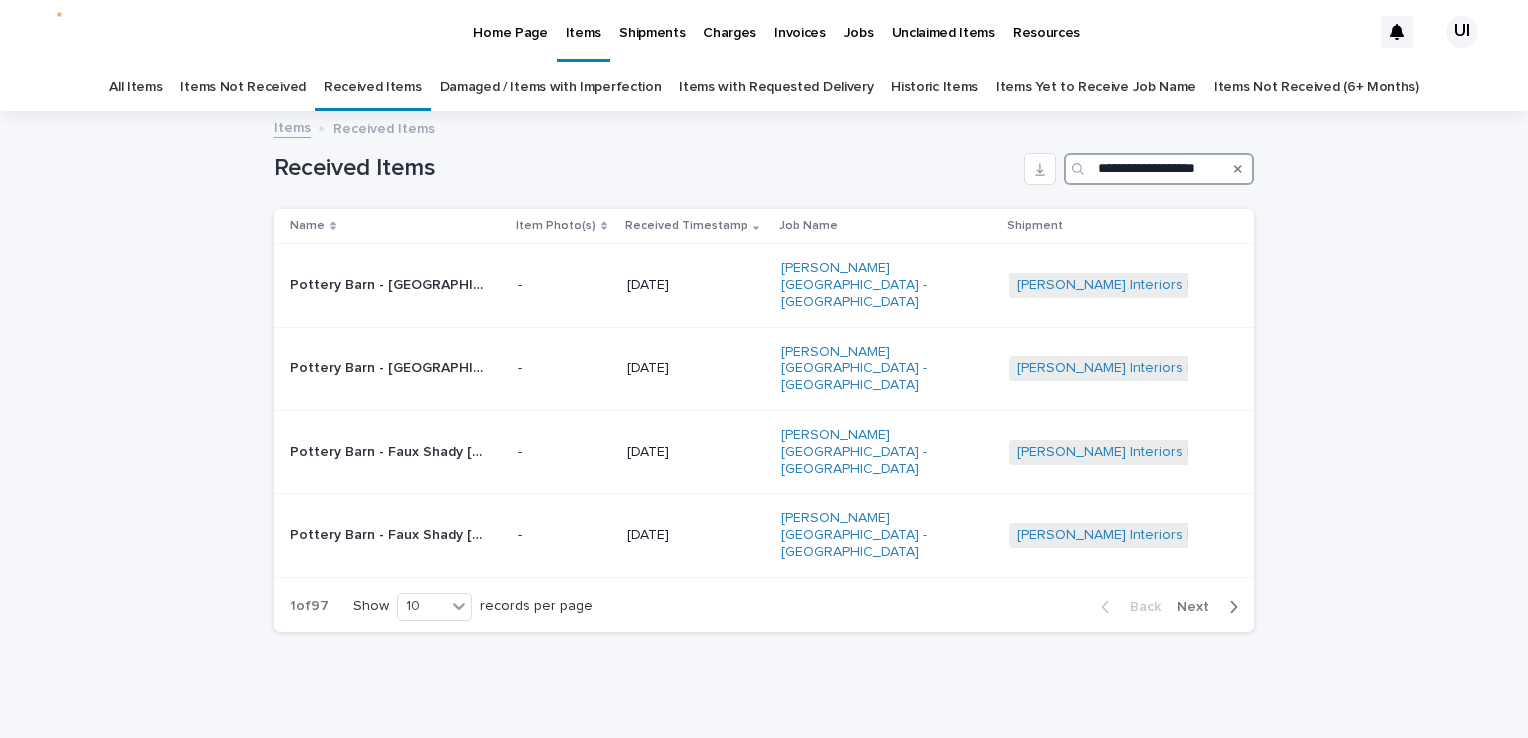 scroll, scrollTop: 0, scrollLeft: 0, axis: both 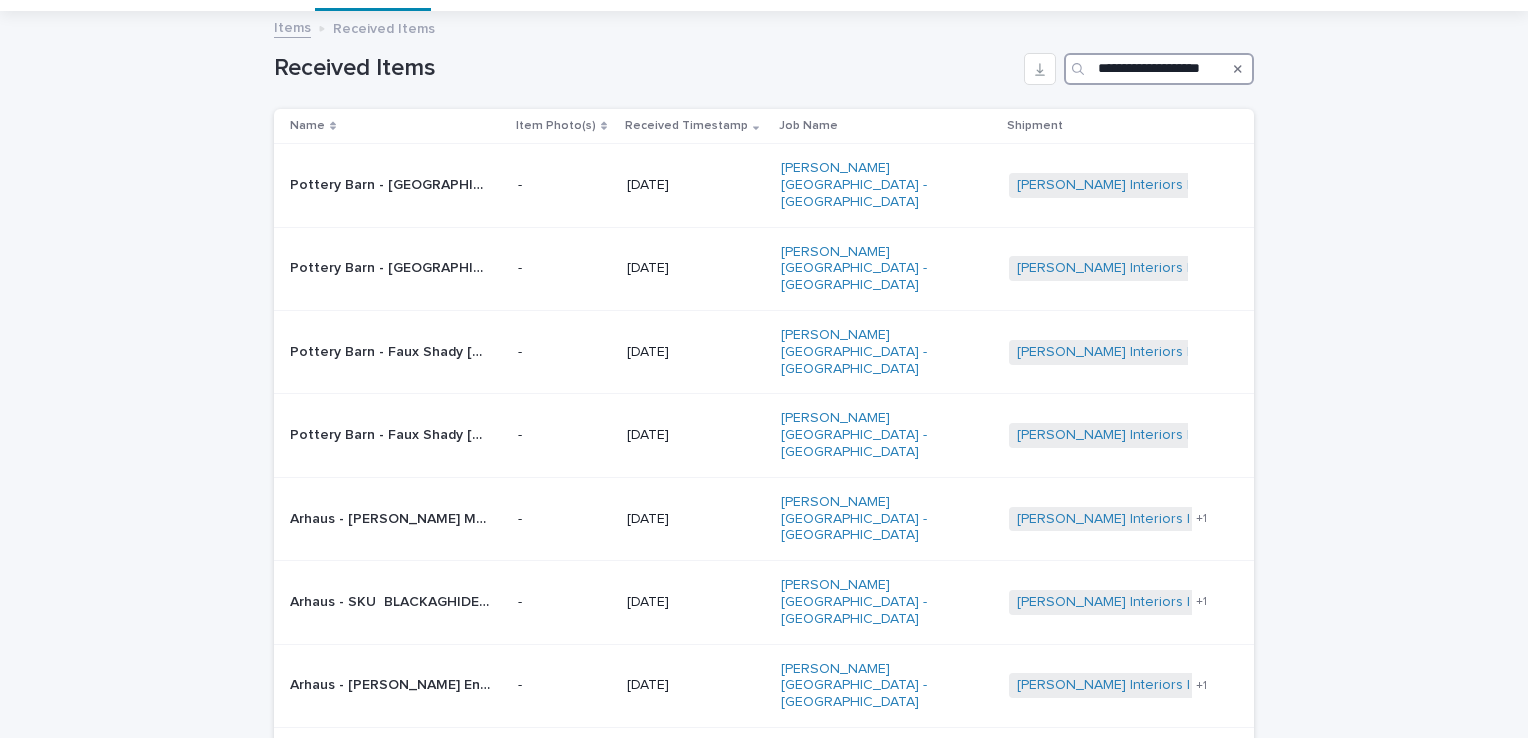 type on "**********" 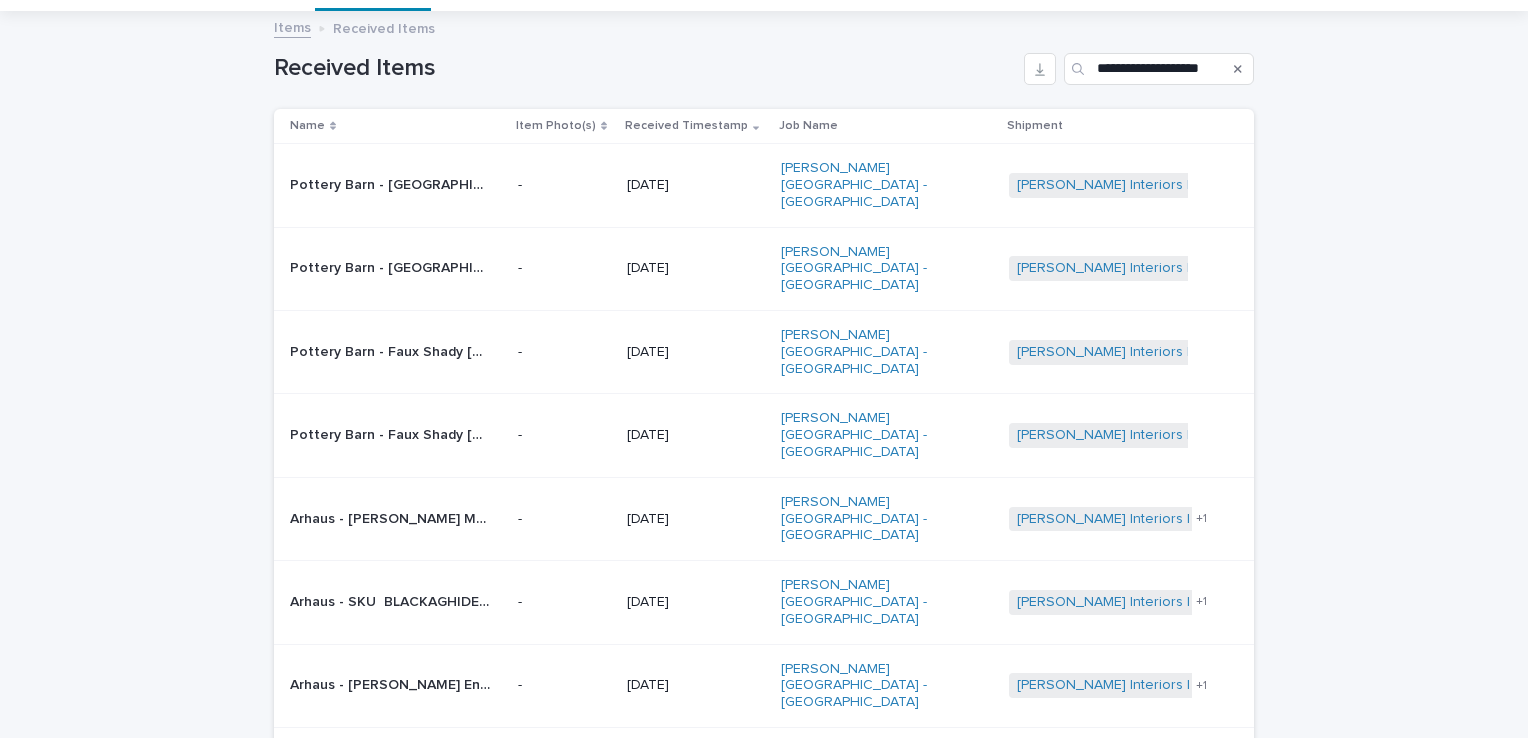scroll, scrollTop: 0, scrollLeft: 0, axis: both 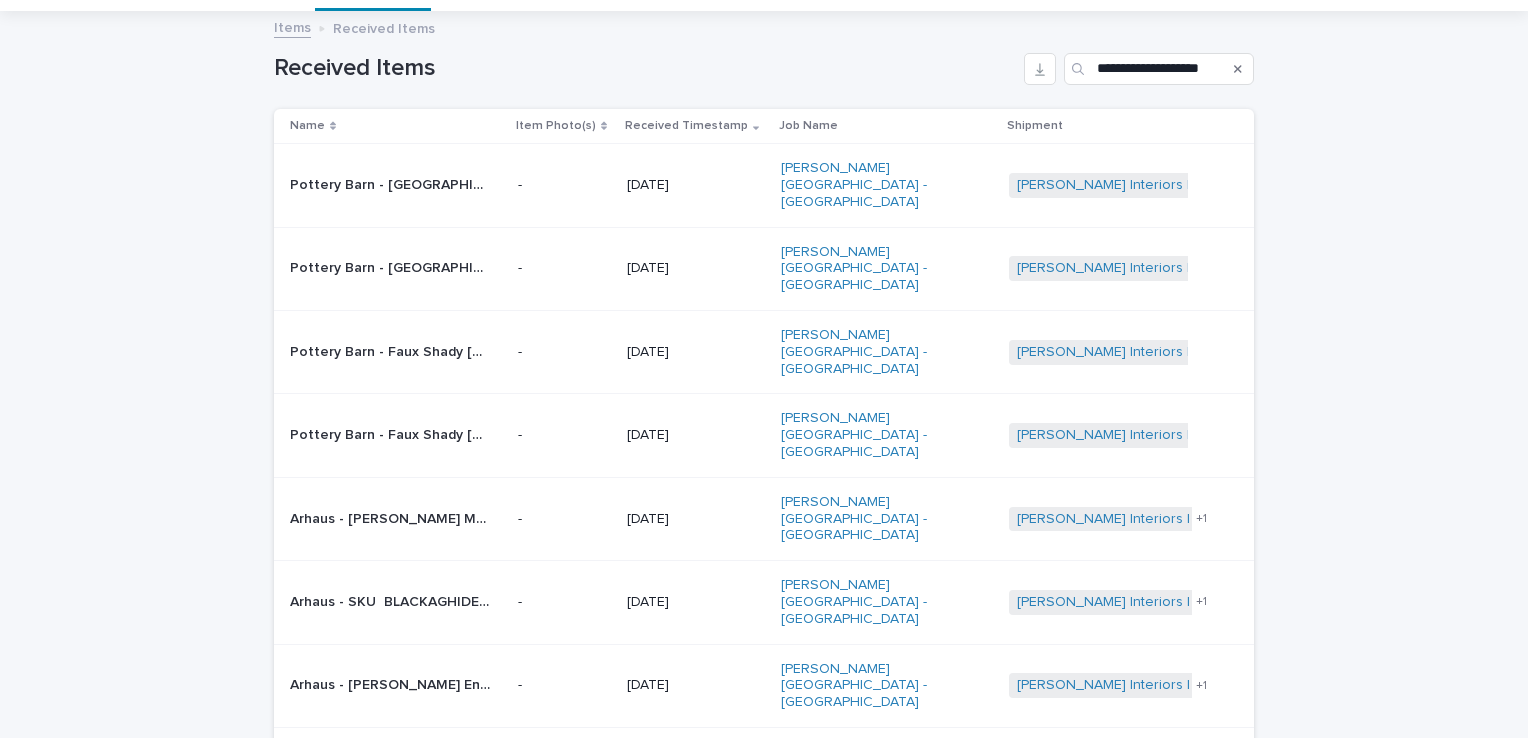 click on "**********" at bounding box center [764, 369] 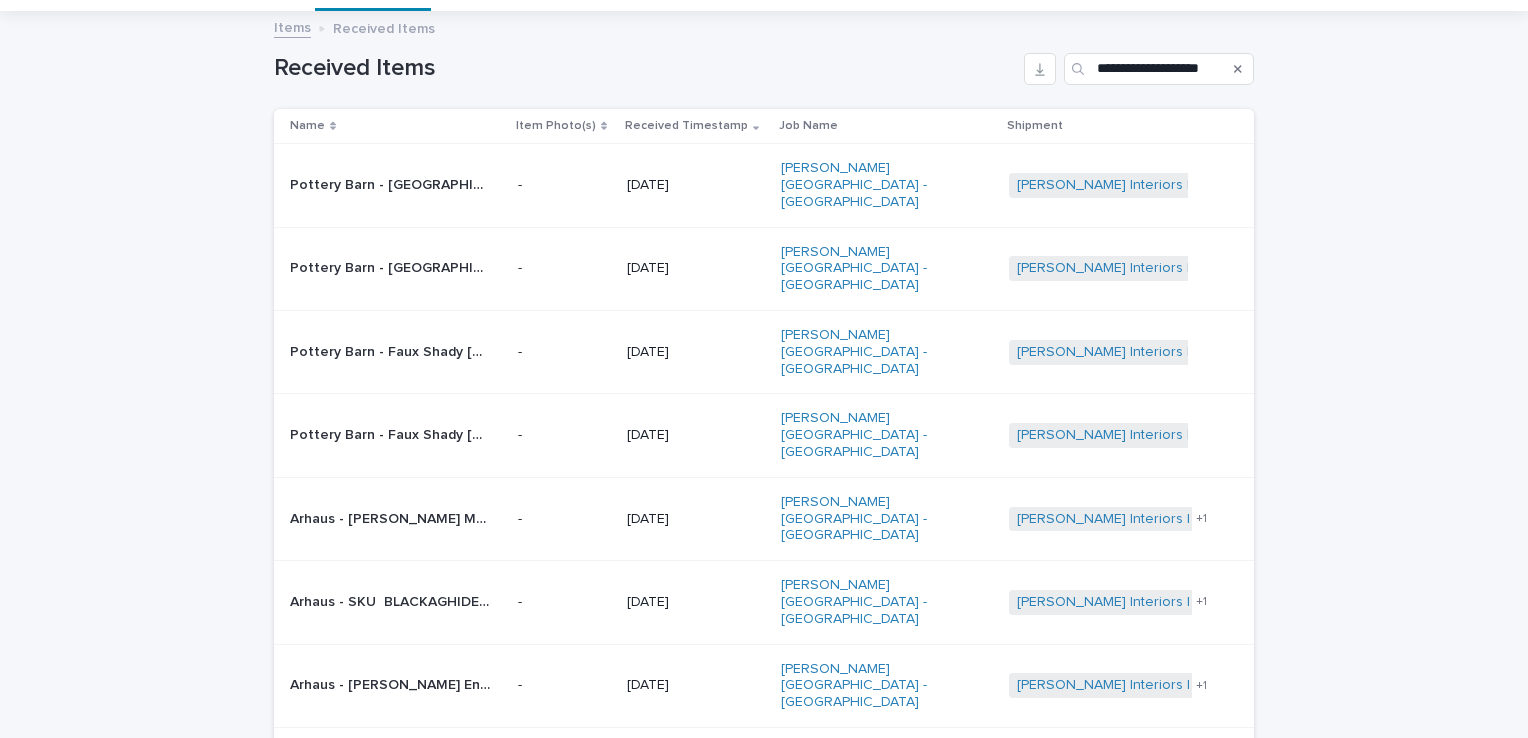 click on "**********" at bounding box center [764, 580] 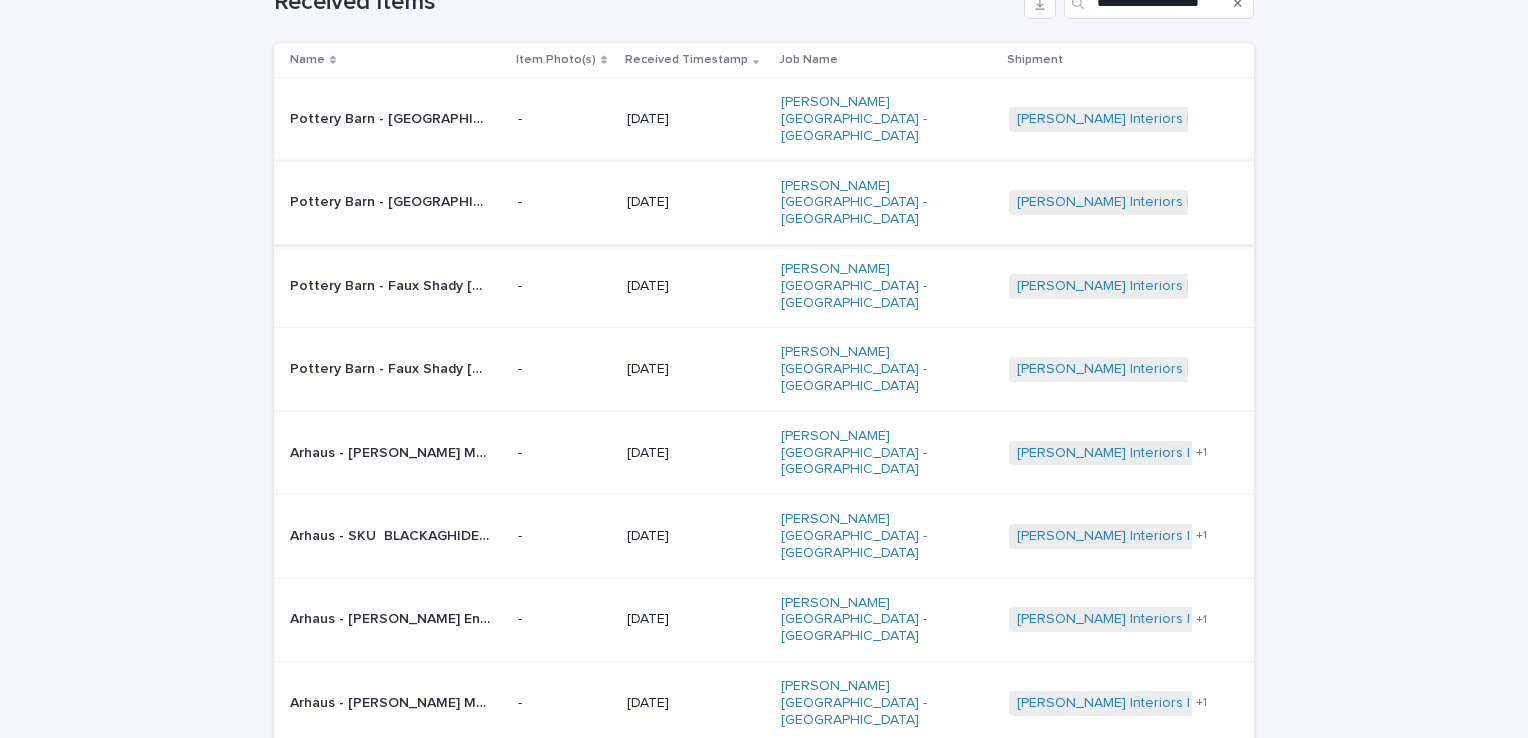 scroll, scrollTop: 200, scrollLeft: 0, axis: vertical 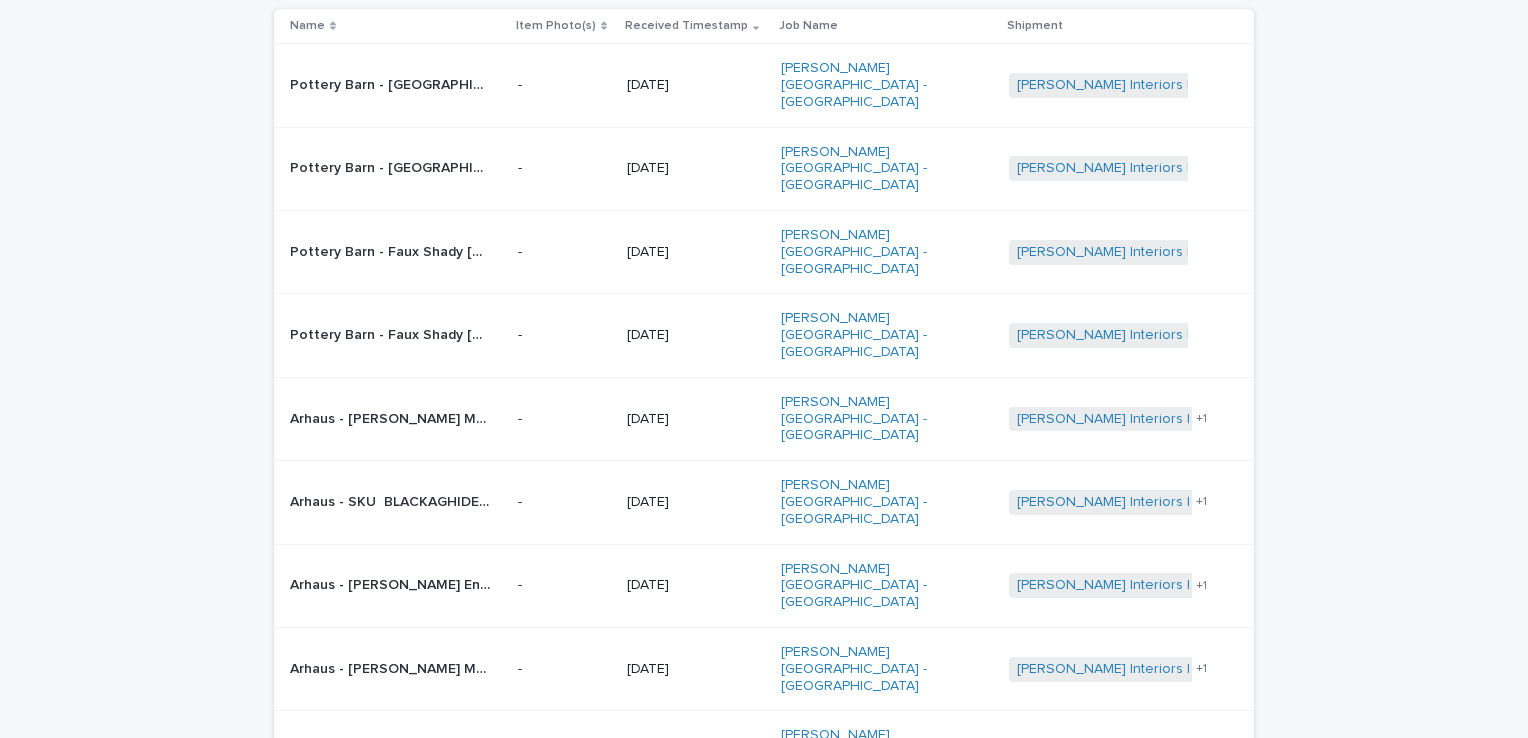 click on "Next" at bounding box center (1199, 907) 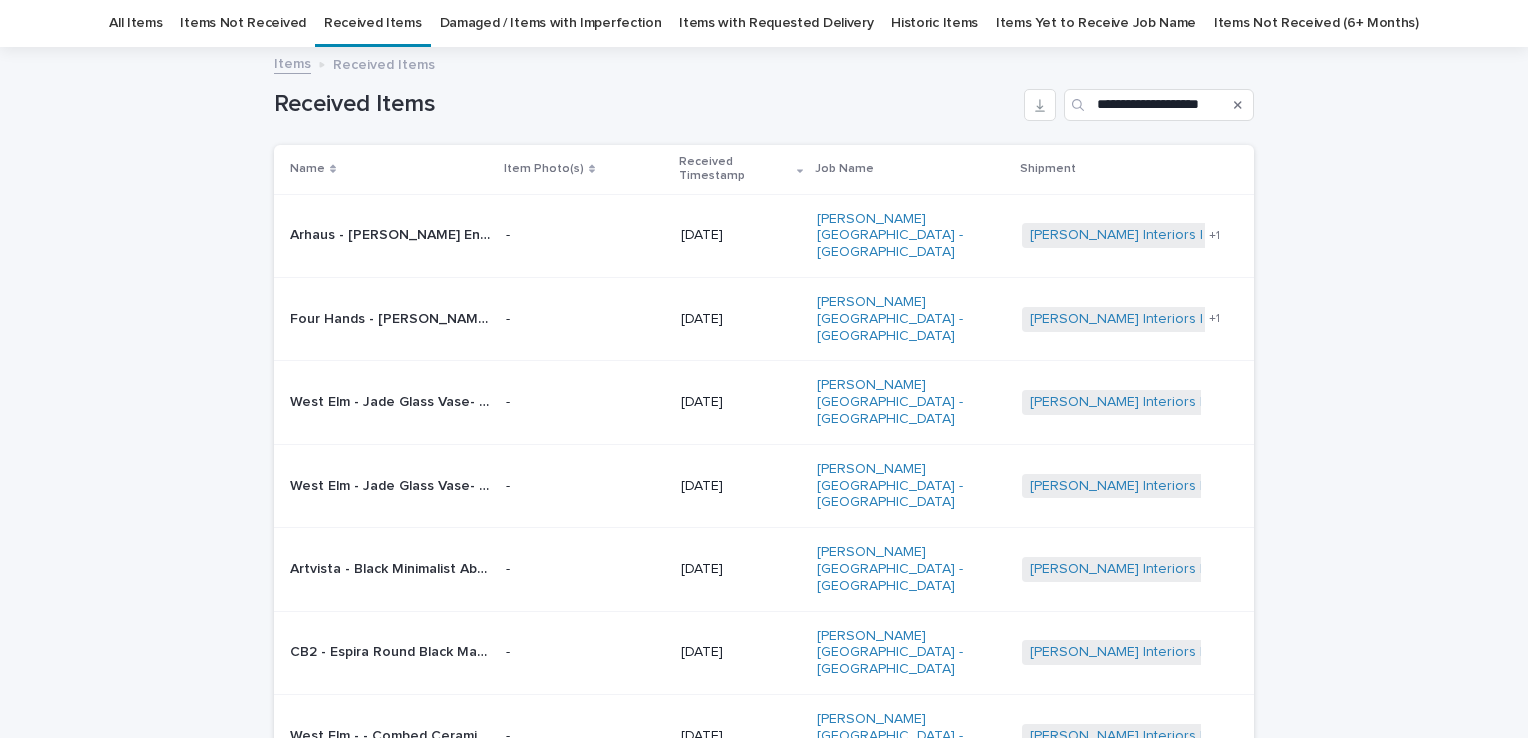 scroll, scrollTop: 164, scrollLeft: 0, axis: vertical 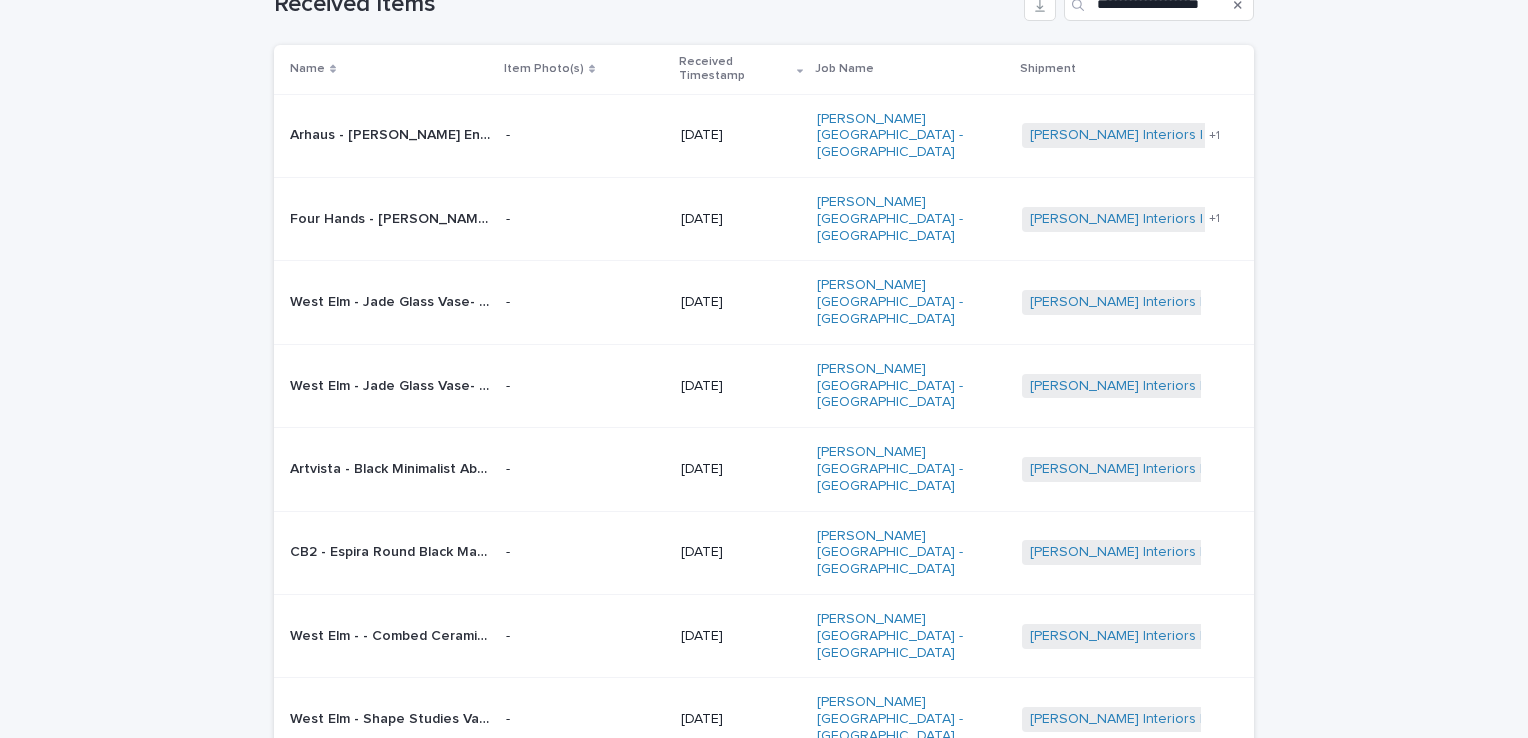 click on "**********" at bounding box center (764, 369) 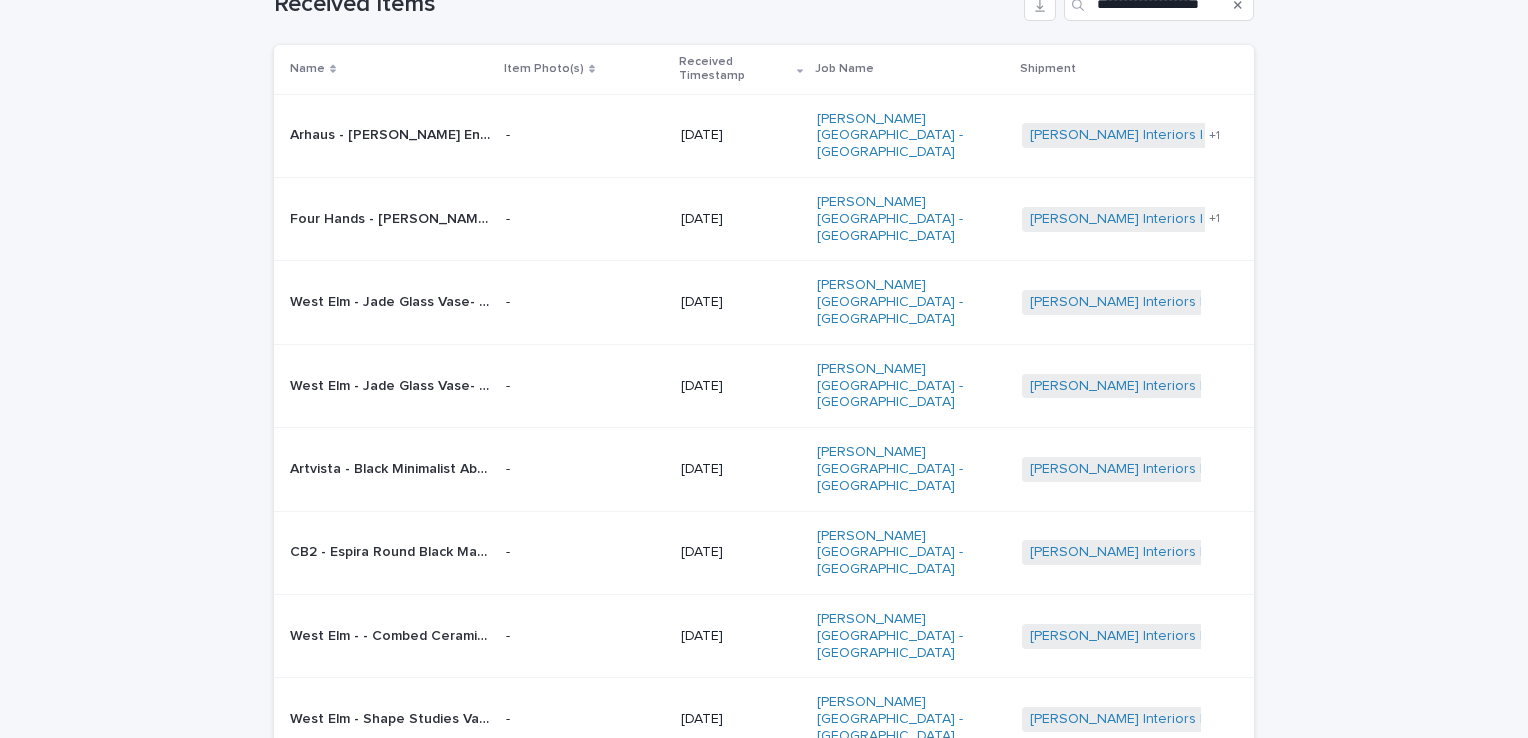 click on "**********" at bounding box center (764, 369) 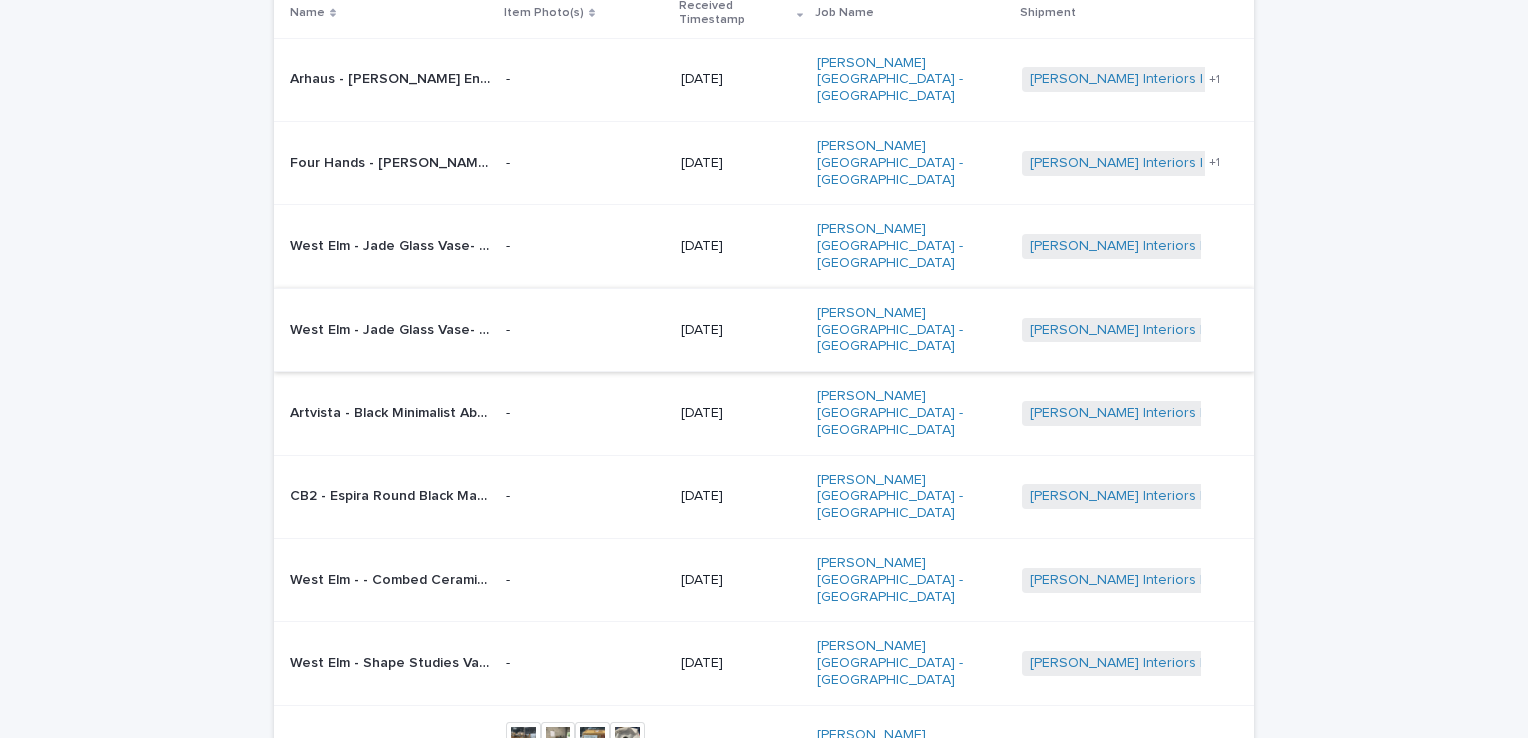scroll, scrollTop: 264, scrollLeft: 0, axis: vertical 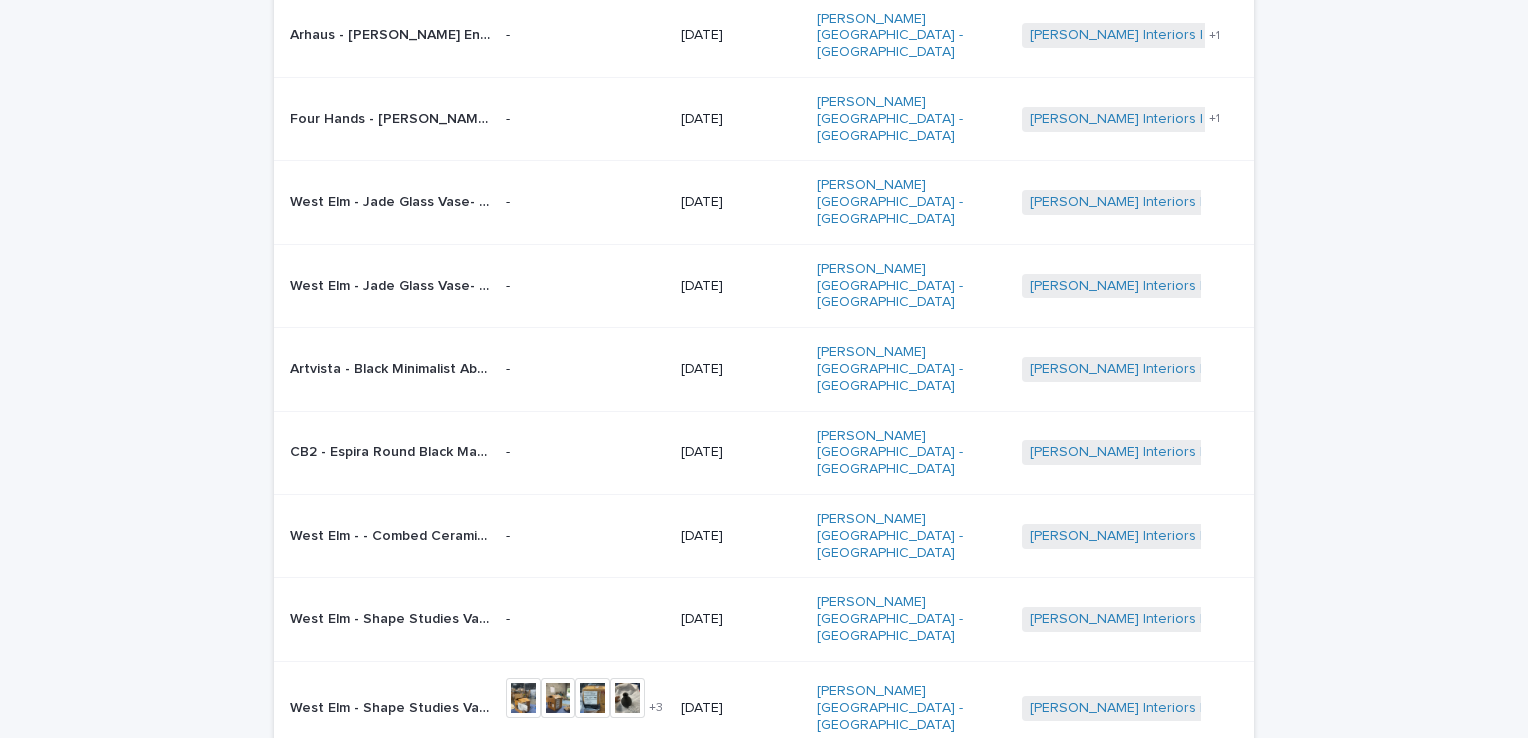 click on "**********" at bounding box center (764, 369) 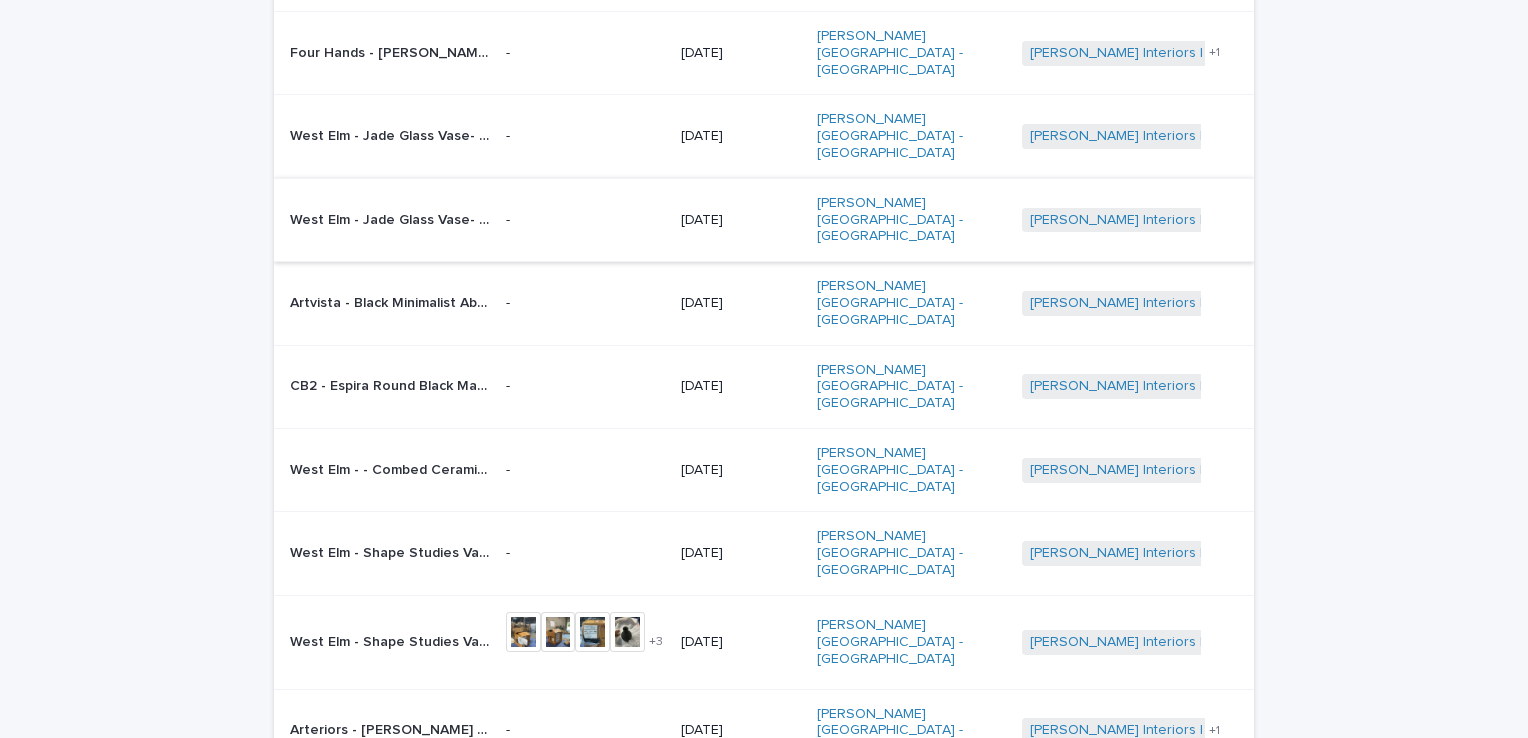 scroll, scrollTop: 364, scrollLeft: 0, axis: vertical 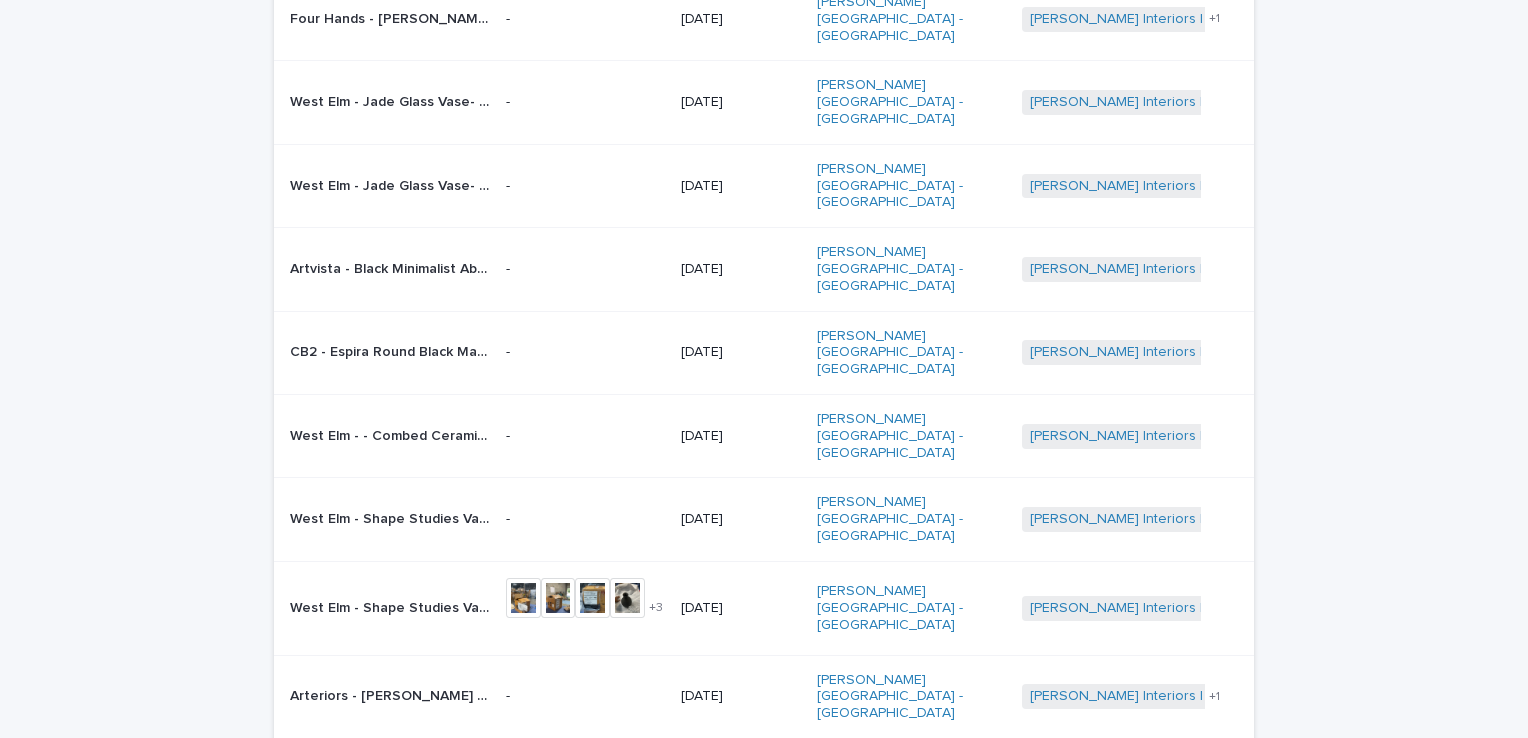 click on "**********" at bounding box center (764, 329) 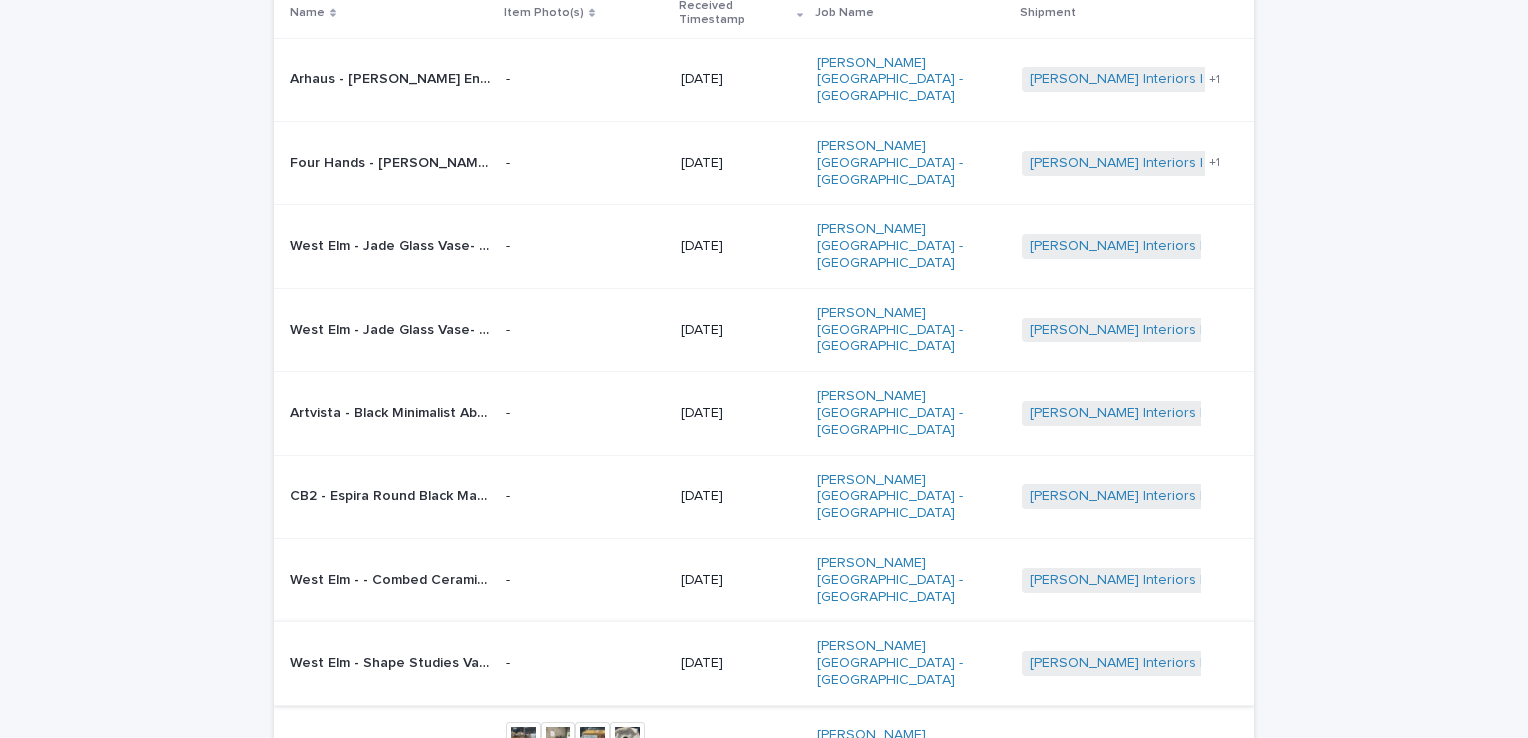 scroll, scrollTop: 337, scrollLeft: 0, axis: vertical 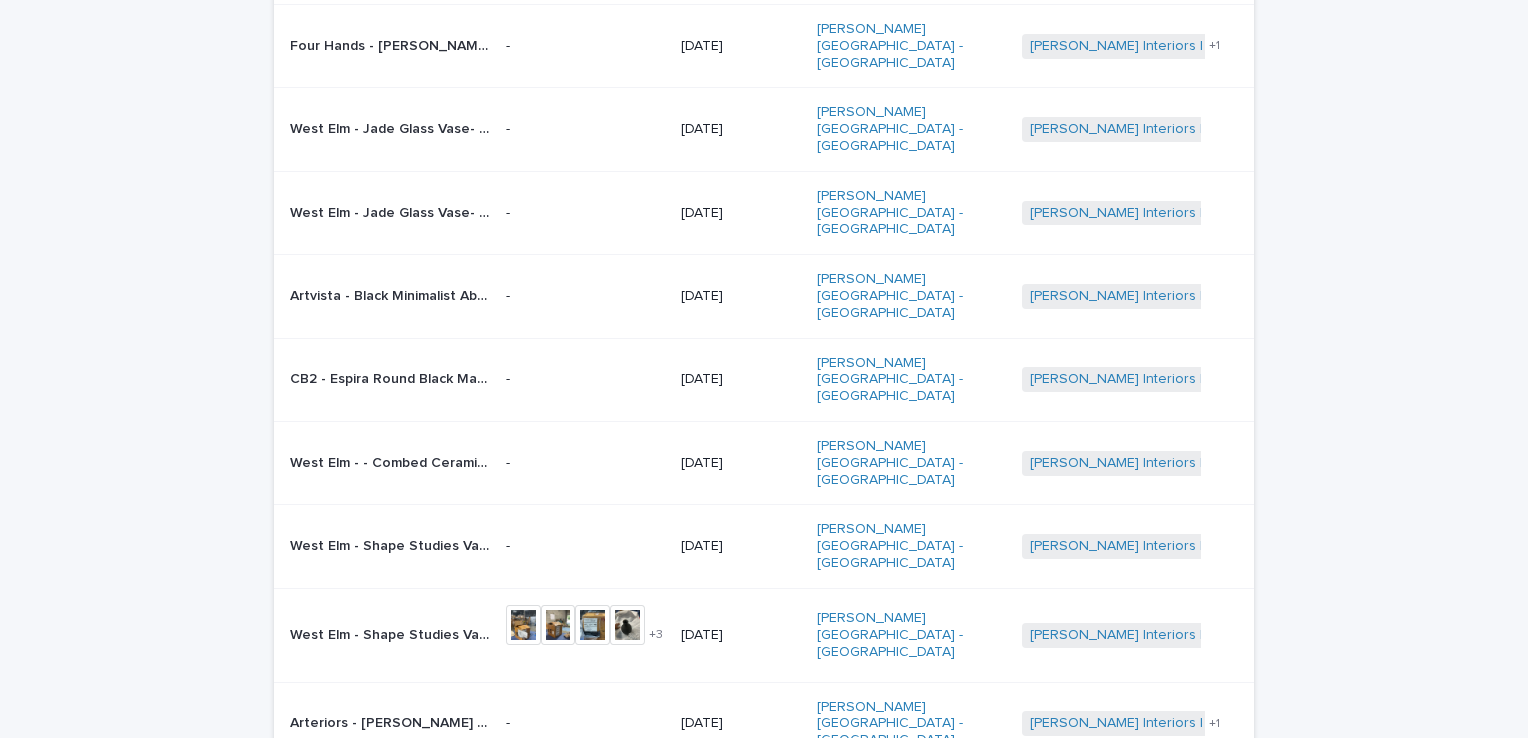 click on "Next" at bounding box center [1199, 795] 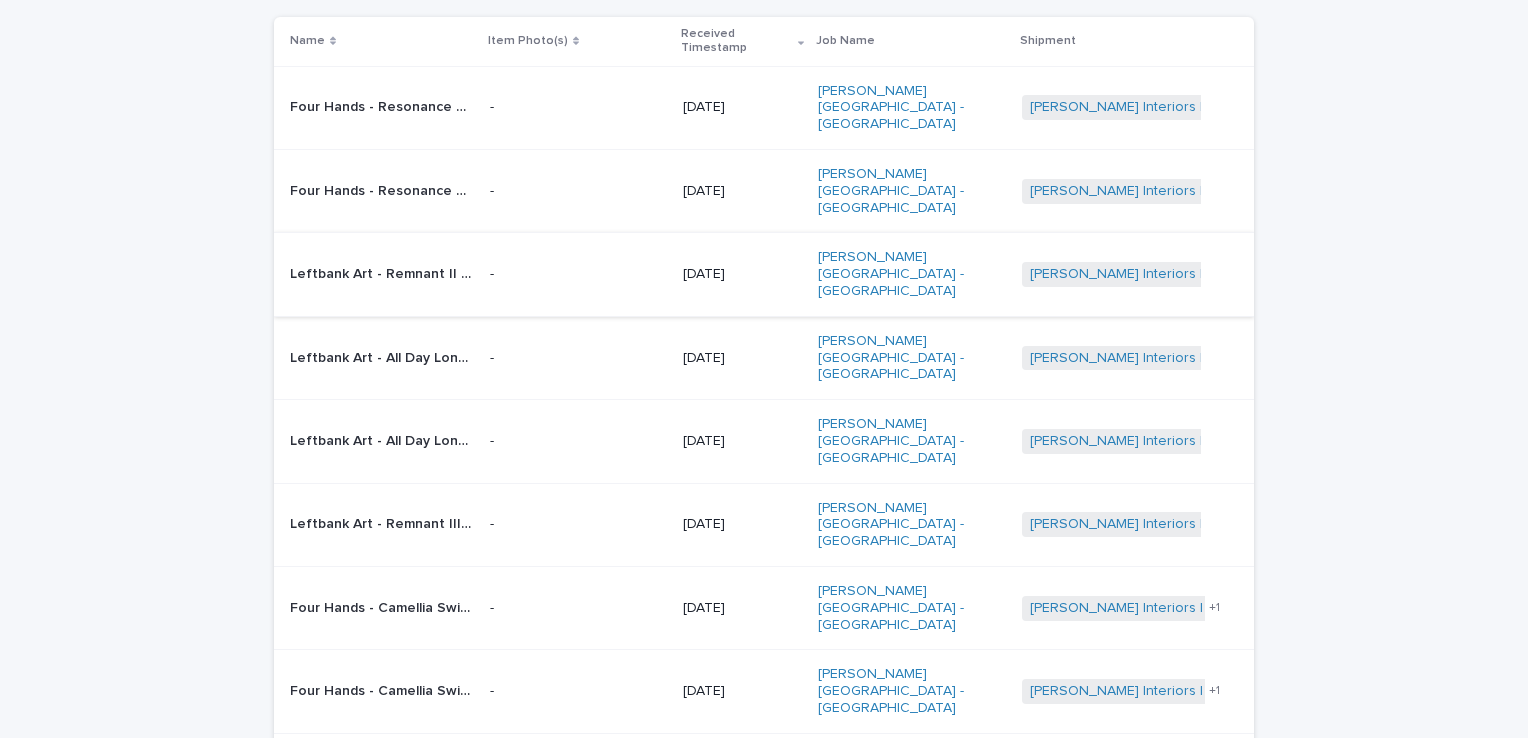 scroll, scrollTop: 237, scrollLeft: 0, axis: vertical 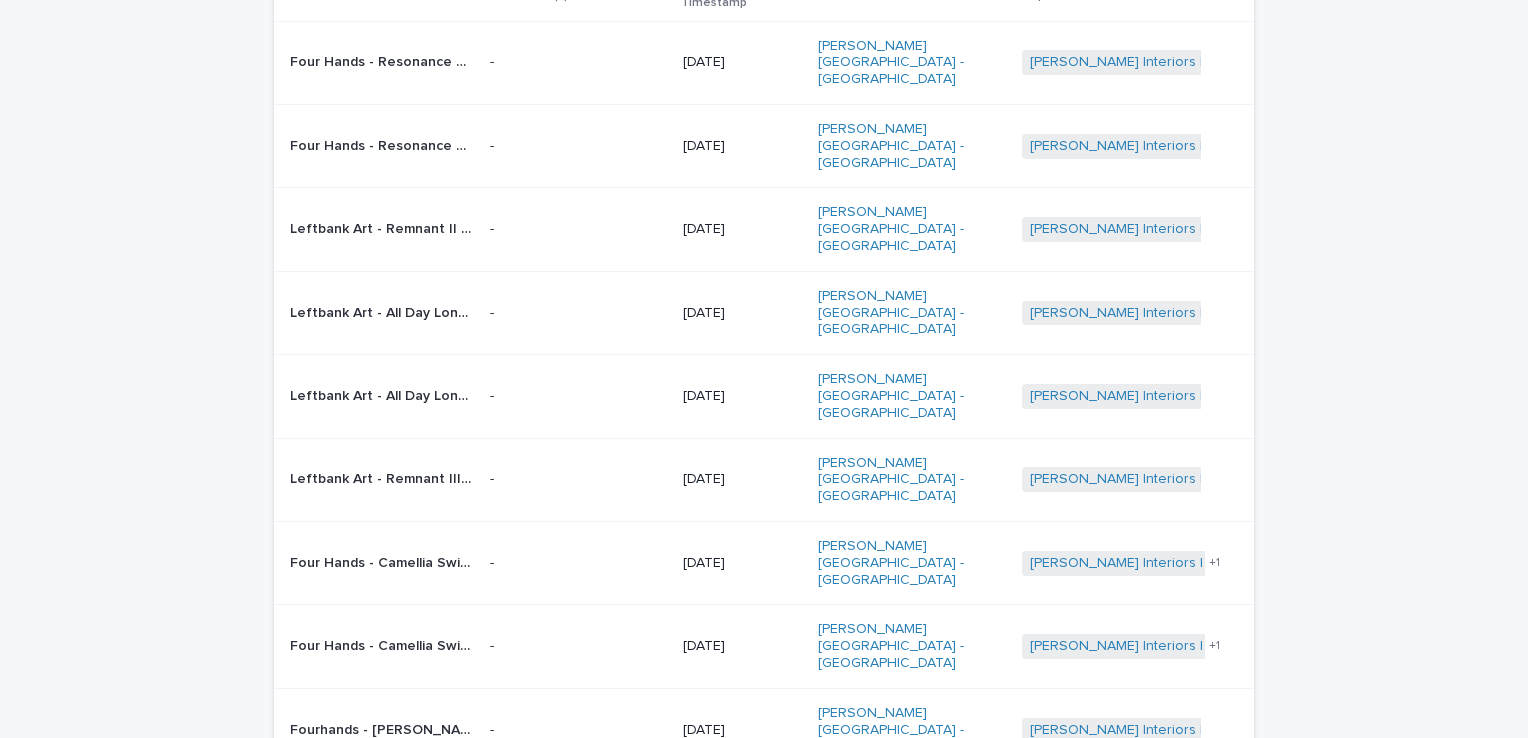 click on "**********" at bounding box center (764, 456) 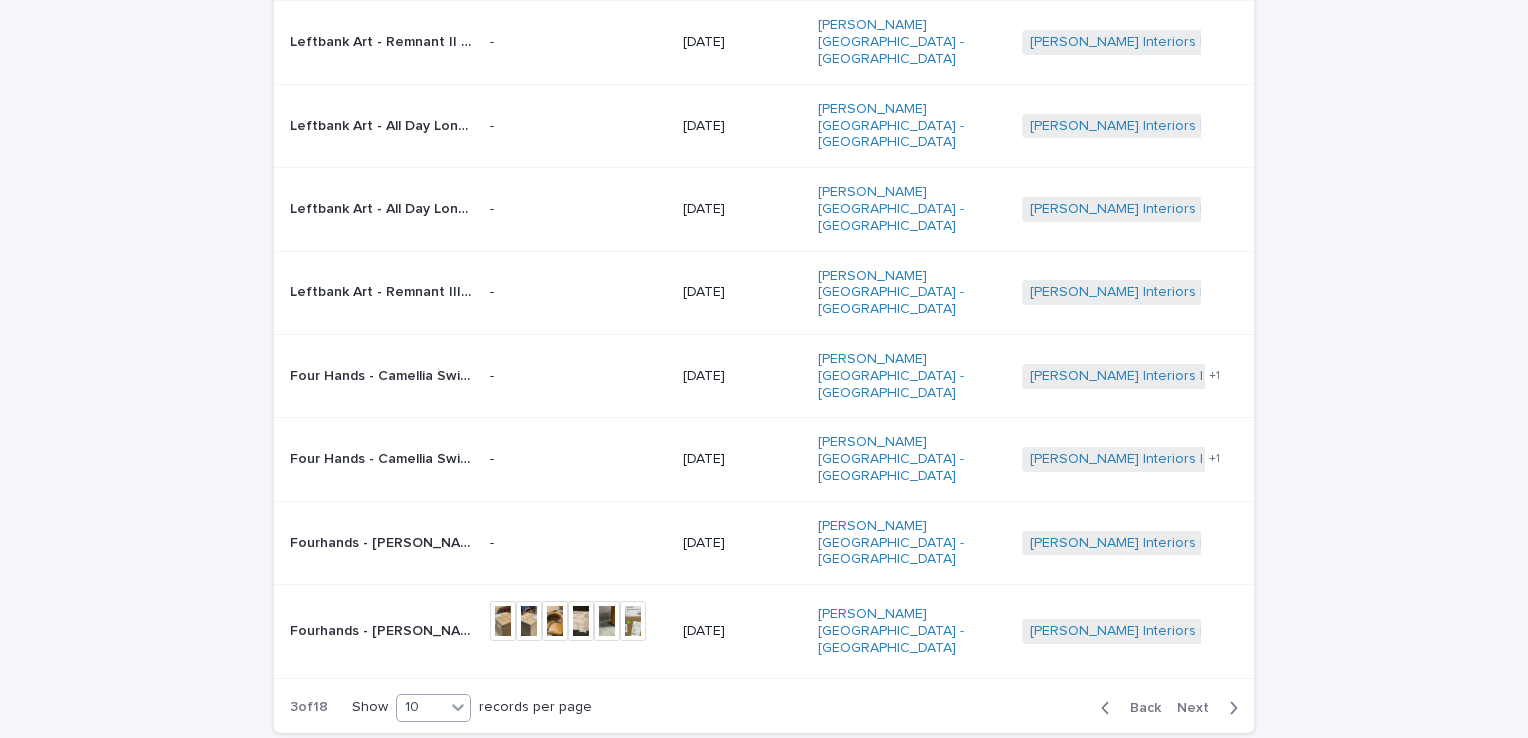 scroll, scrollTop: 437, scrollLeft: 0, axis: vertical 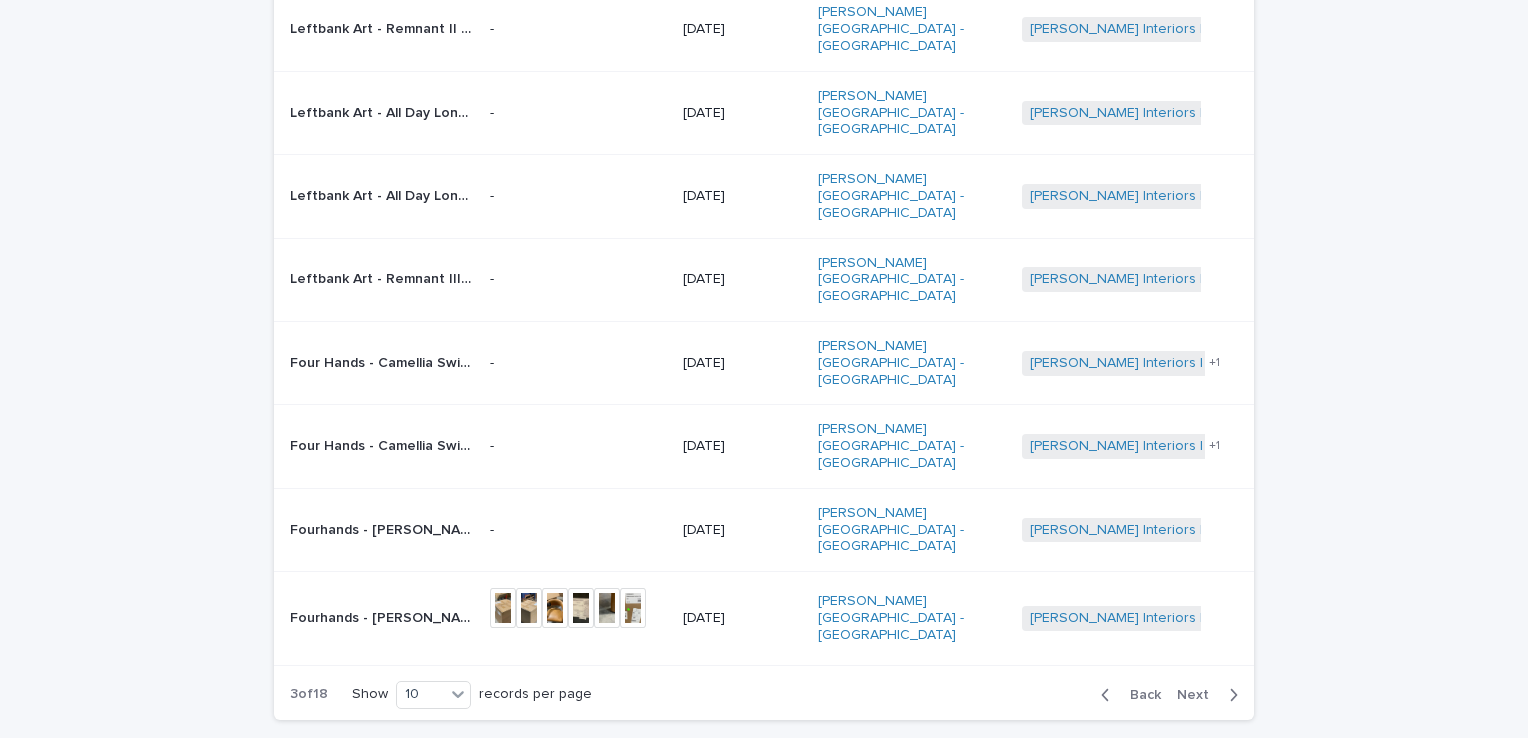 click on "**********" at bounding box center [764, 256] 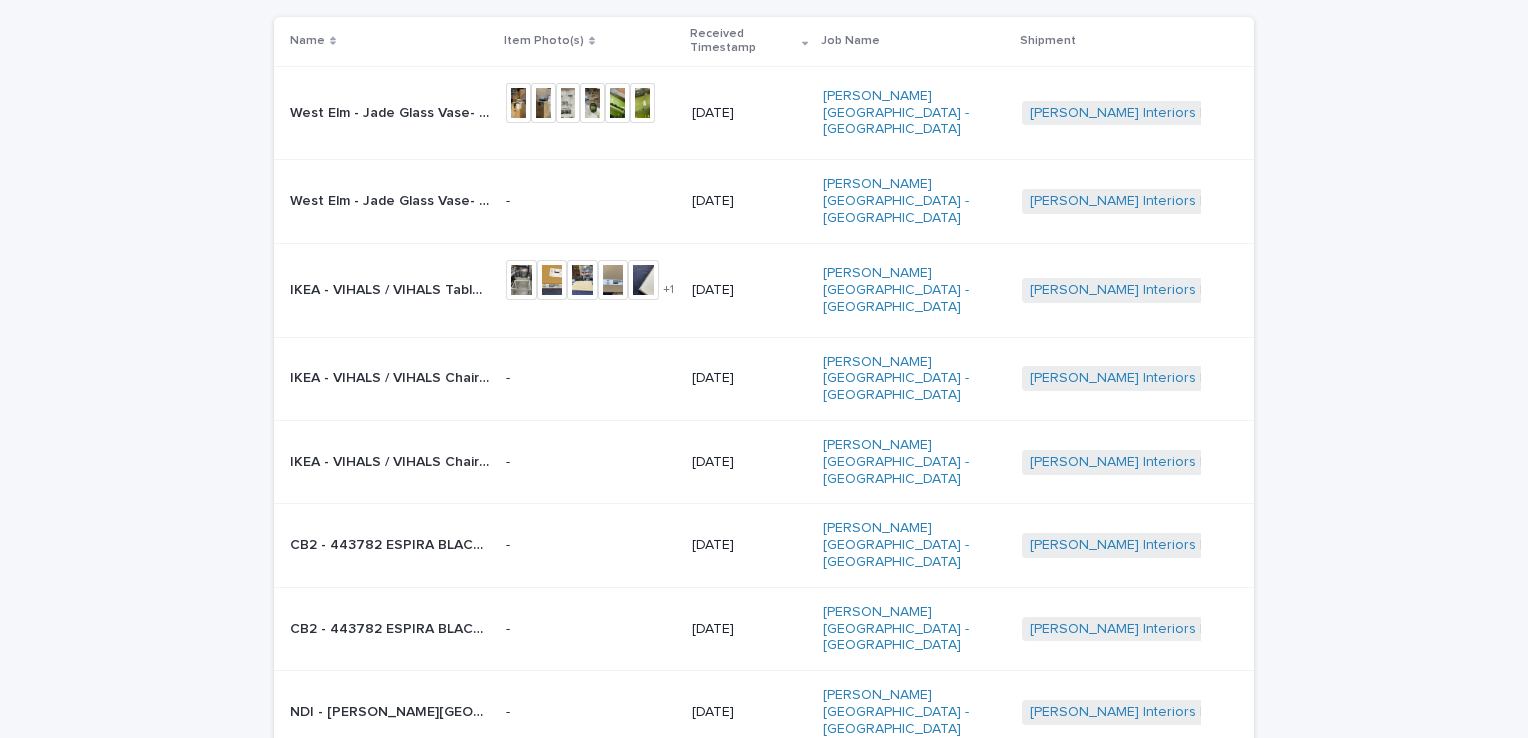scroll, scrollTop: 178, scrollLeft: 0, axis: vertical 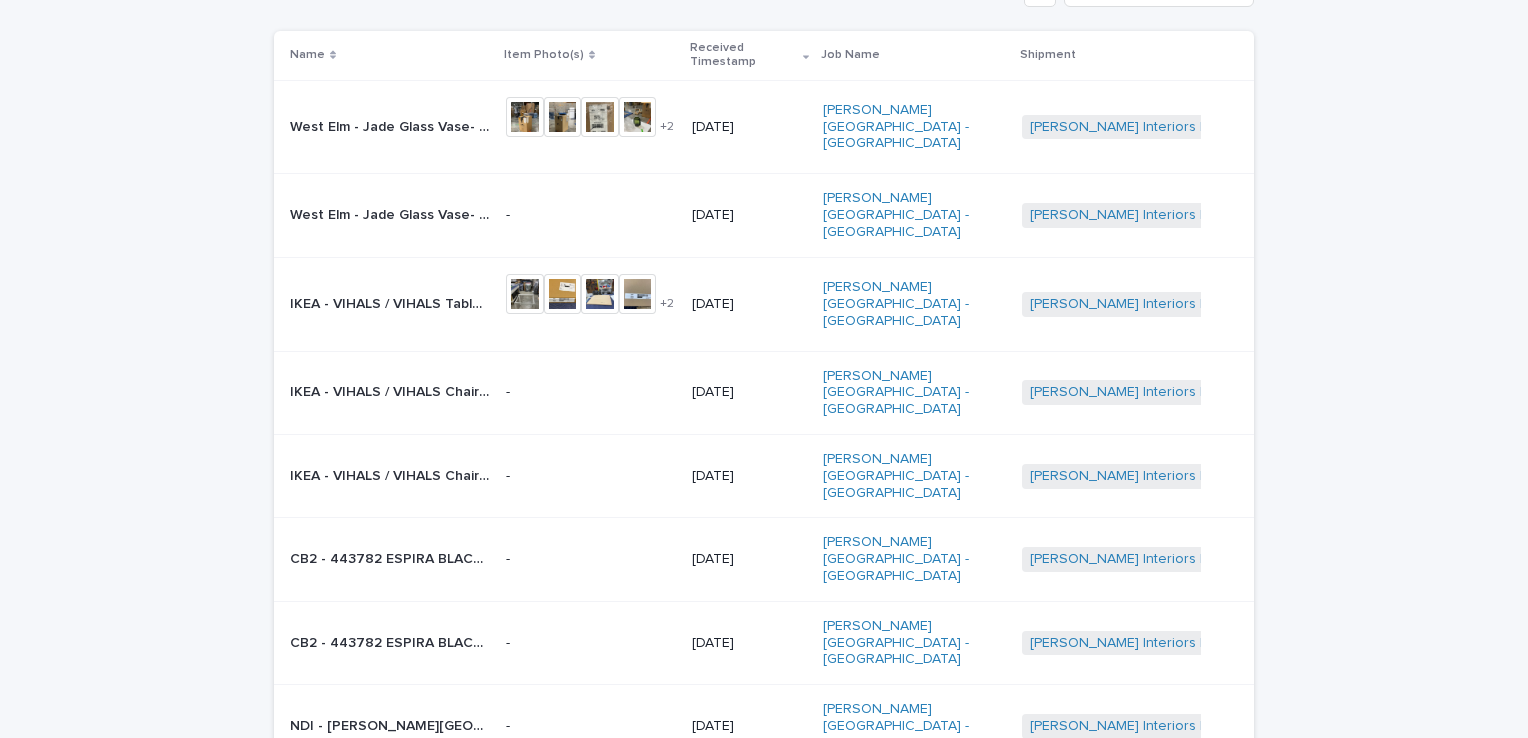click on "**********" at bounding box center (764, 530) 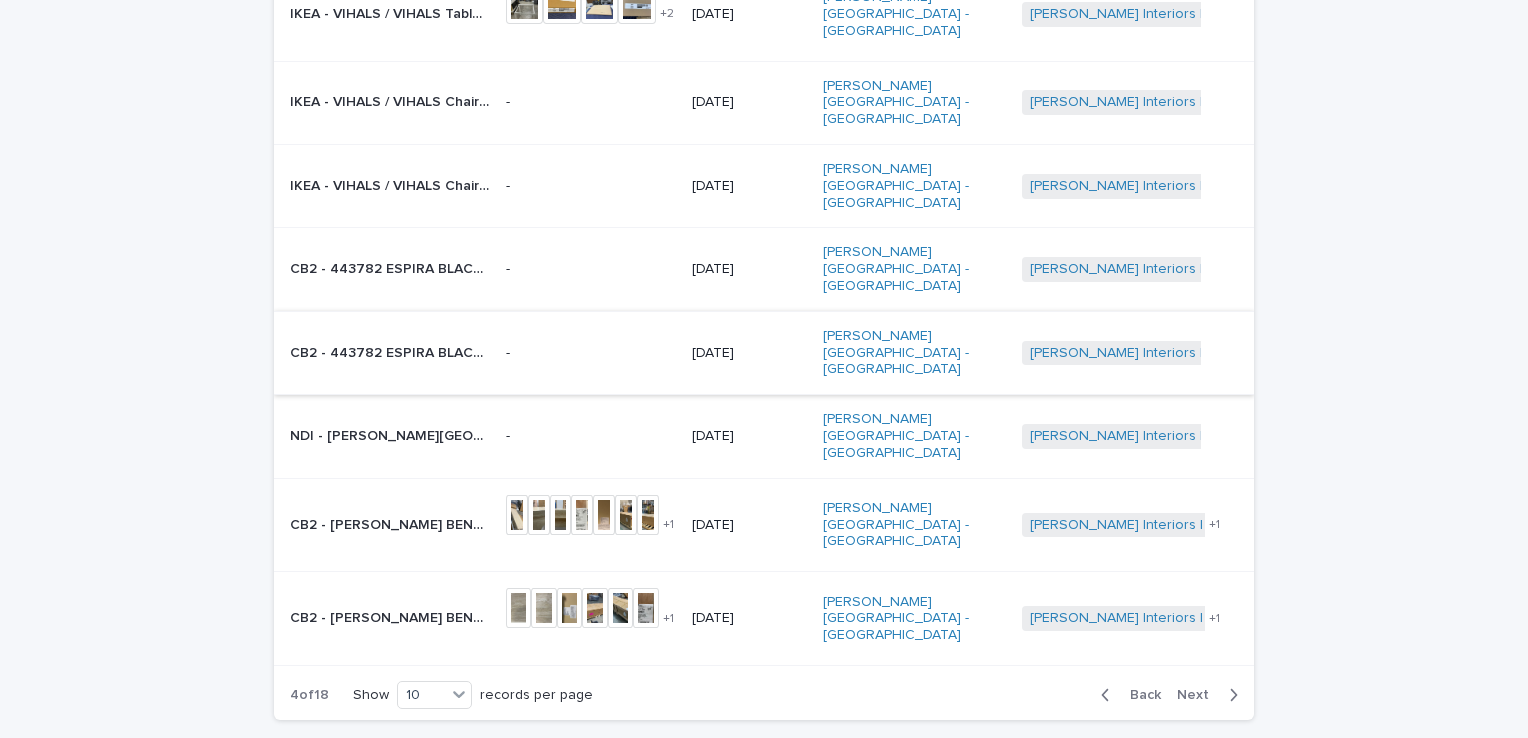 scroll, scrollTop: 478, scrollLeft: 0, axis: vertical 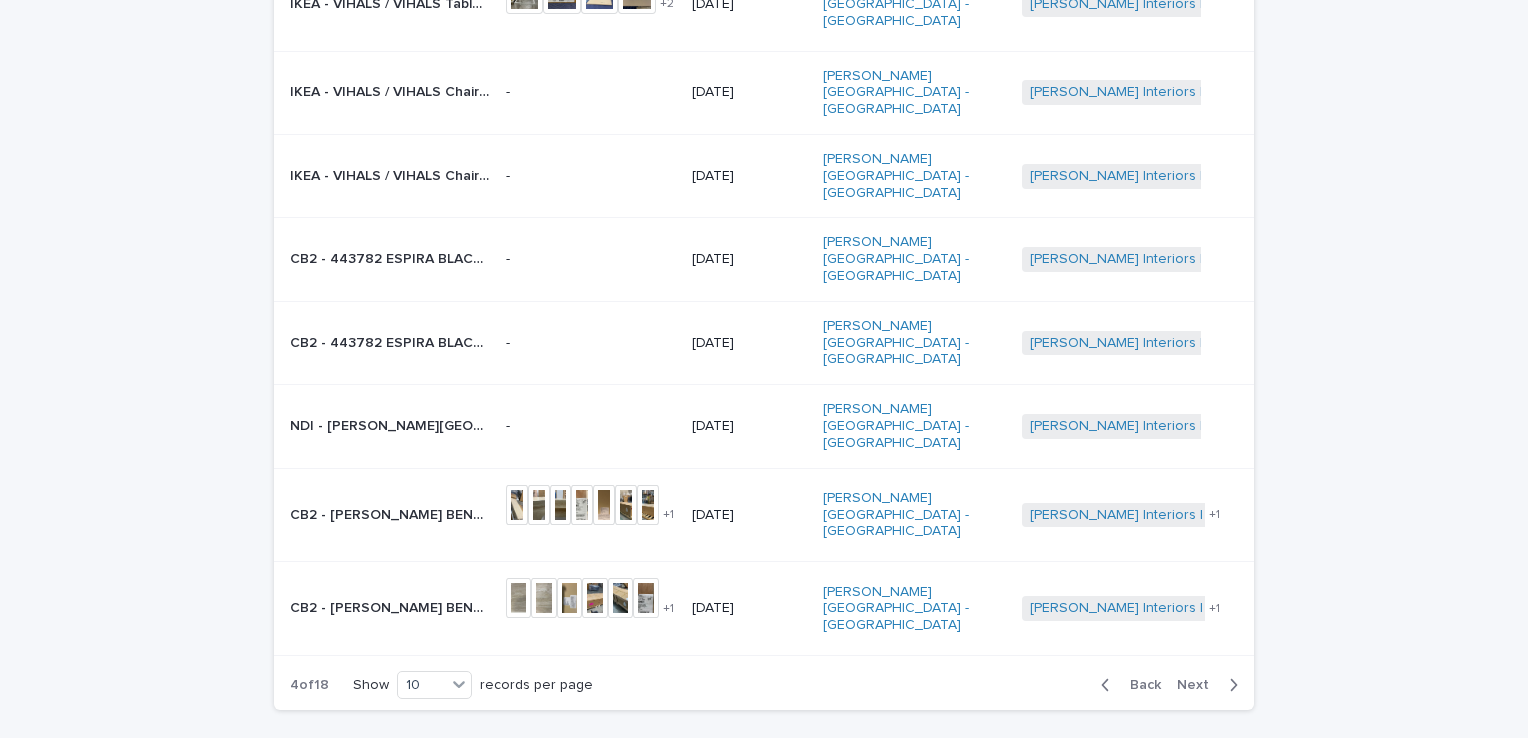 click on "Next" at bounding box center [1199, 685] 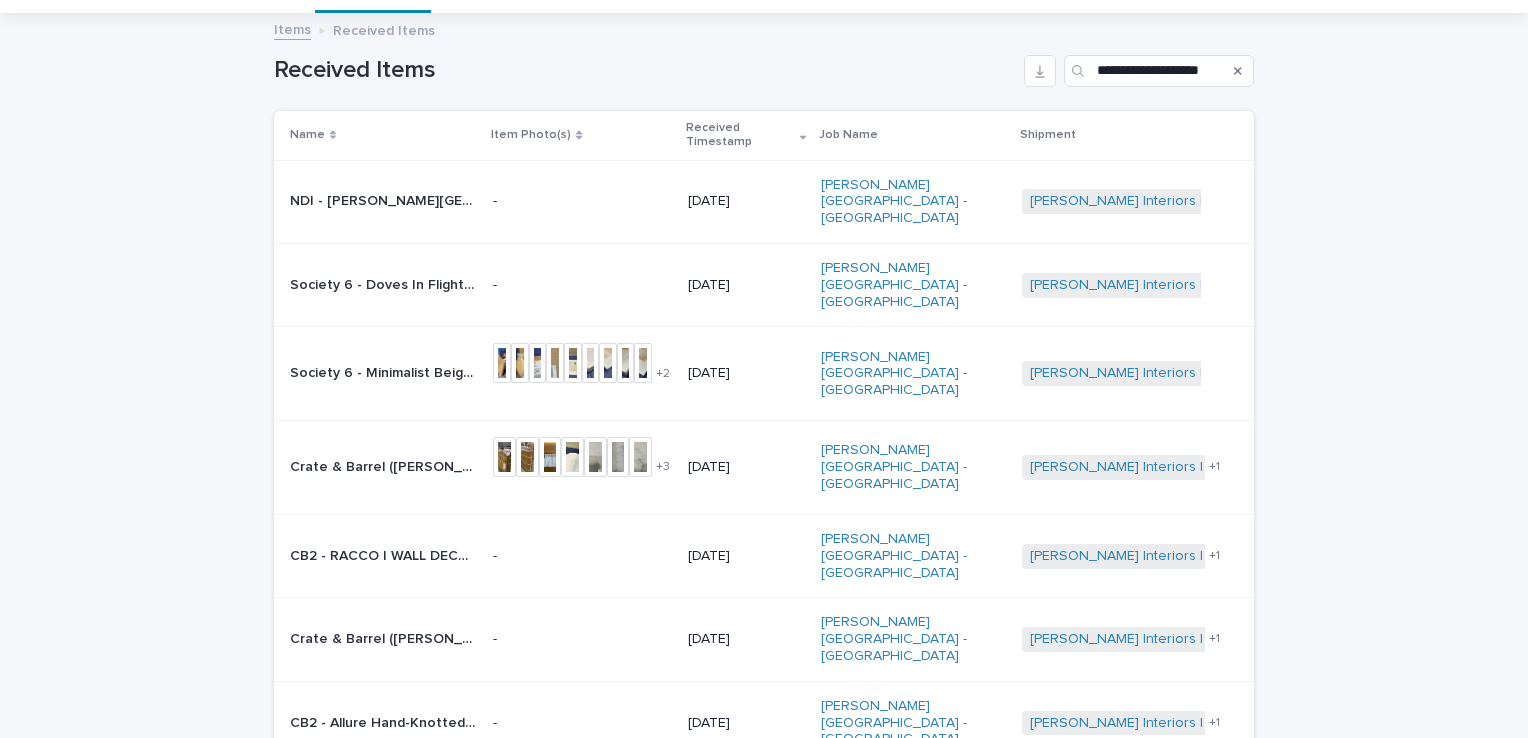 scroll, scrollTop: 64, scrollLeft: 0, axis: vertical 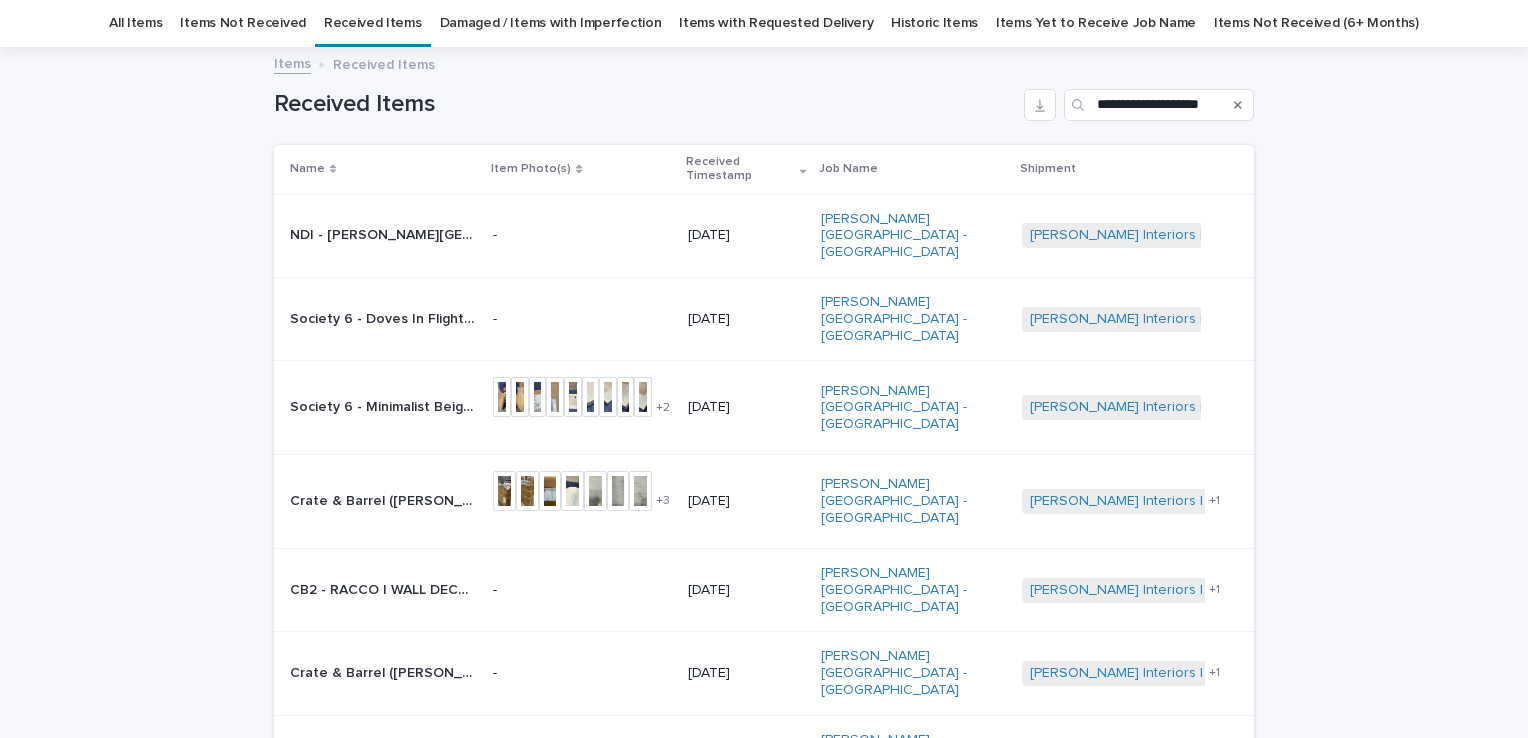 click on "**********" at bounding box center [764, 369] 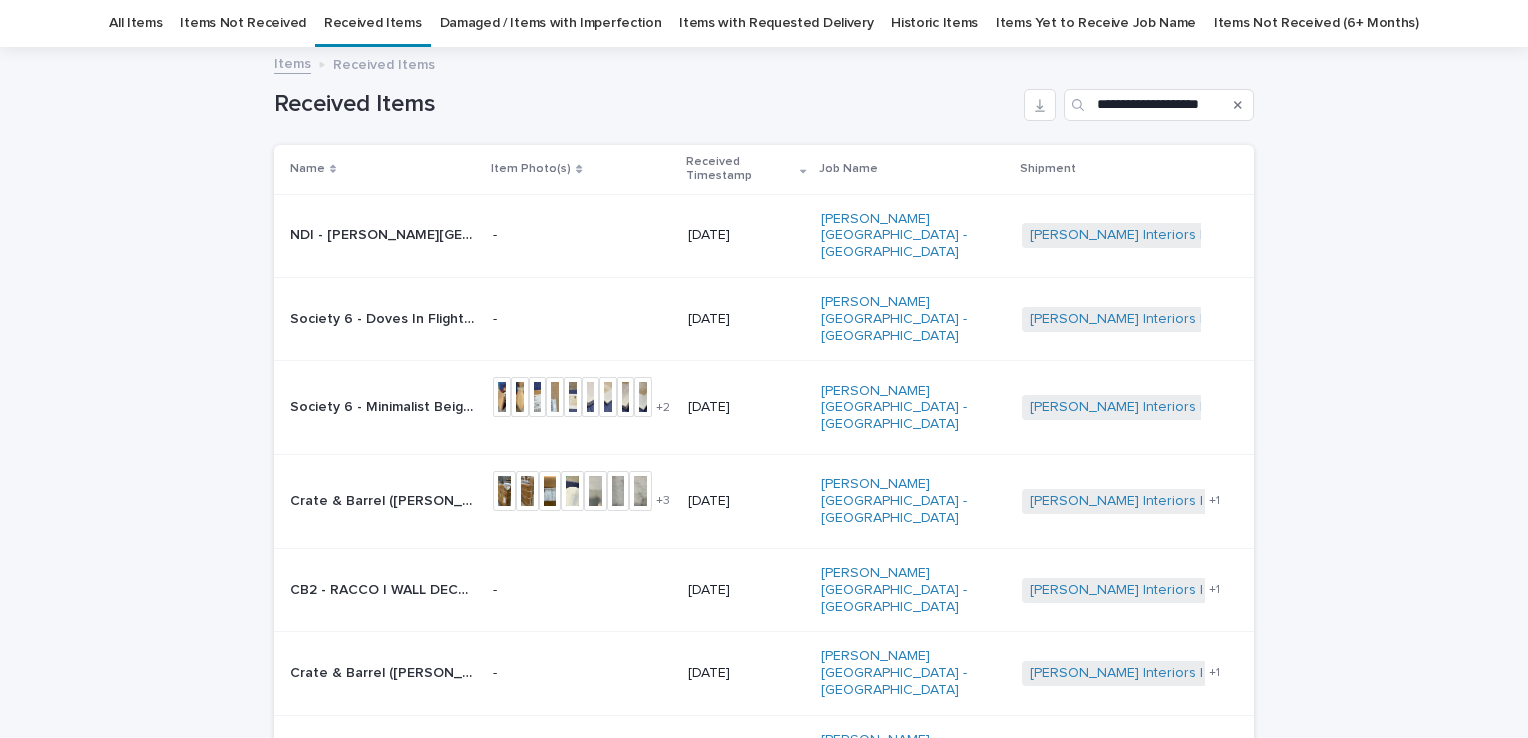 click on "**********" at bounding box center [764, 639] 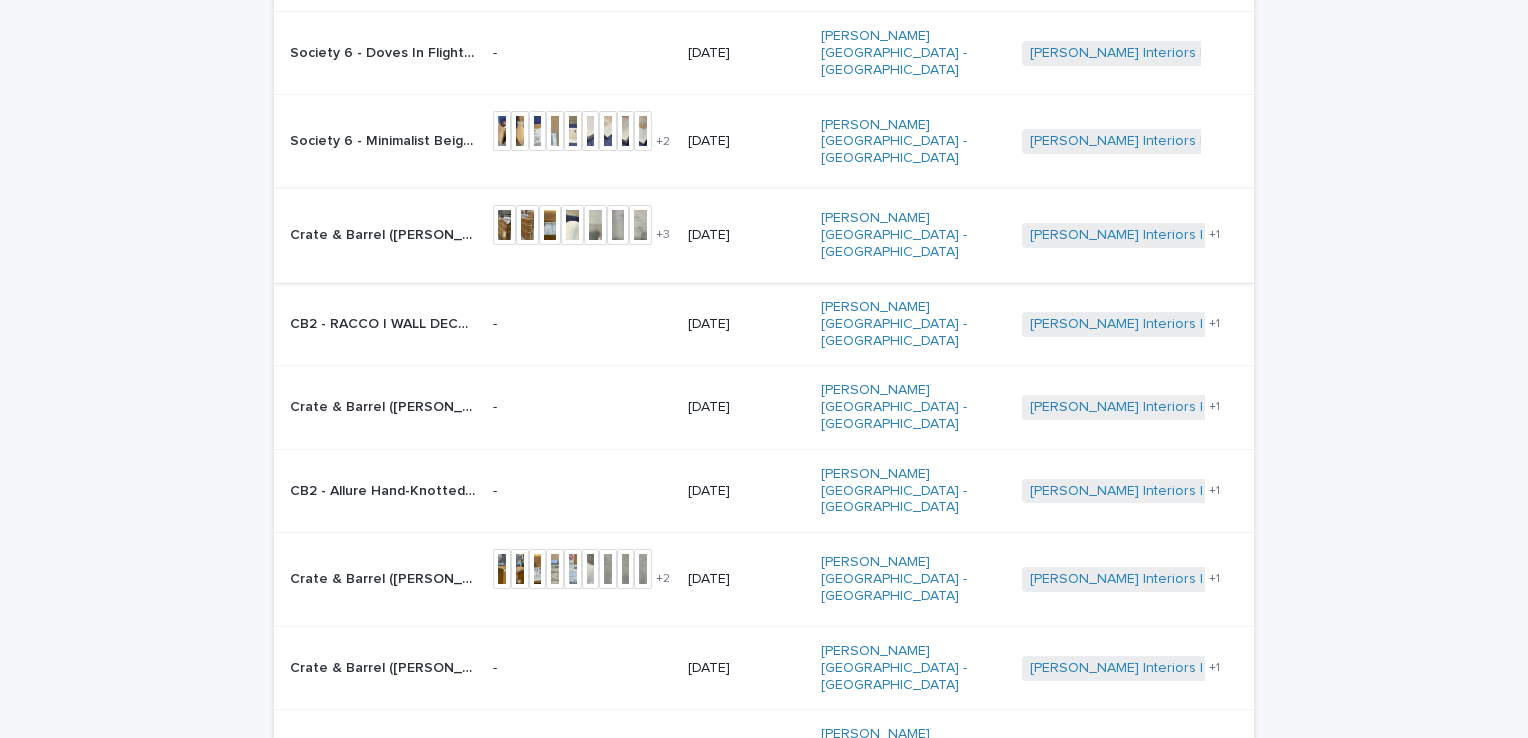 scroll, scrollTop: 364, scrollLeft: 0, axis: vertical 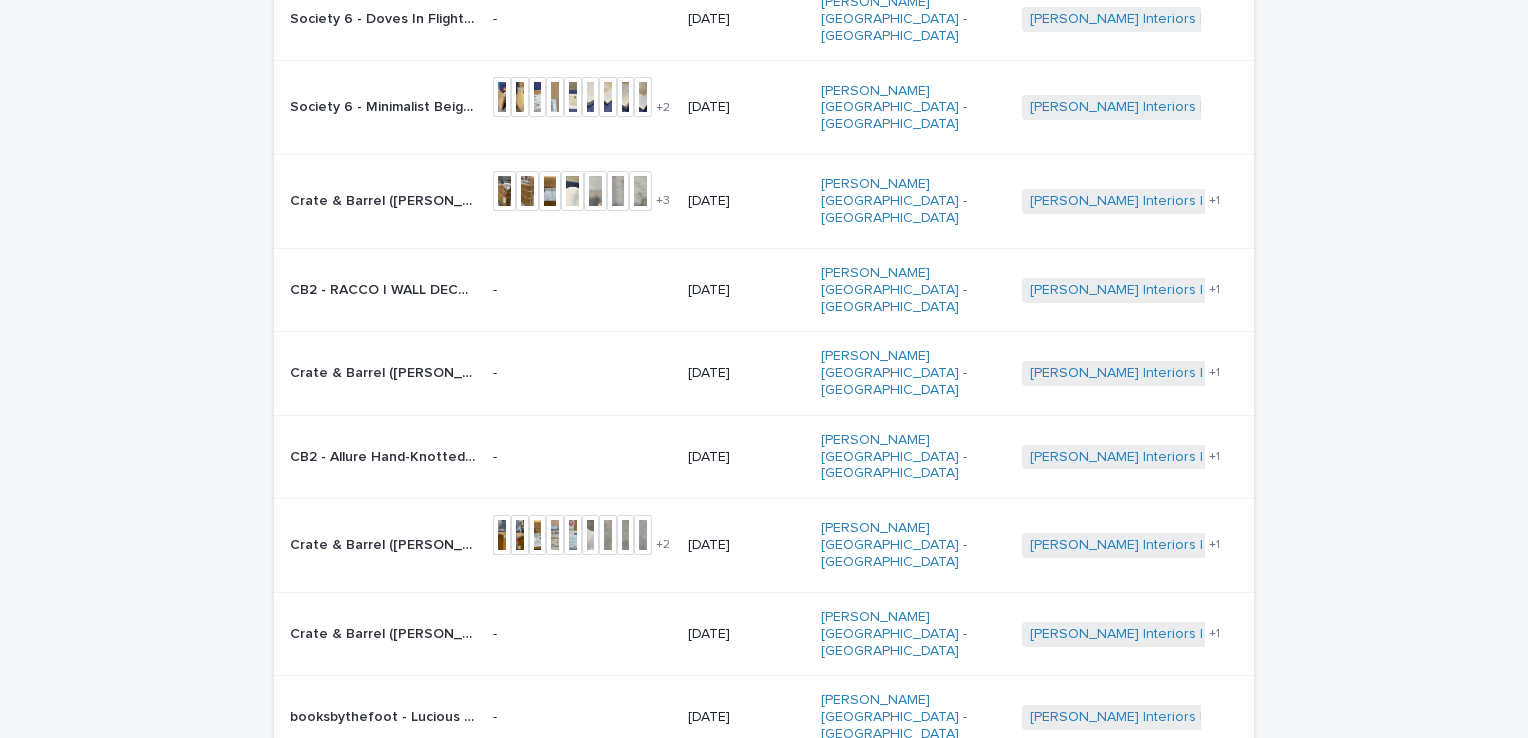 click on "**********" at bounding box center (764, 339) 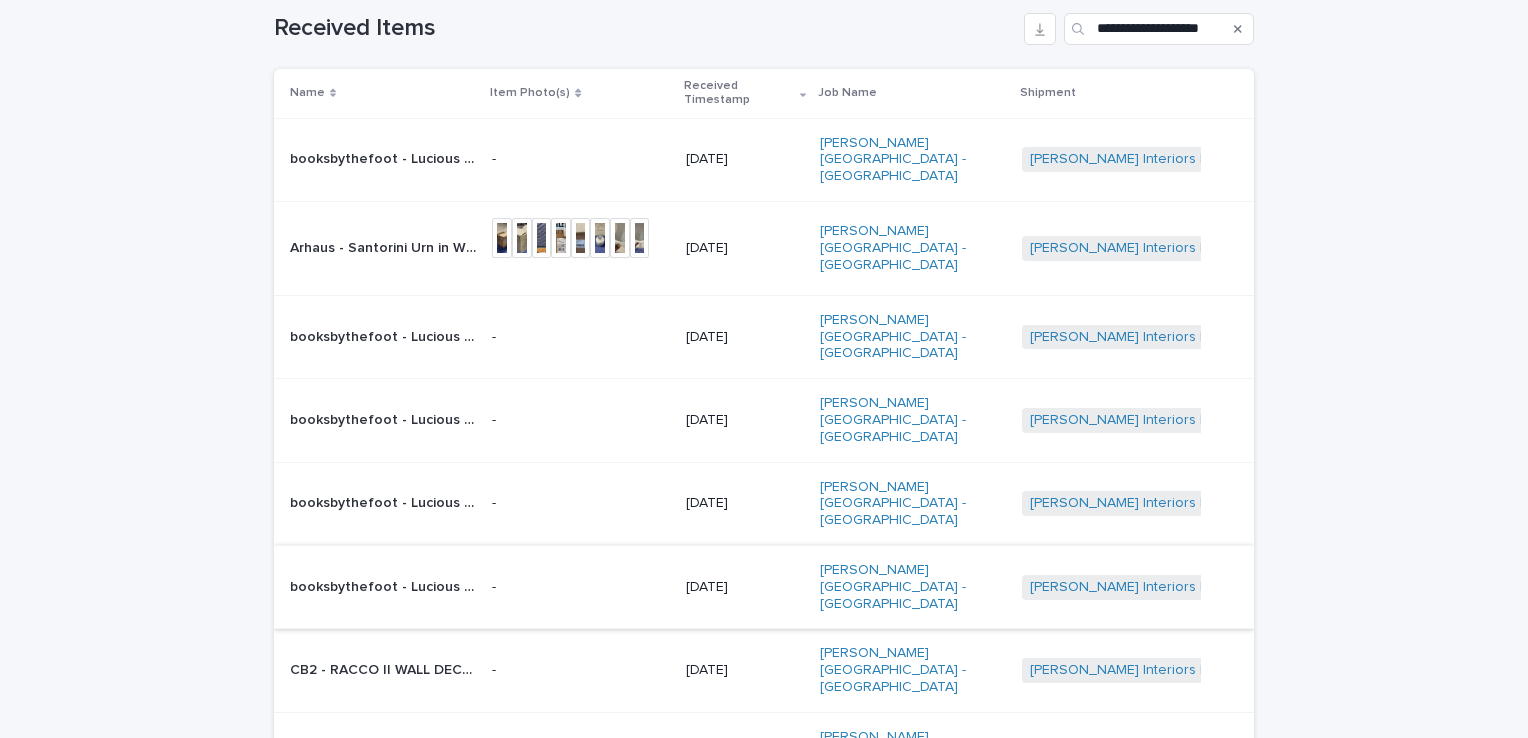 scroll, scrollTop: 137, scrollLeft: 0, axis: vertical 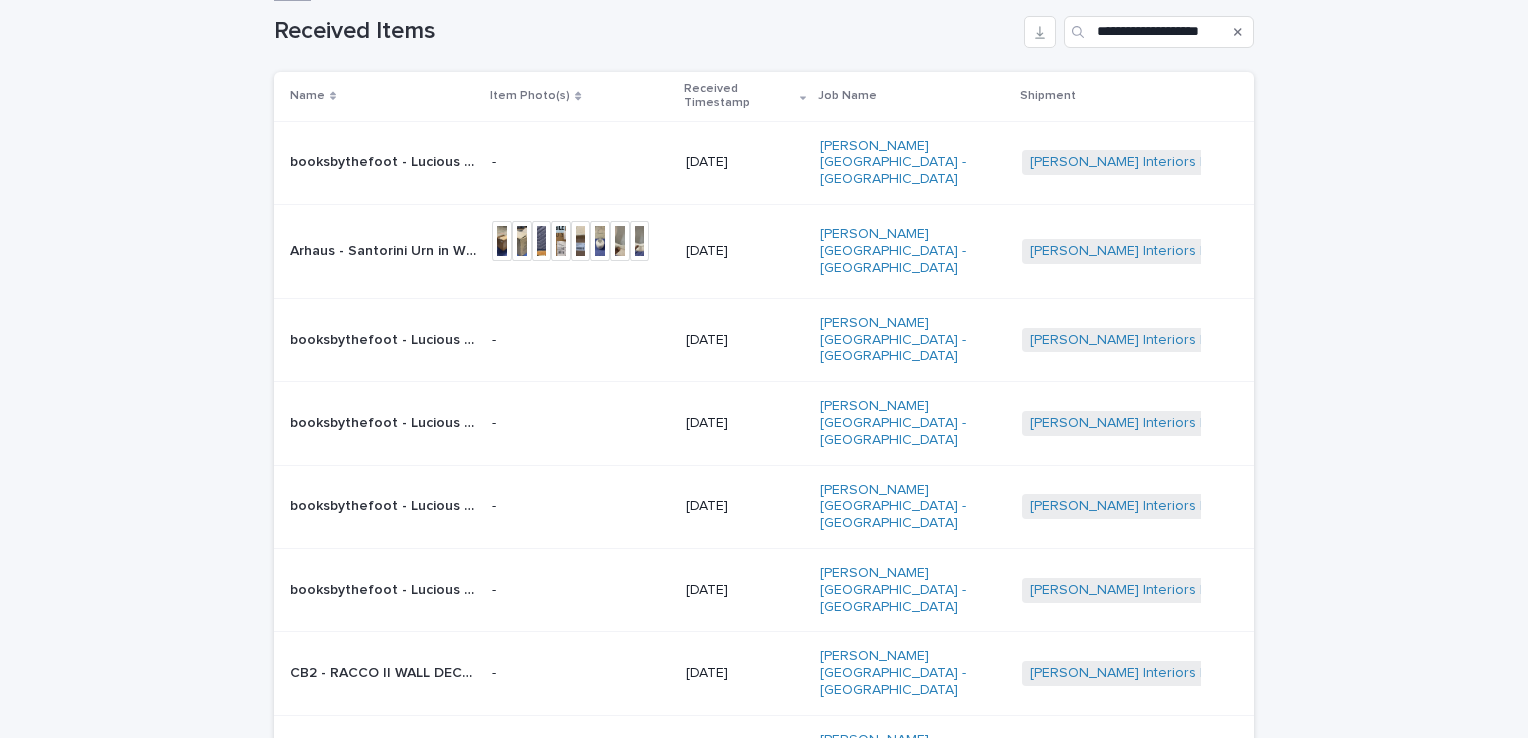 click on "**********" at bounding box center (764, 556) 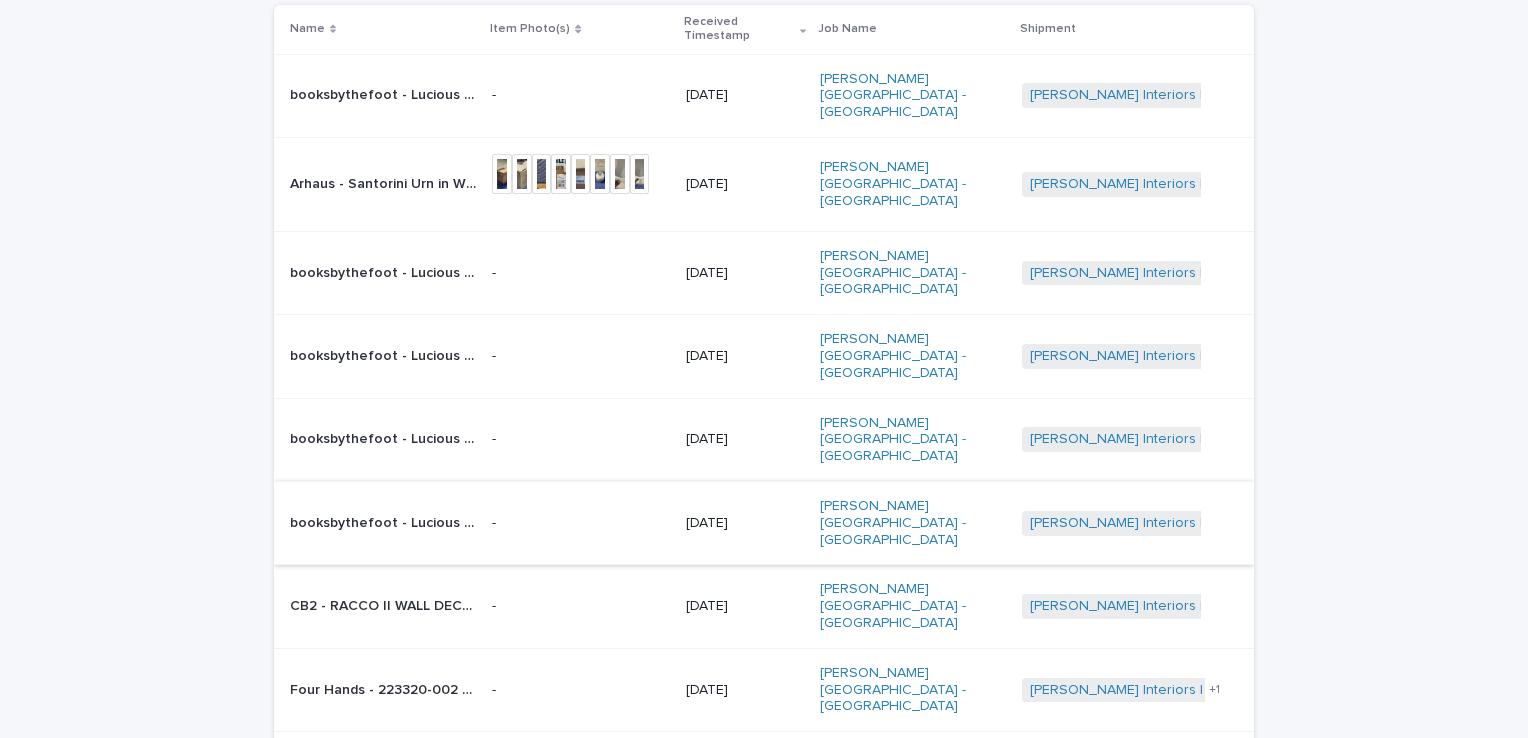 scroll, scrollTop: 237, scrollLeft: 0, axis: vertical 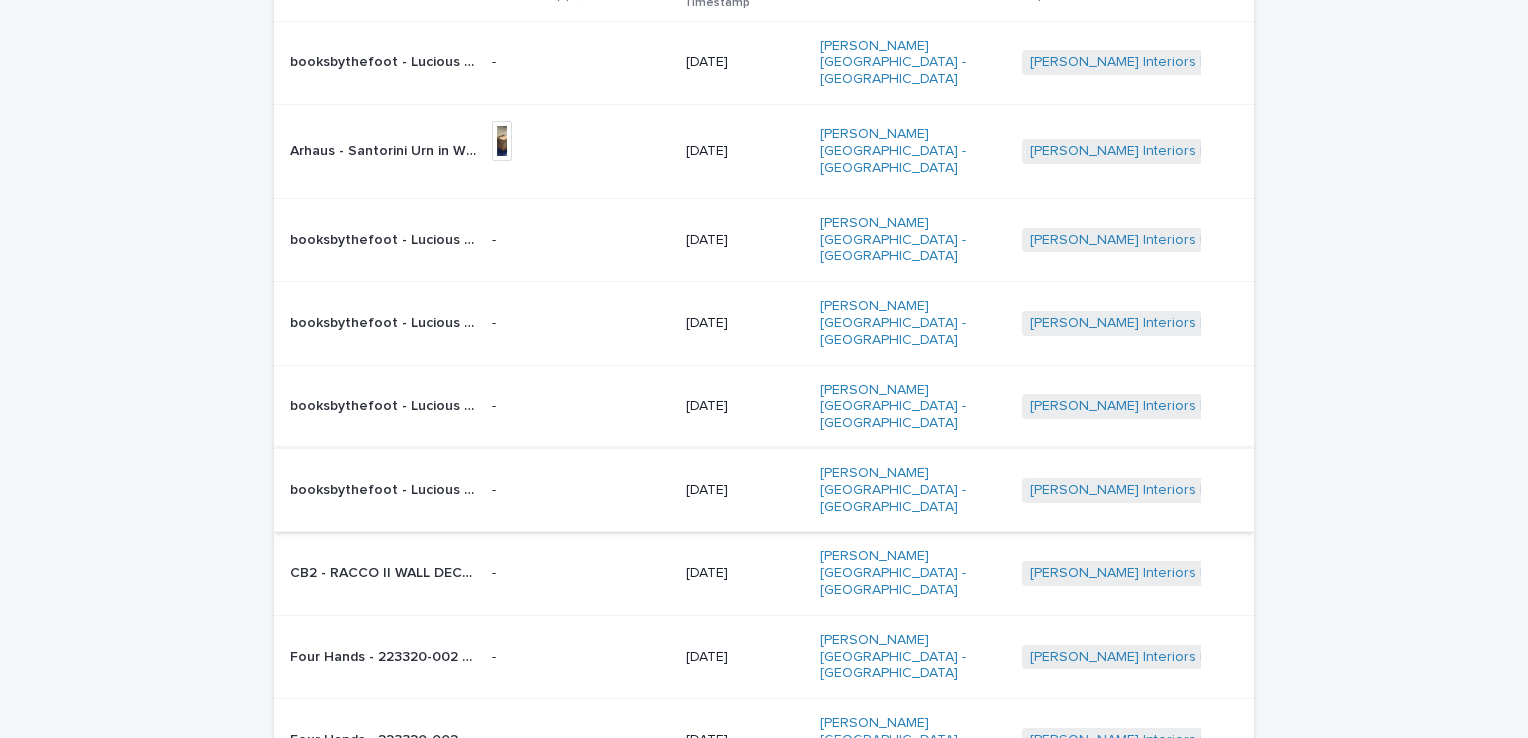 click on "**********" at bounding box center [764, 456] 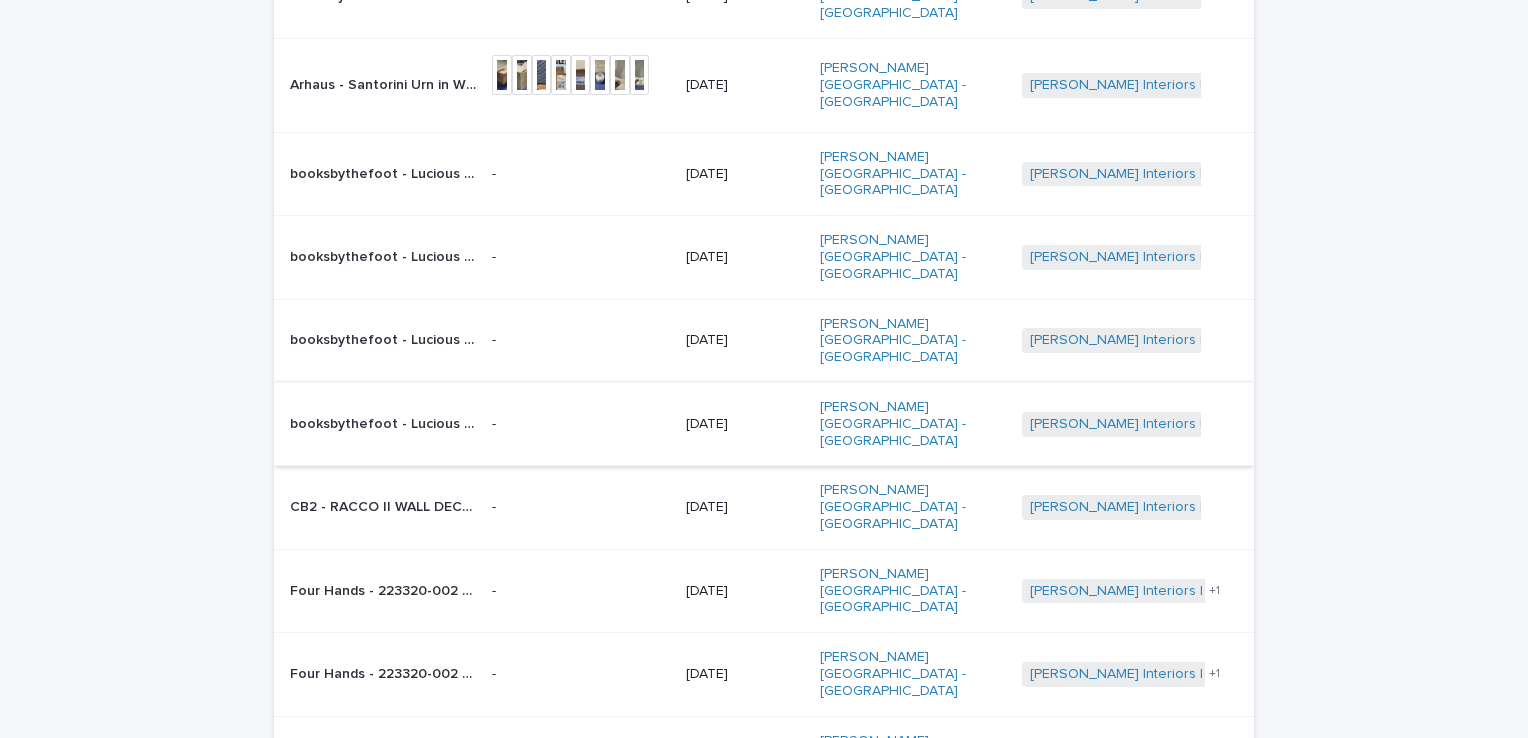scroll, scrollTop: 337, scrollLeft: 0, axis: vertical 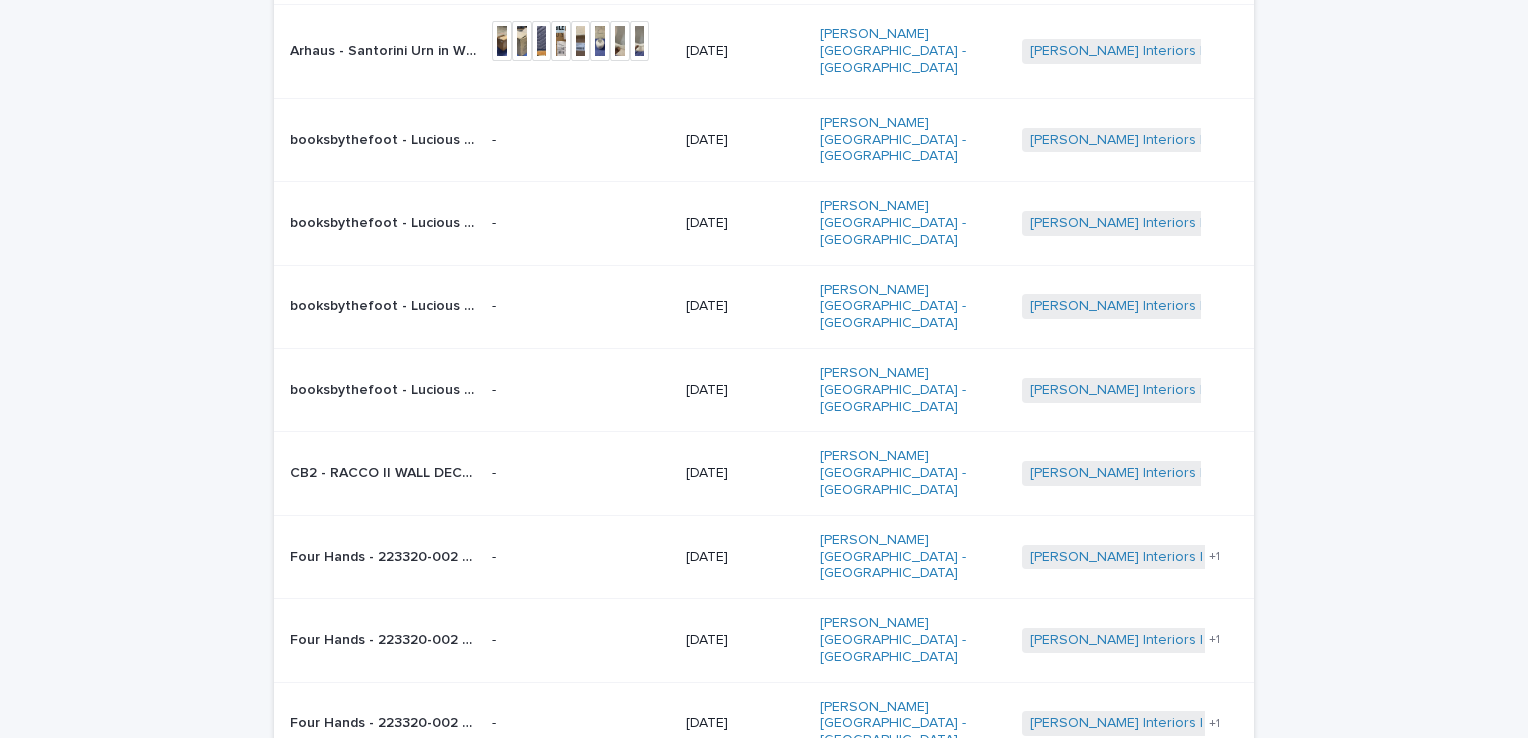 click on "Next" at bounding box center [1199, 795] 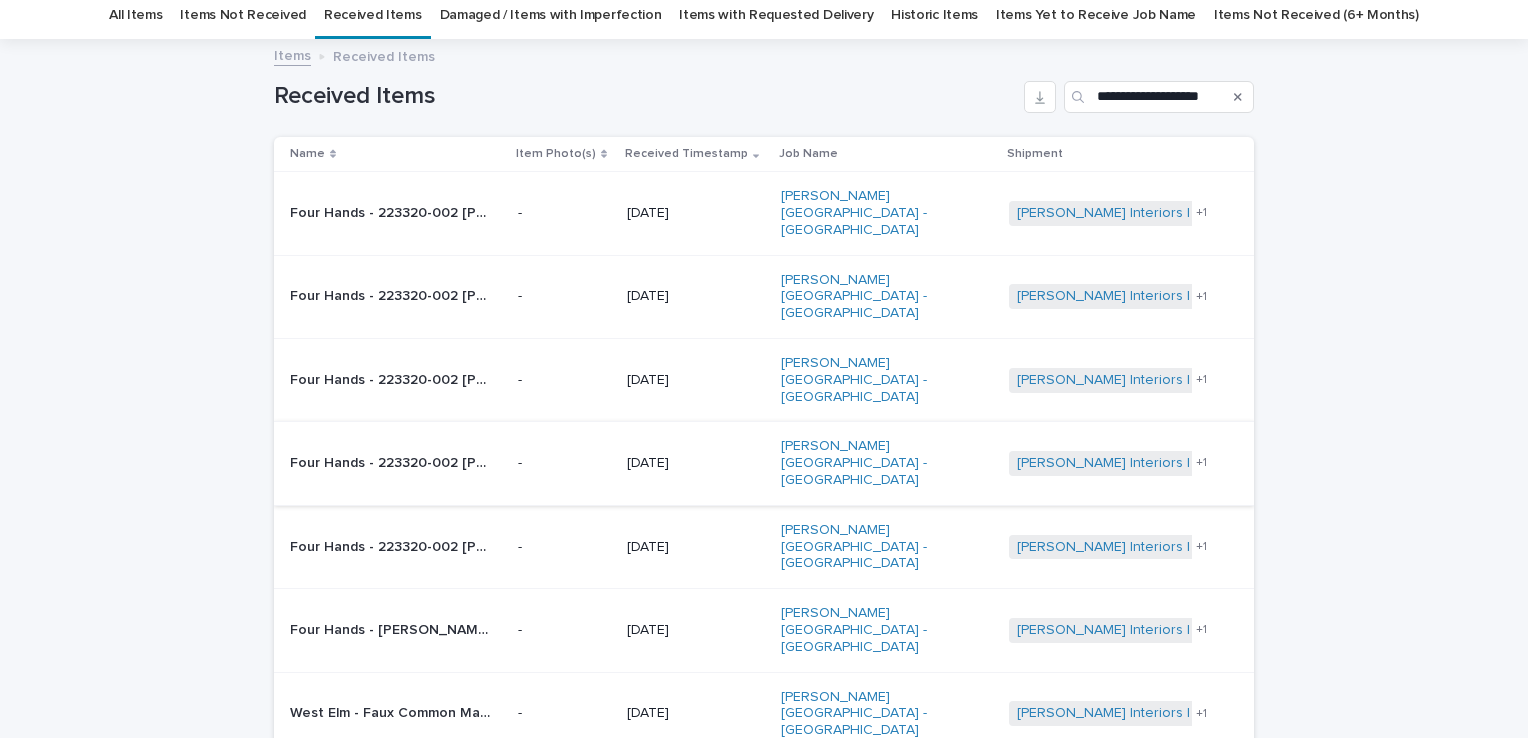 scroll, scrollTop: 272, scrollLeft: 0, axis: vertical 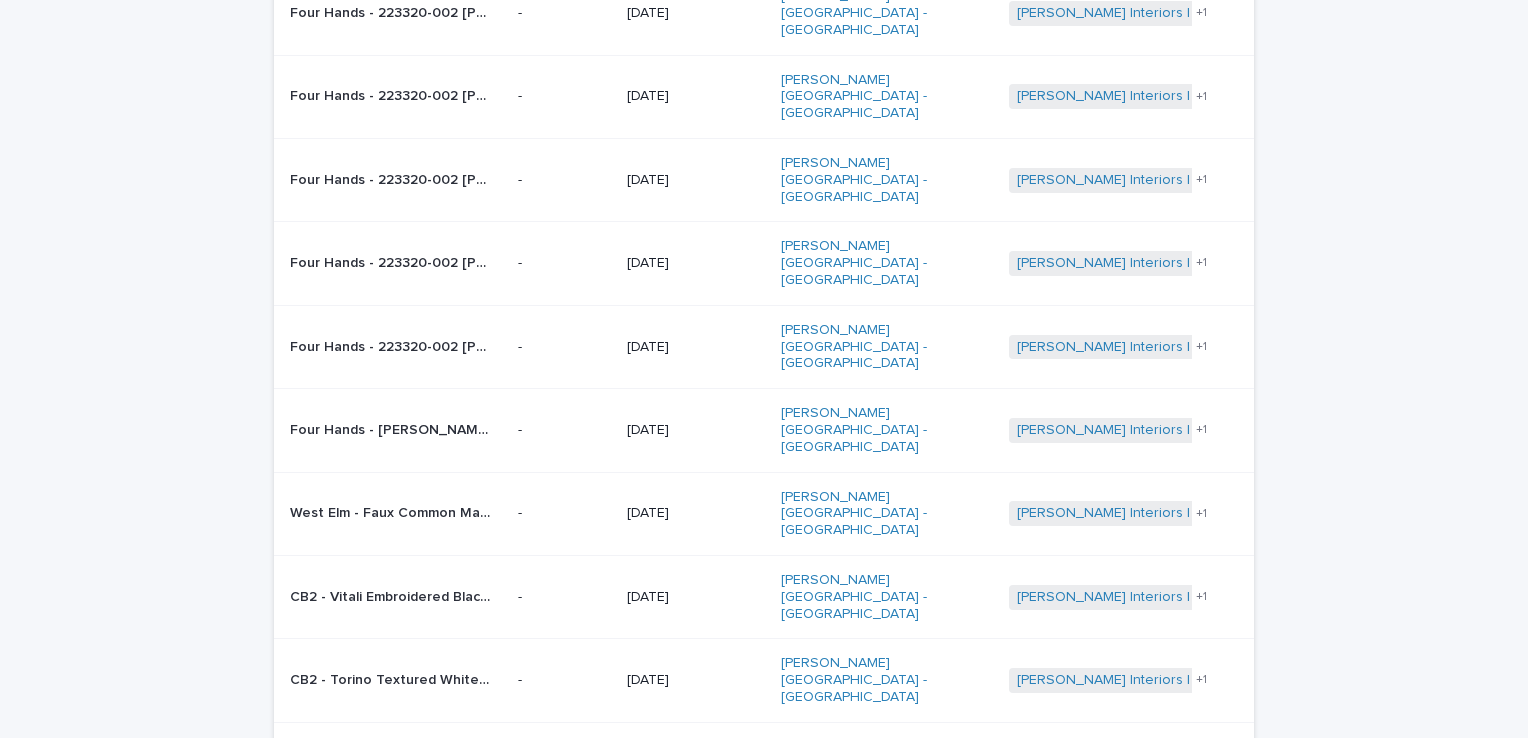click on "Next" at bounding box center (1199, 835) 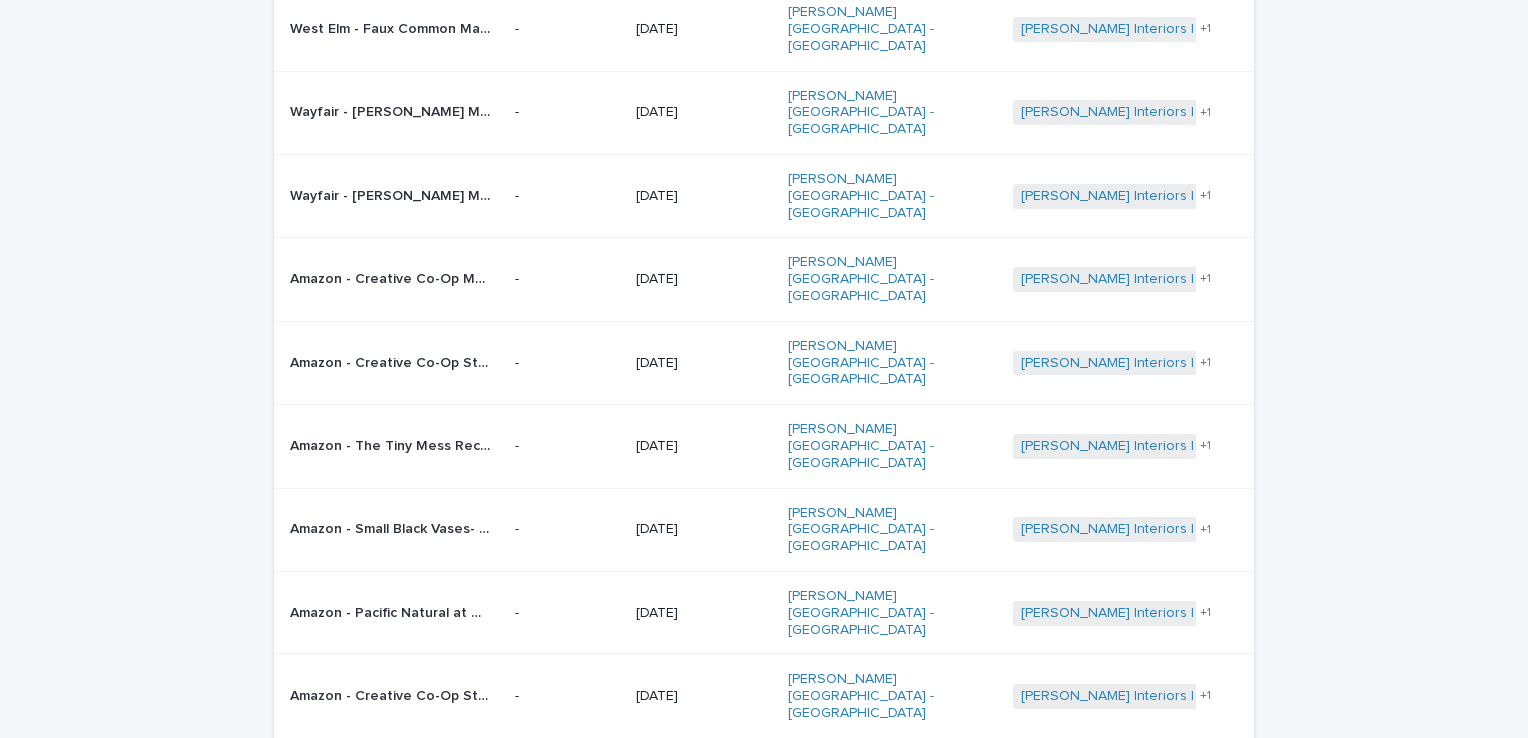 scroll, scrollTop: 291, scrollLeft: 0, axis: vertical 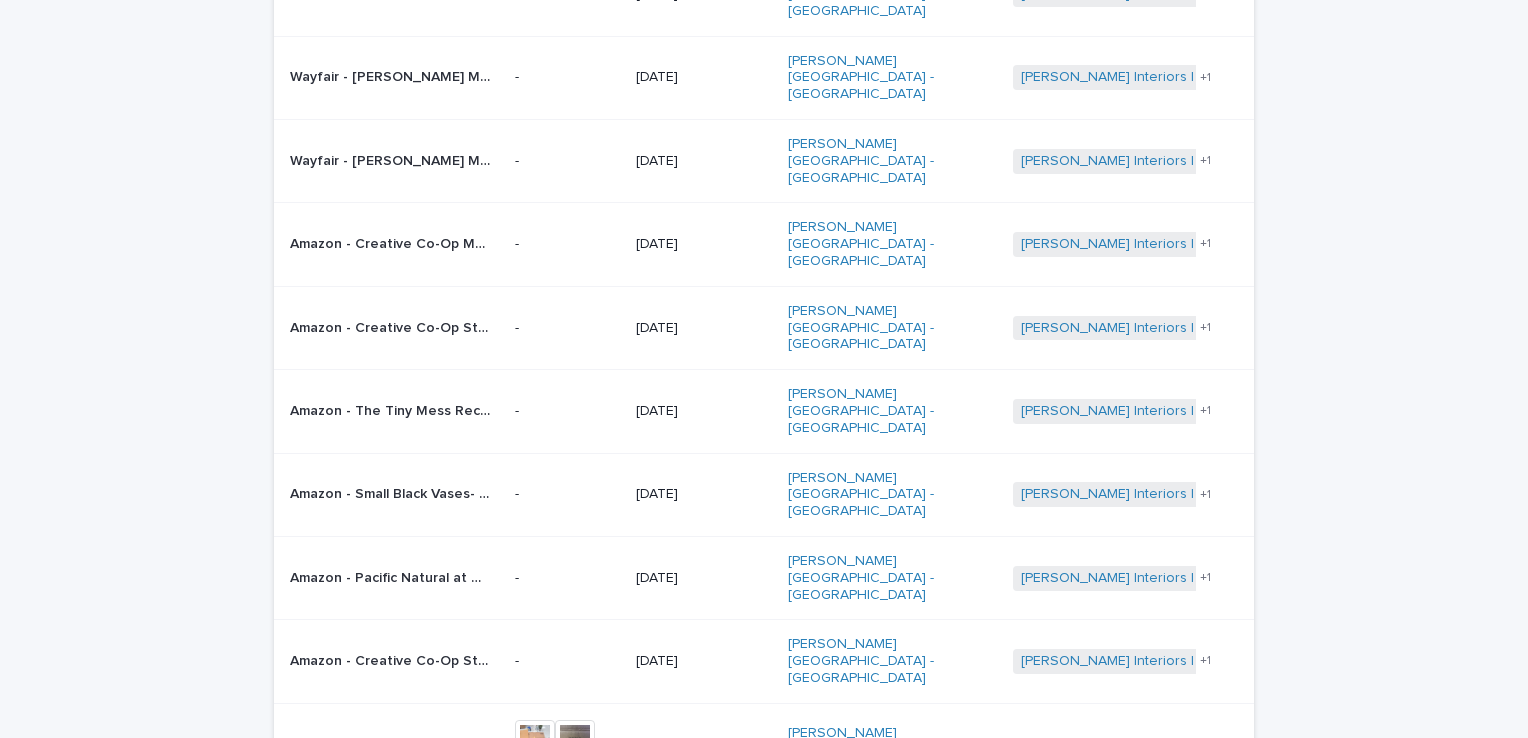 click on "Next" at bounding box center (1199, 827) 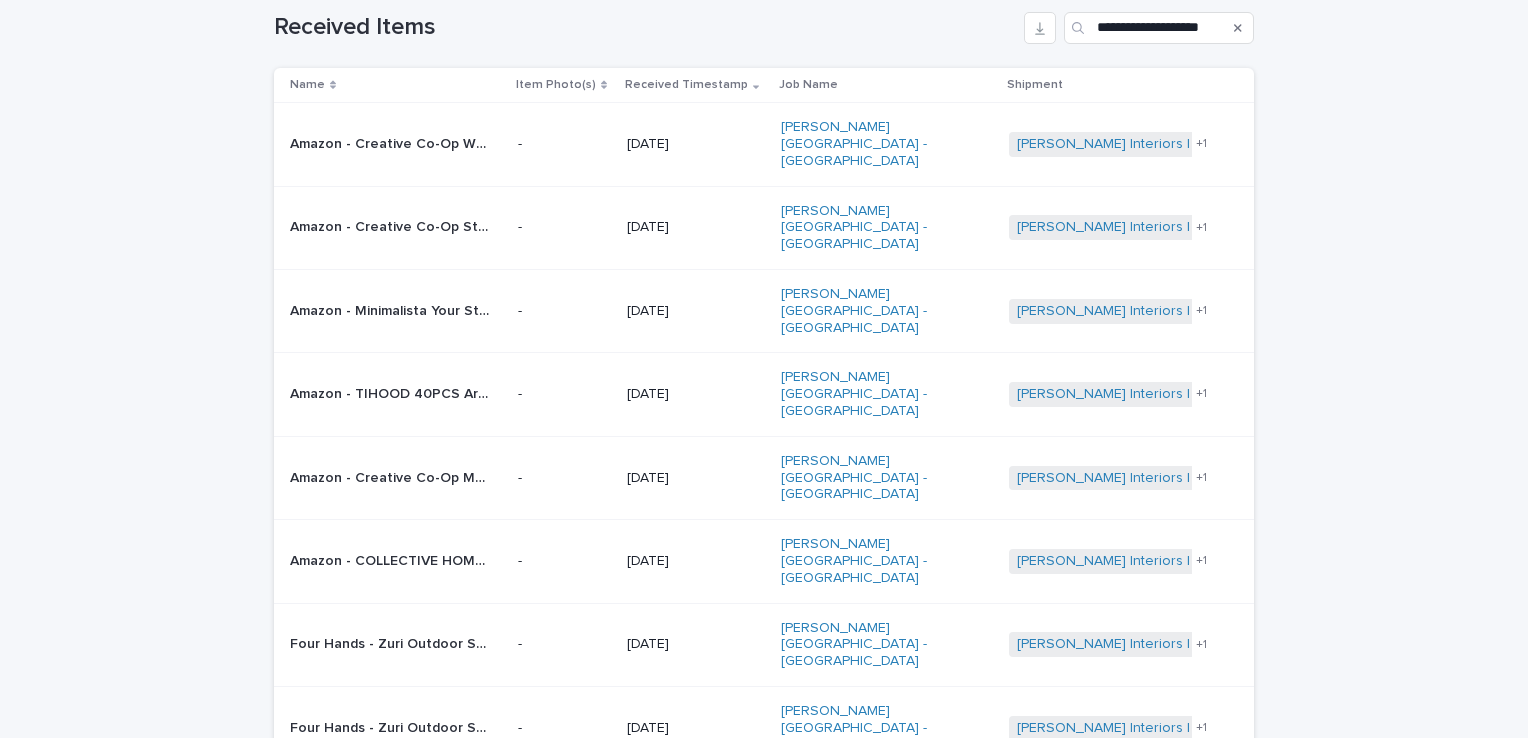 scroll, scrollTop: 272, scrollLeft: 0, axis: vertical 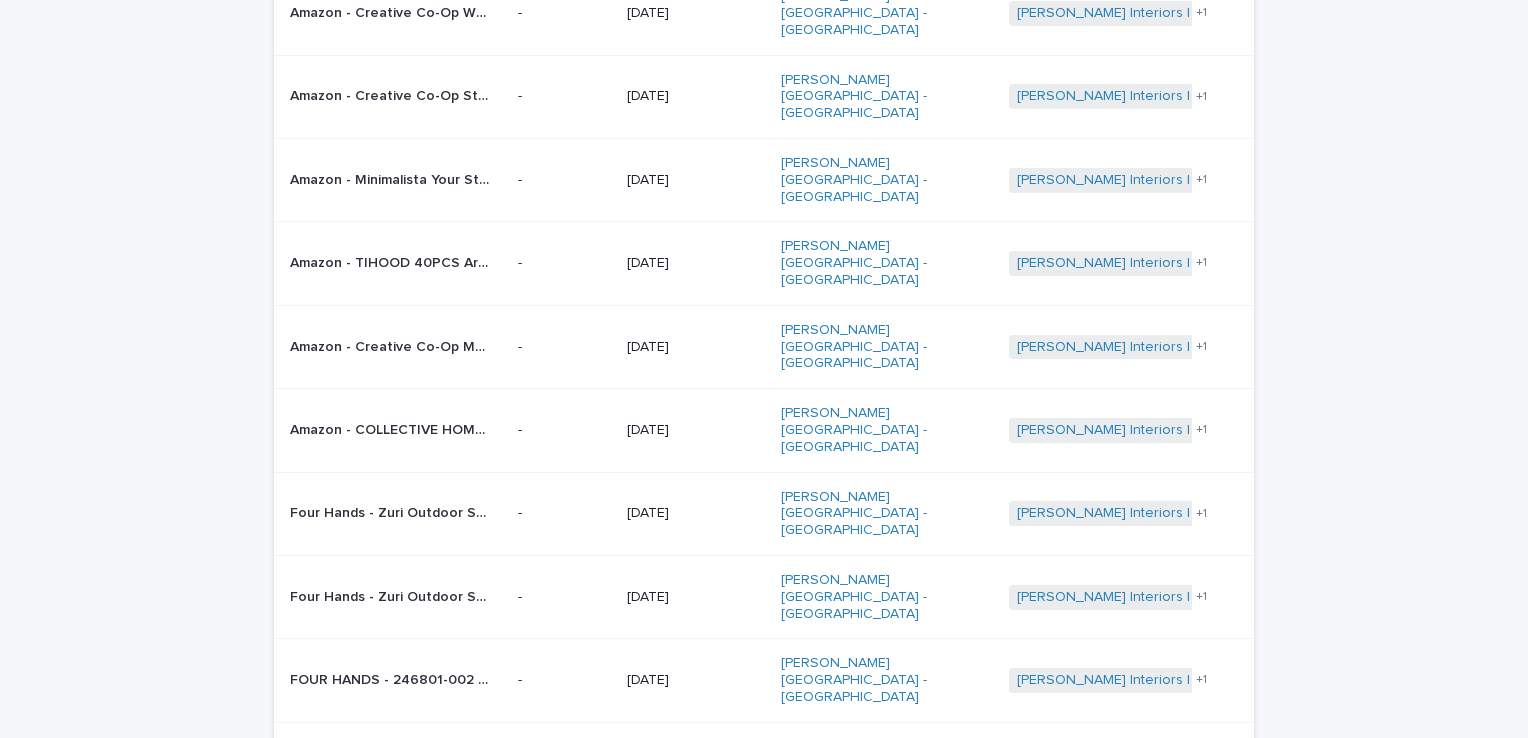 click on "Next" at bounding box center [1199, 835] 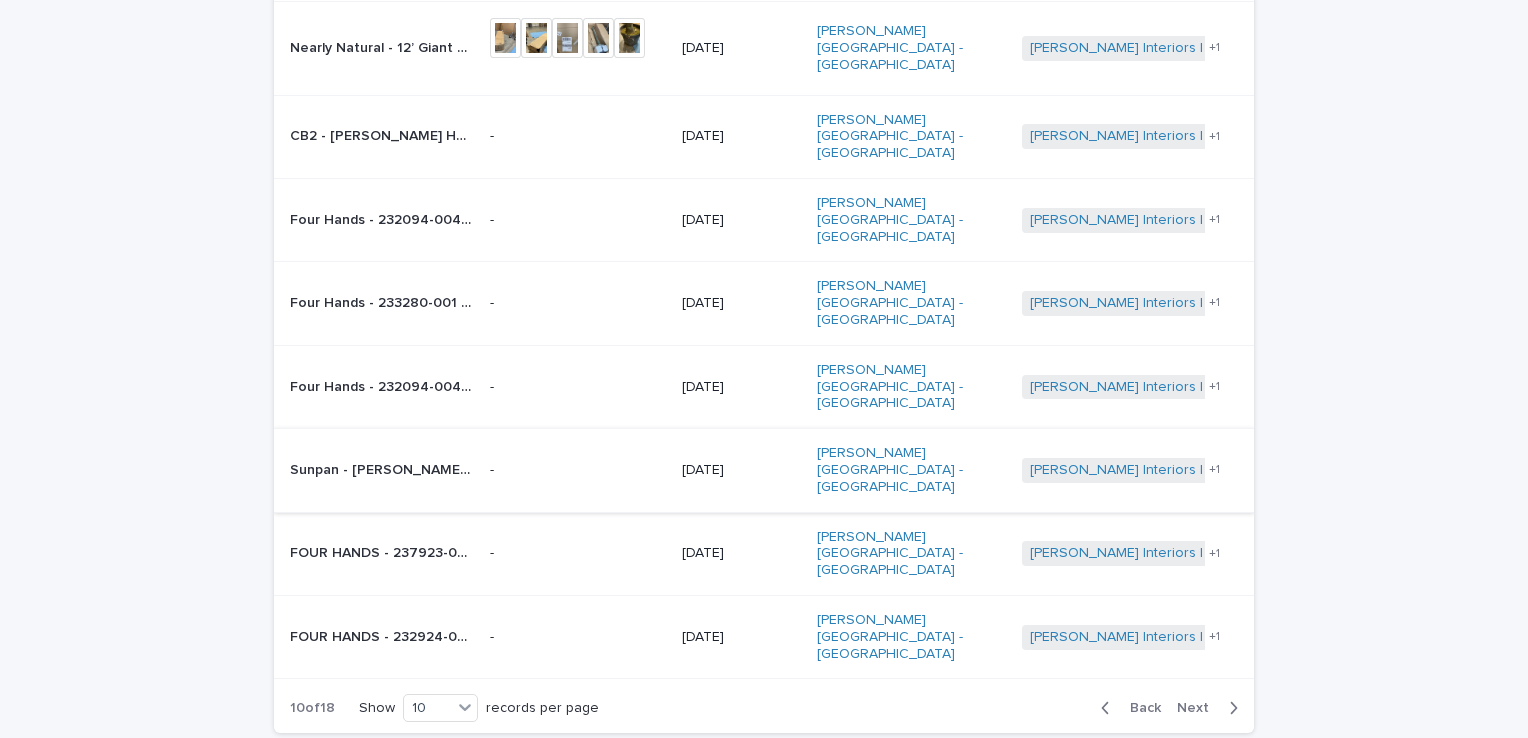 scroll, scrollTop: 451, scrollLeft: 0, axis: vertical 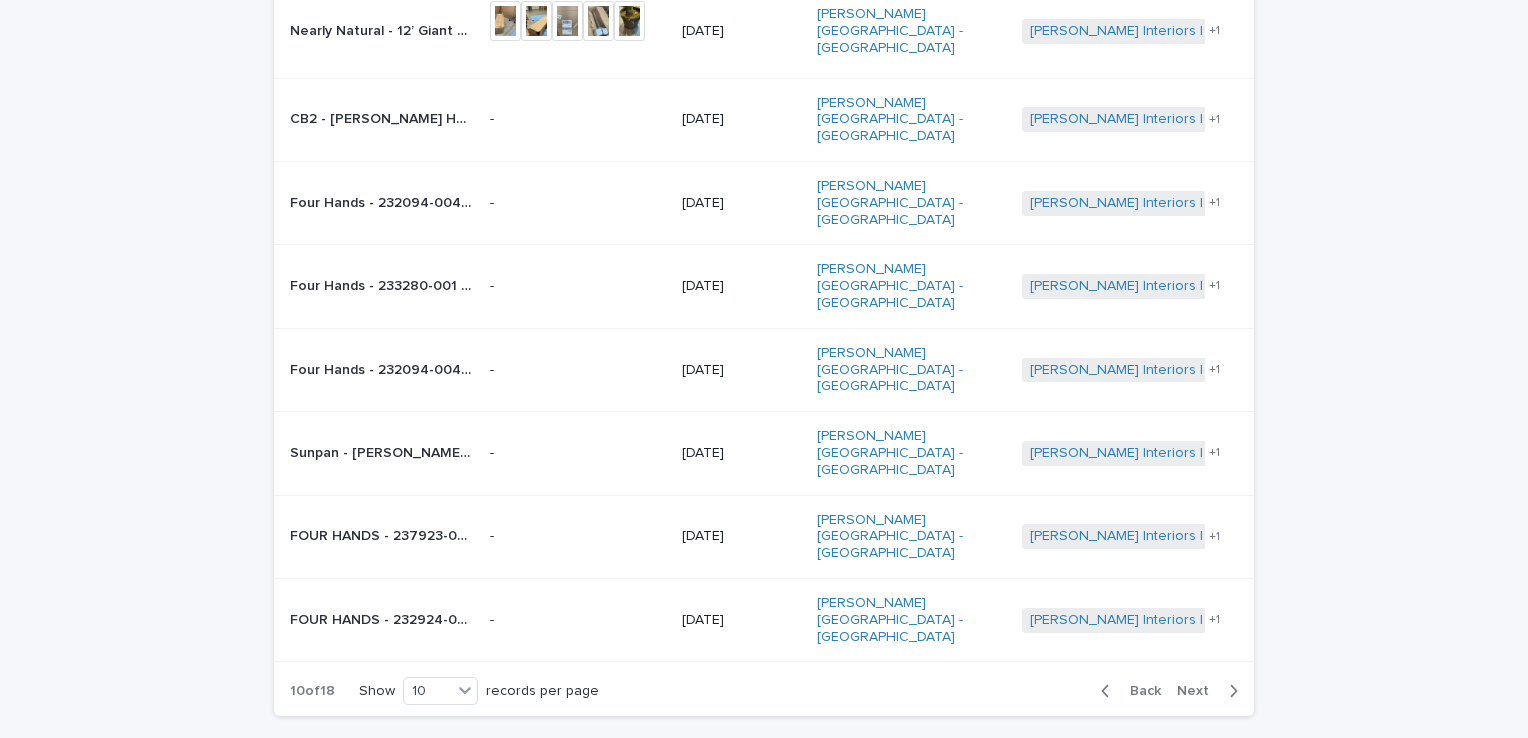 click on "Next" at bounding box center [1199, 691] 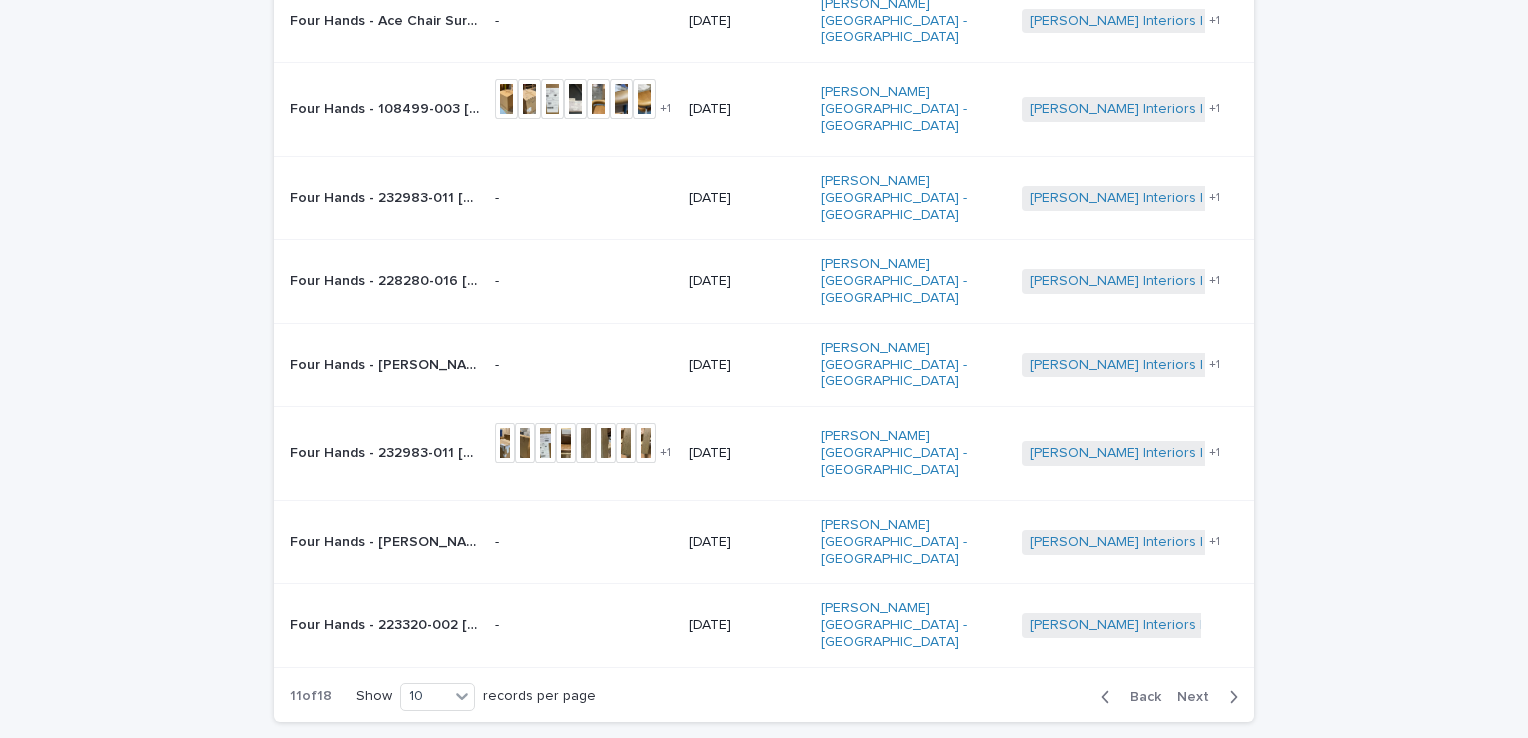 scroll, scrollTop: 464, scrollLeft: 0, axis: vertical 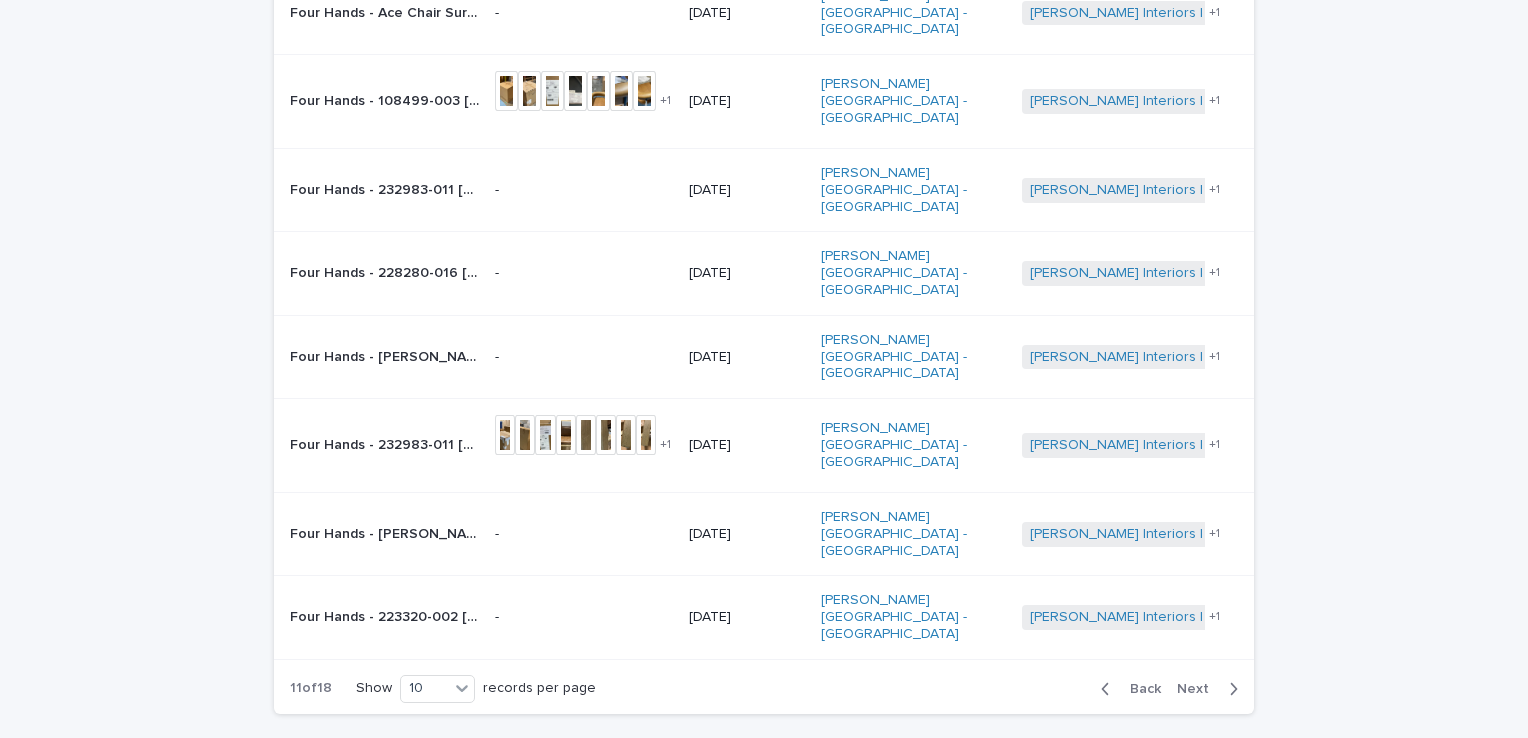 click on "Next" at bounding box center [1199, 689] 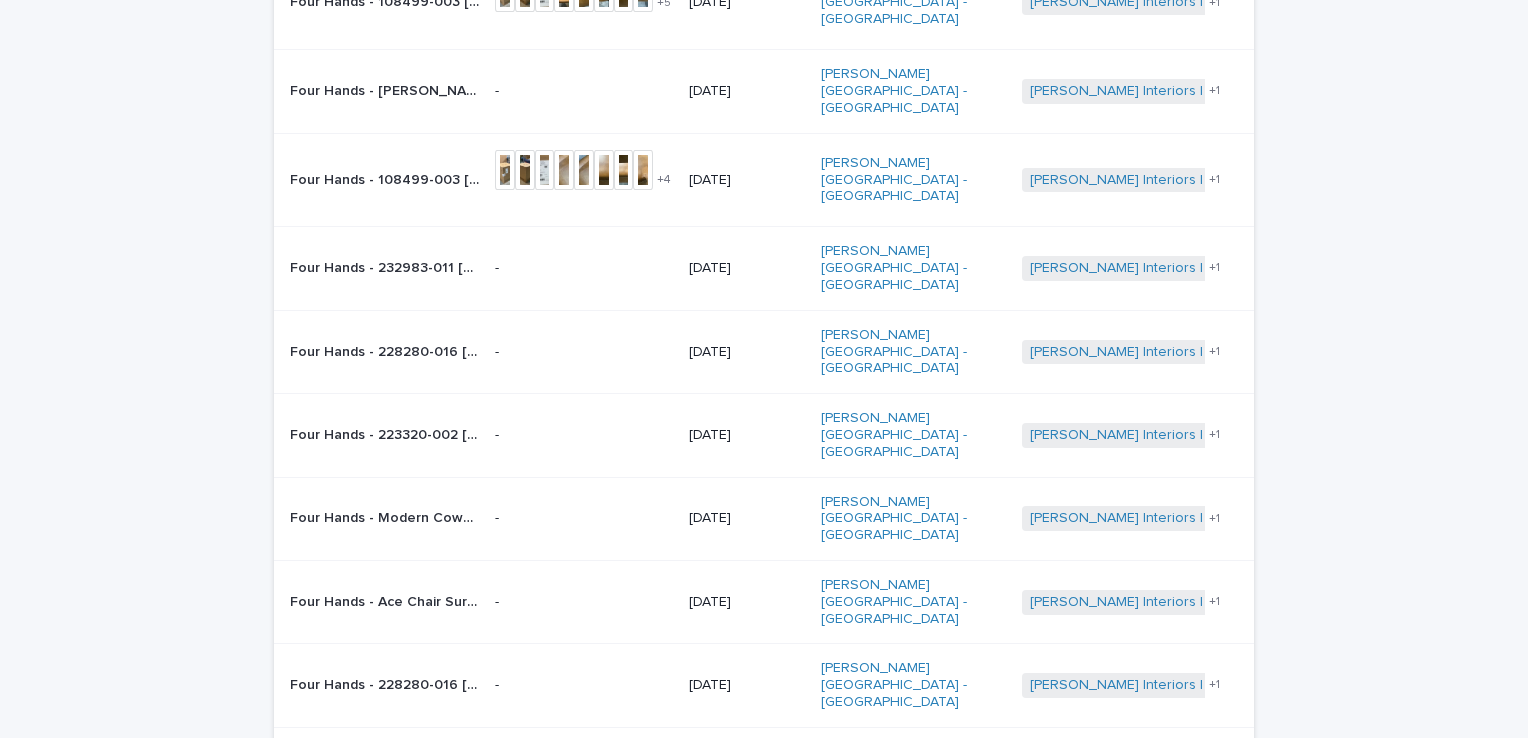 scroll, scrollTop: 464, scrollLeft: 0, axis: vertical 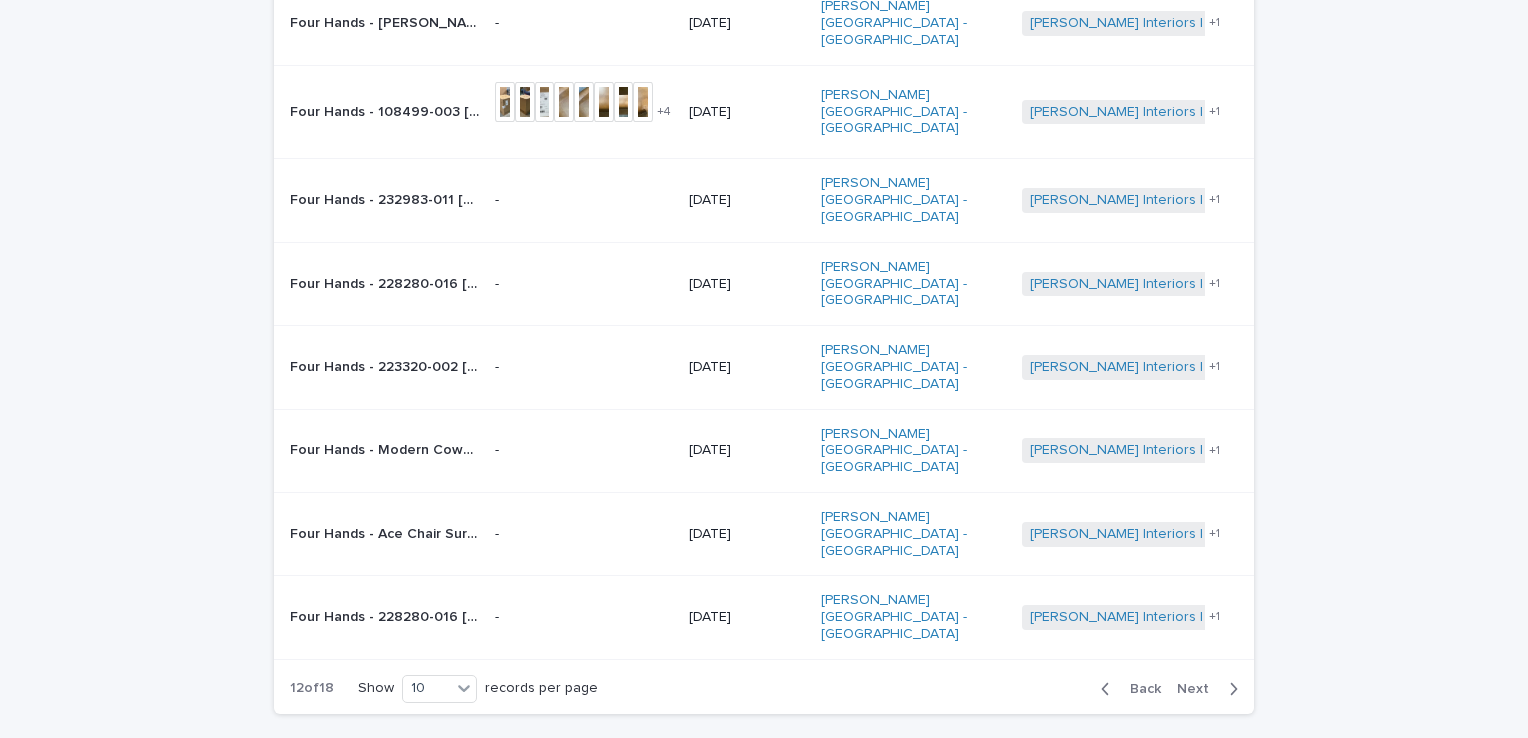 click on "Next" at bounding box center (1199, 689) 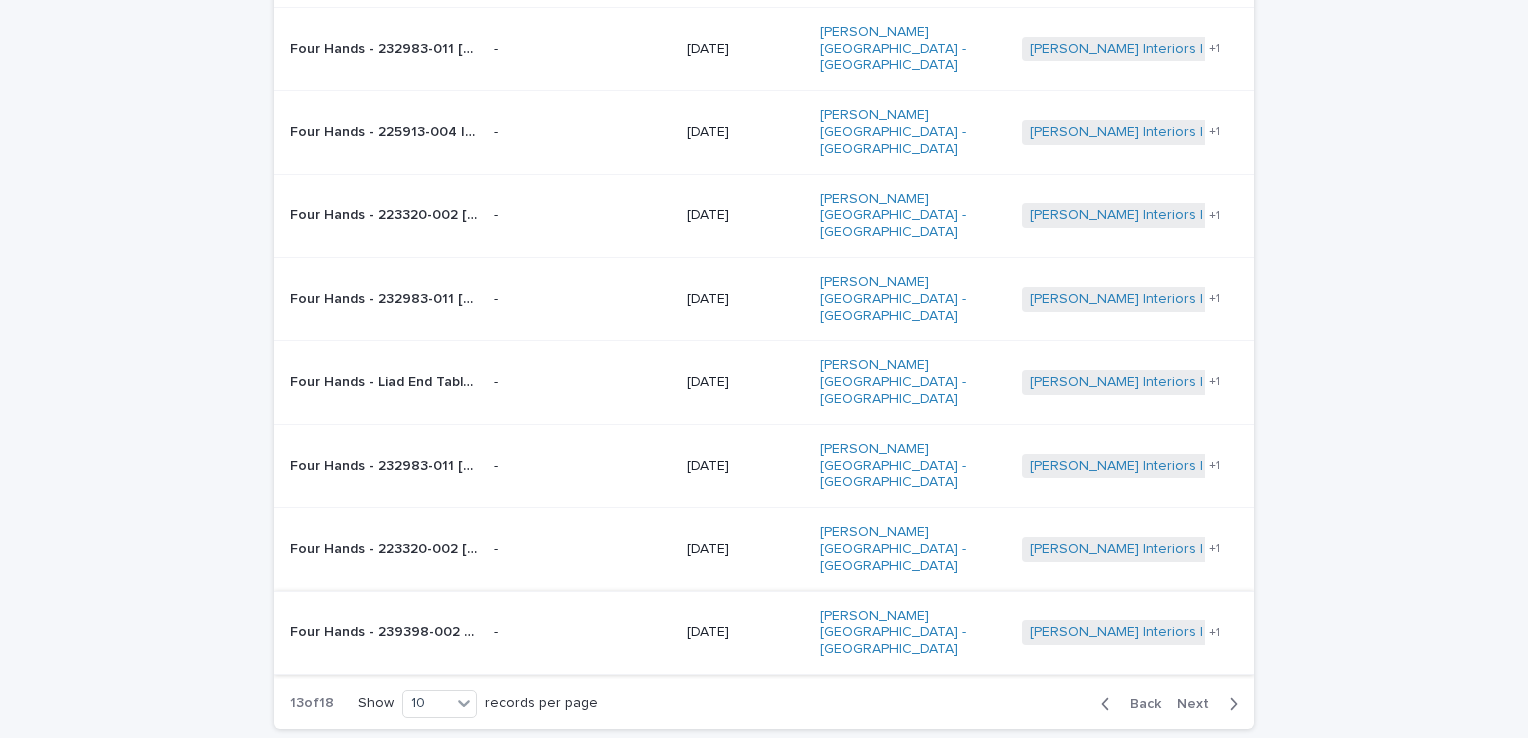 scroll, scrollTop: 437, scrollLeft: 0, axis: vertical 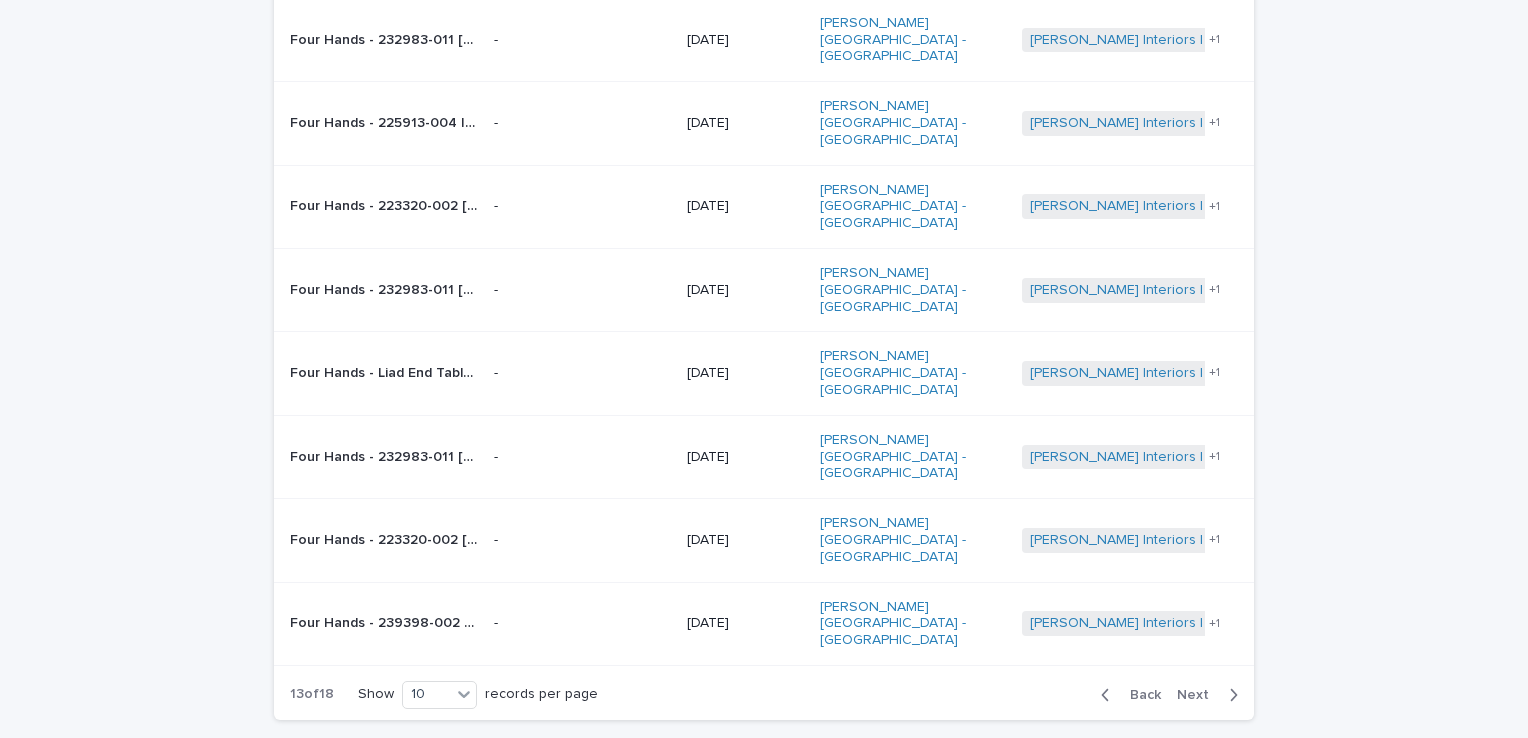 click on "Next" at bounding box center (1199, 695) 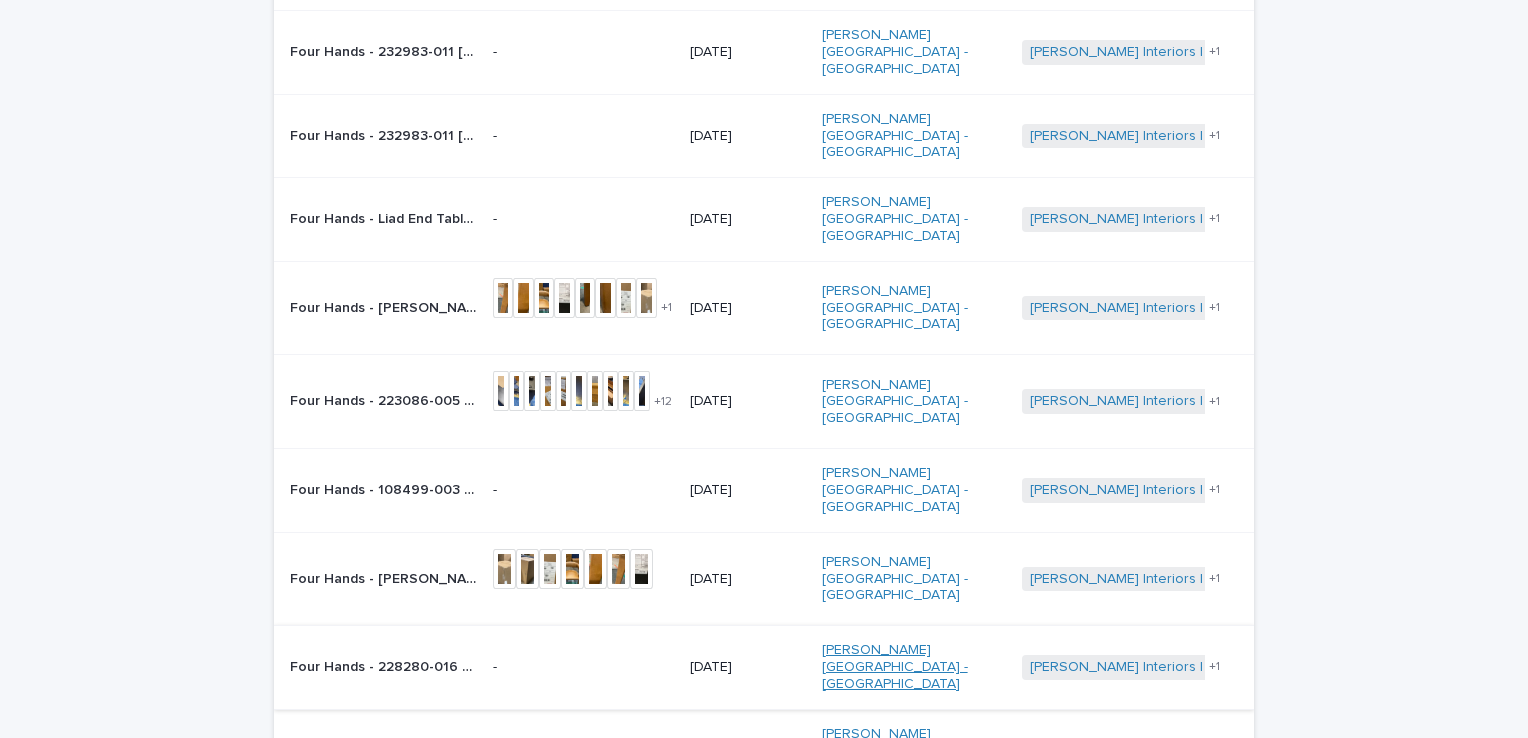 scroll, scrollTop: 378, scrollLeft: 0, axis: vertical 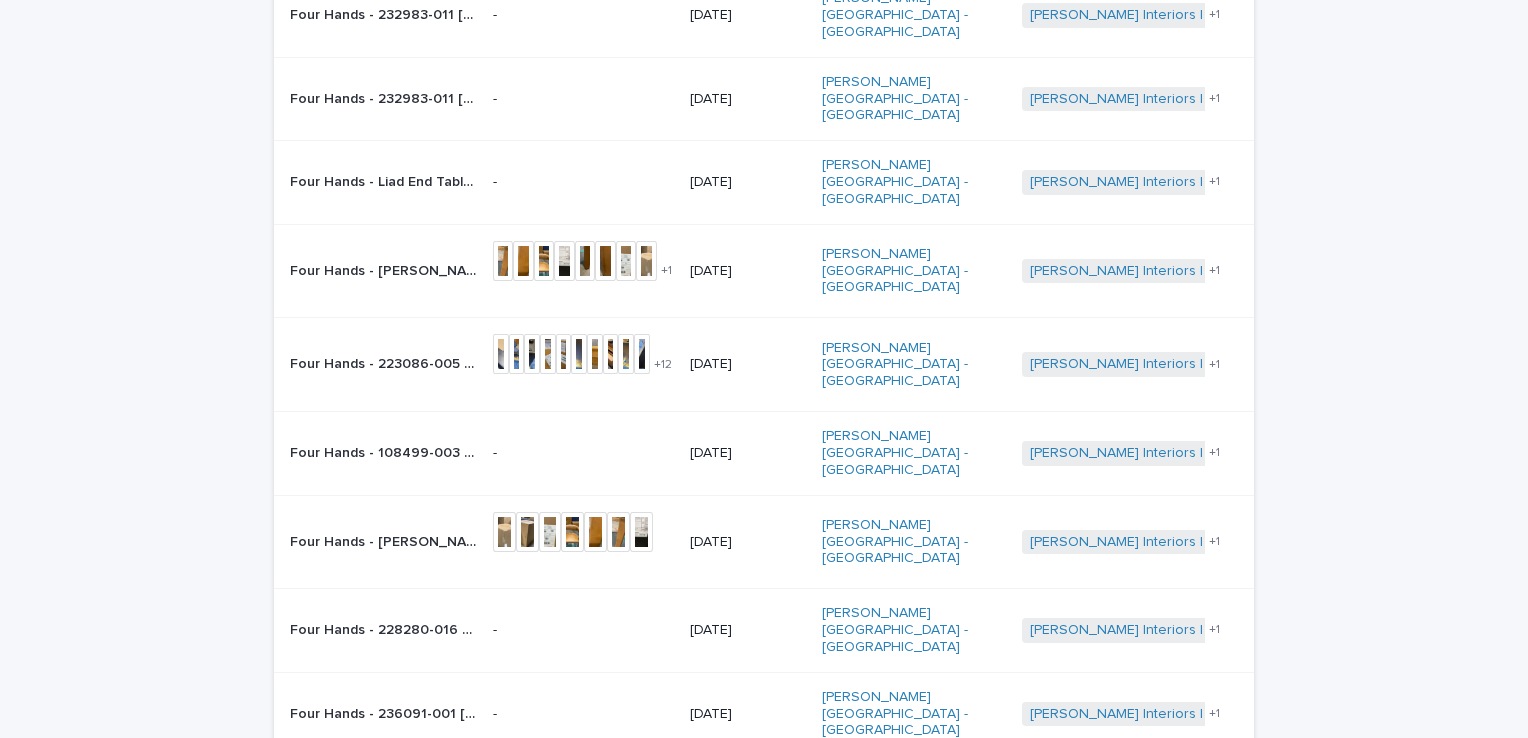 click on "Next" at bounding box center (1199, 785) 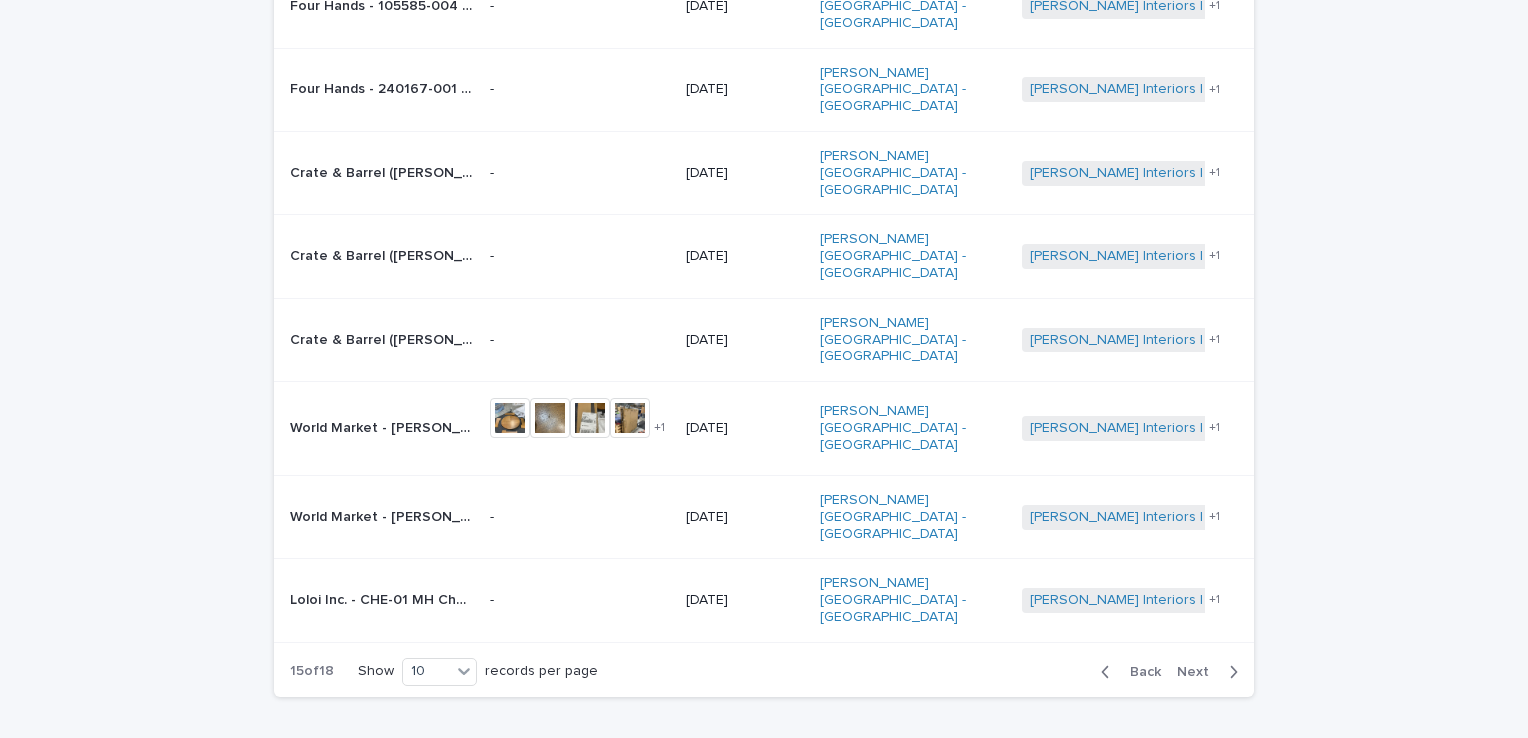 scroll, scrollTop: 492, scrollLeft: 0, axis: vertical 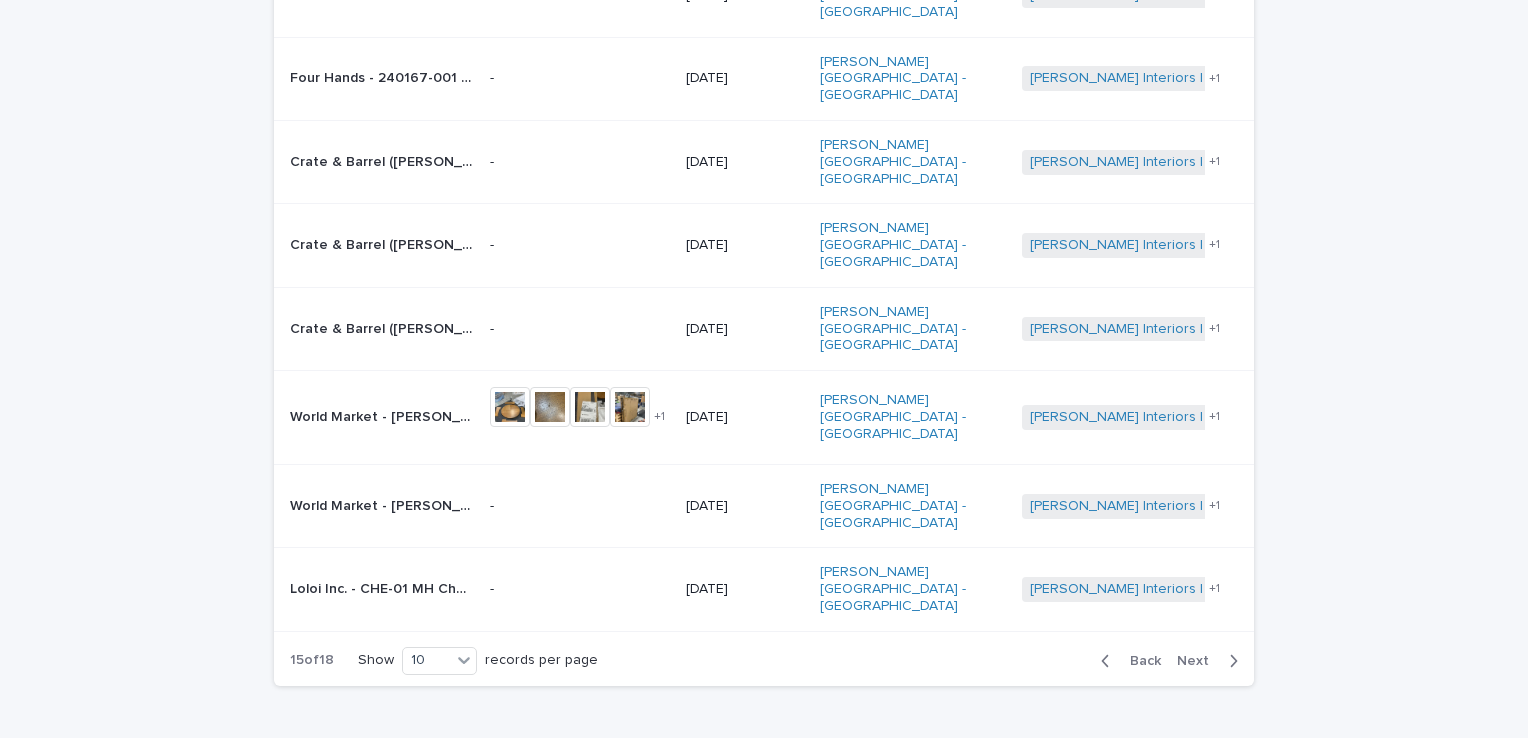 click on "Next" at bounding box center [1199, 661] 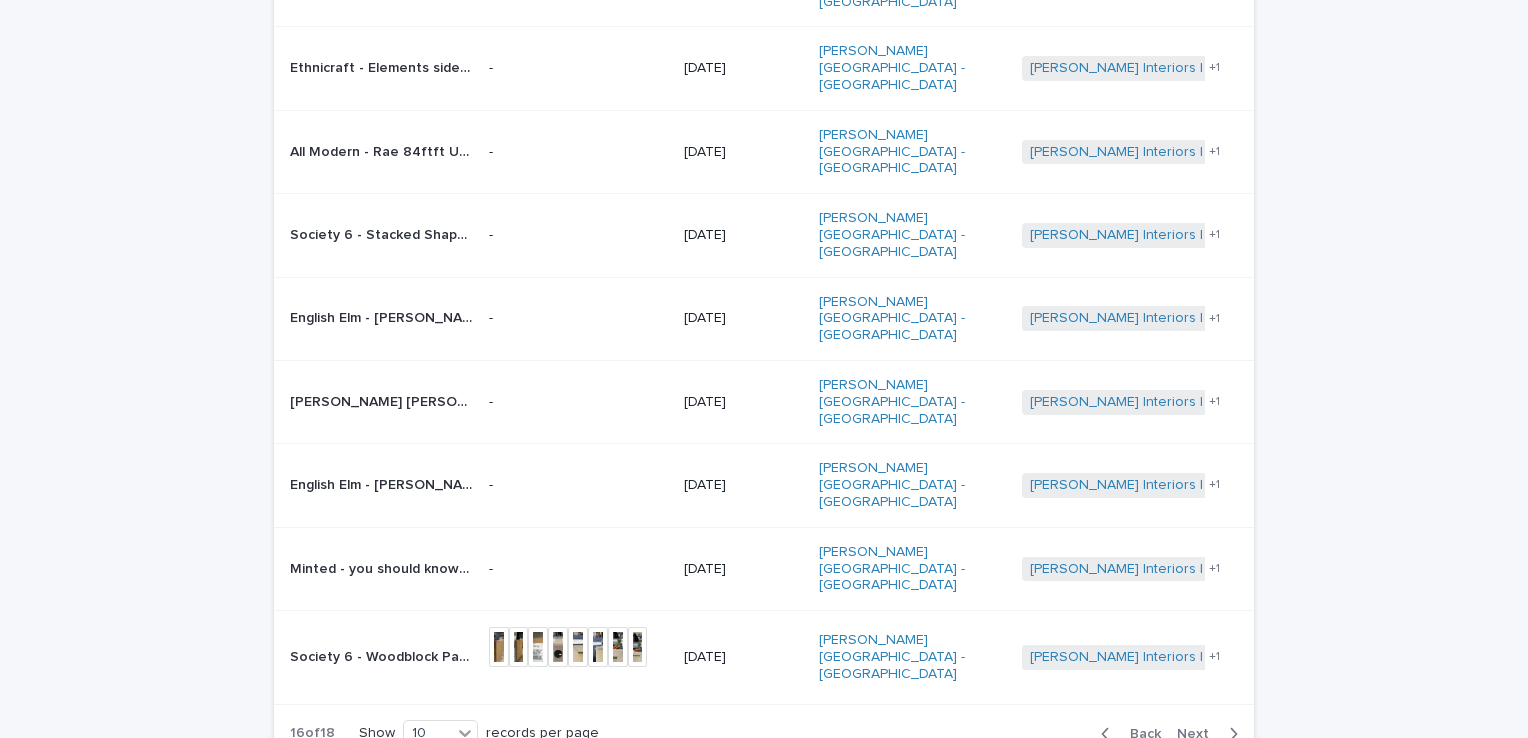 scroll, scrollTop: 437, scrollLeft: 0, axis: vertical 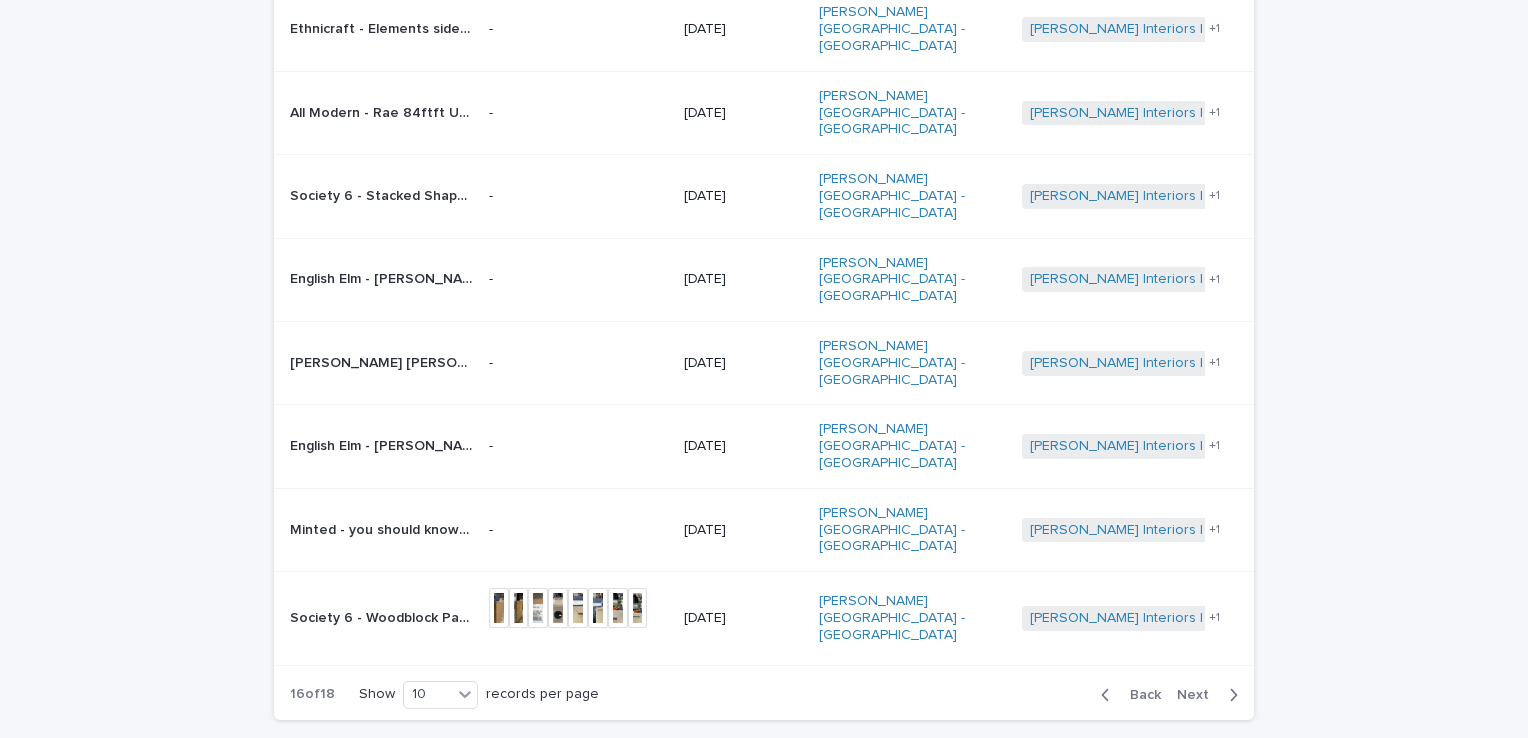 click on "Next" at bounding box center [1199, 695] 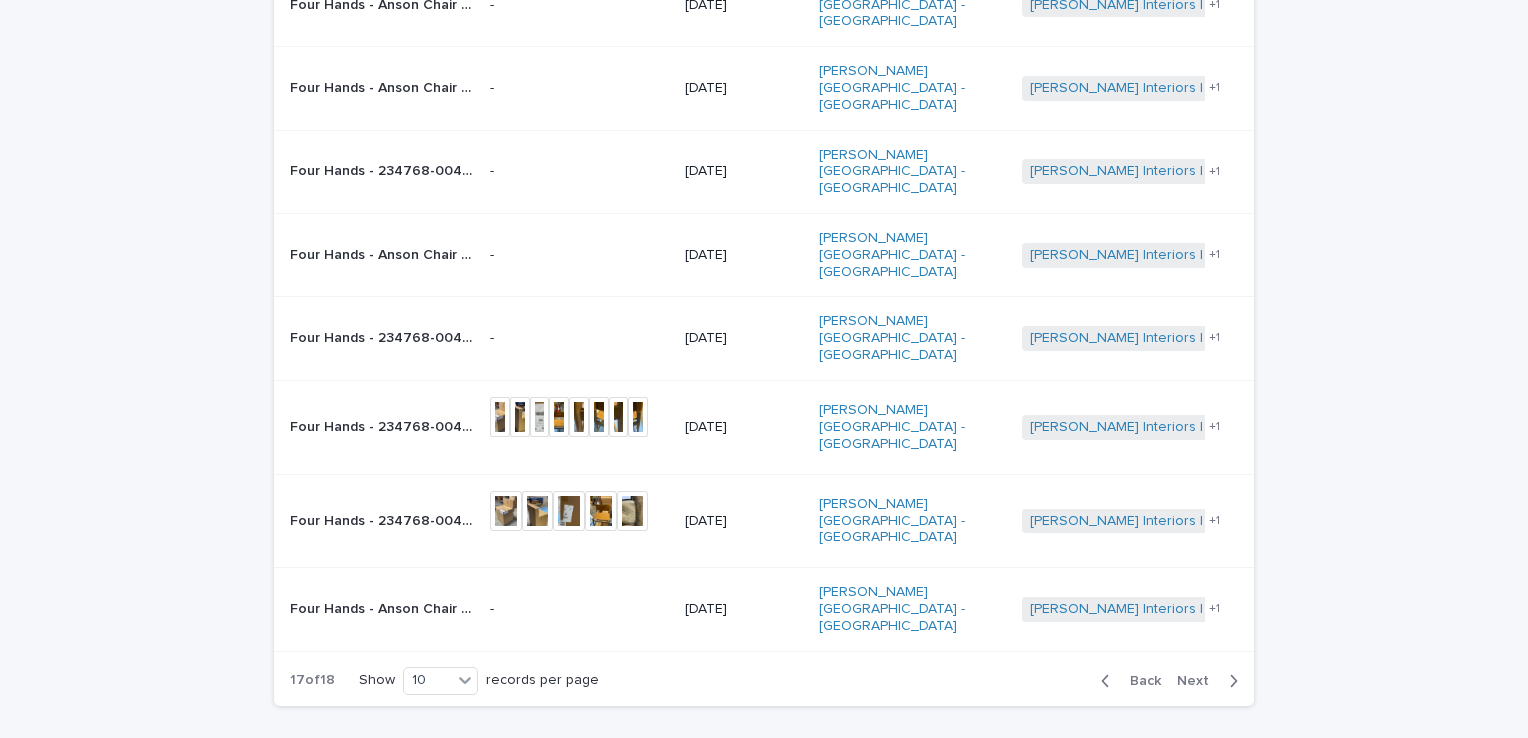 scroll, scrollTop: 492, scrollLeft: 0, axis: vertical 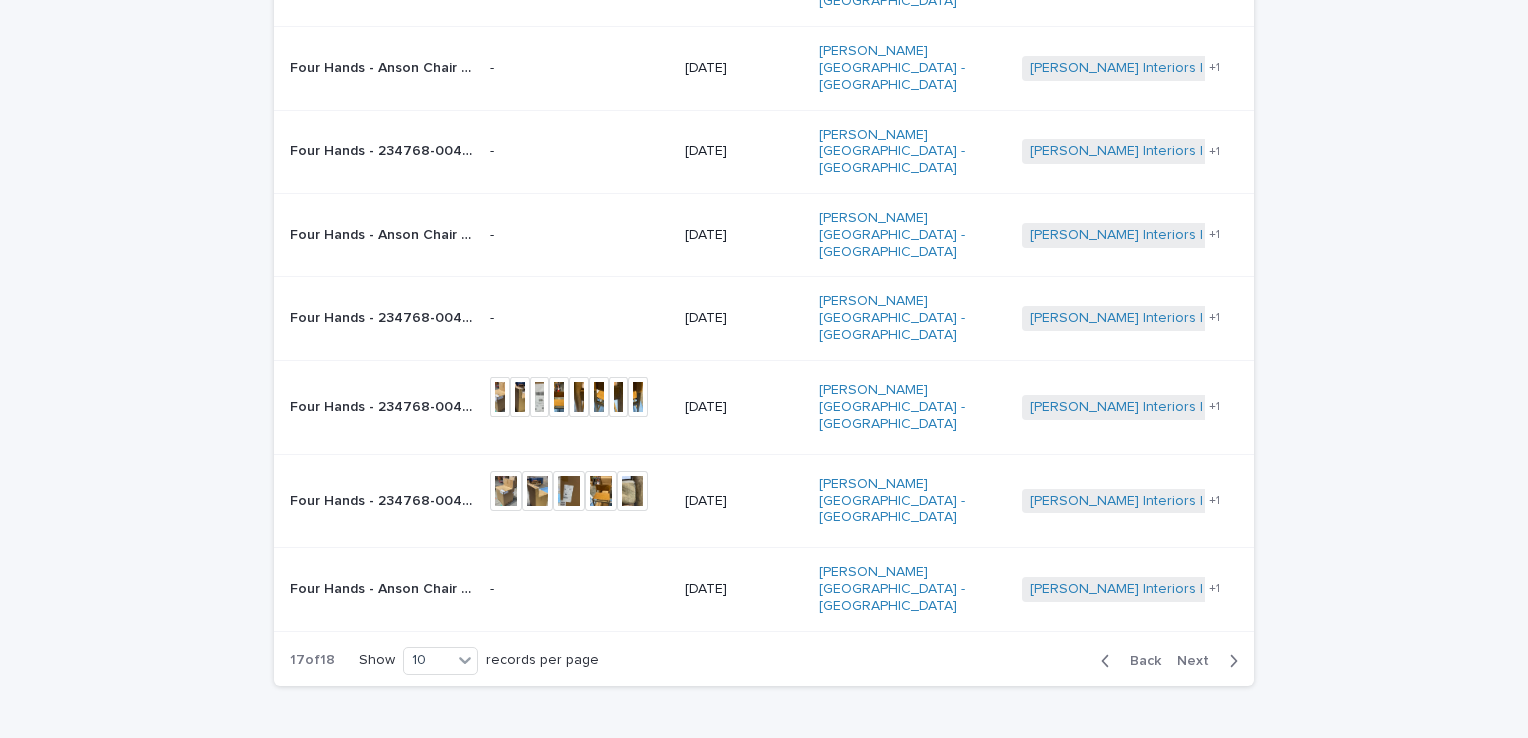 click on "**********" at bounding box center [764, 211] 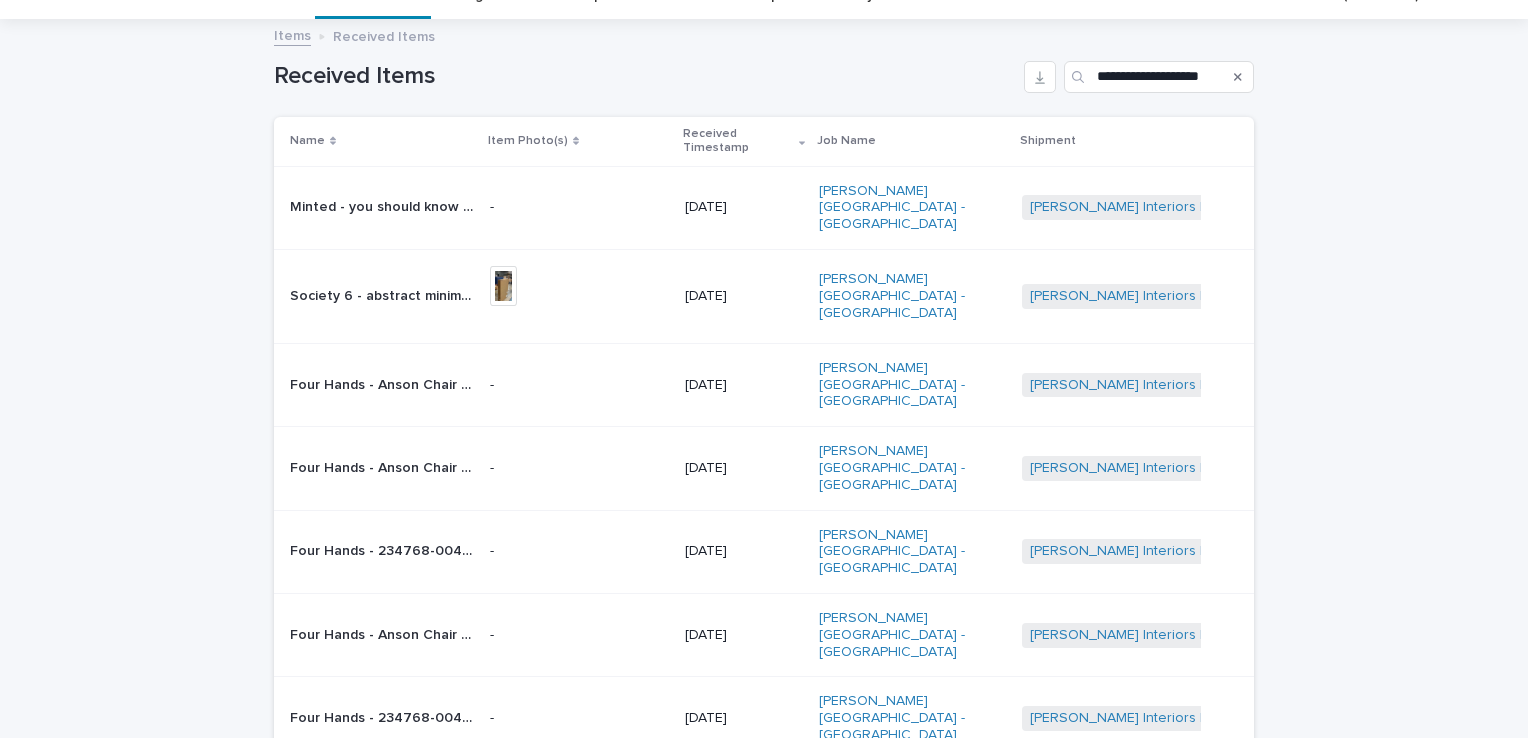 scroll, scrollTop: 0, scrollLeft: 0, axis: both 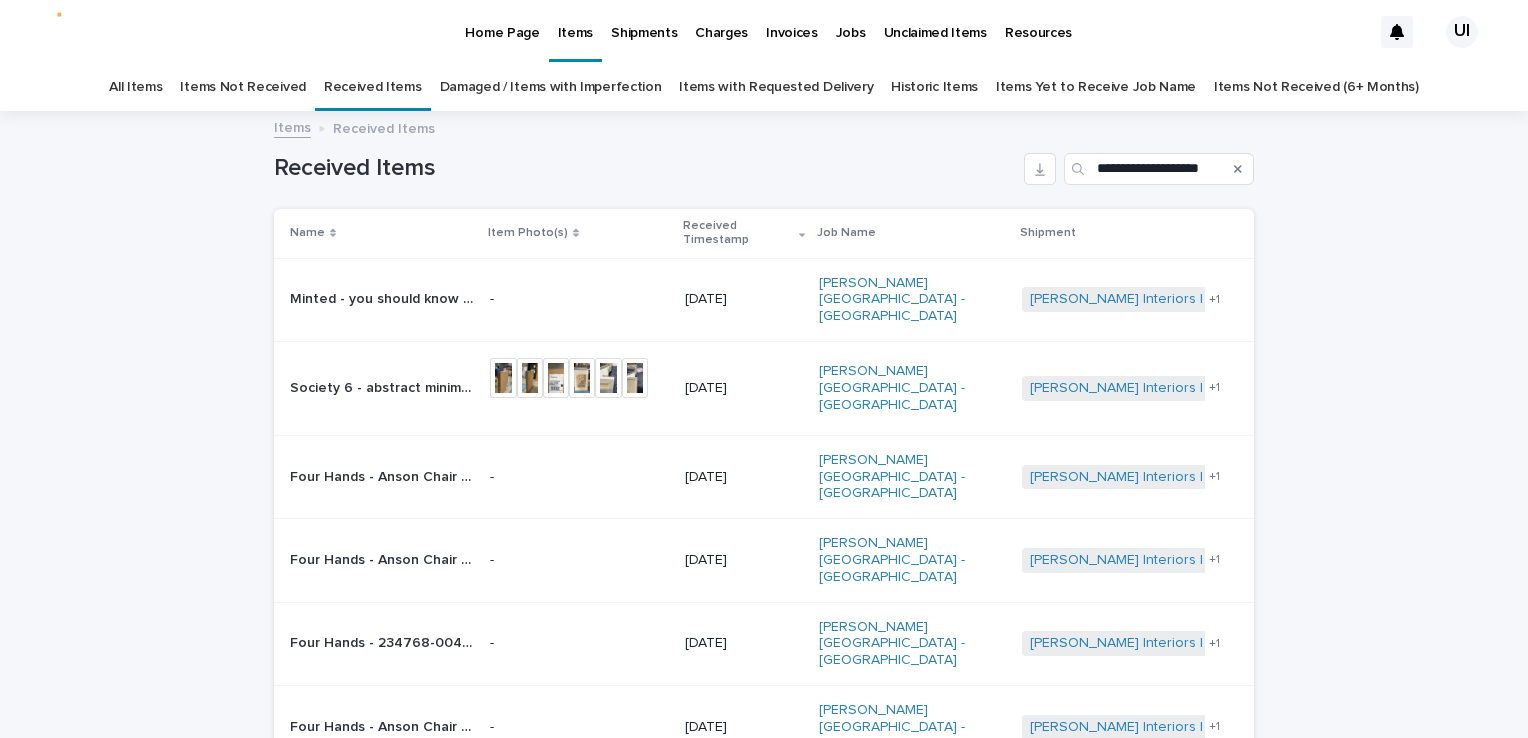 click at bounding box center [1238, 169] 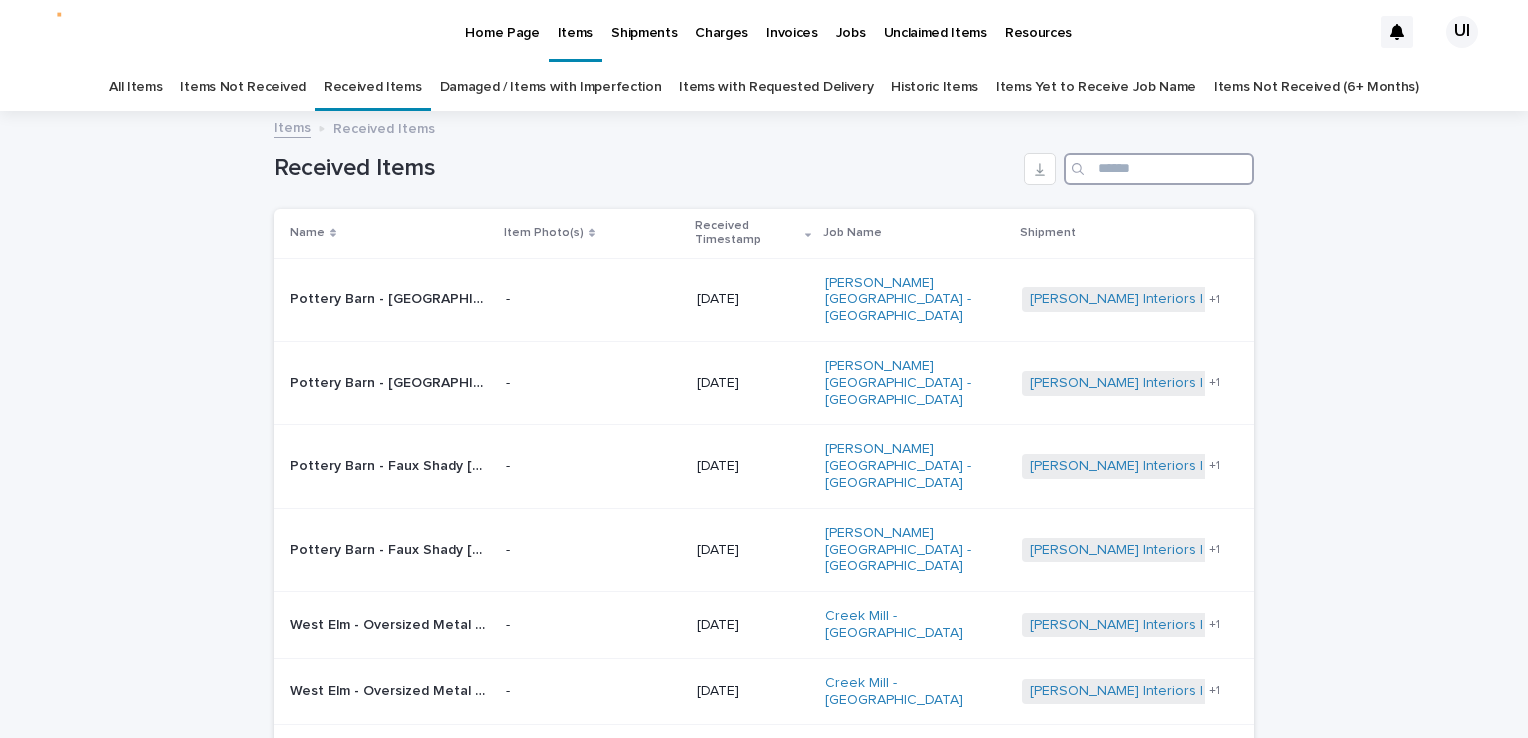 click at bounding box center (1159, 169) 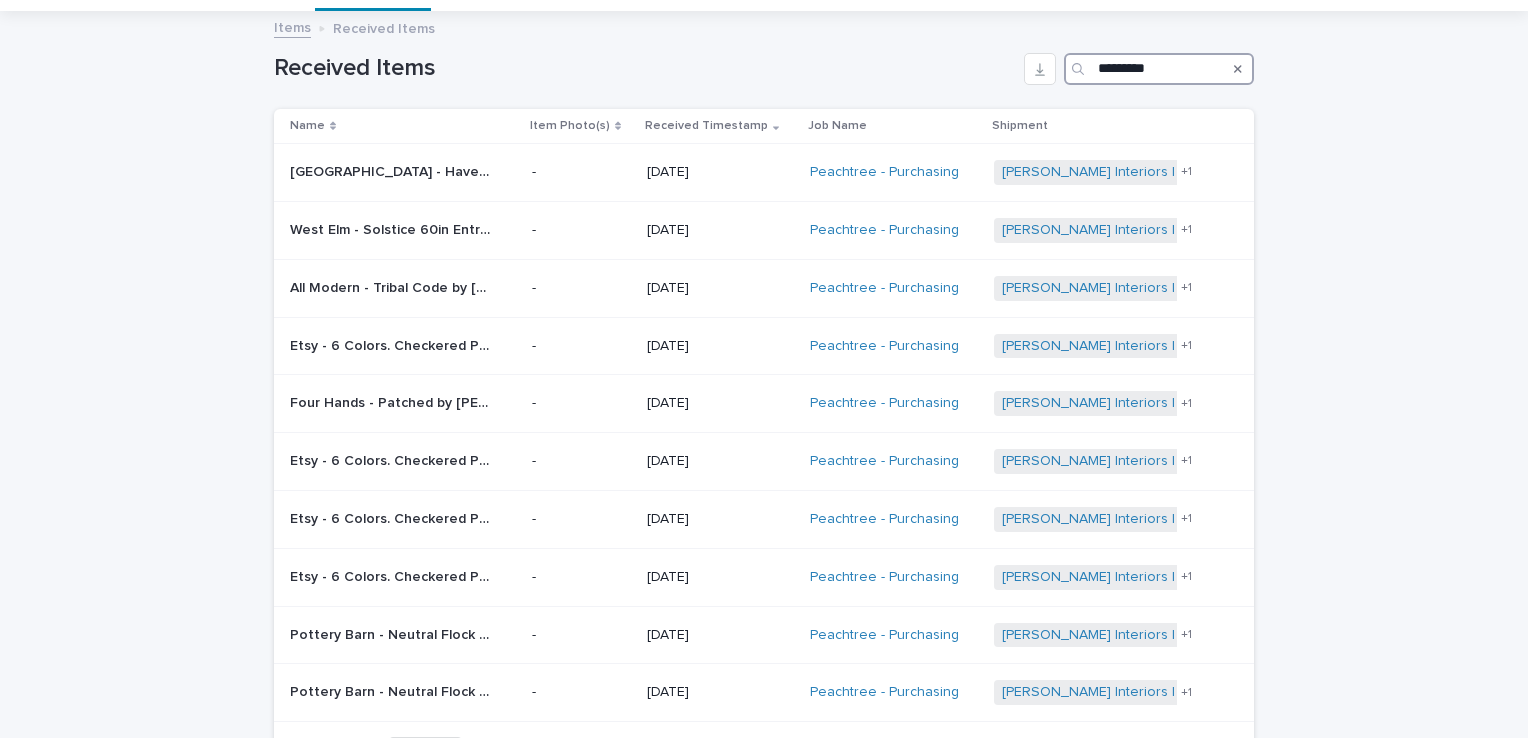 scroll, scrollTop: 200, scrollLeft: 0, axis: vertical 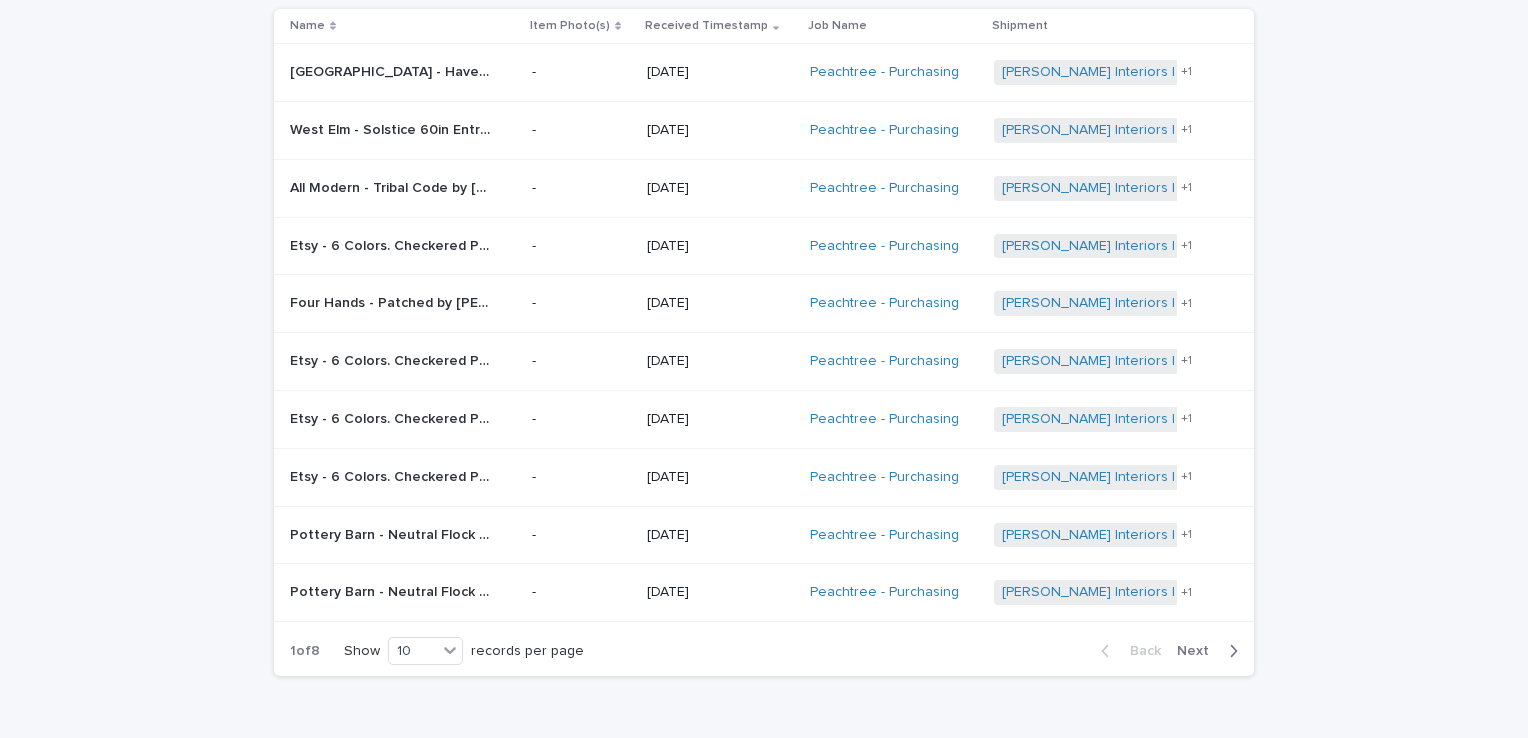 type on "*********" 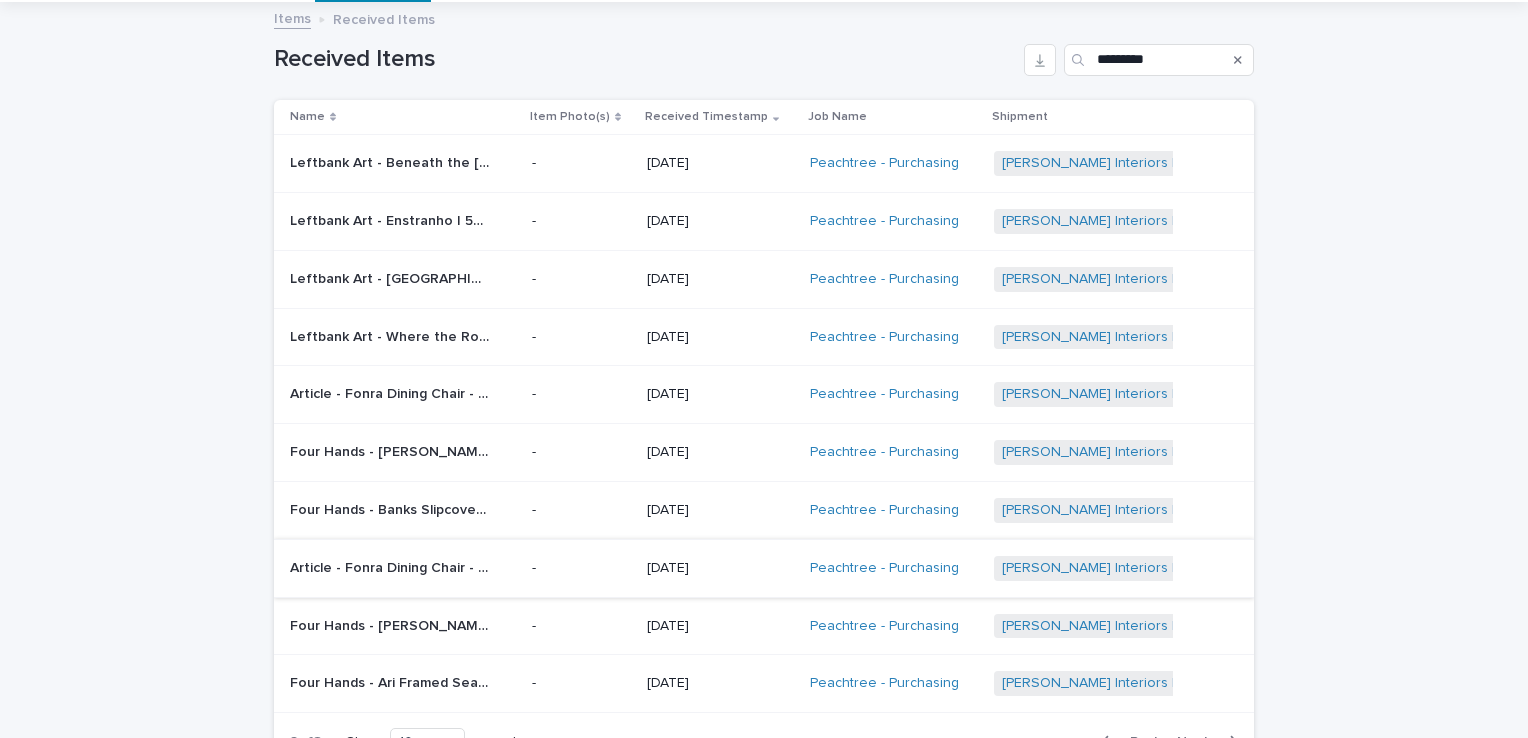scroll, scrollTop: 300, scrollLeft: 0, axis: vertical 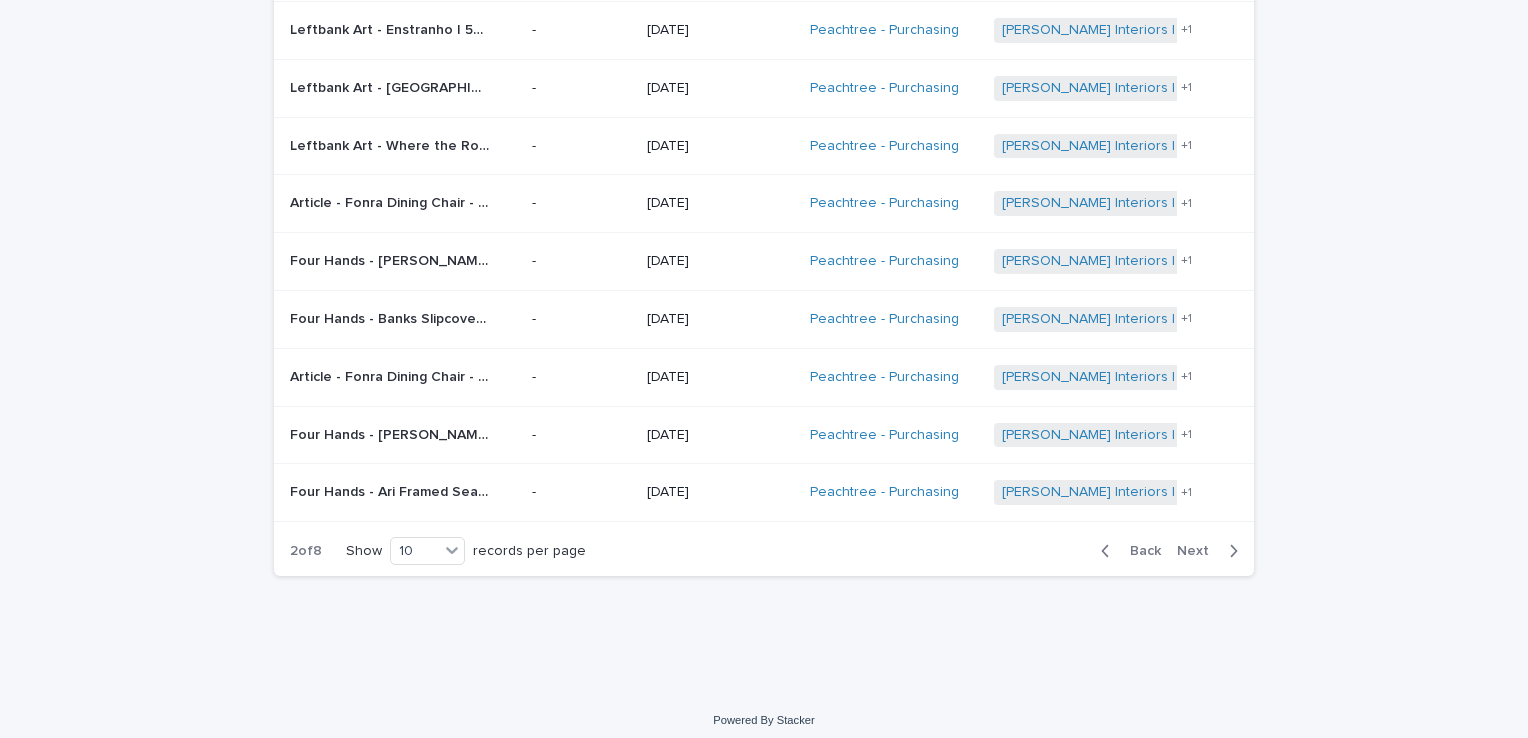 click on "Next" at bounding box center (1199, 551) 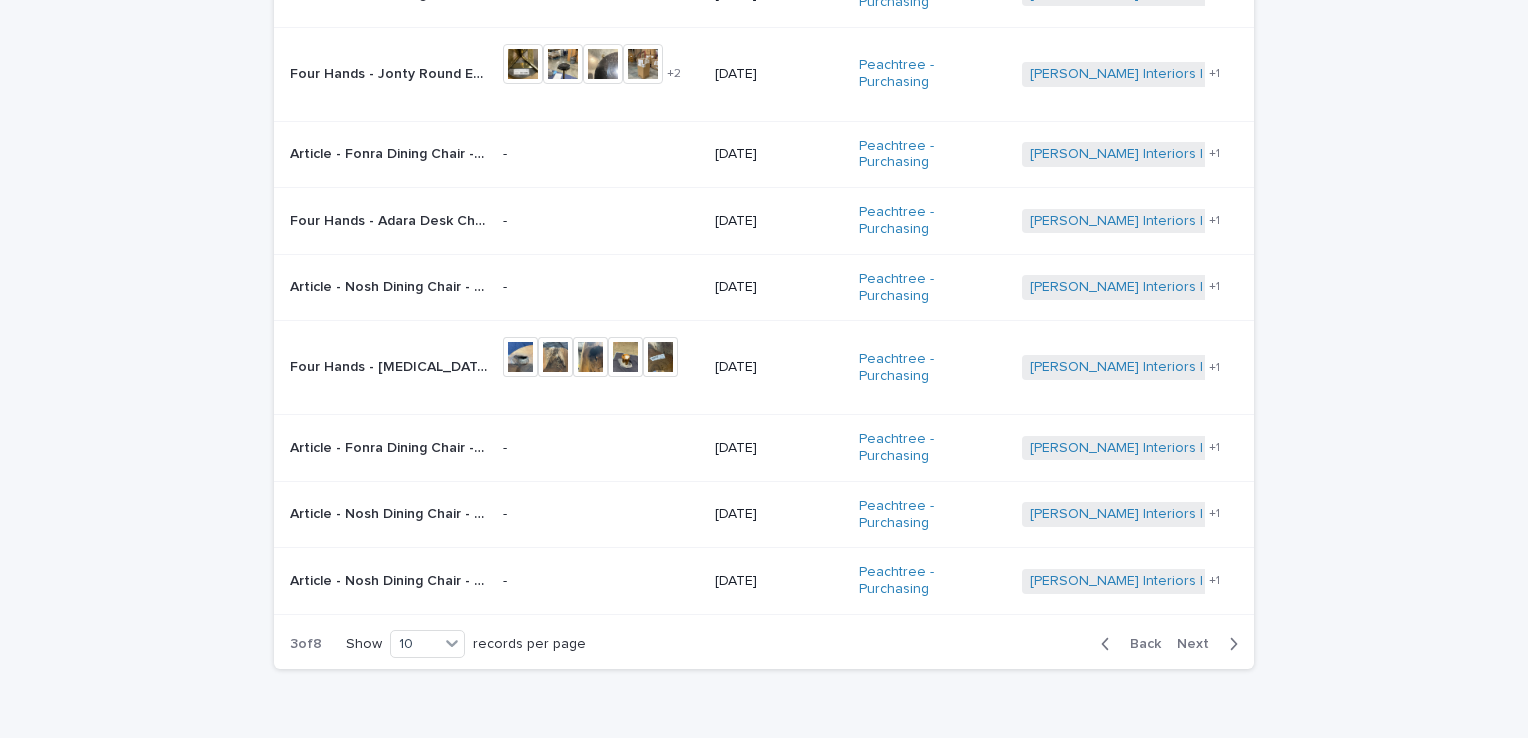 scroll, scrollTop: 380, scrollLeft: 0, axis: vertical 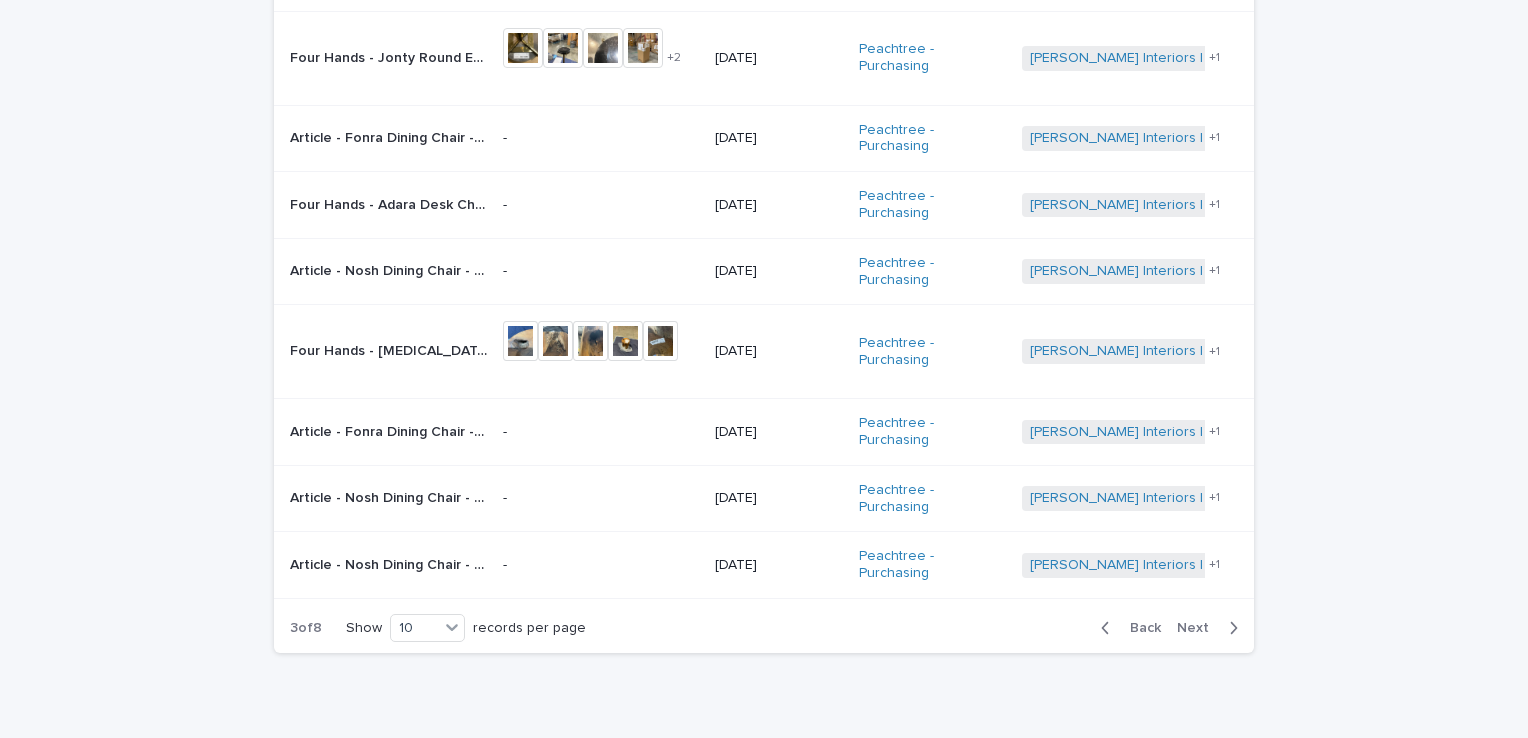 click on "Next" at bounding box center (1199, 628) 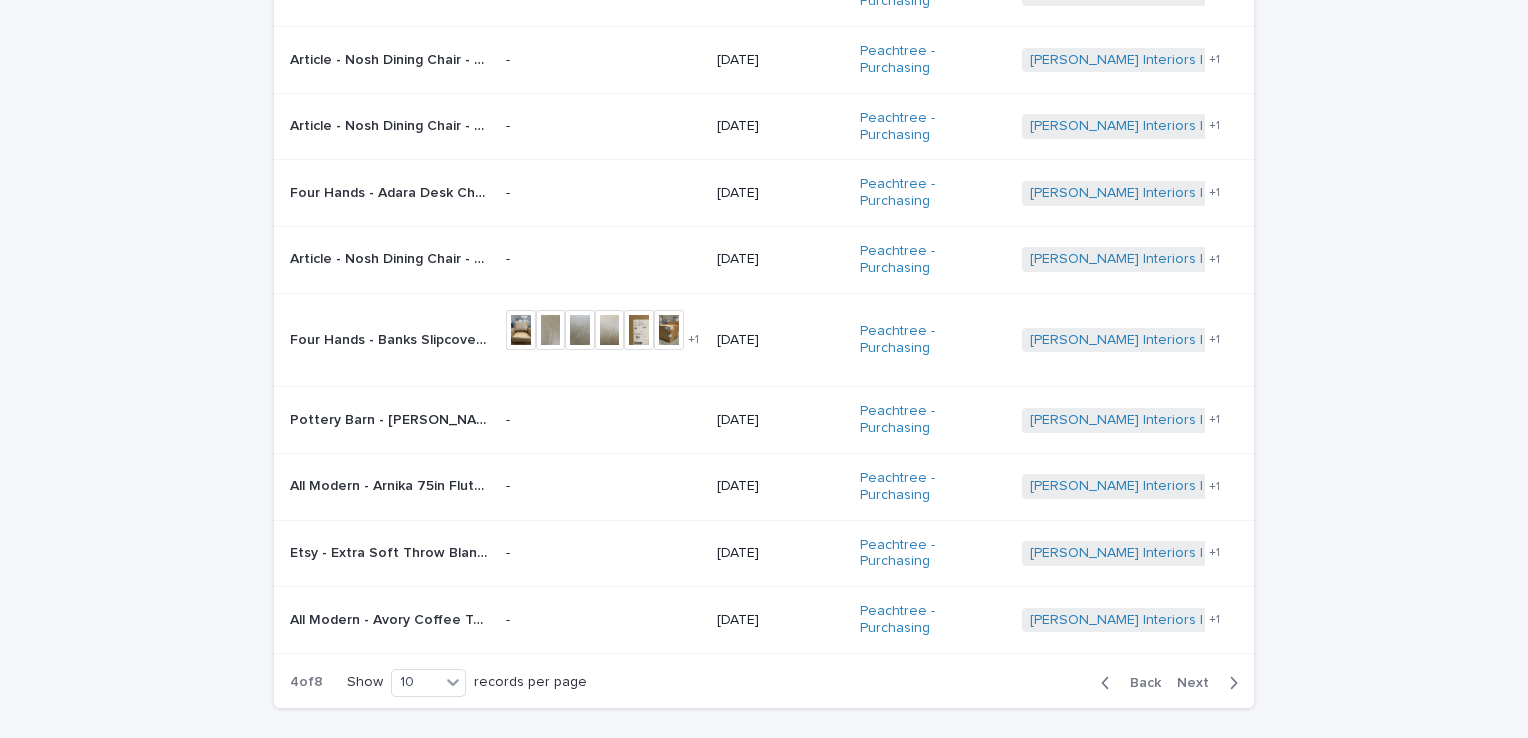 scroll, scrollTop: 344, scrollLeft: 0, axis: vertical 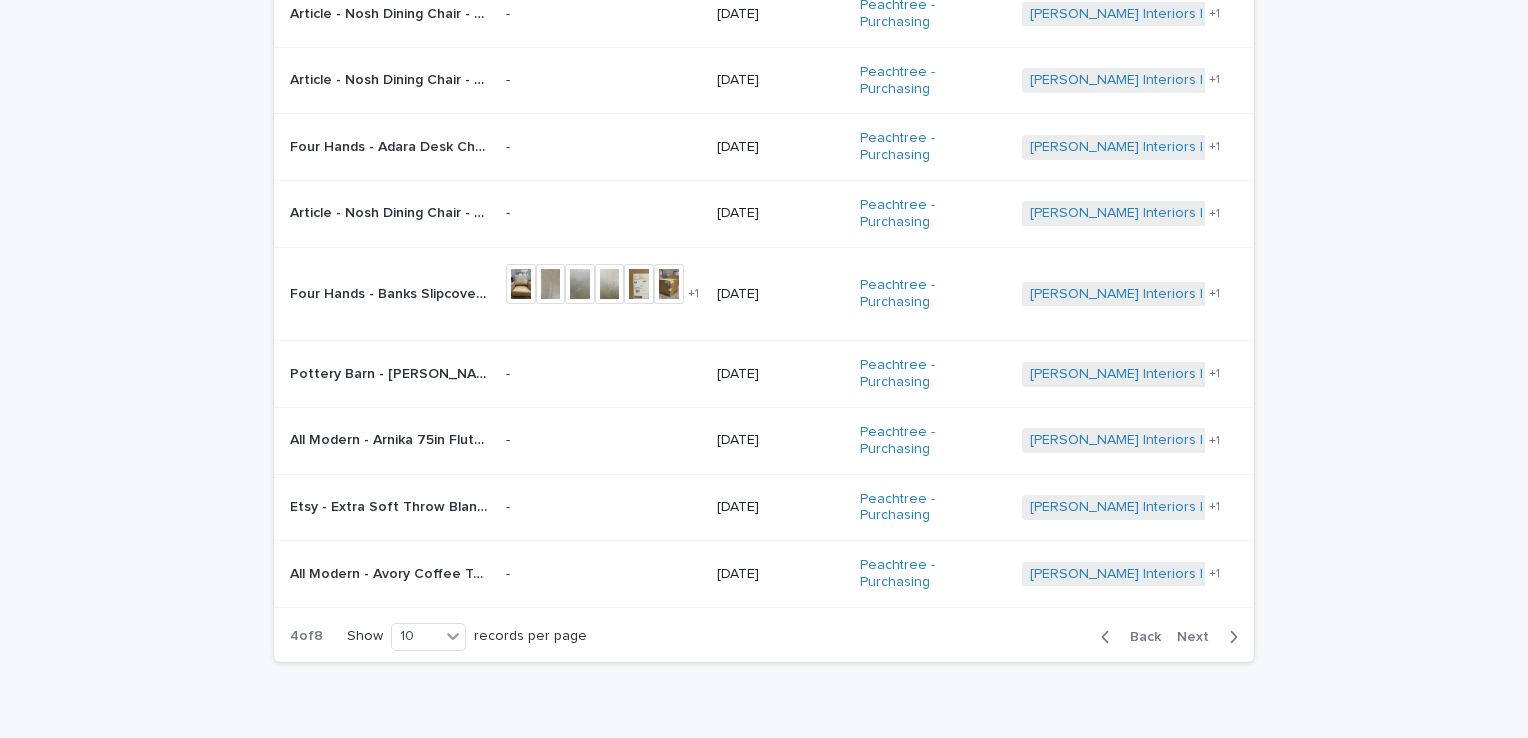 click on "Next" at bounding box center [1199, 637] 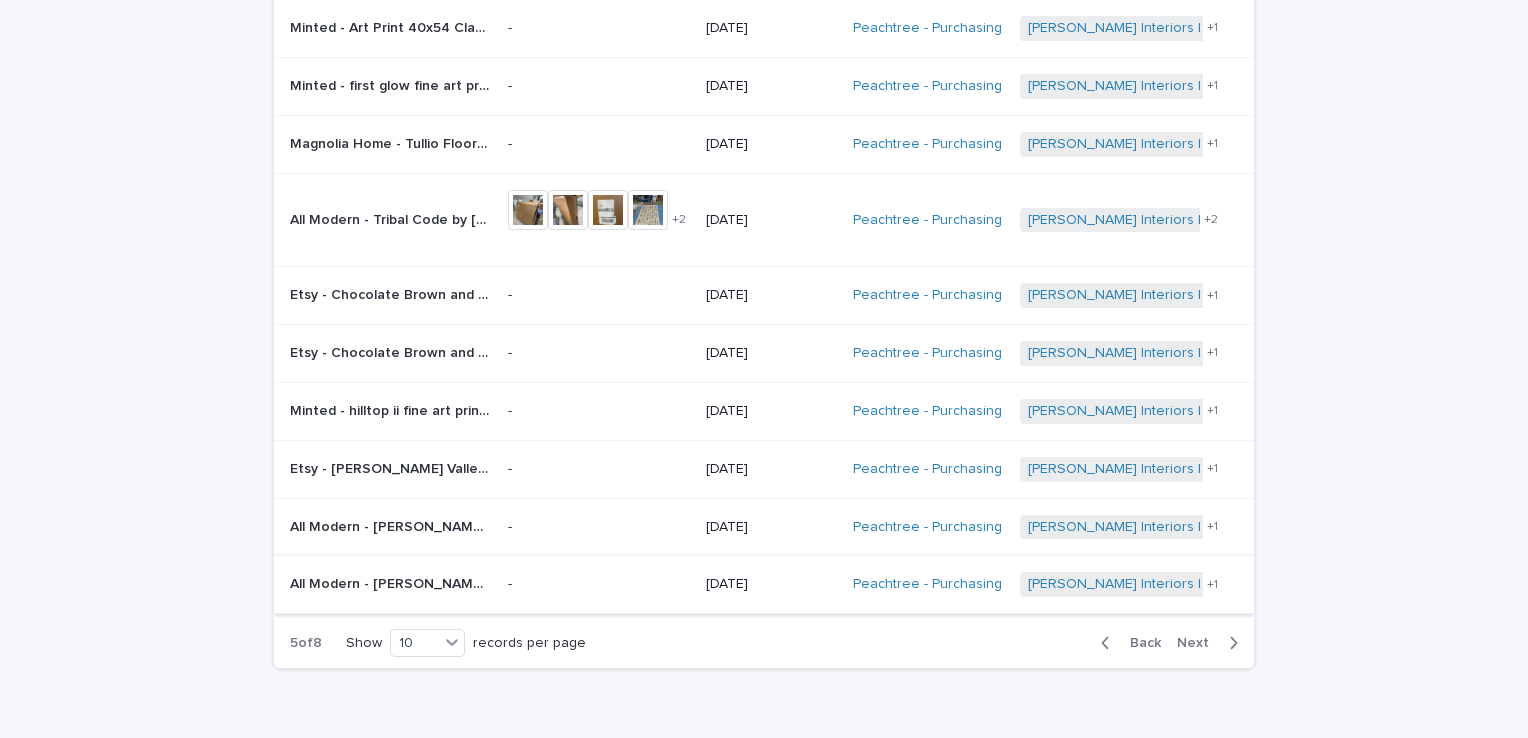 scroll, scrollTop: 344, scrollLeft: 0, axis: vertical 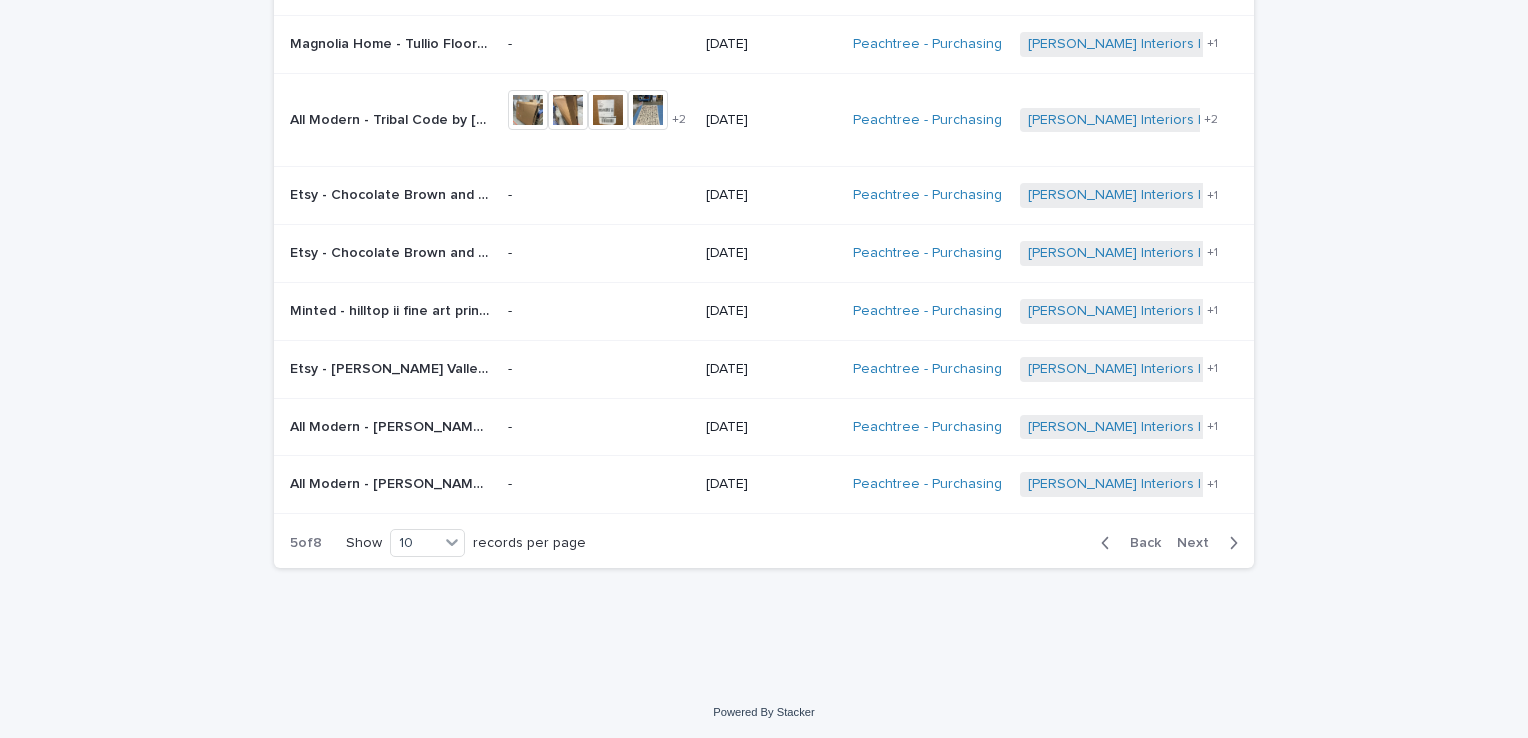 click on "Next" at bounding box center (1199, 543) 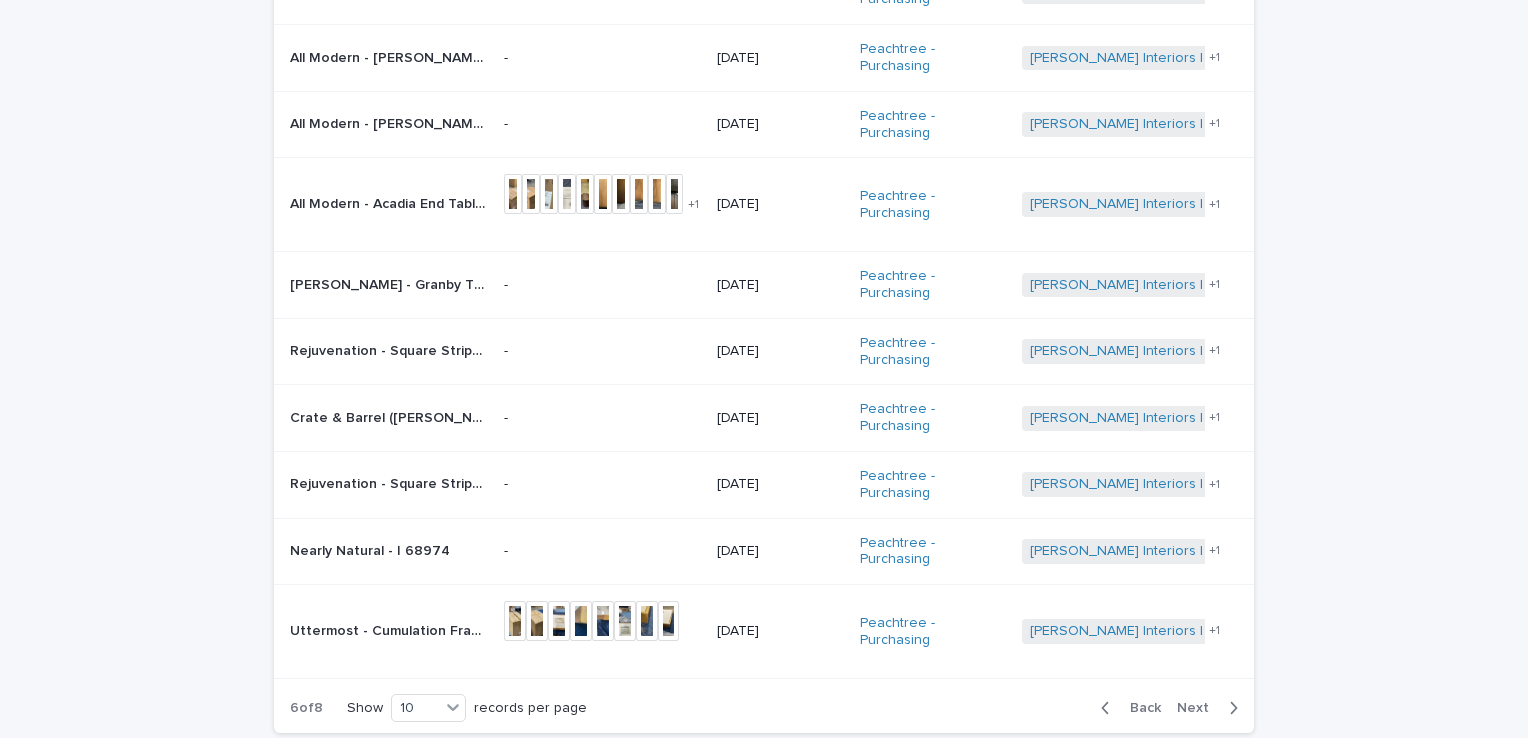 scroll, scrollTop: 380, scrollLeft: 0, axis: vertical 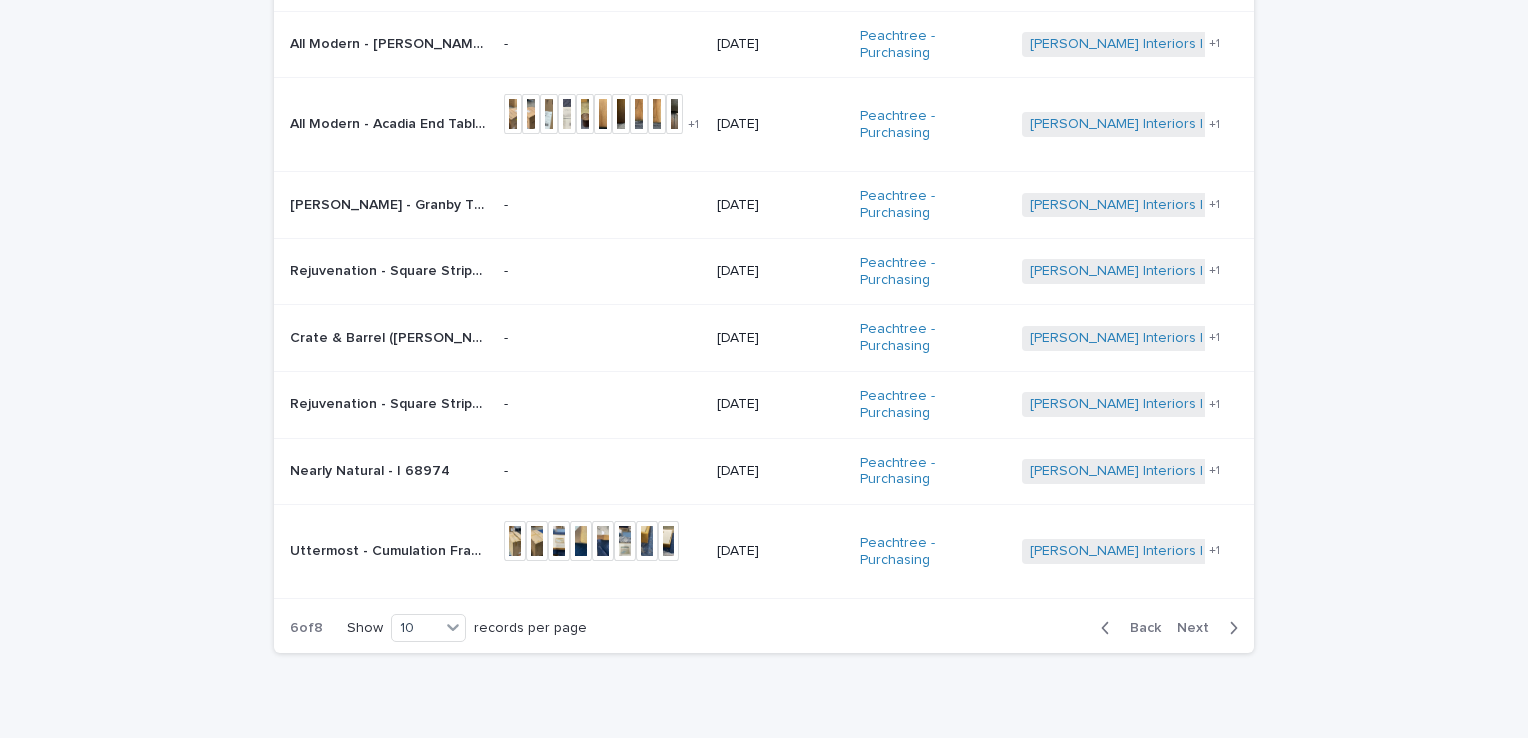 click on "Next" at bounding box center (1211, 628) 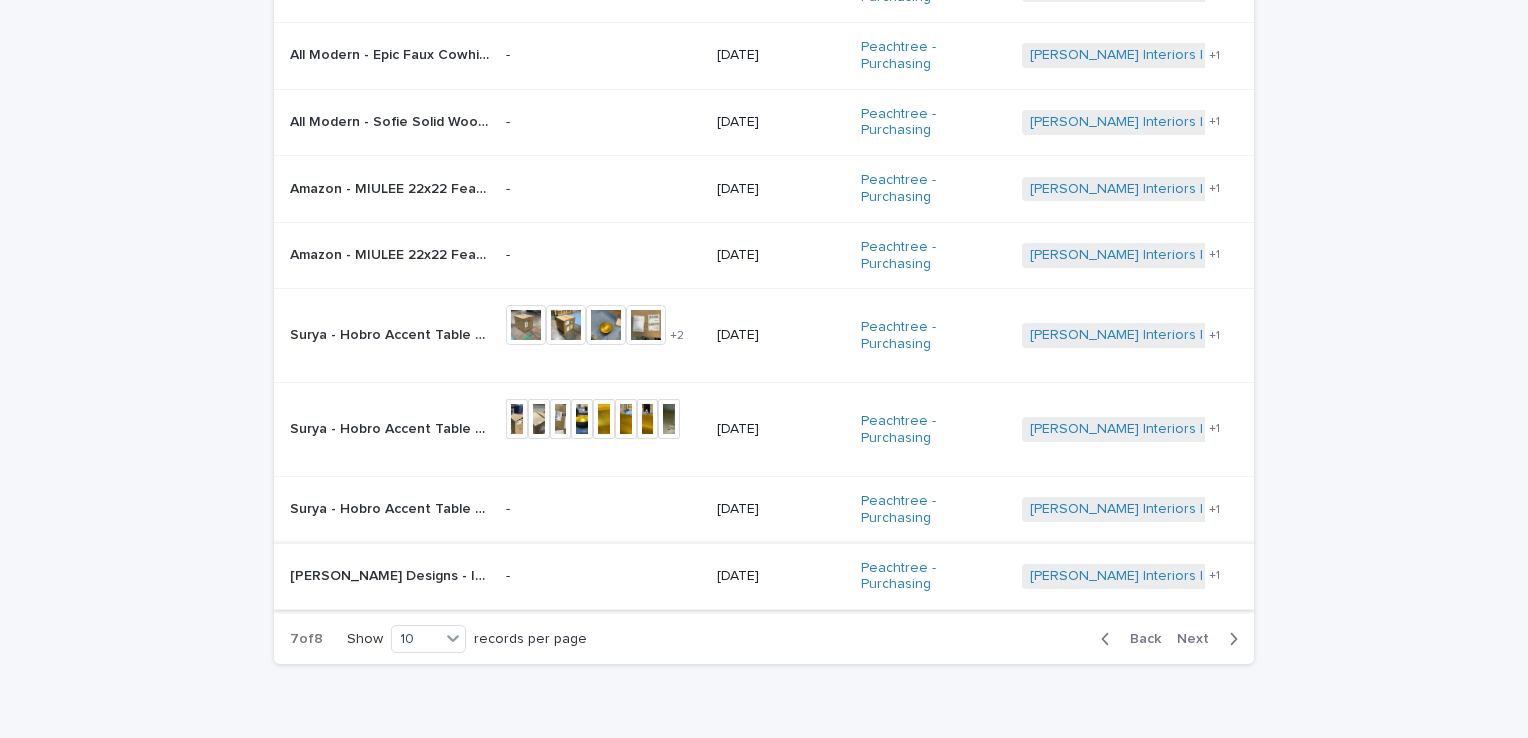 scroll, scrollTop: 398, scrollLeft: 0, axis: vertical 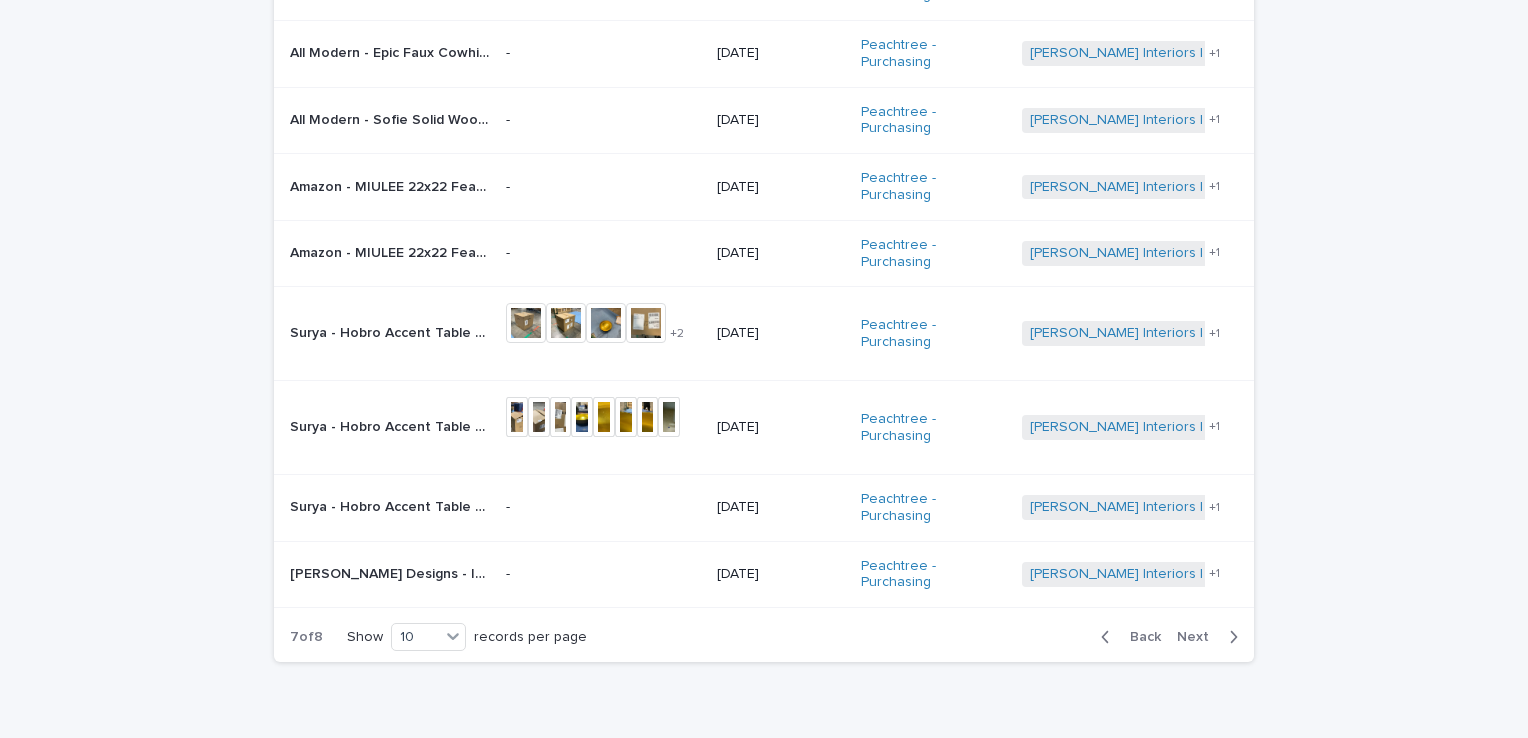 click on "Next" at bounding box center [1211, 637] 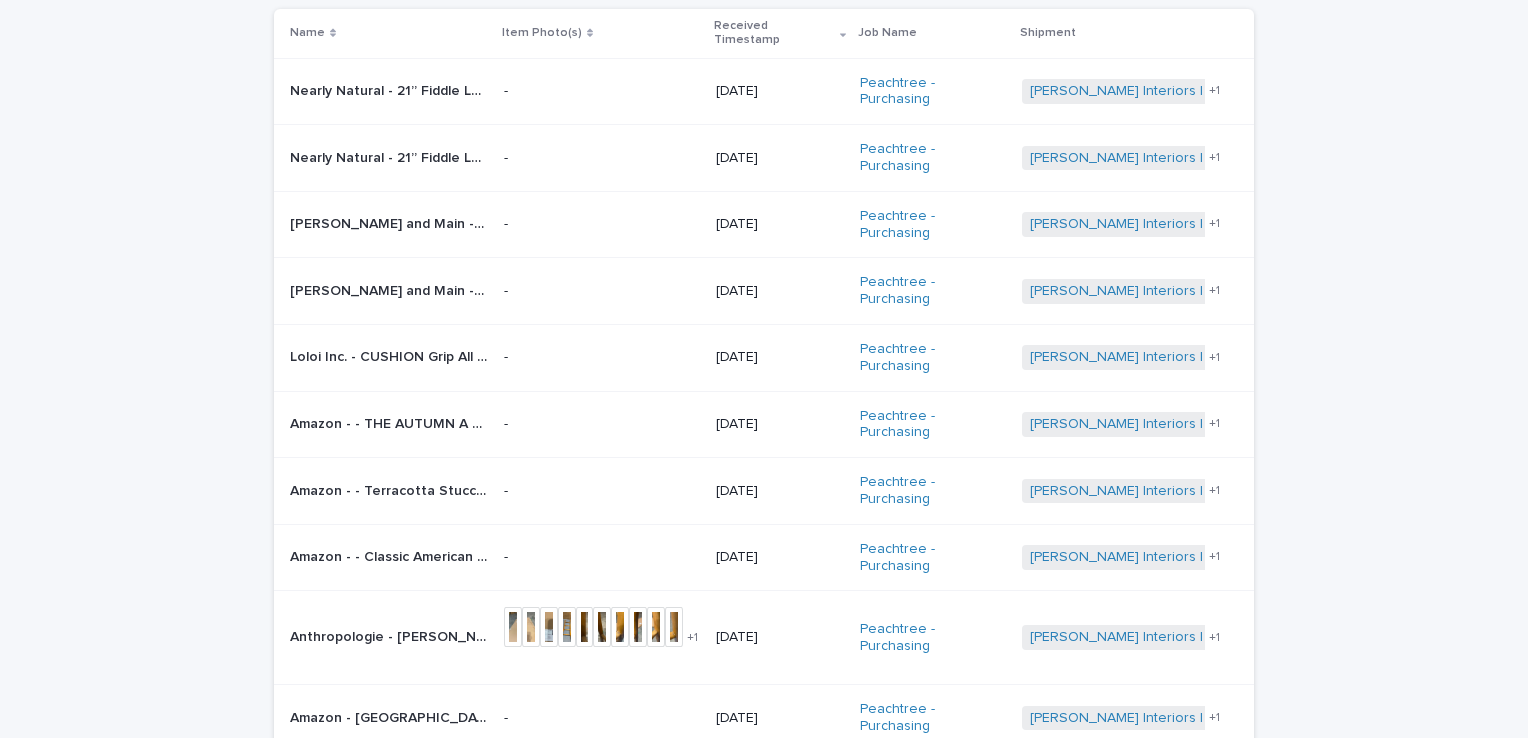 scroll, scrollTop: 300, scrollLeft: 0, axis: vertical 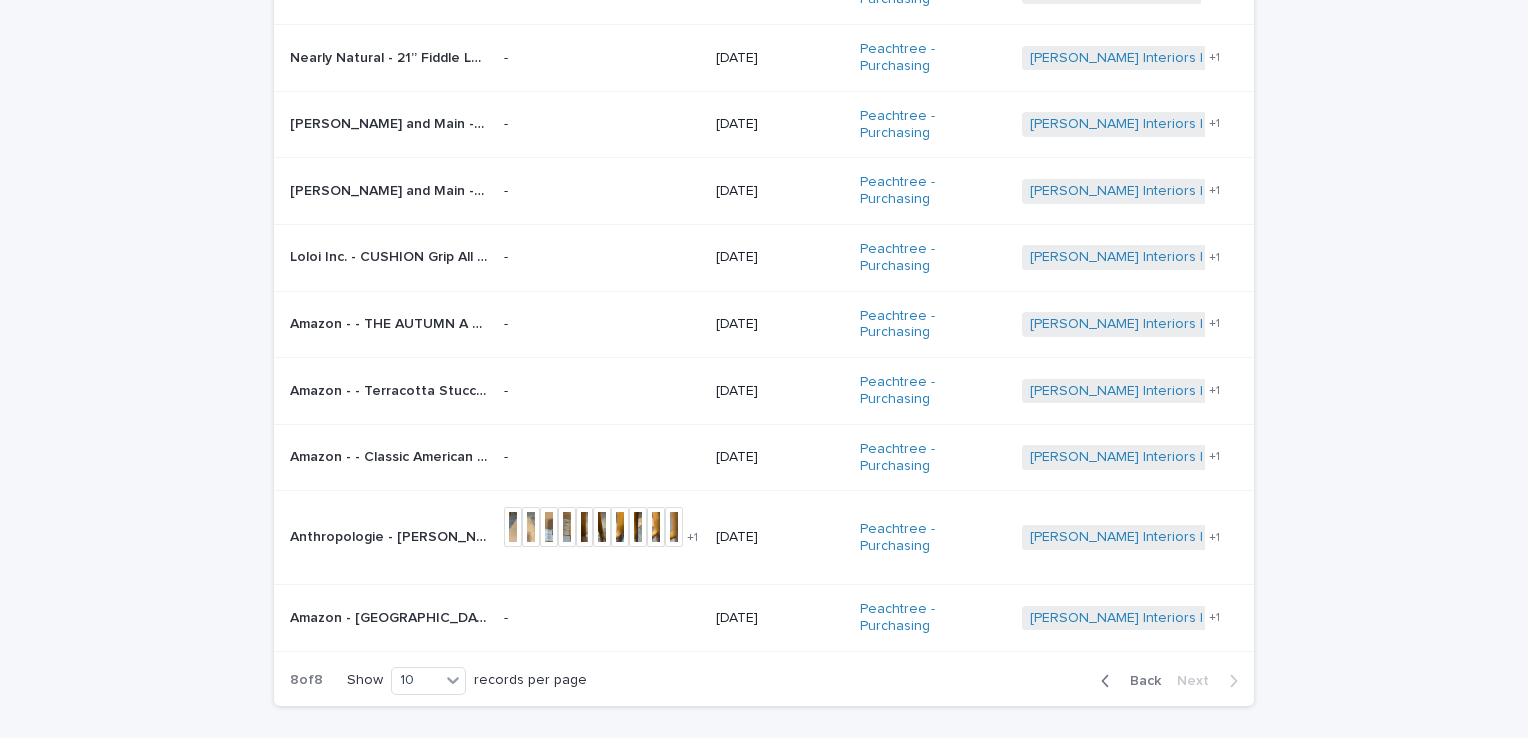 click on "Loading... Saving… Loading... Saving… Received Items ********* Name Item Photo(s) Received Timestamp Job Name Shipment Nearly Natural  - 21” Fiddle Leaf Artificial Tree in White Ceramic Planter SKU T1404 | 68879 Nearly Natural  - 21” Fiddle Leaf Artificial Tree in White Ceramic Planter SKU T1404 | 68879   - [DATE] Peachtree - Purchasing   [PERSON_NAME] Interiors | Inbound Shipment | 22998   [PERSON_NAME] Interiors | TDC Delivery | 23688   + 0 Nearly Natural  - 21” Fiddle Leaf Artificial Tree in White Ceramic Planter SKU T1404 | 68878 Nearly Natural  - 21” Fiddle Leaf Artificial Tree in White Ceramic Planter SKU T1404 | 68878   - [DATE] Peachtree - Purchasing   [PERSON_NAME] Interiors | Inbound Shipment | 22998   [PERSON_NAME] Interiors | TDC Delivery | 23688   + 1 [PERSON_NAME] and Main - Hannabel End Table walnut | 68952 [PERSON_NAME] and Main - Hannabel End Table walnut | 68952   - [DATE] Peachtree - Purchasing   [PERSON_NAME] Interiors | TDC Delivery | 23688   [PERSON_NAME] Interiors | Inbound Shipment | 23027   + 1   -       +" at bounding box center [764, 317] 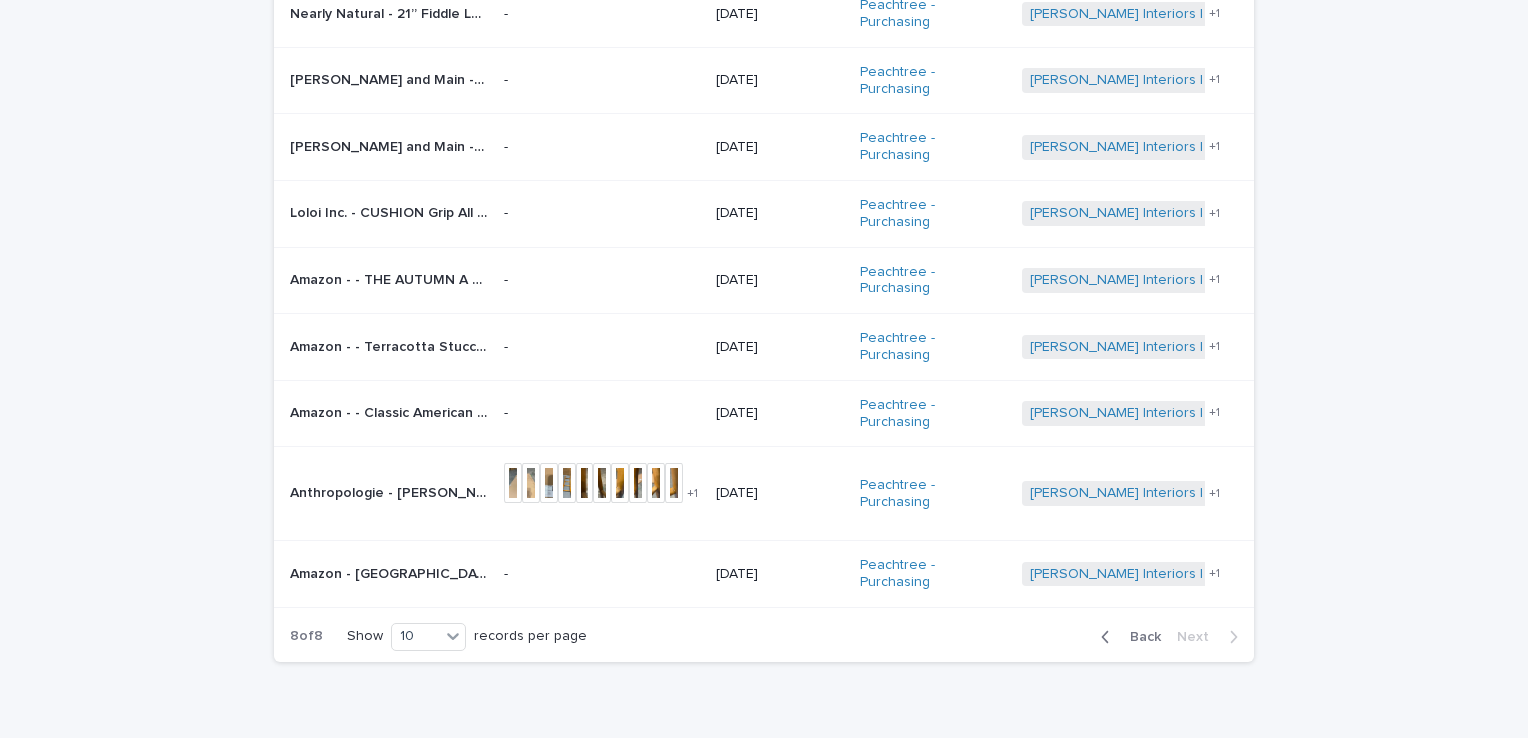 scroll, scrollTop: 0, scrollLeft: 0, axis: both 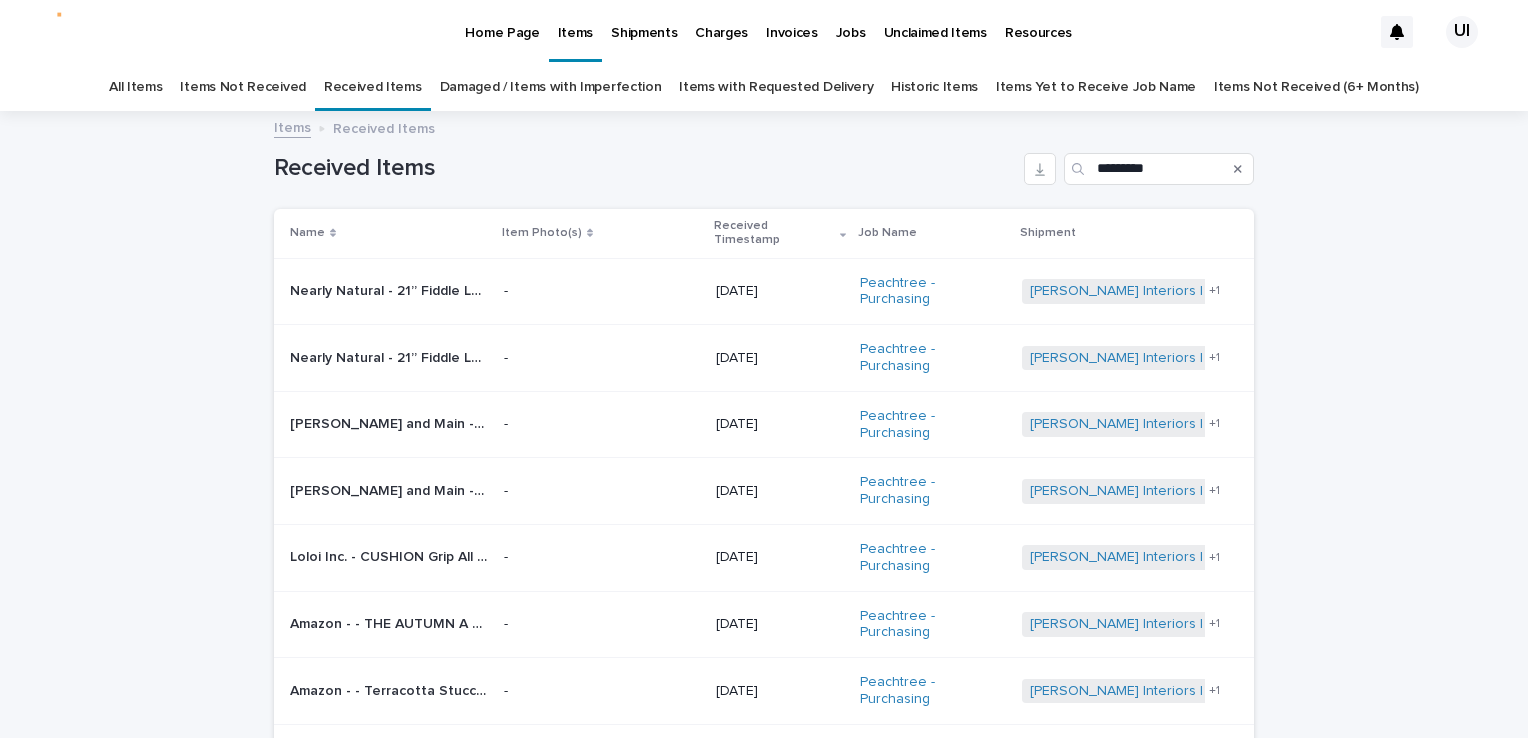 click on "Loading... Saving… Loading... Saving… Received Items ********* Name Item Photo(s) Received Timestamp Job Name Shipment Nearly Natural  - 21” Fiddle Leaf Artificial Tree in White Ceramic Planter SKU T1404 | 68879 Nearly Natural  - 21” Fiddle Leaf Artificial Tree in White Ceramic Planter SKU T1404 | 68879   - [DATE] Peachtree - Purchasing   [PERSON_NAME] Interiors | Inbound Shipment | 22998   [PERSON_NAME] Interiors | TDC Delivery | 23688   + 1 Nearly Natural  - 21” Fiddle Leaf Artificial Tree in White Ceramic Planter SKU T1404 | 68878 Nearly Natural  - 21” Fiddle Leaf Artificial Tree in White Ceramic Planter SKU T1404 | 68878   - [DATE] Peachtree - Purchasing   [PERSON_NAME] Interiors | Inbound Shipment | 22998   [PERSON_NAME] Interiors | TDC Delivery | 23688   + 1 [PERSON_NAME] and Main - Hannabel End Table walnut | 68952 [PERSON_NAME] and Main - Hannabel End Table walnut | 68952   - [DATE] Peachtree - Purchasing   [PERSON_NAME] Interiors | TDC Delivery | 23688   [PERSON_NAME] Interiors | Inbound Shipment | 23027   + 1   -       +" at bounding box center (764, 617) 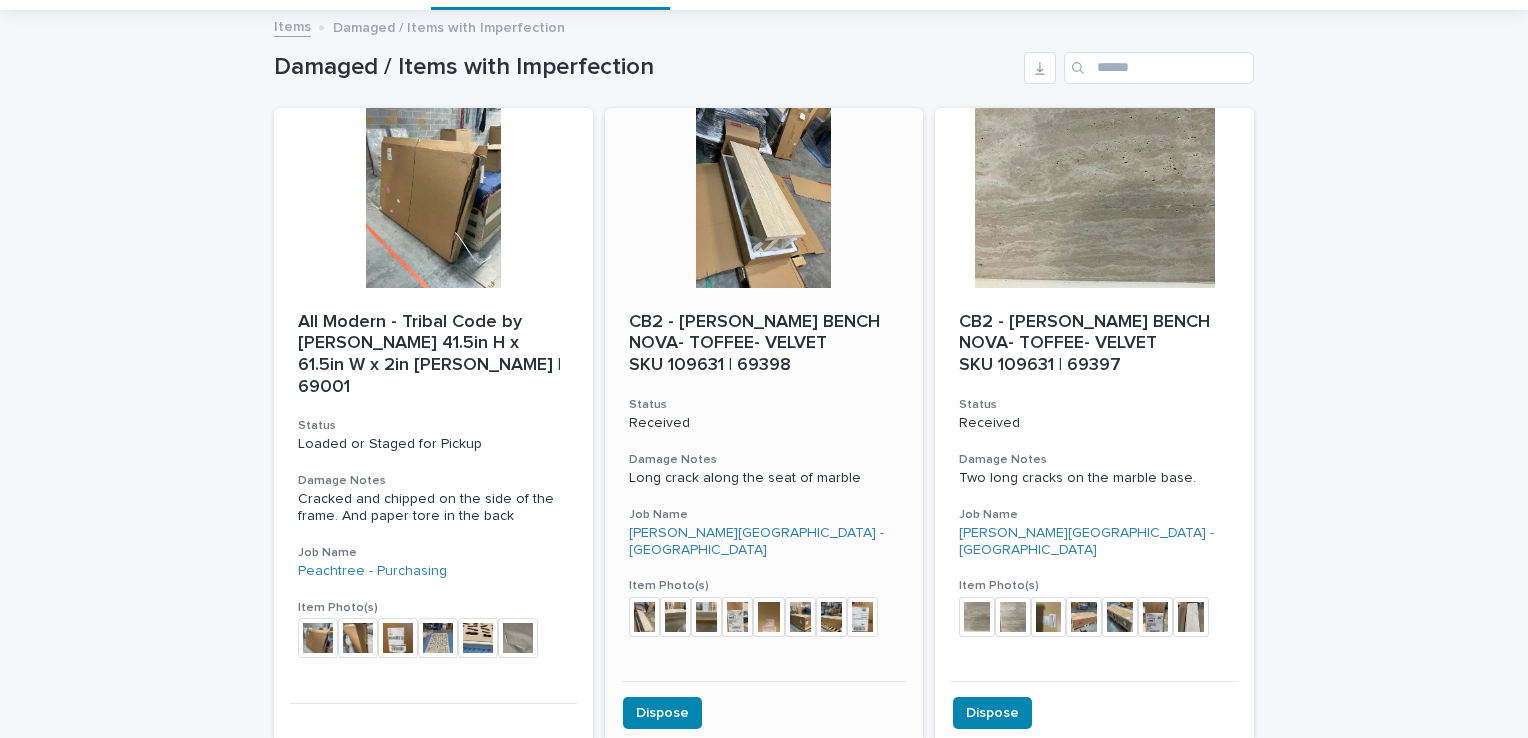 scroll, scrollTop: 0, scrollLeft: 0, axis: both 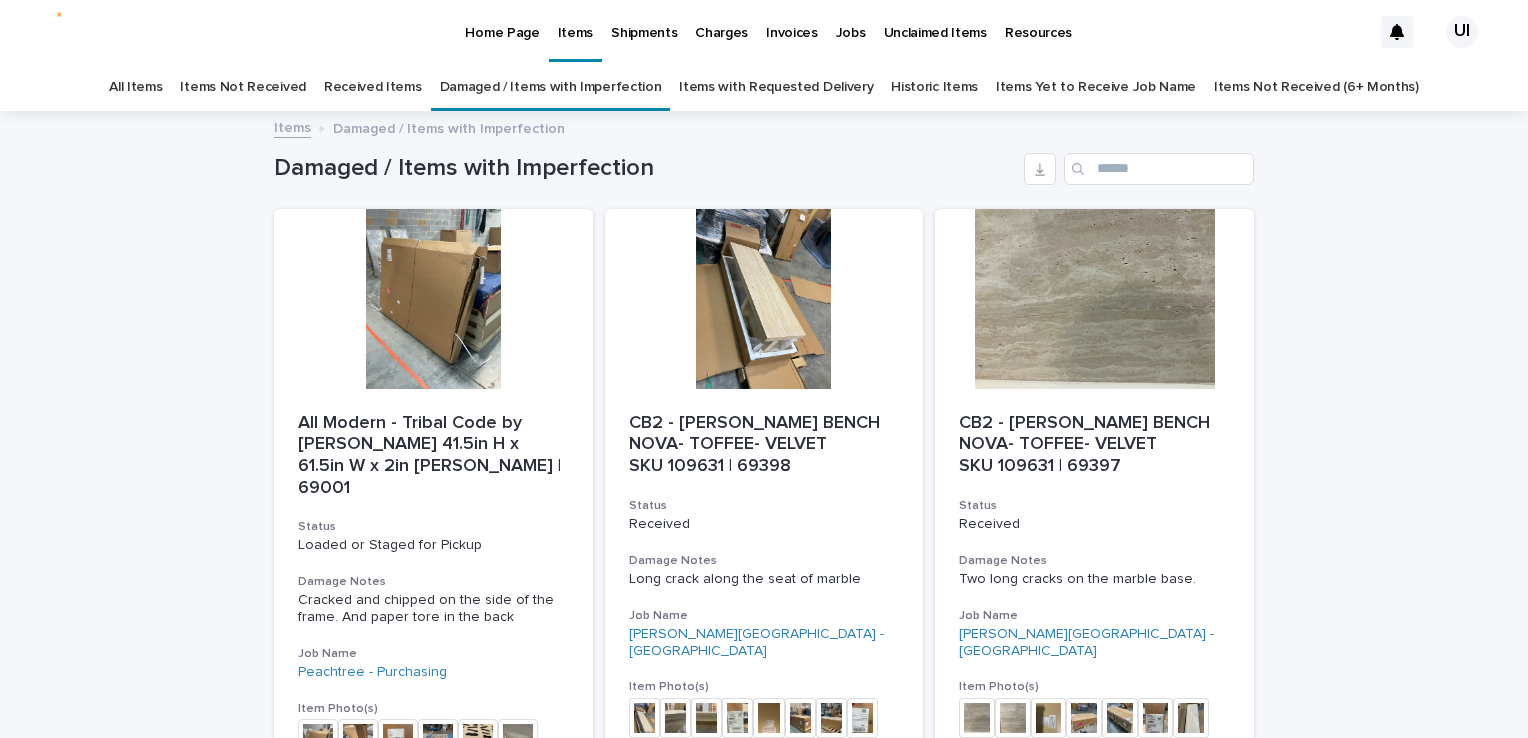 click on "Items with Requested Delivery" at bounding box center [776, 87] 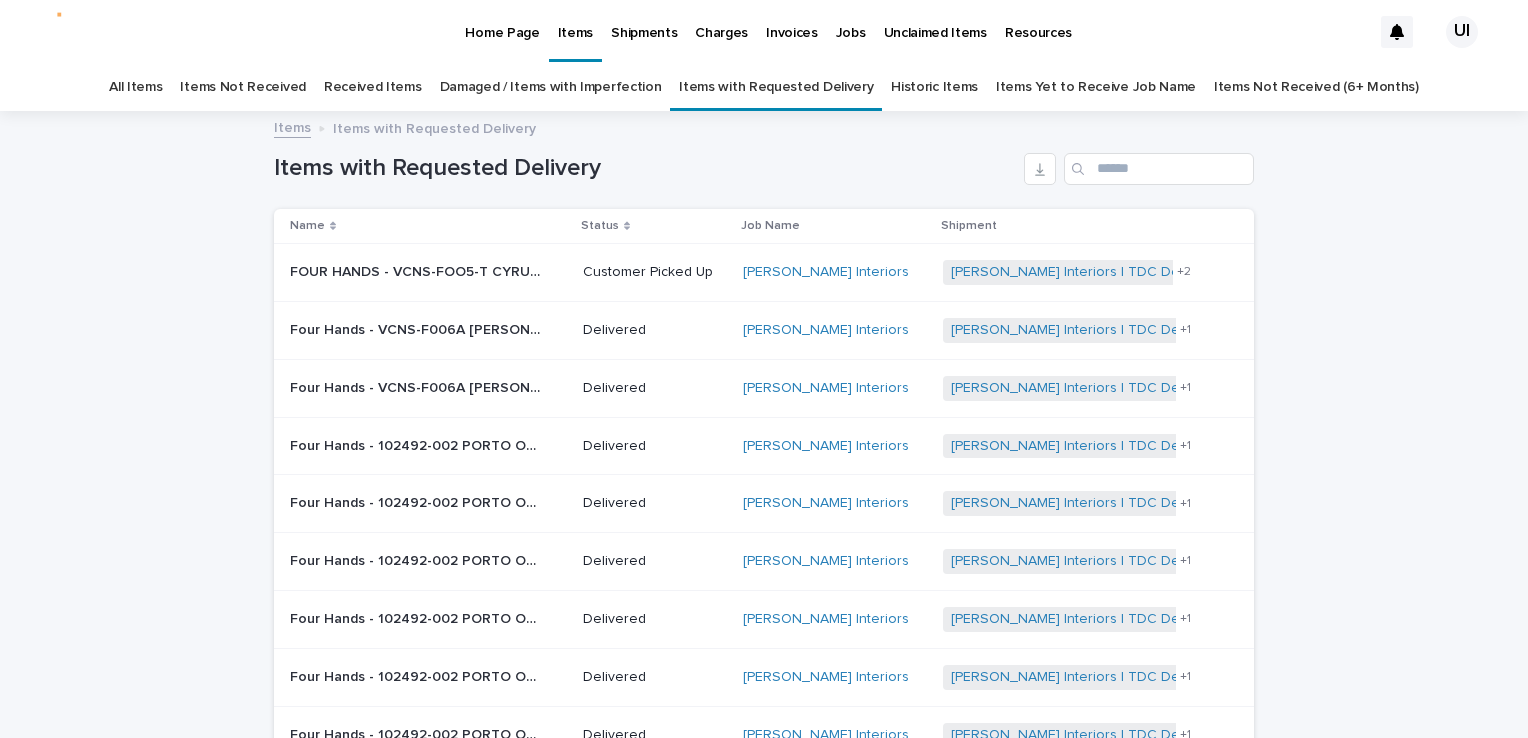 click on "Invoices" at bounding box center [792, 21] 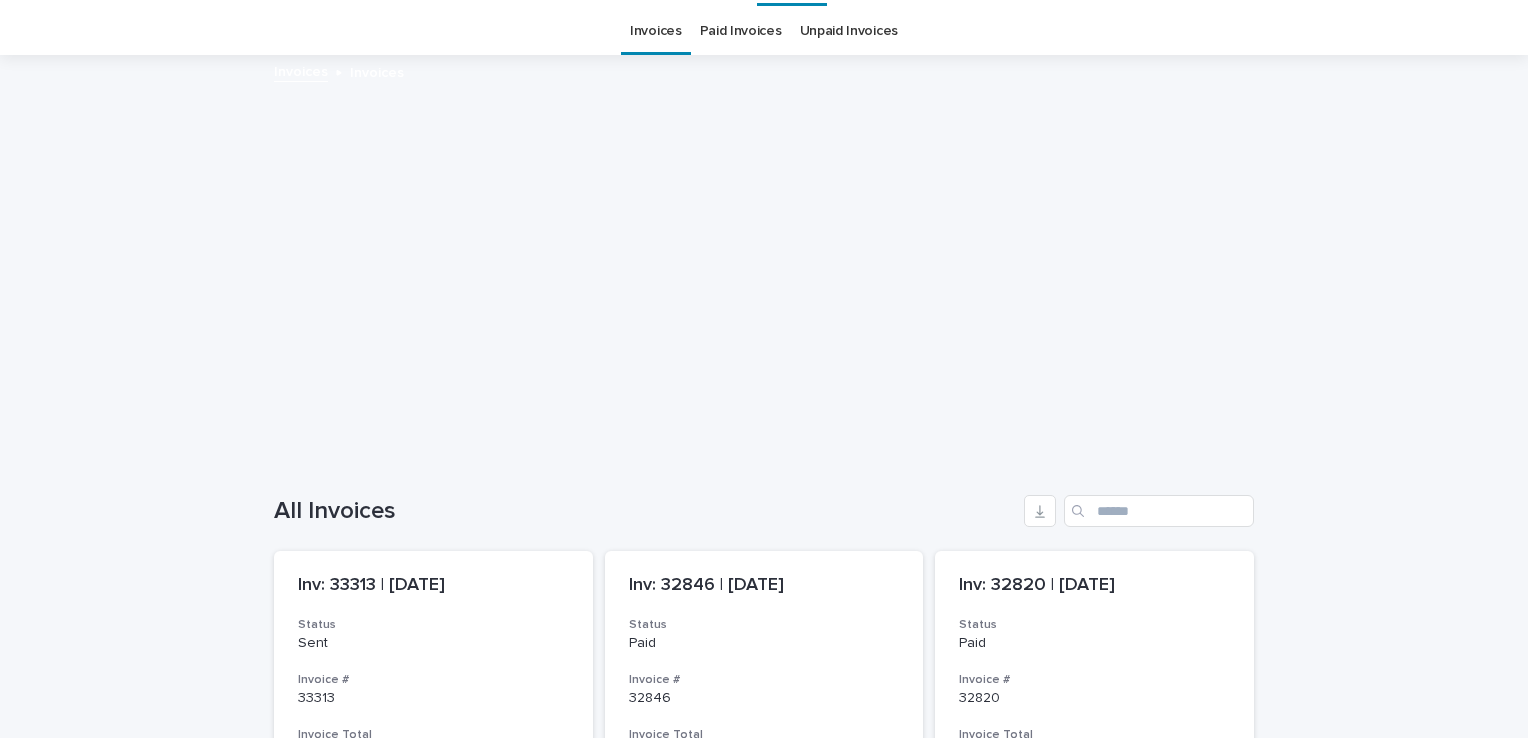 scroll, scrollTop: 0, scrollLeft: 0, axis: both 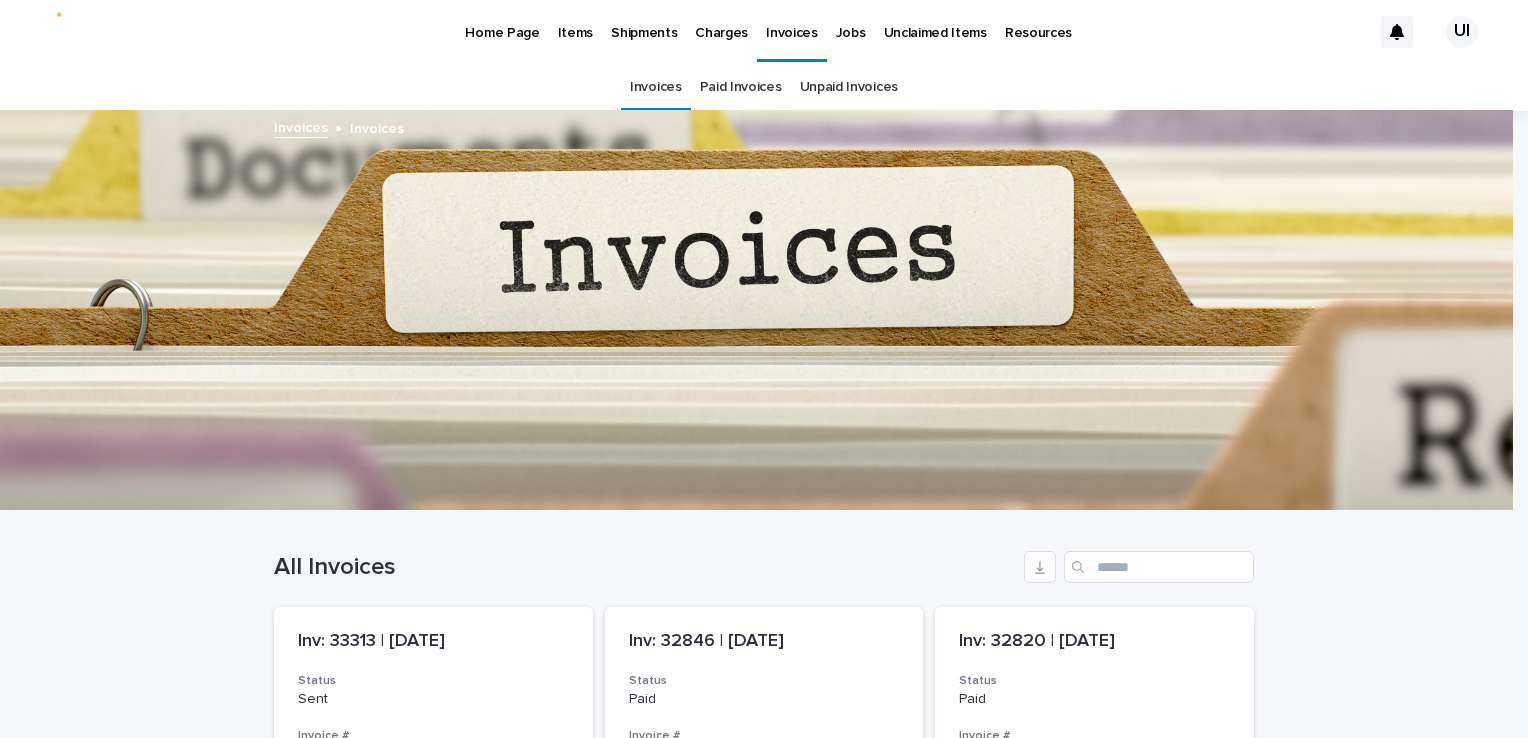 click on "Jobs" at bounding box center (851, 21) 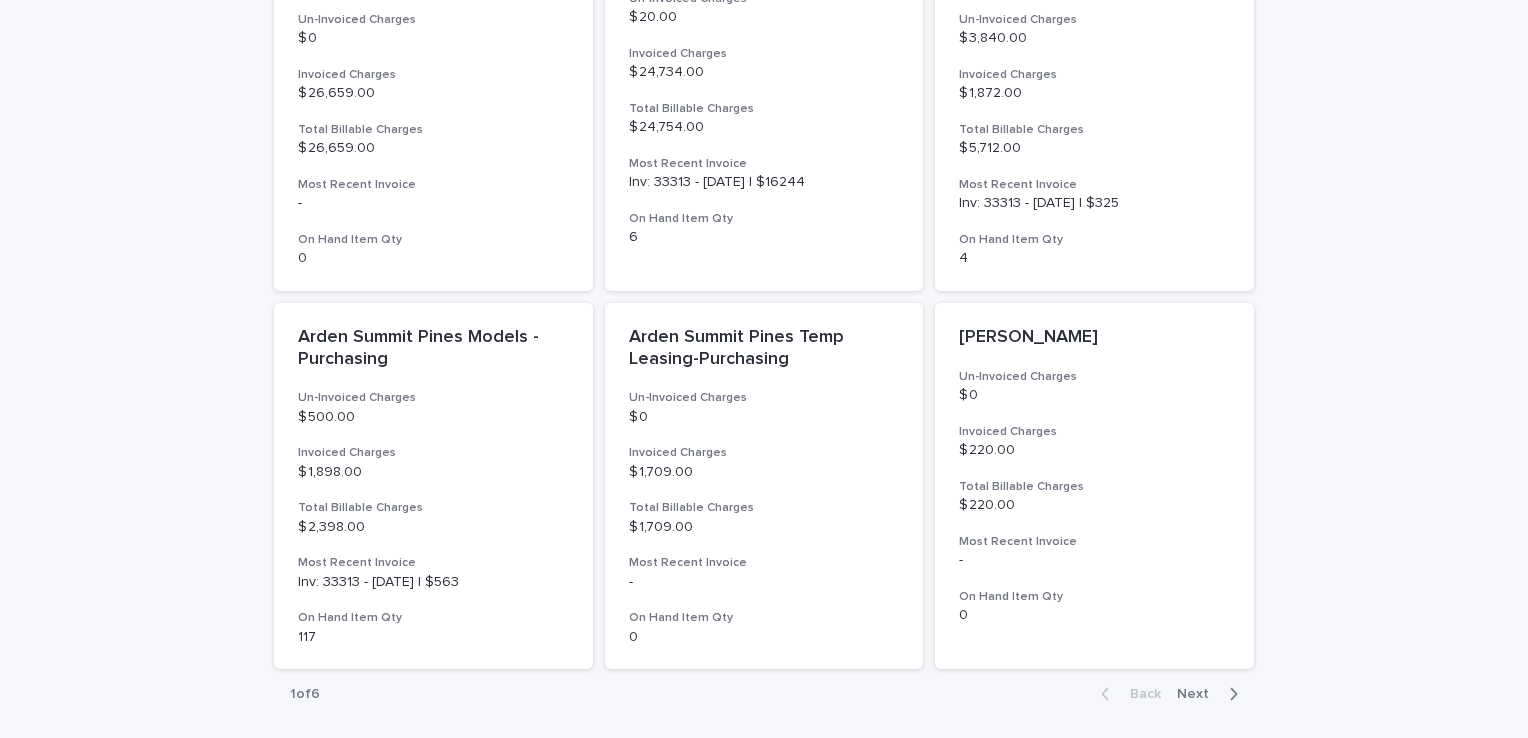 scroll, scrollTop: 1576, scrollLeft: 0, axis: vertical 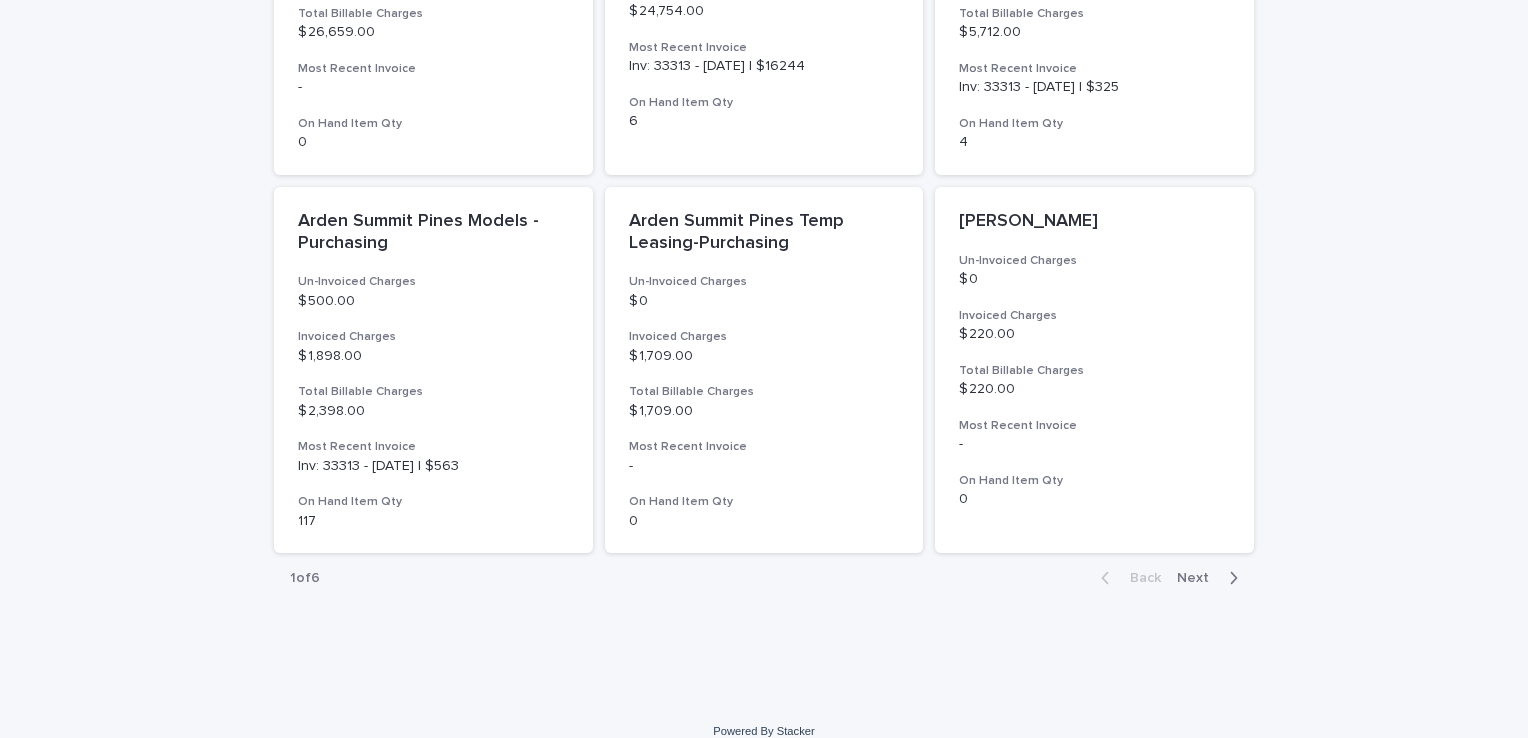 click on "Next" at bounding box center (1199, 578) 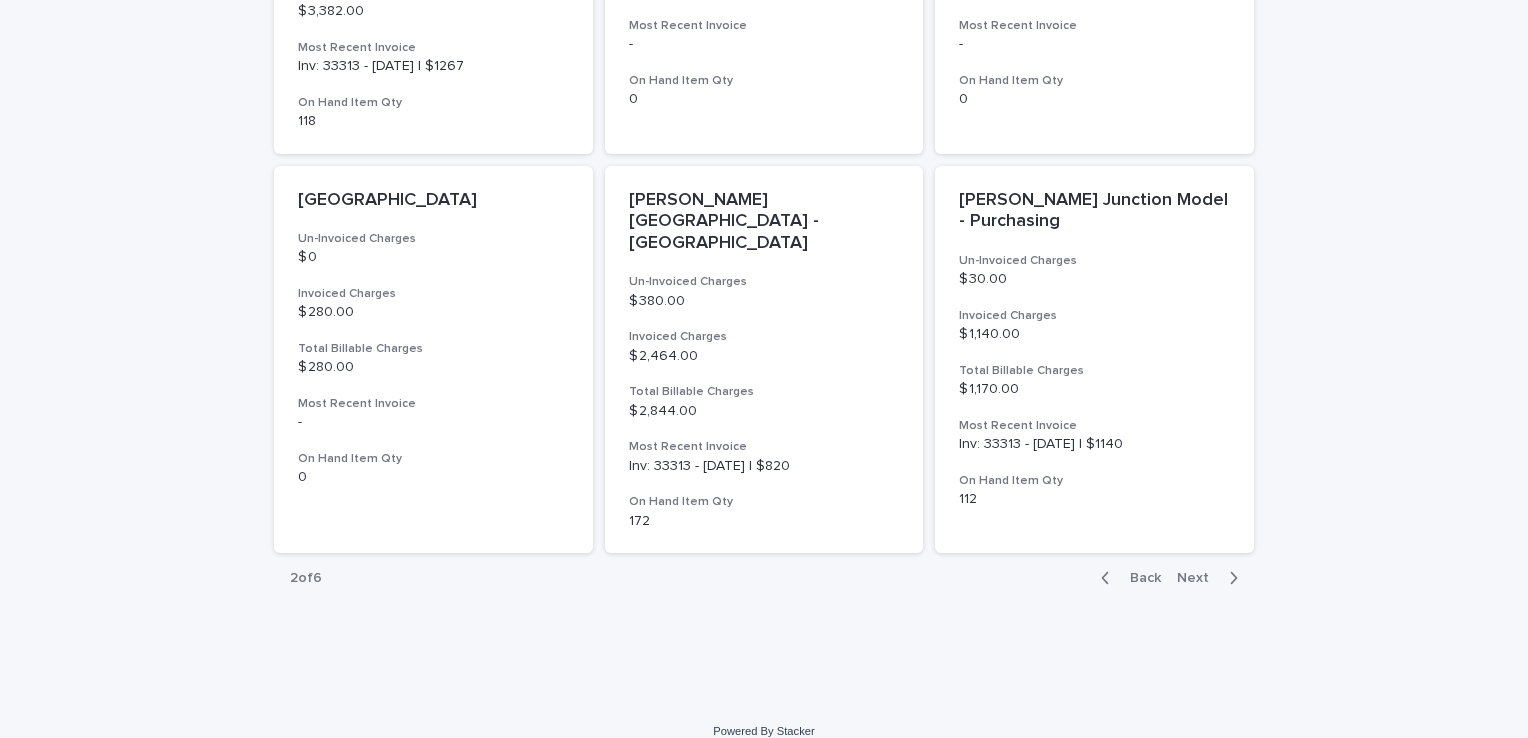 scroll, scrollTop: 1554, scrollLeft: 0, axis: vertical 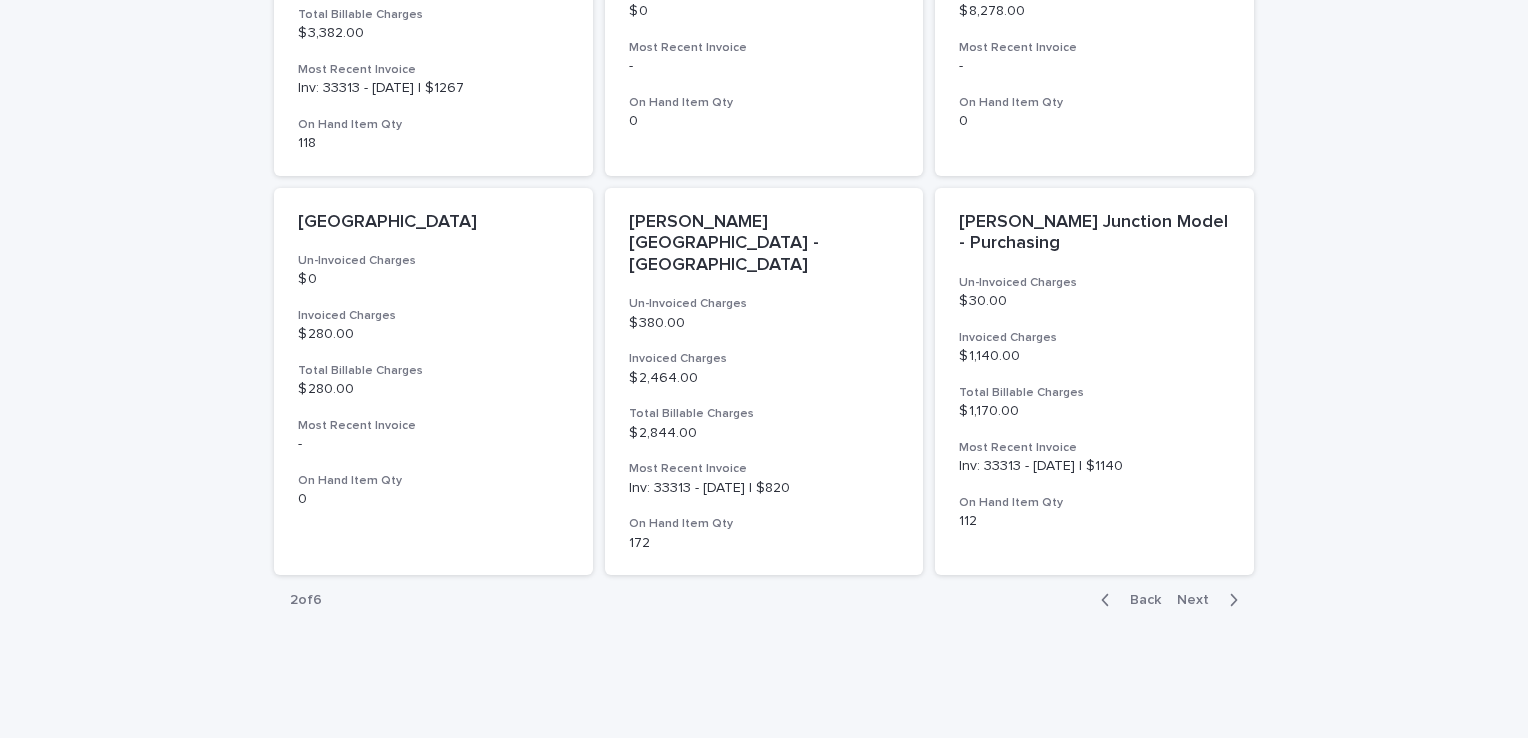 click on "Back" at bounding box center (1139, 600) 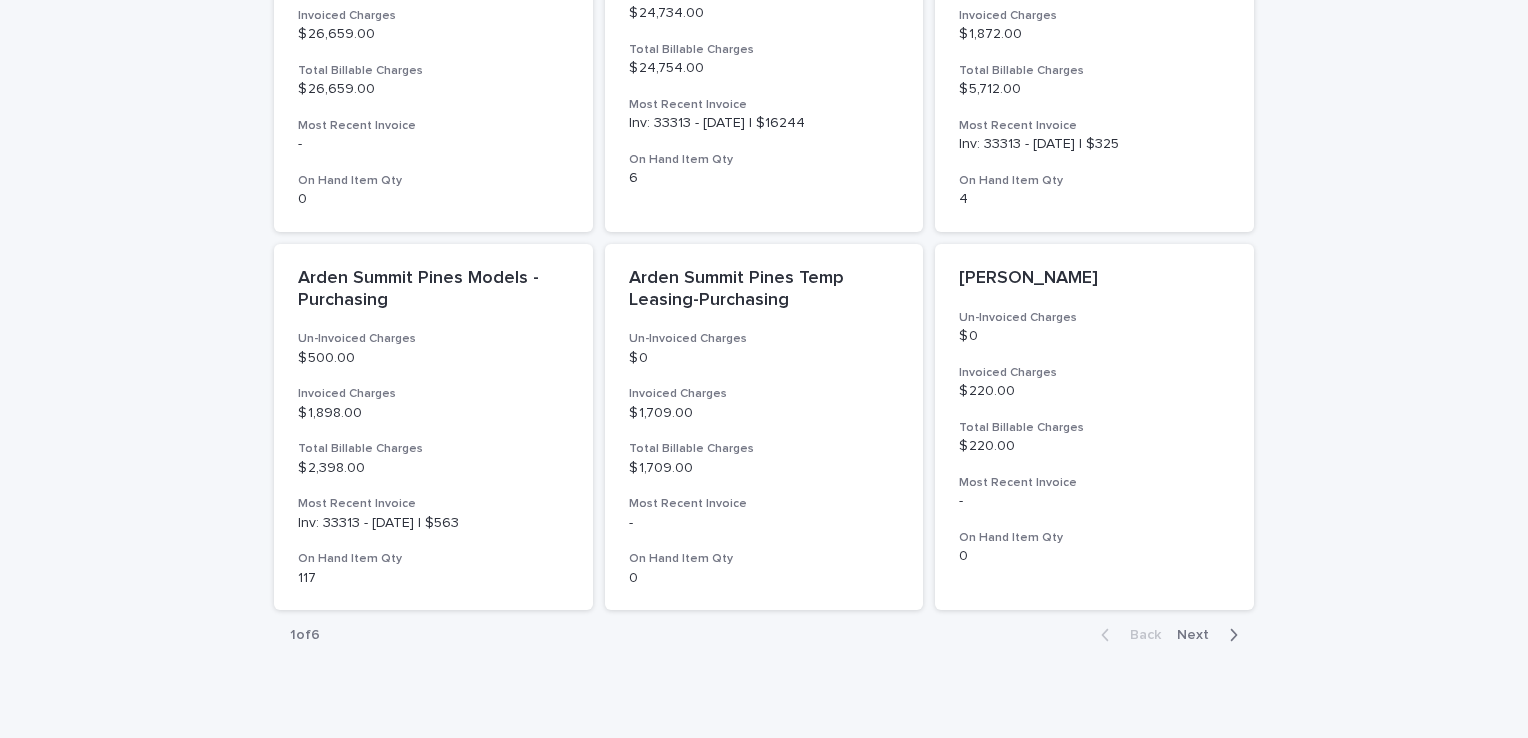 scroll, scrollTop: 1554, scrollLeft: 0, axis: vertical 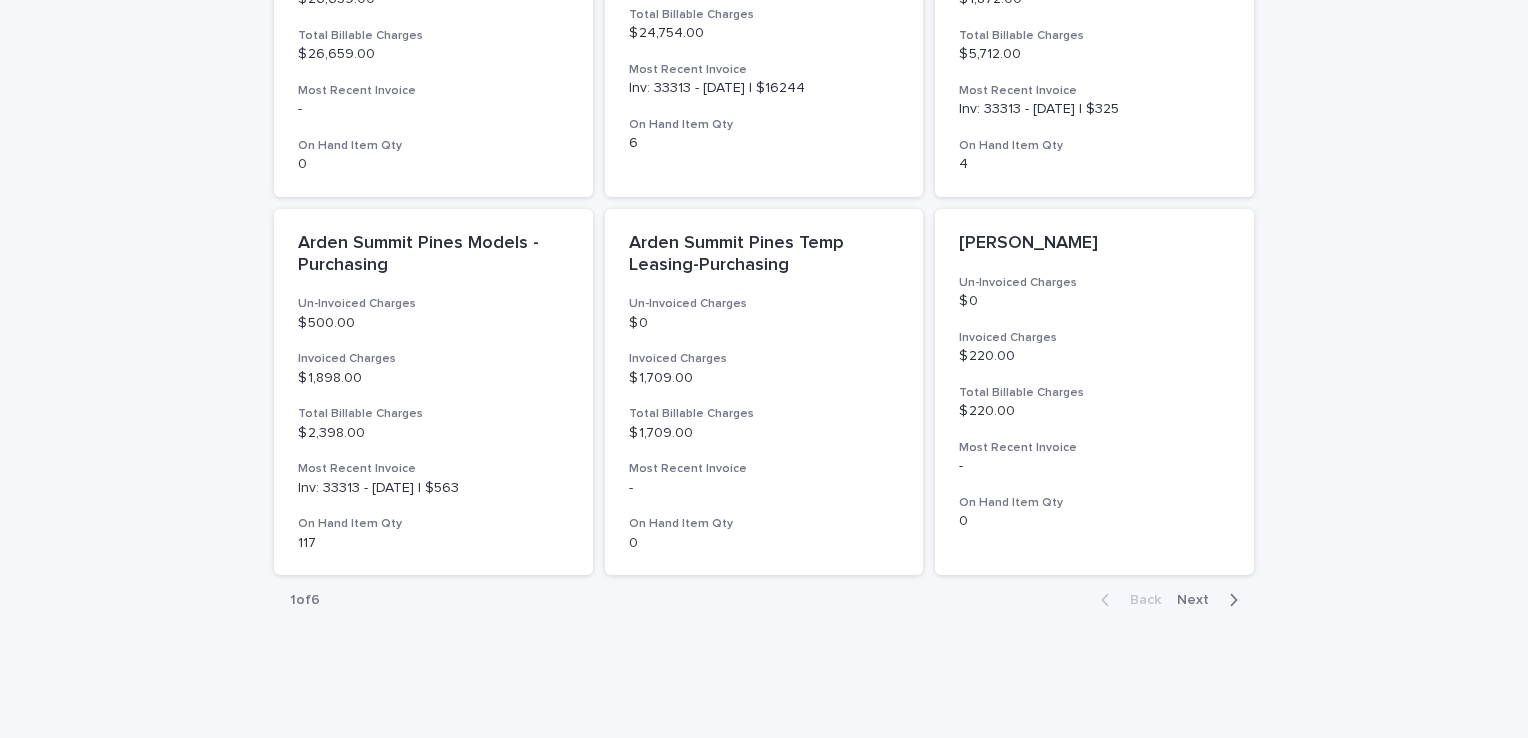 click on "Next" at bounding box center [1199, 600] 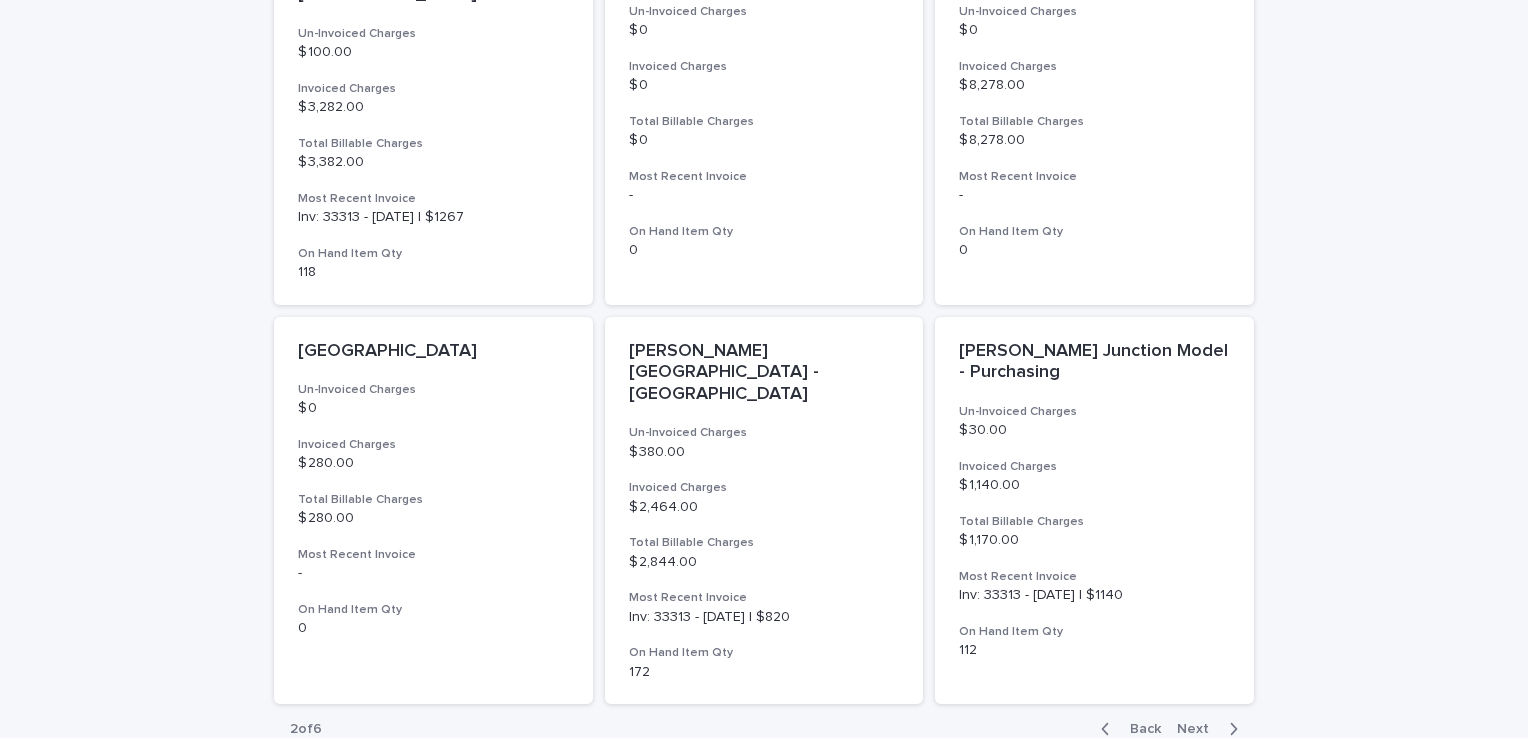 scroll, scrollTop: 1554, scrollLeft: 0, axis: vertical 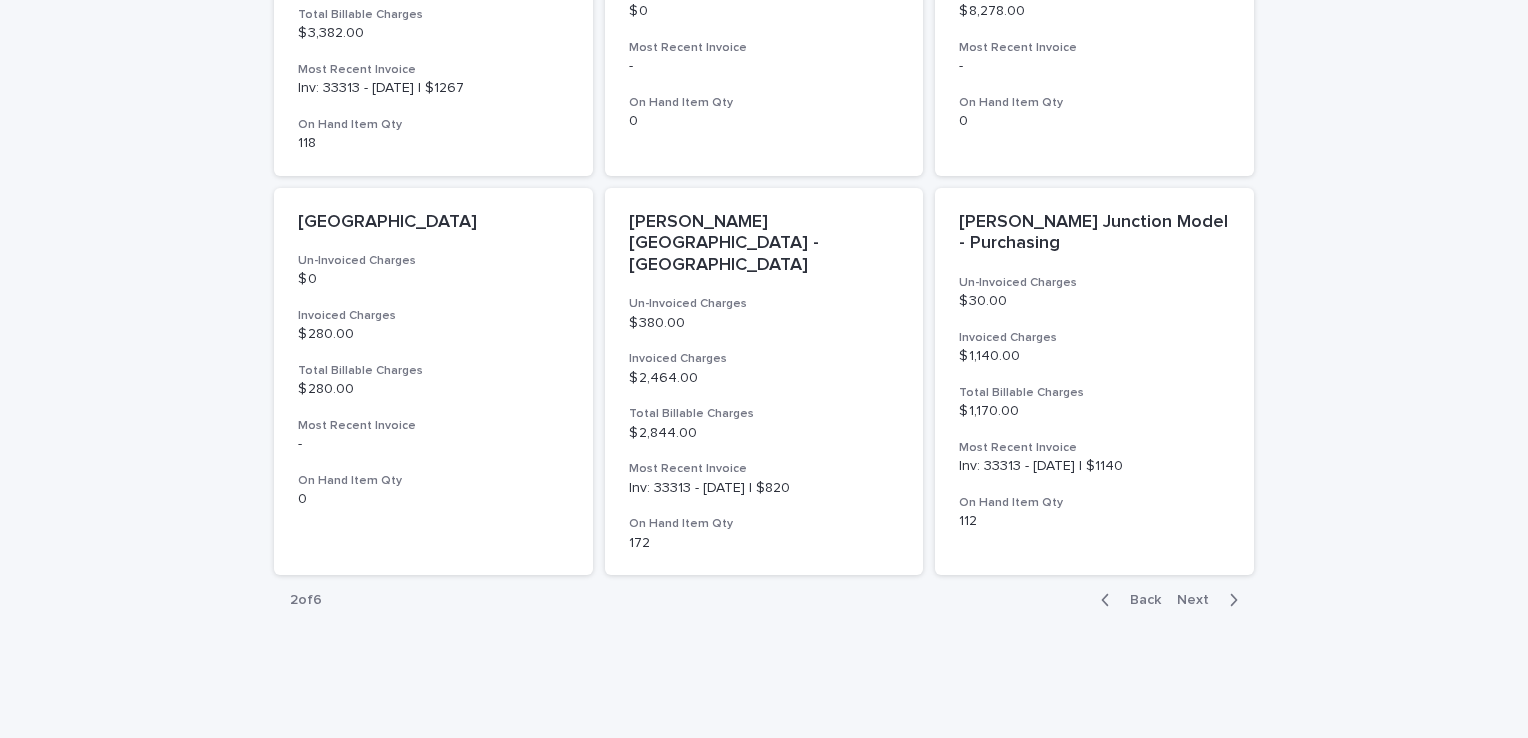 click on "Next" at bounding box center [1199, 600] 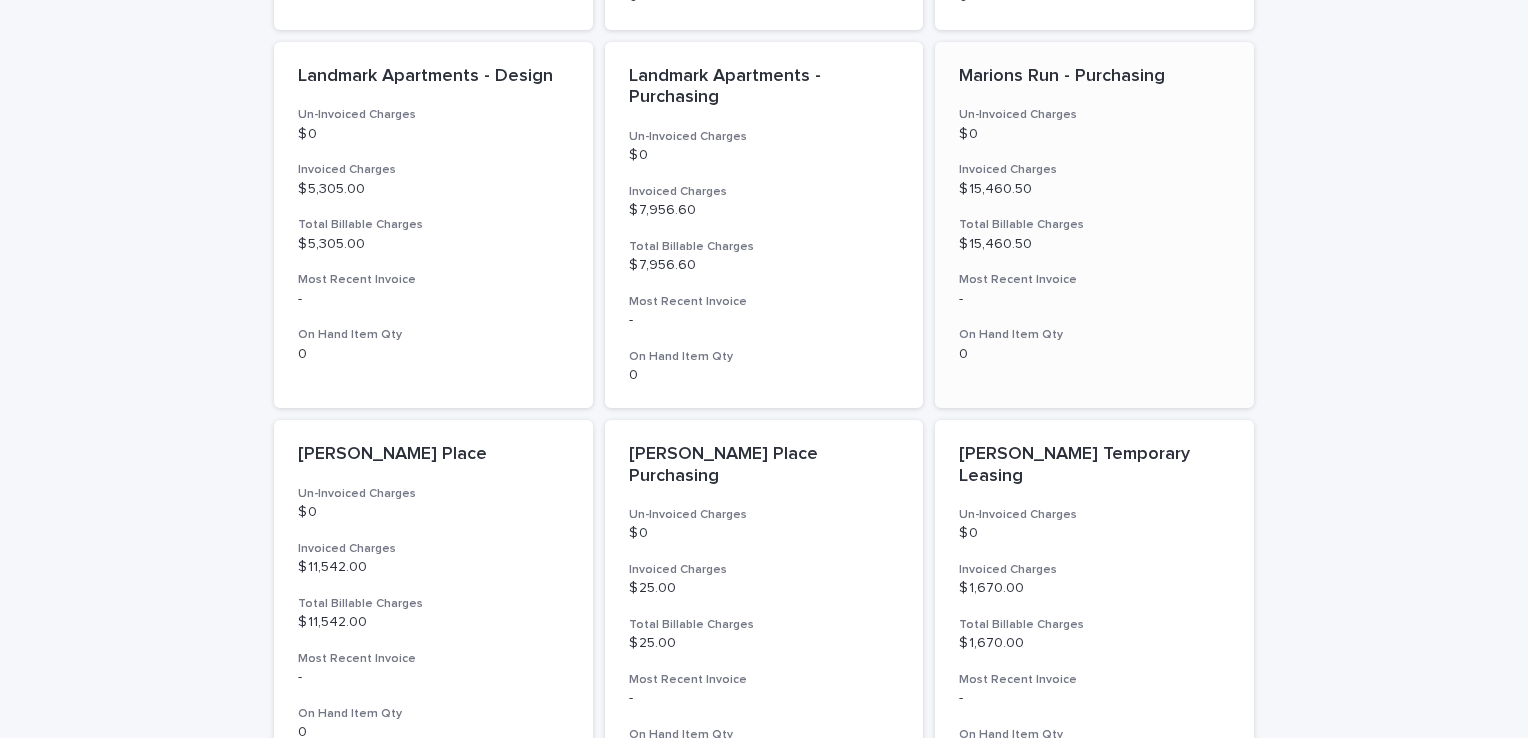 scroll, scrollTop: 1511, scrollLeft: 0, axis: vertical 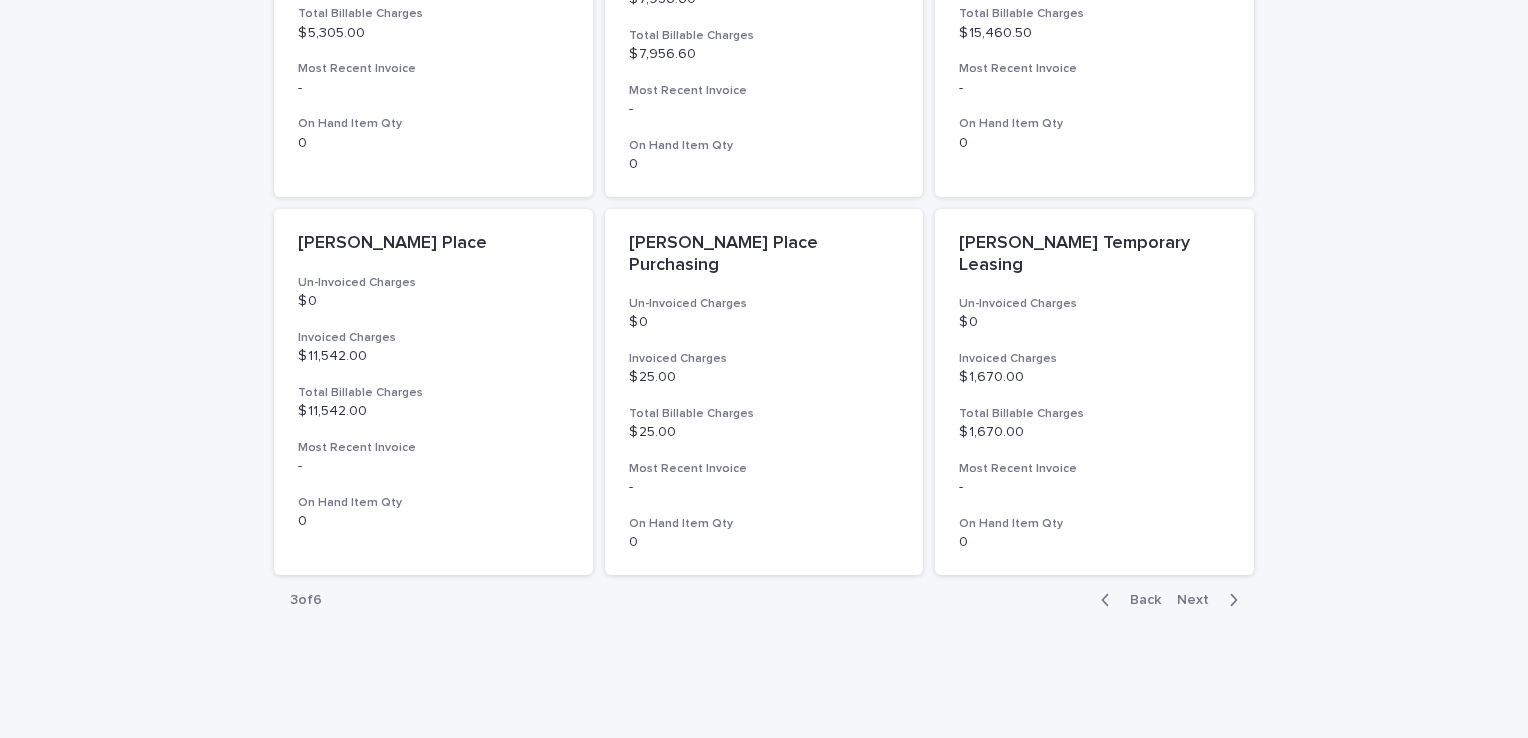 click on "Back" at bounding box center (1139, 600) 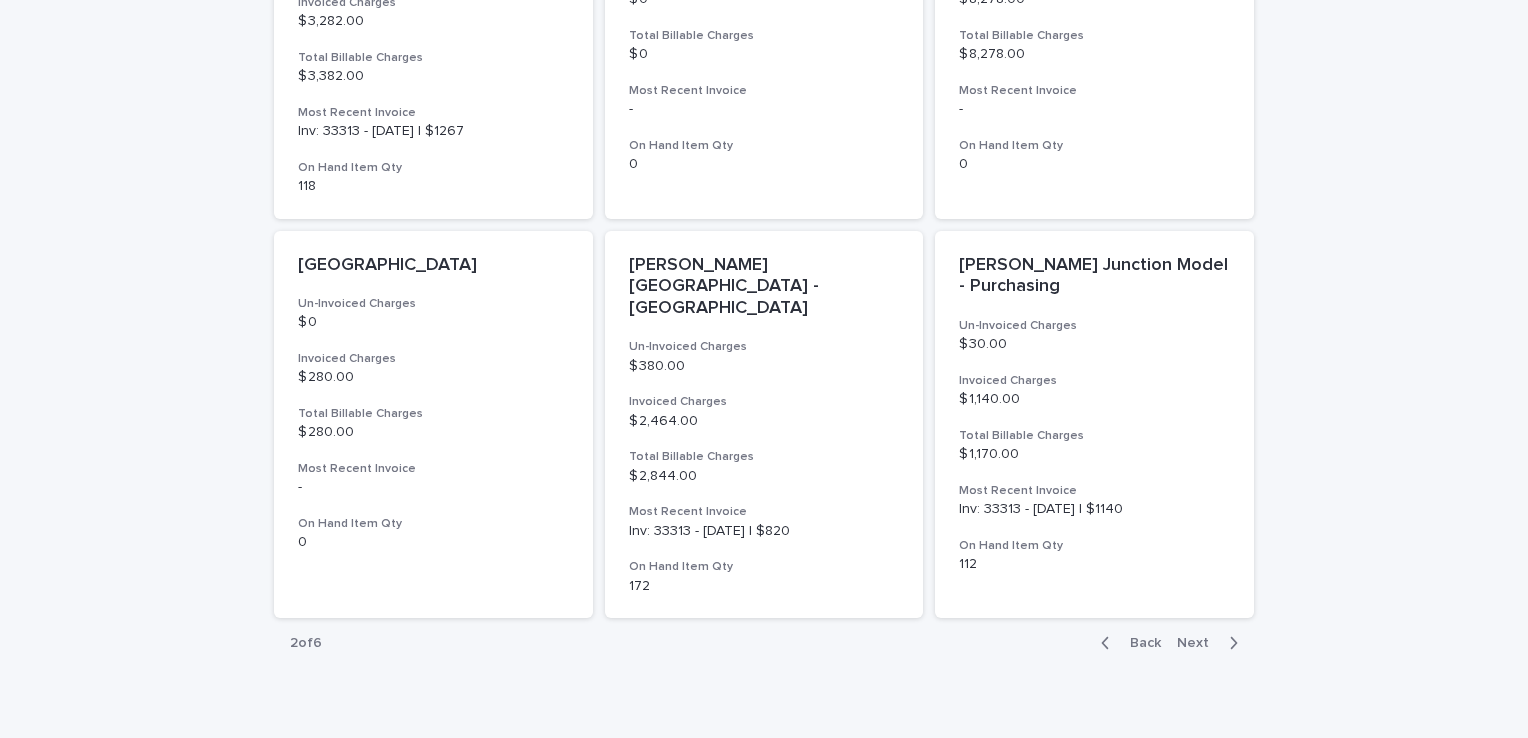 click on "[PERSON_NAME] Junction Model - Purchasing Un-Invoiced Charges $ 30.00 Invoiced Charges $ 1,140.00 Total Billable Charges $ 1,170.00 Most Recent Invoice Inv: 33313 - [DATE] | $1140 On Hand Item Qty 112" at bounding box center (1094, 414) 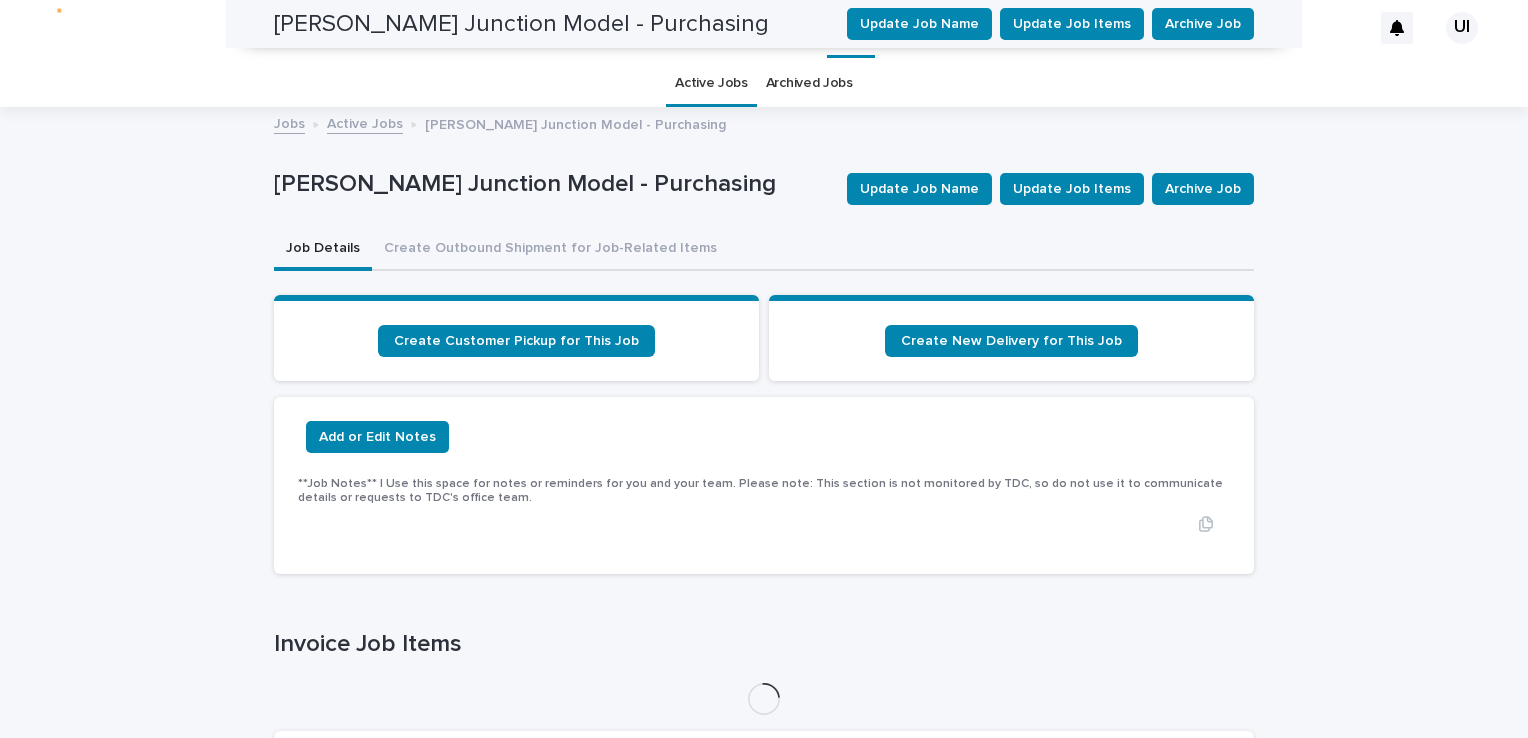 scroll, scrollTop: 0, scrollLeft: 0, axis: both 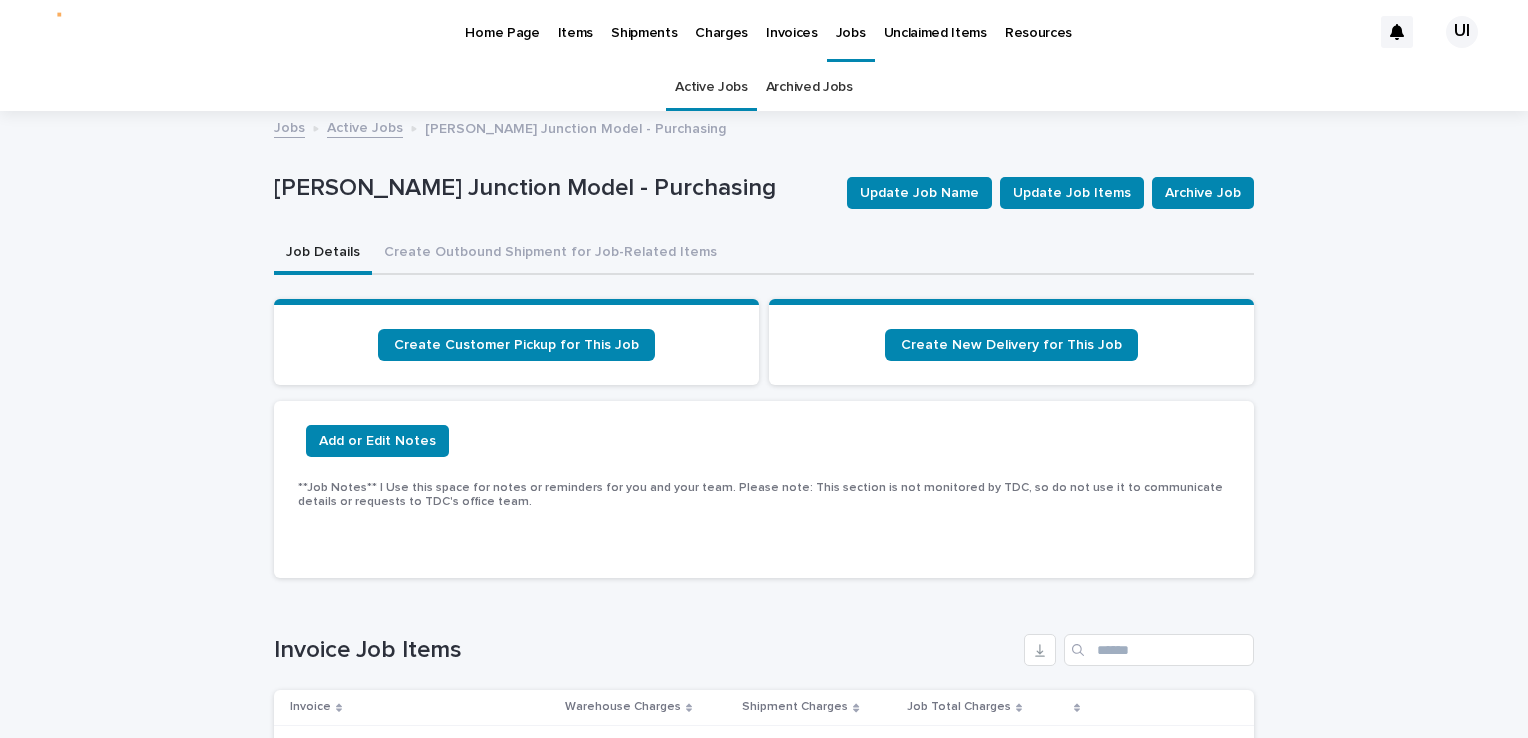 click on "Loading... Saving… Loading... Saving… [PERSON_NAME][GEOGRAPHIC_DATA] Model - Purchasing Update Job Name Update Job Items Archive Job [PERSON_NAME] Junction Model - Purchasing Update Job Name Update Job Items Archive Job Sorry, there was an error saving your record. Please try again. Please fill out the required fields below. Job Details Create Outbound Shipment for Job-Related Items Loading... Saving… Loading... Saving… Loading... Saving… Loading... Saving… Create Customer Pickup for This Job Create New Delivery for This Job Loading... Saving… Add or Edit Notes **Job Notes** | Use this space for notes or reminders for you and your team. Please note: This section is not monitored by TDC, so do not use it to communicate details or requests to TDC's office team.                                         •••                                                                     Loading... Saving… Invoice Job Items Invoice Warehouse Charges Shipment Charges Job Total Charges $ 990.00 $ 990.00   $ 150.00" at bounding box center (764, 5477) 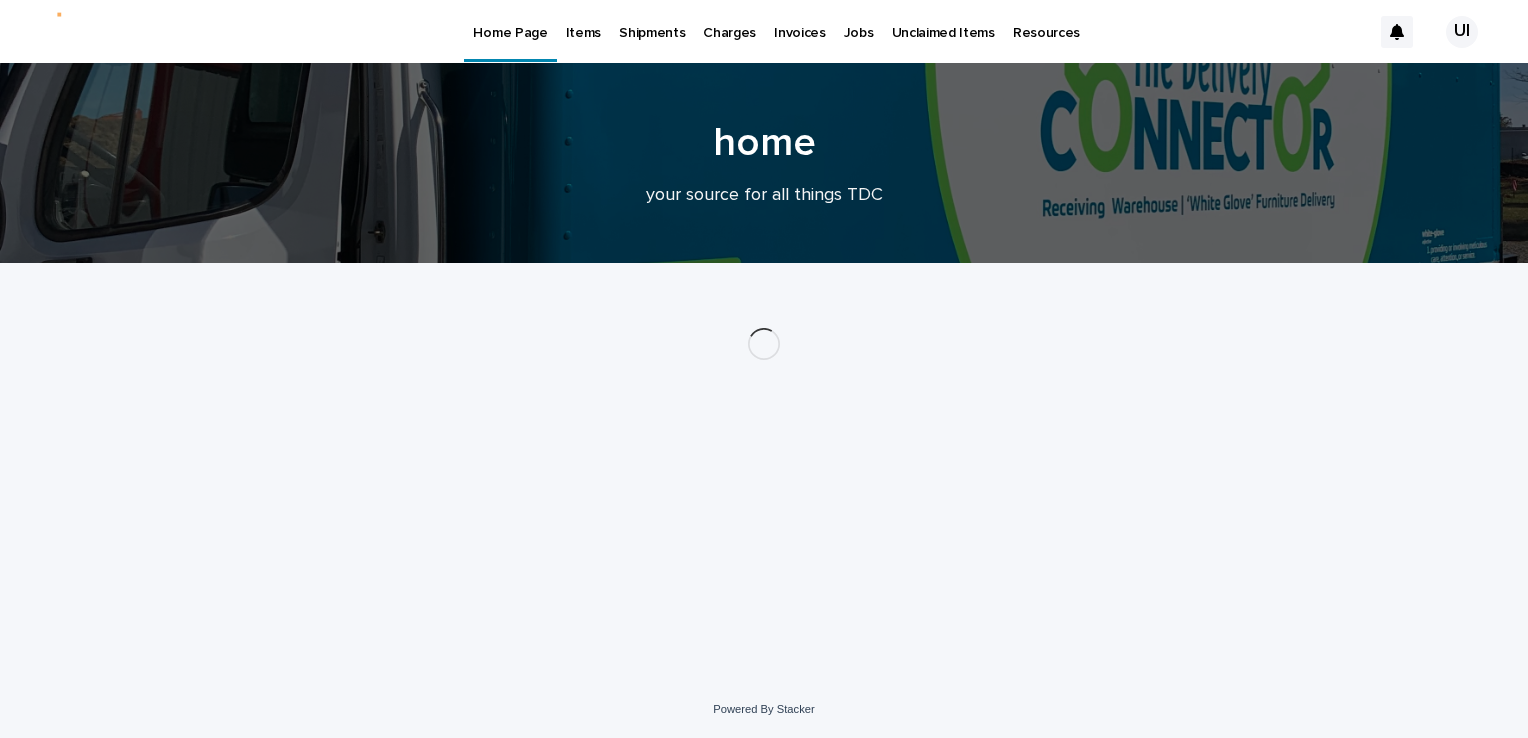 click on "Items" at bounding box center [583, 21] 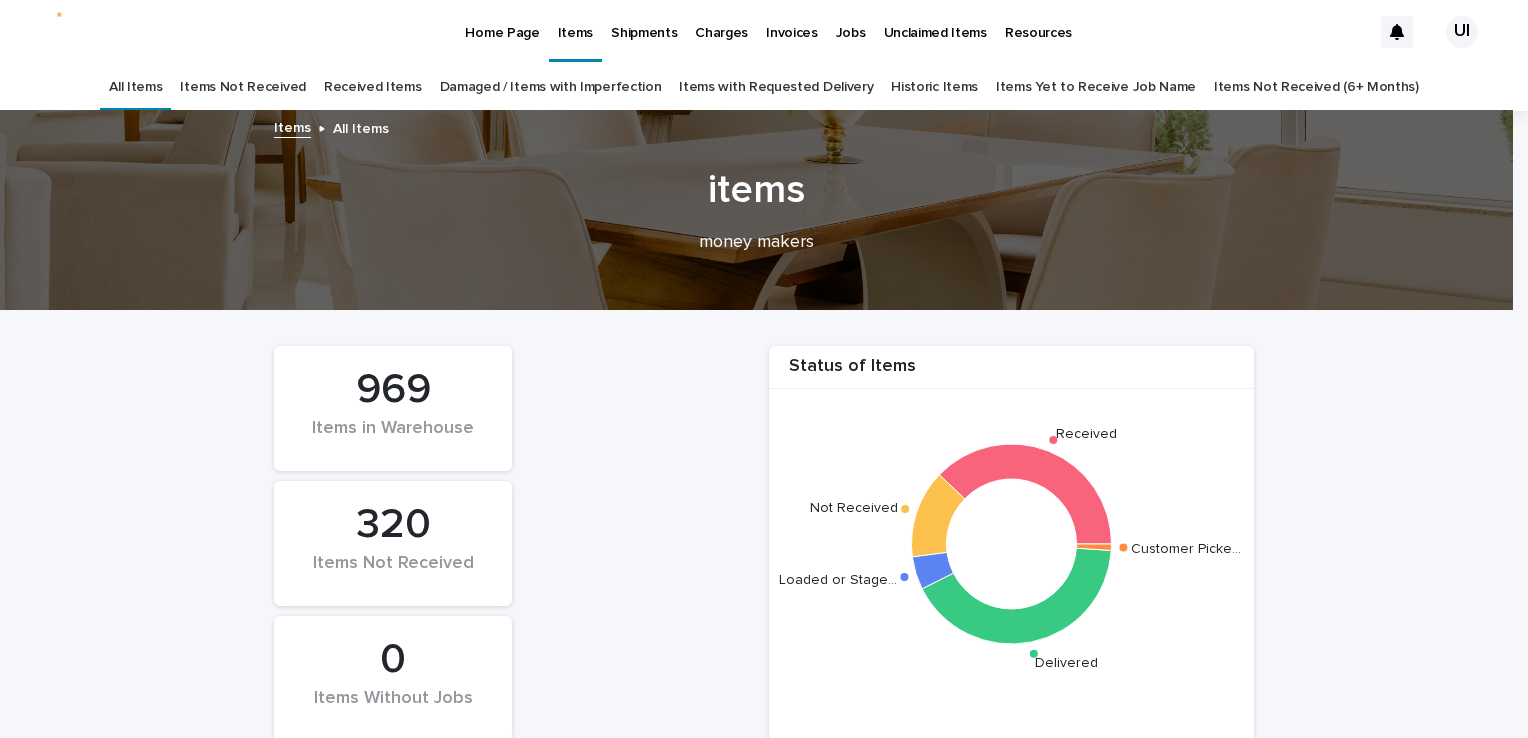 click on "Received Items" at bounding box center [373, 87] 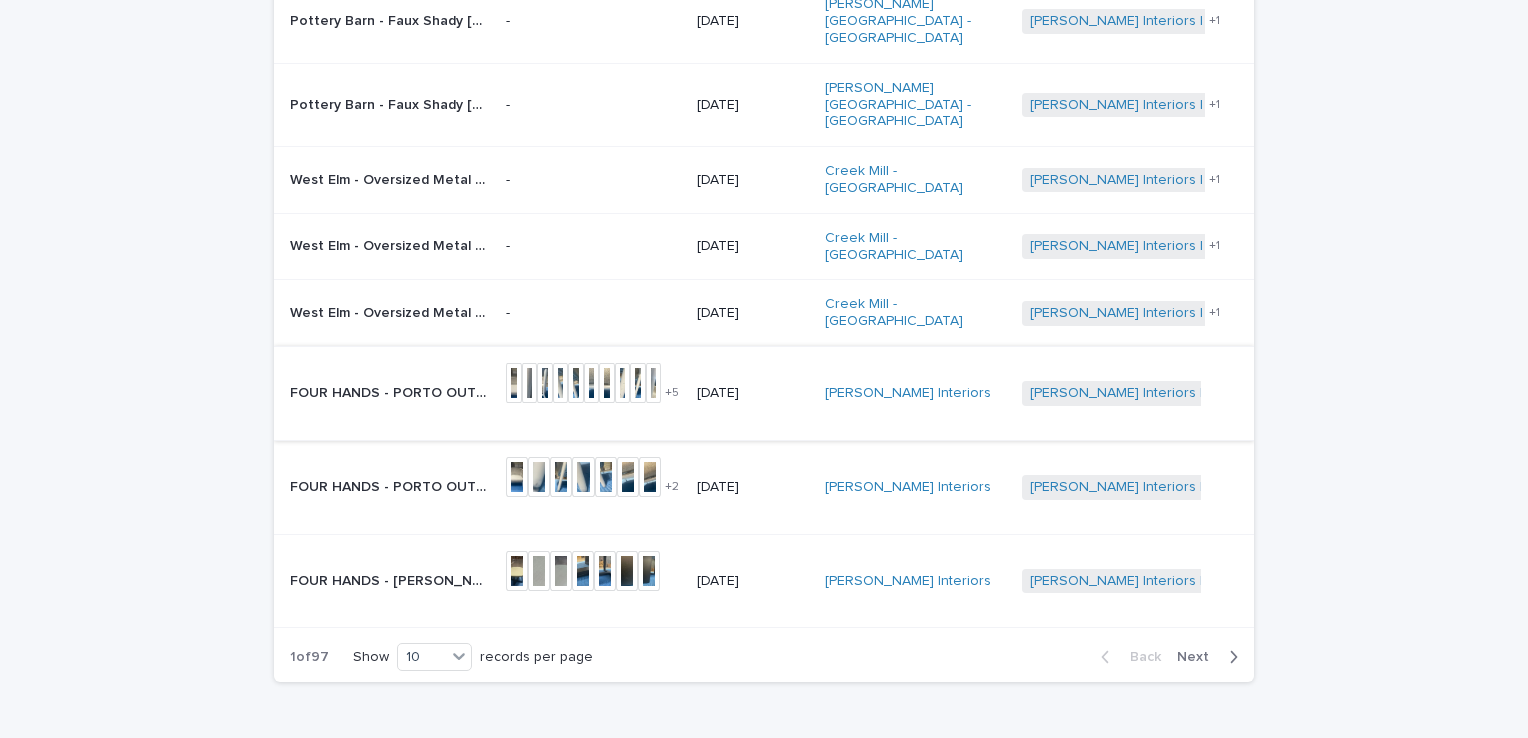 scroll, scrollTop: 465, scrollLeft: 0, axis: vertical 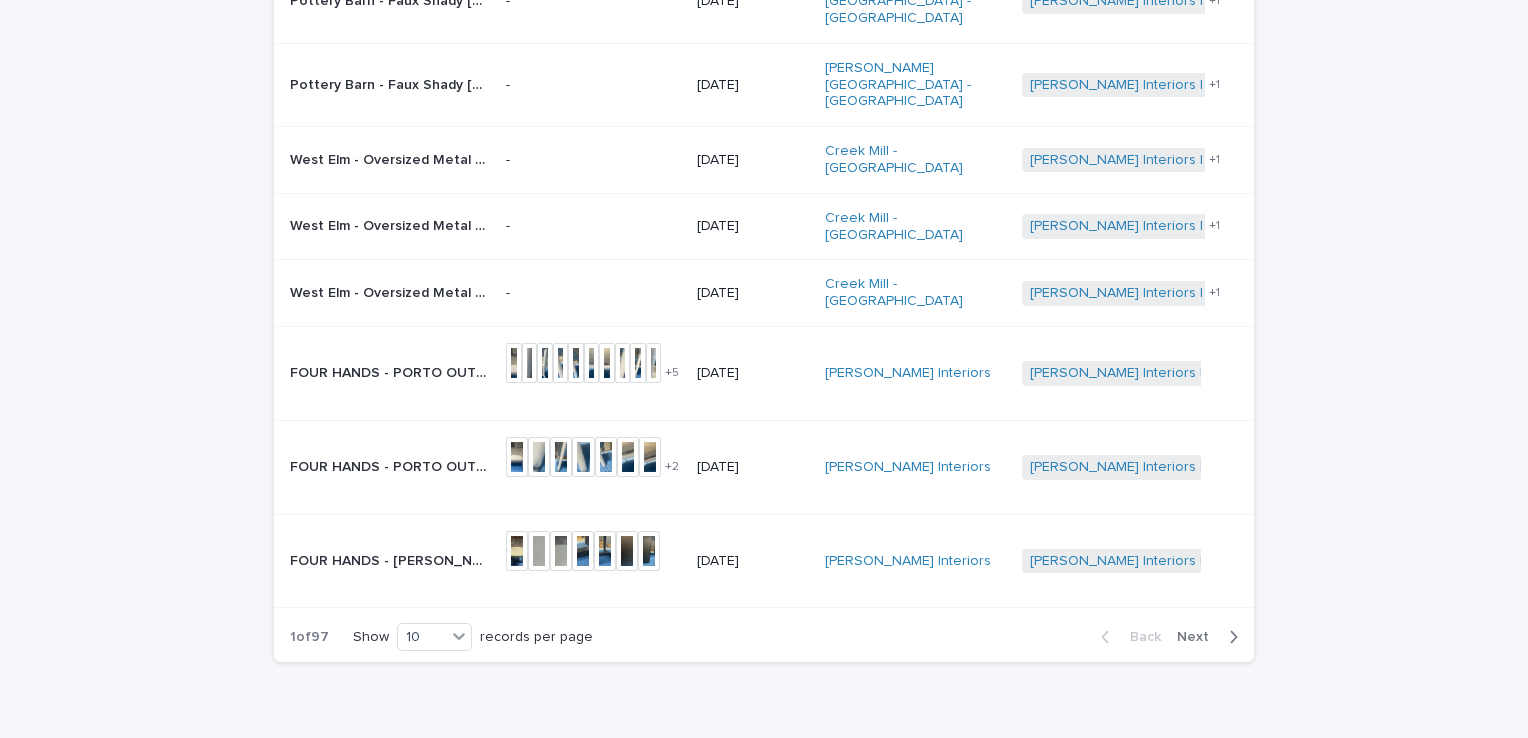 click on "Next" at bounding box center (1199, 637) 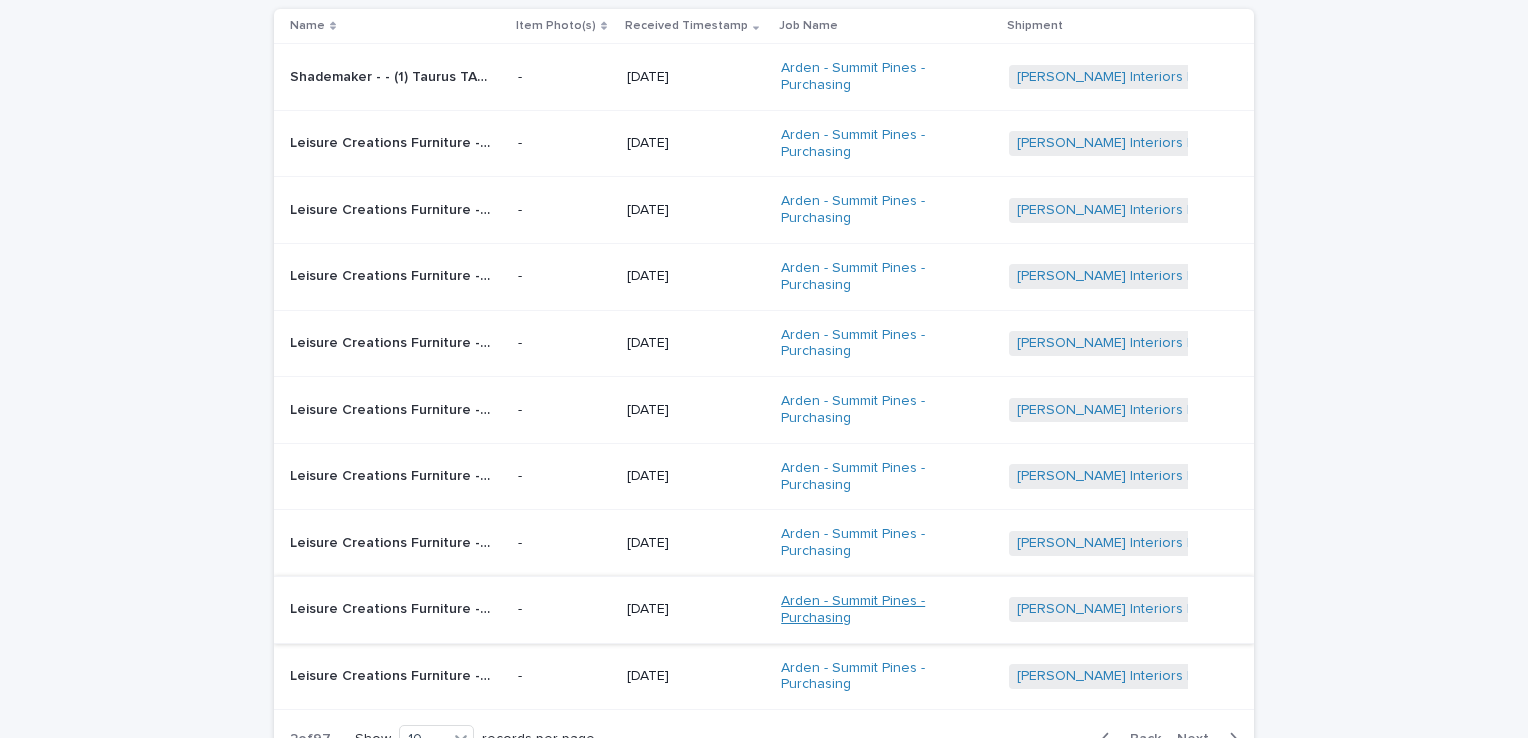scroll, scrollTop: 0, scrollLeft: 0, axis: both 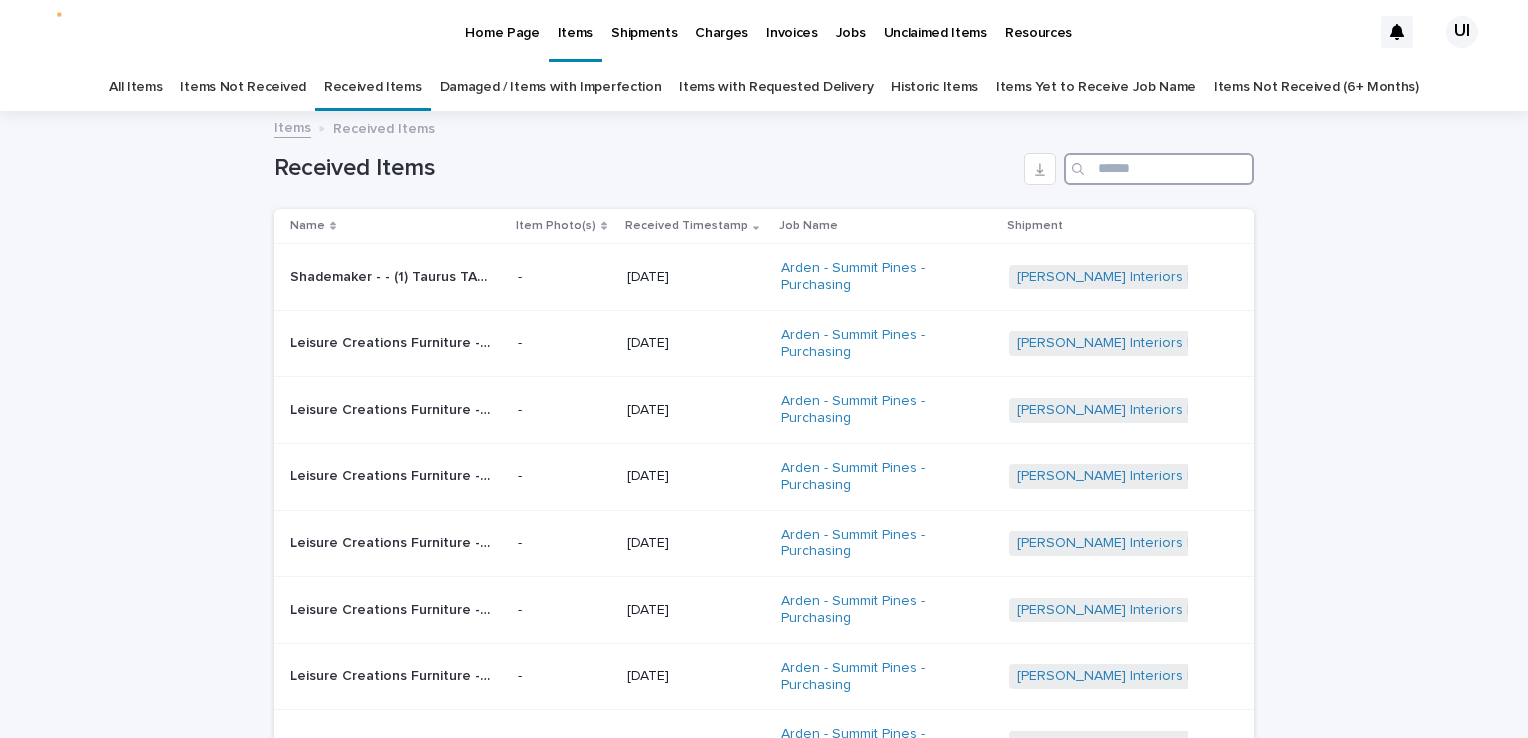 click at bounding box center (1159, 169) 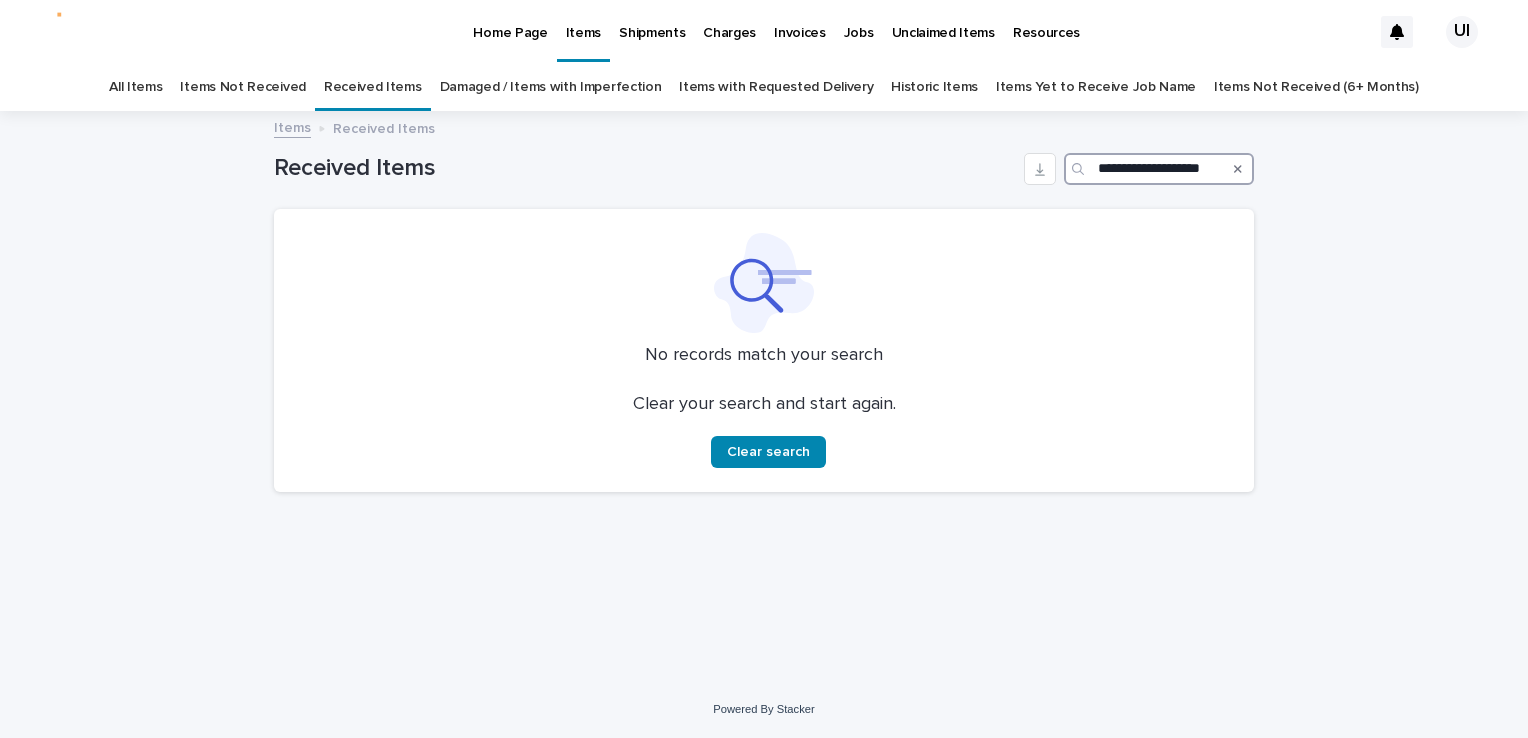 scroll, scrollTop: 0, scrollLeft: 4, axis: horizontal 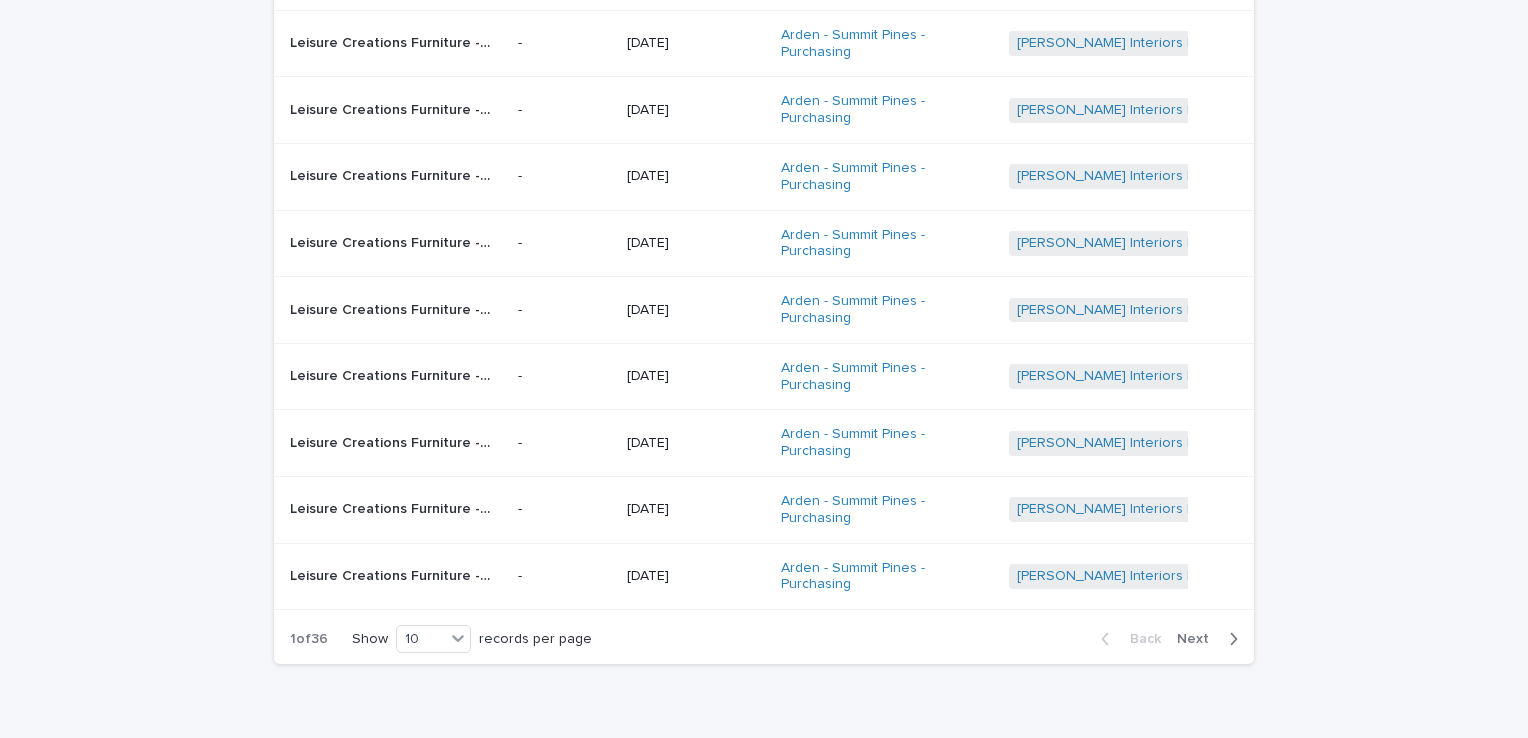 type on "**********" 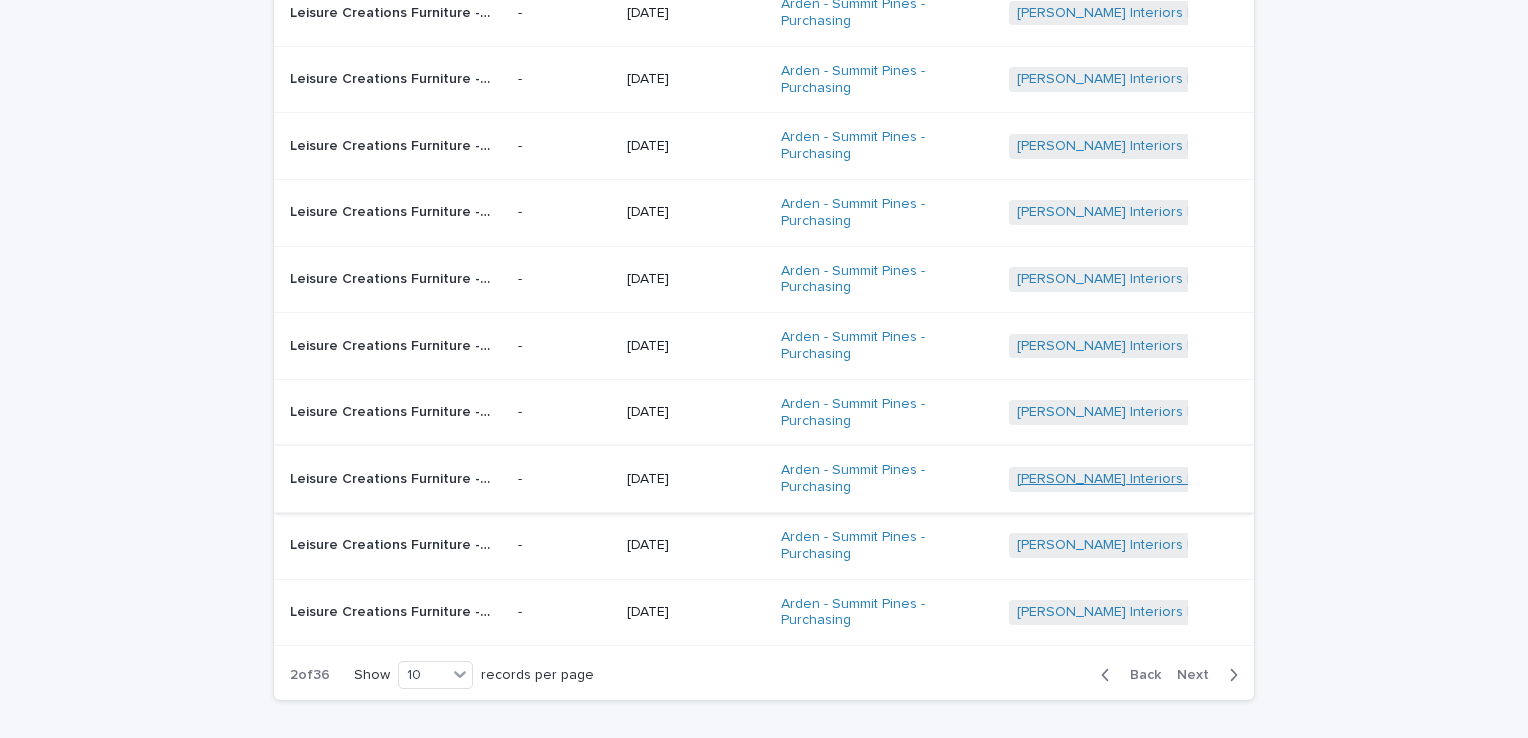 scroll, scrollTop: 300, scrollLeft: 0, axis: vertical 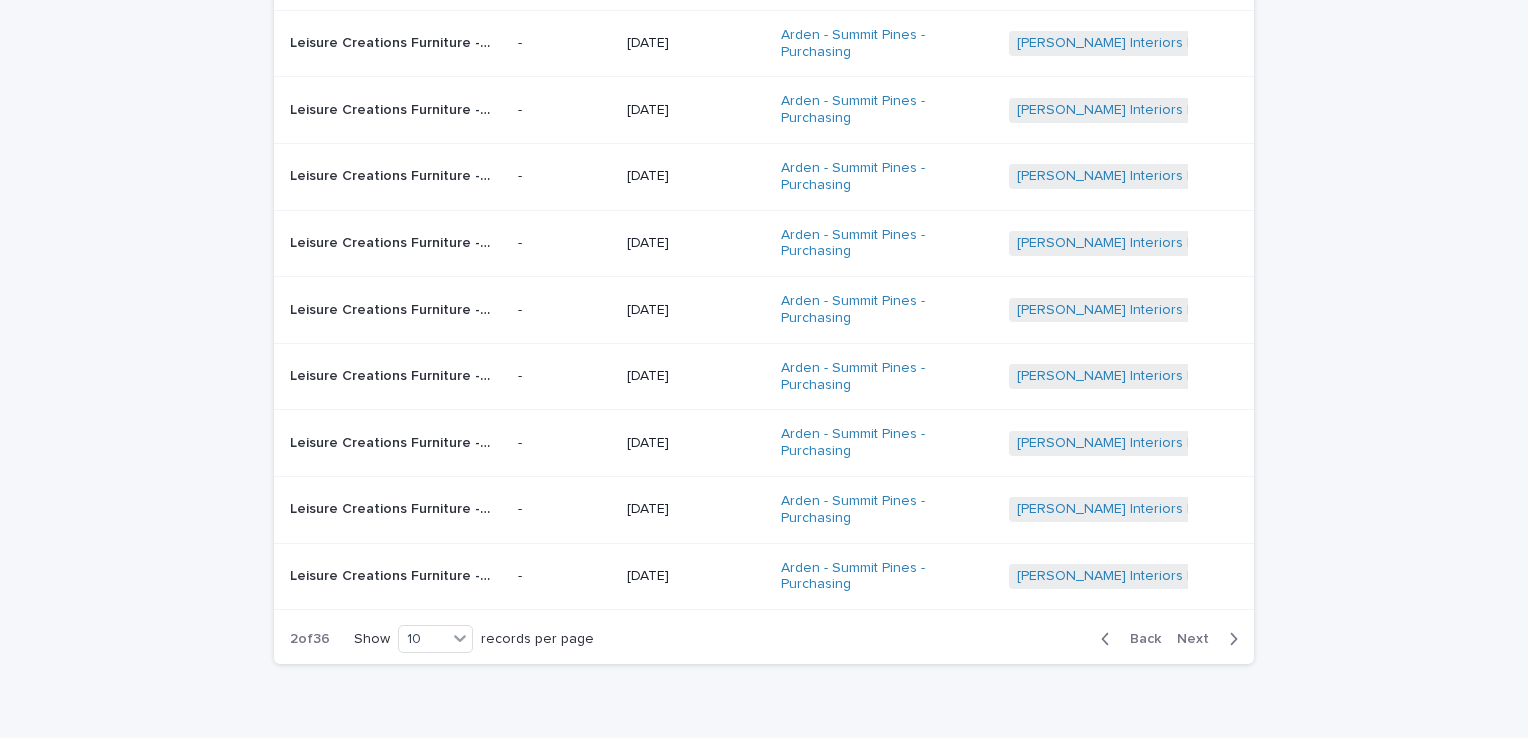 click on "Next" at bounding box center [1199, 639] 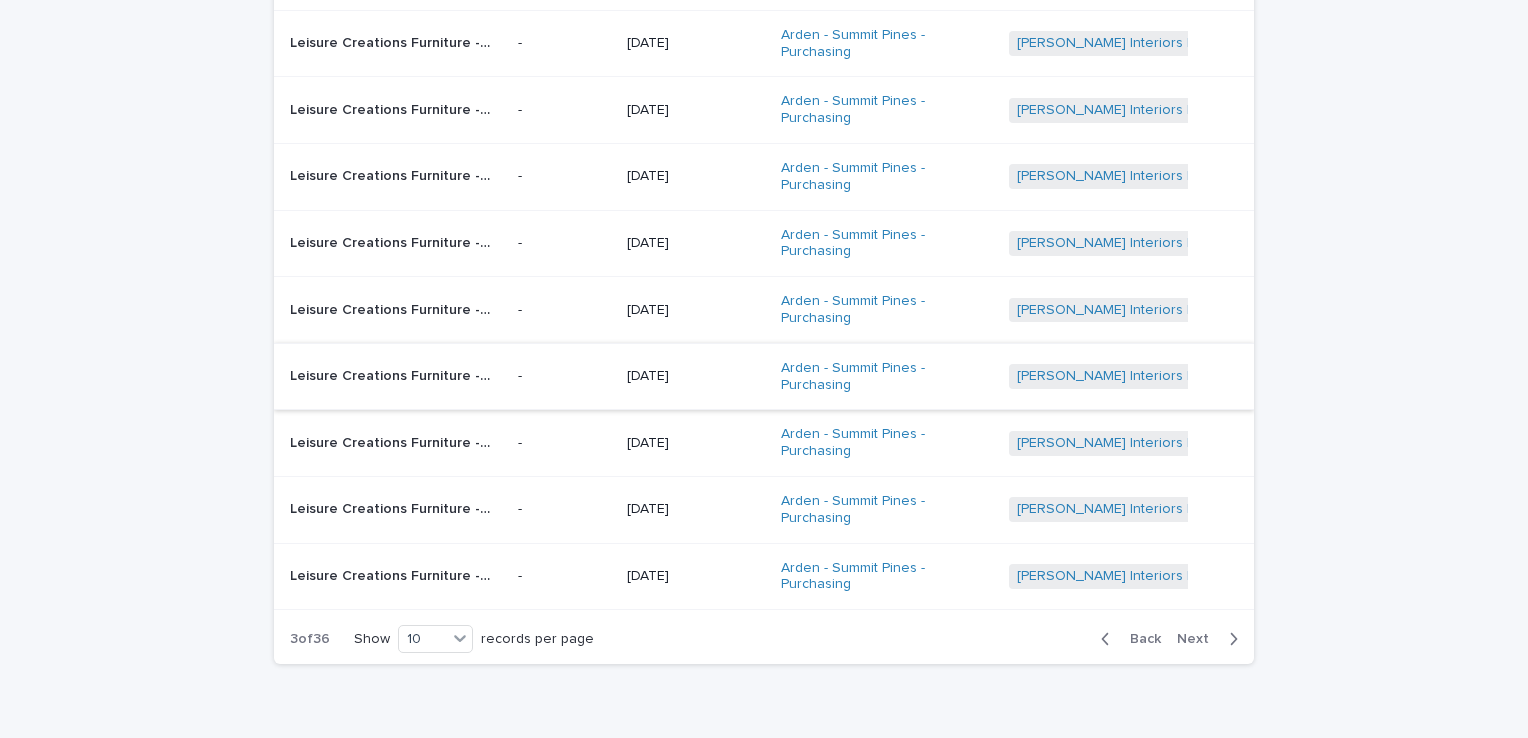 scroll, scrollTop: 396, scrollLeft: 0, axis: vertical 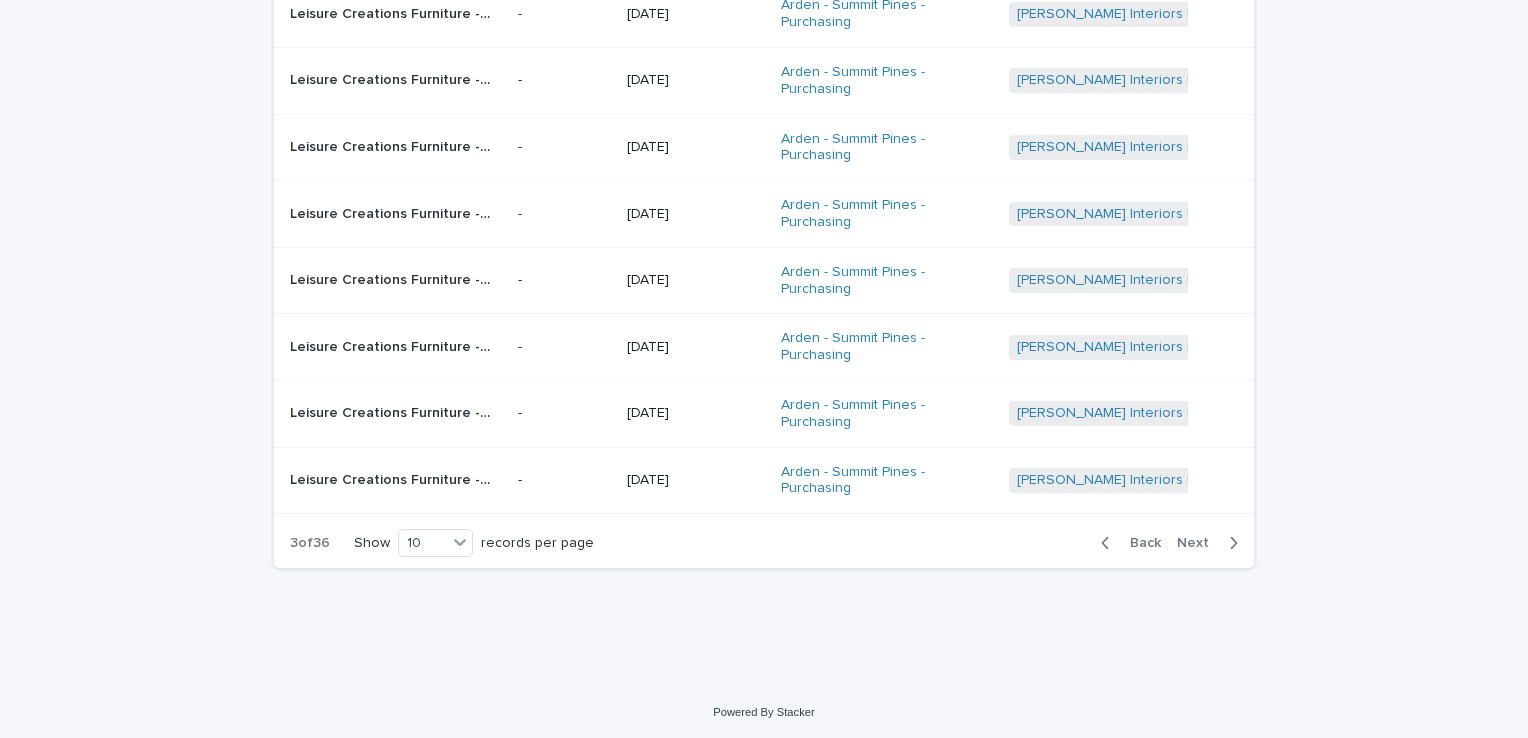 click on "Next" at bounding box center [1199, 543] 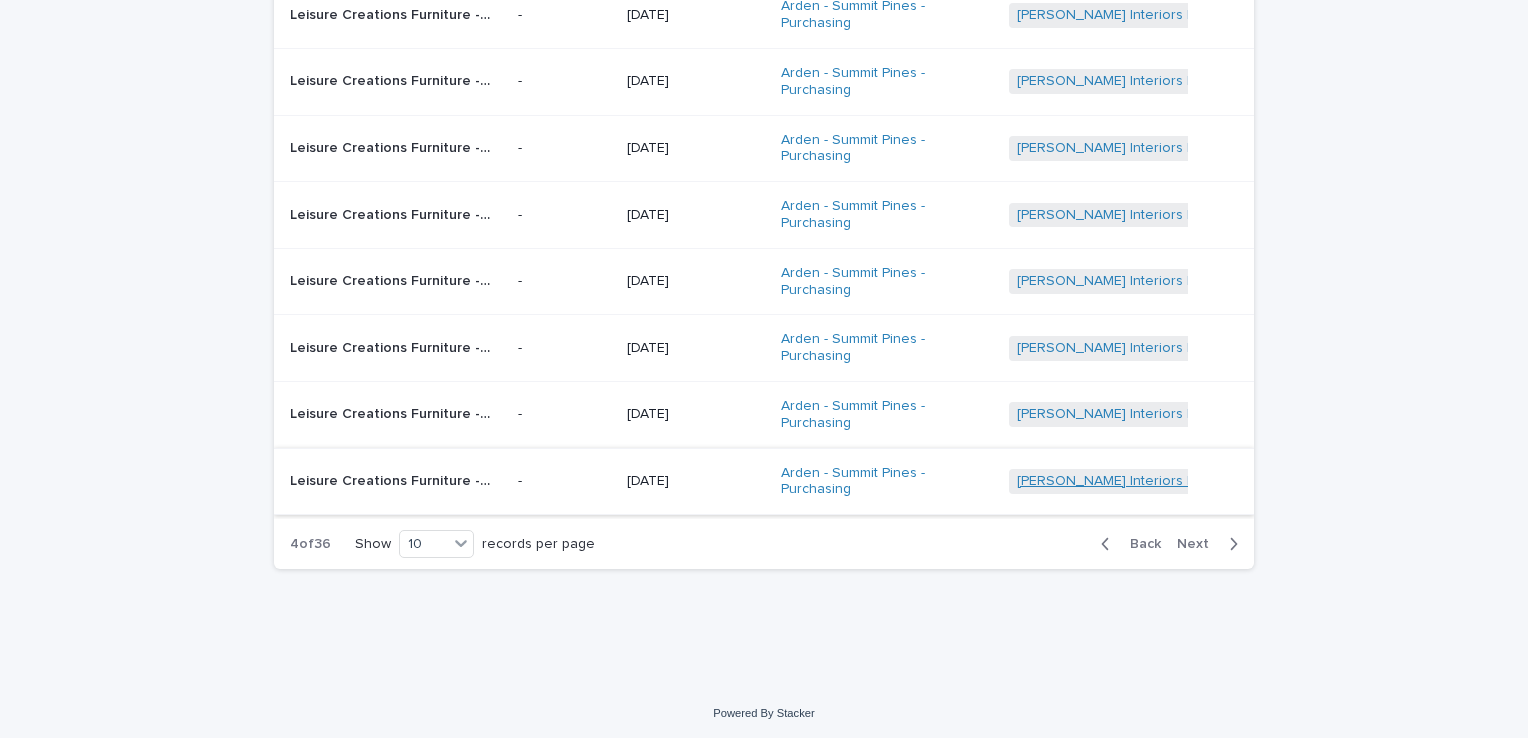 scroll, scrollTop: 396, scrollLeft: 0, axis: vertical 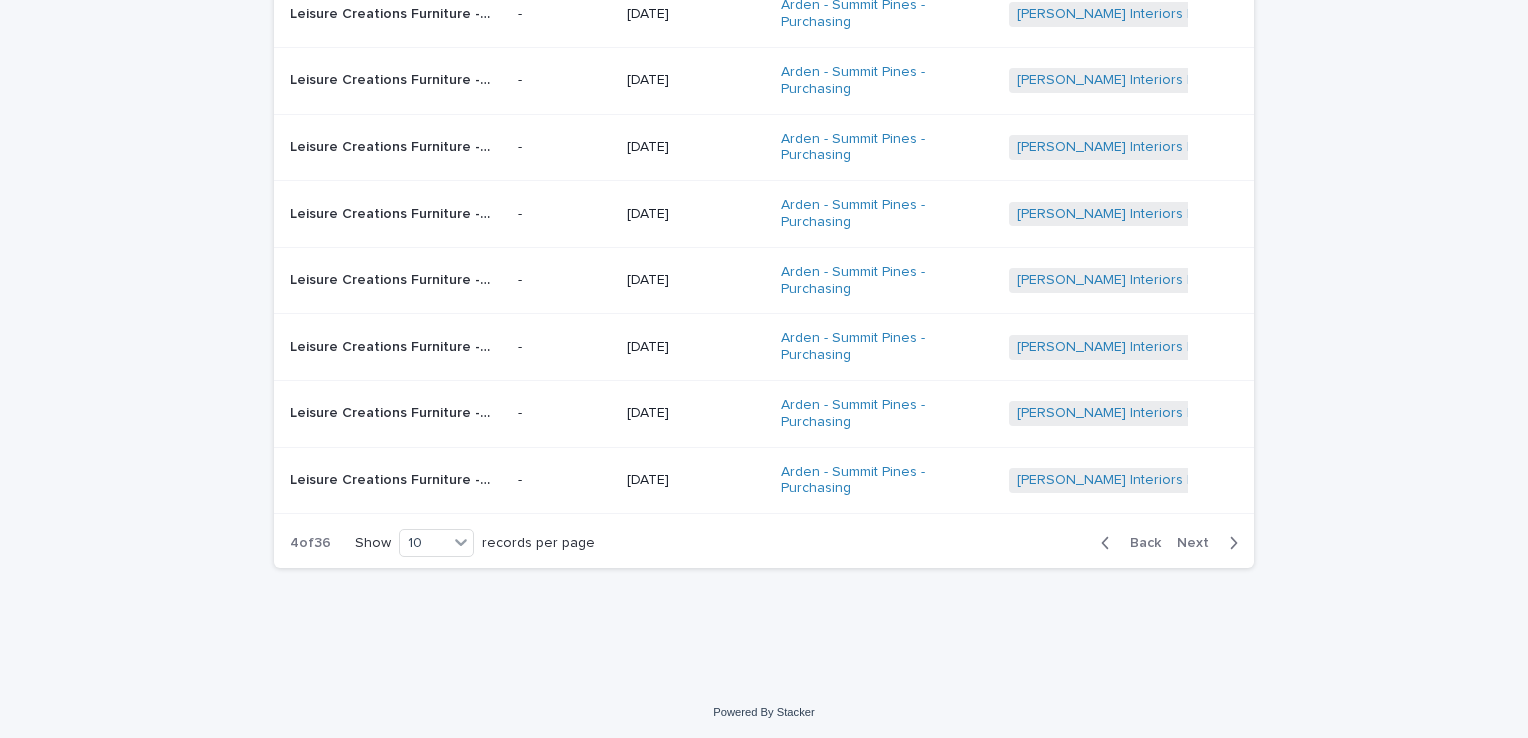 click on "Next" at bounding box center (1199, 543) 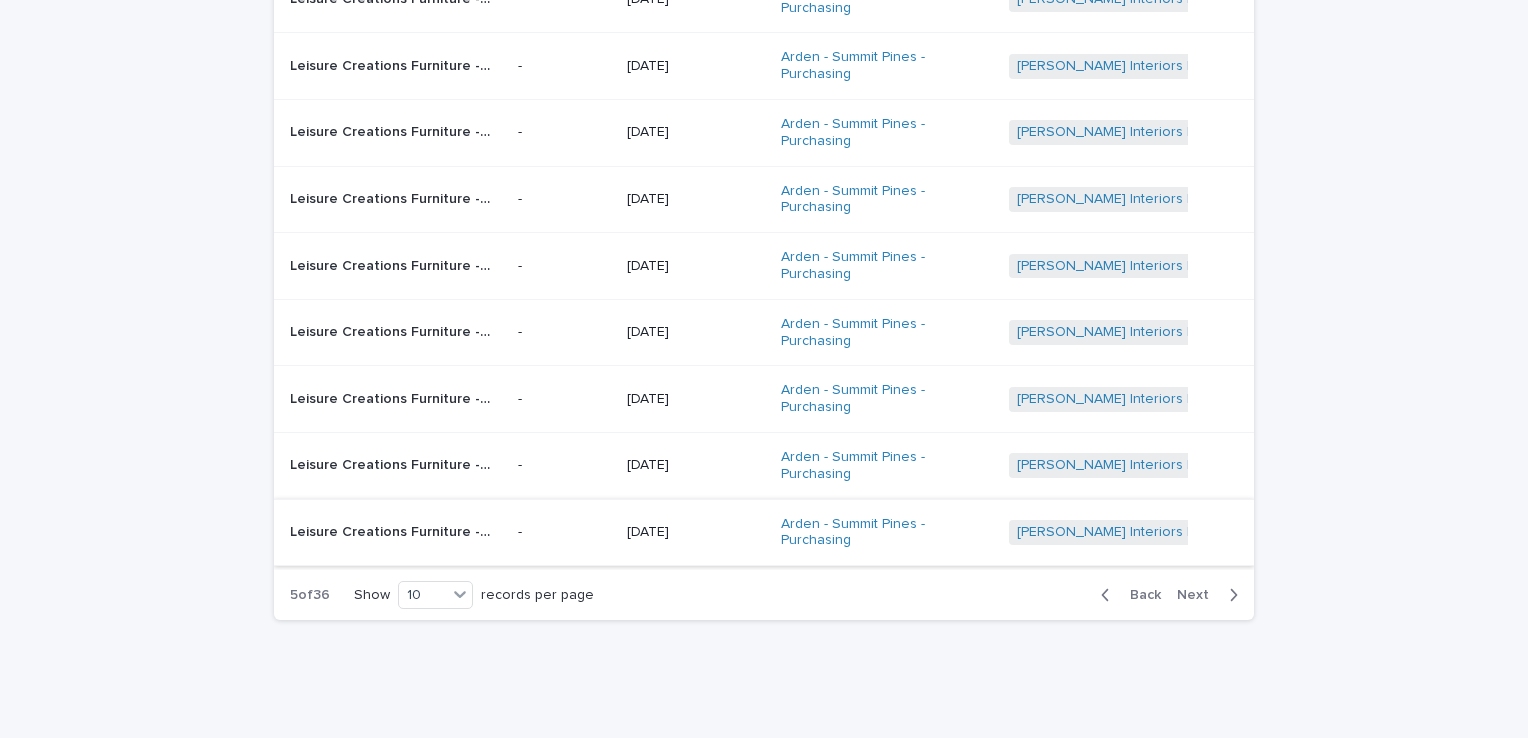 scroll, scrollTop: 396, scrollLeft: 0, axis: vertical 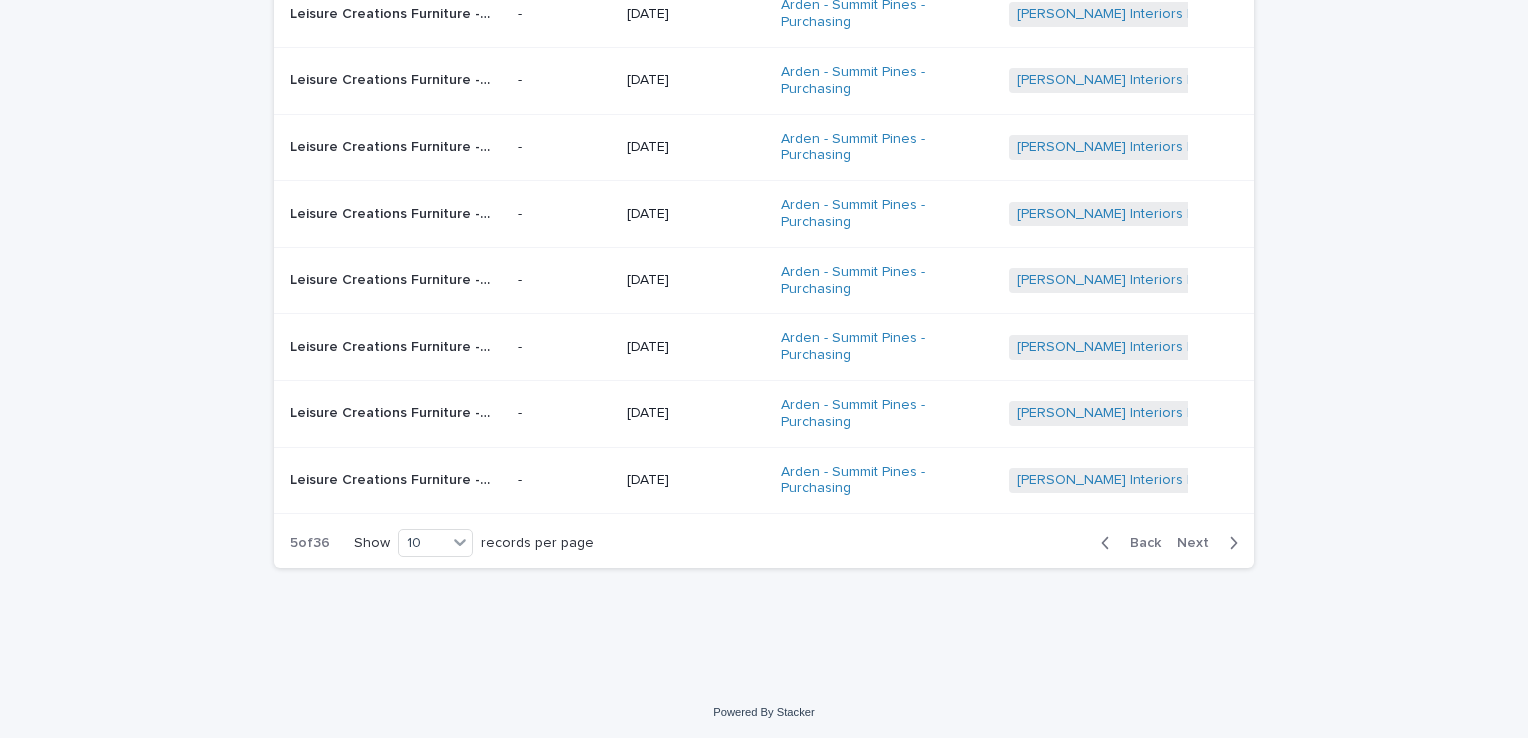 click on "Next" at bounding box center (1199, 543) 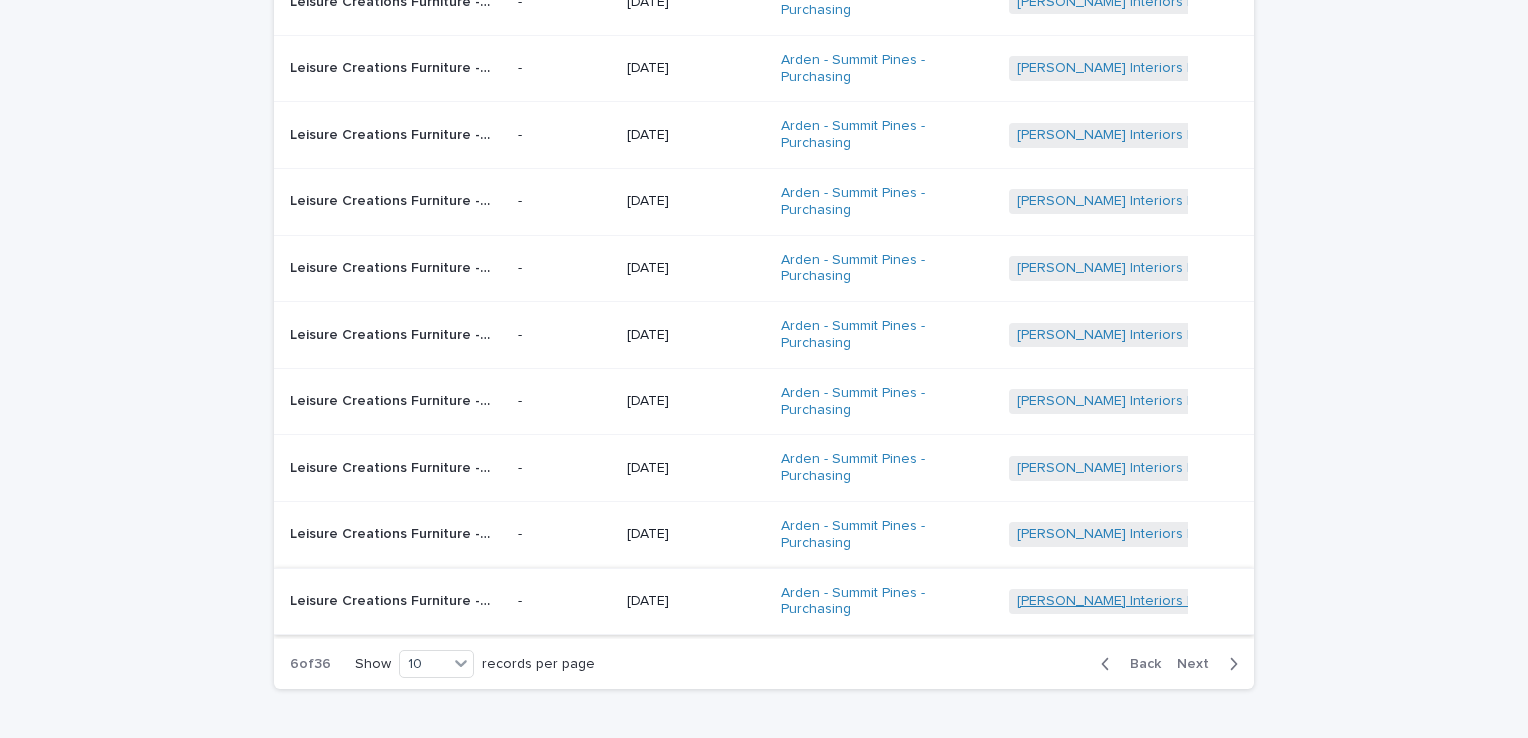 scroll, scrollTop: 396, scrollLeft: 0, axis: vertical 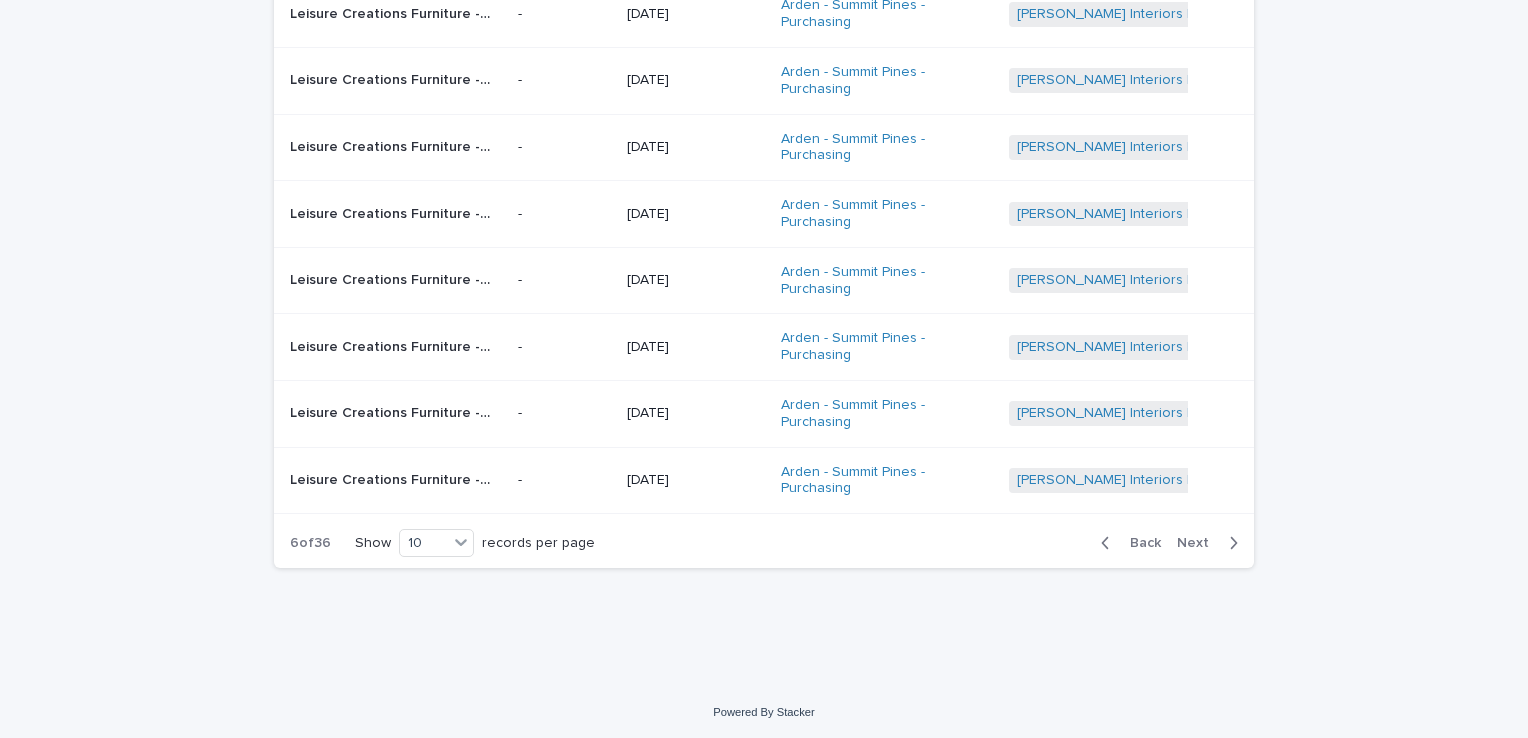 click on "Next" at bounding box center [1199, 543] 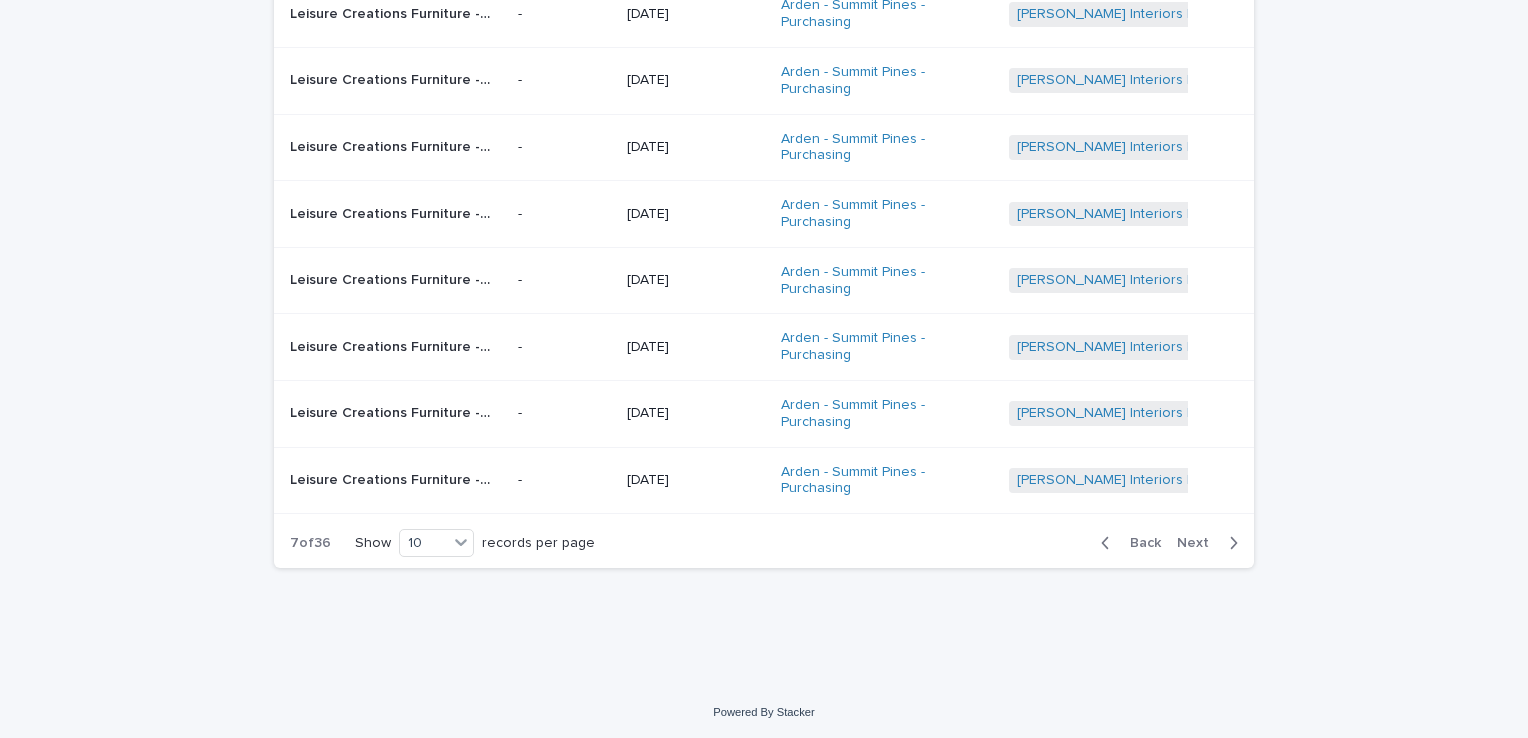 click on "Next" at bounding box center (1199, 543) 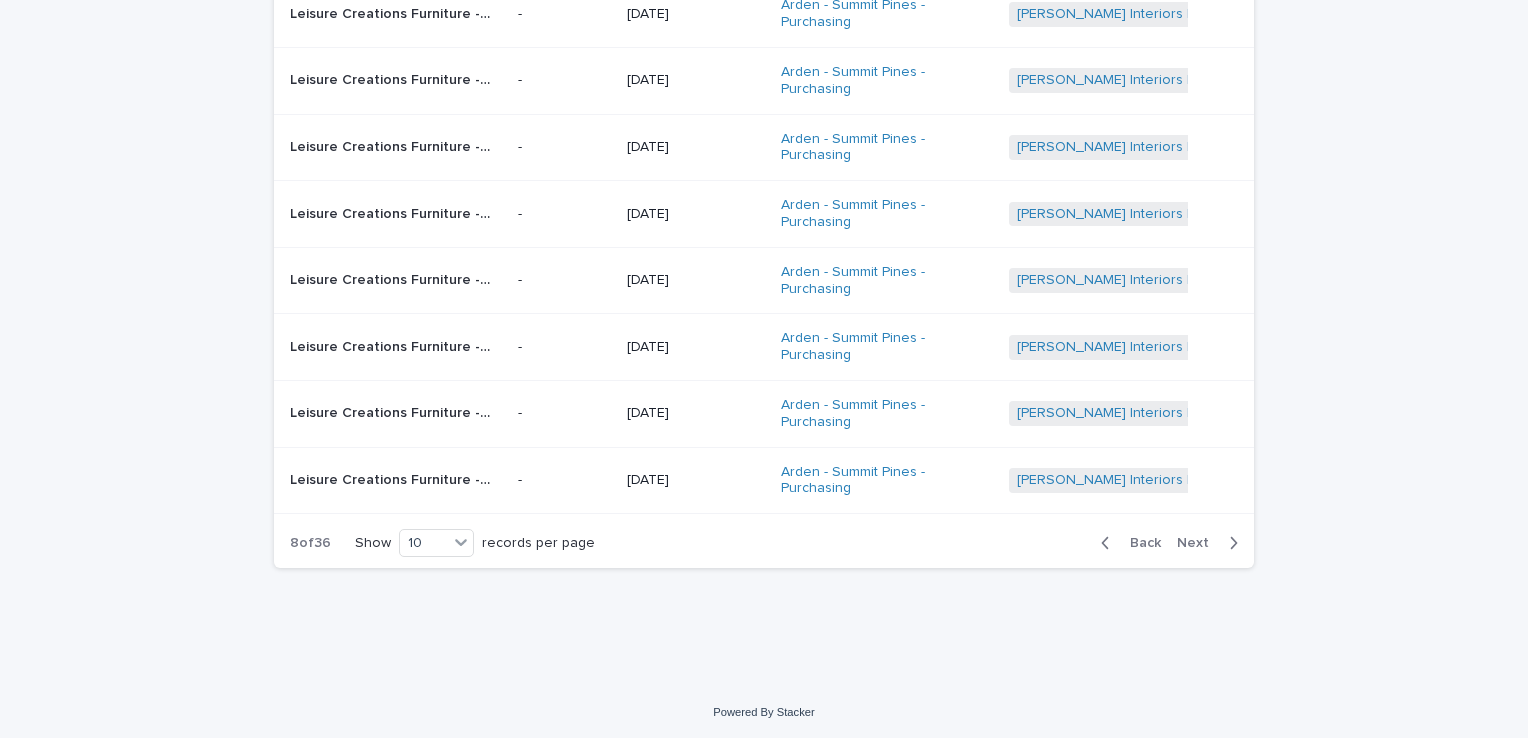 click on "Next" at bounding box center (1199, 543) 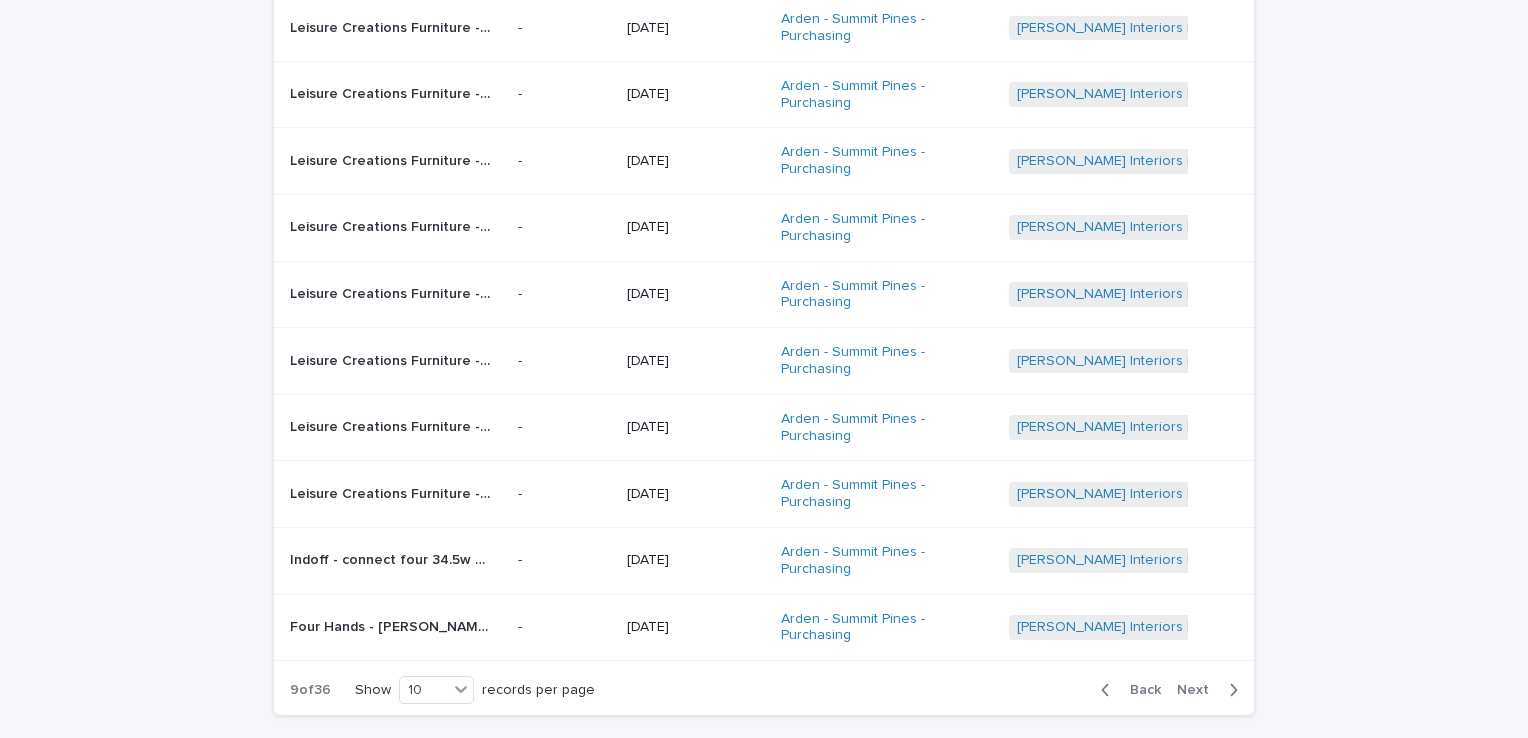 scroll, scrollTop: 296, scrollLeft: 0, axis: vertical 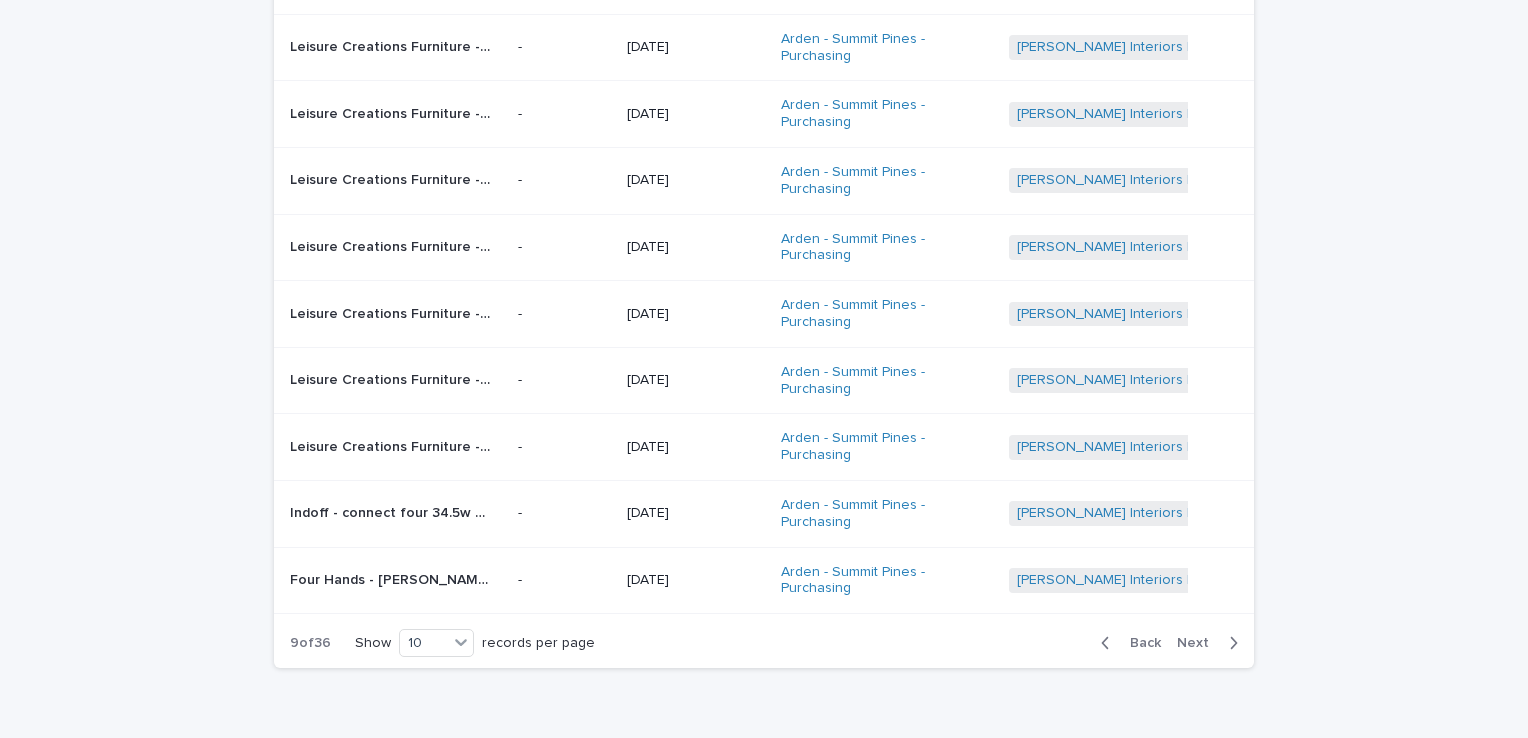 click on "Next" at bounding box center [1199, 643] 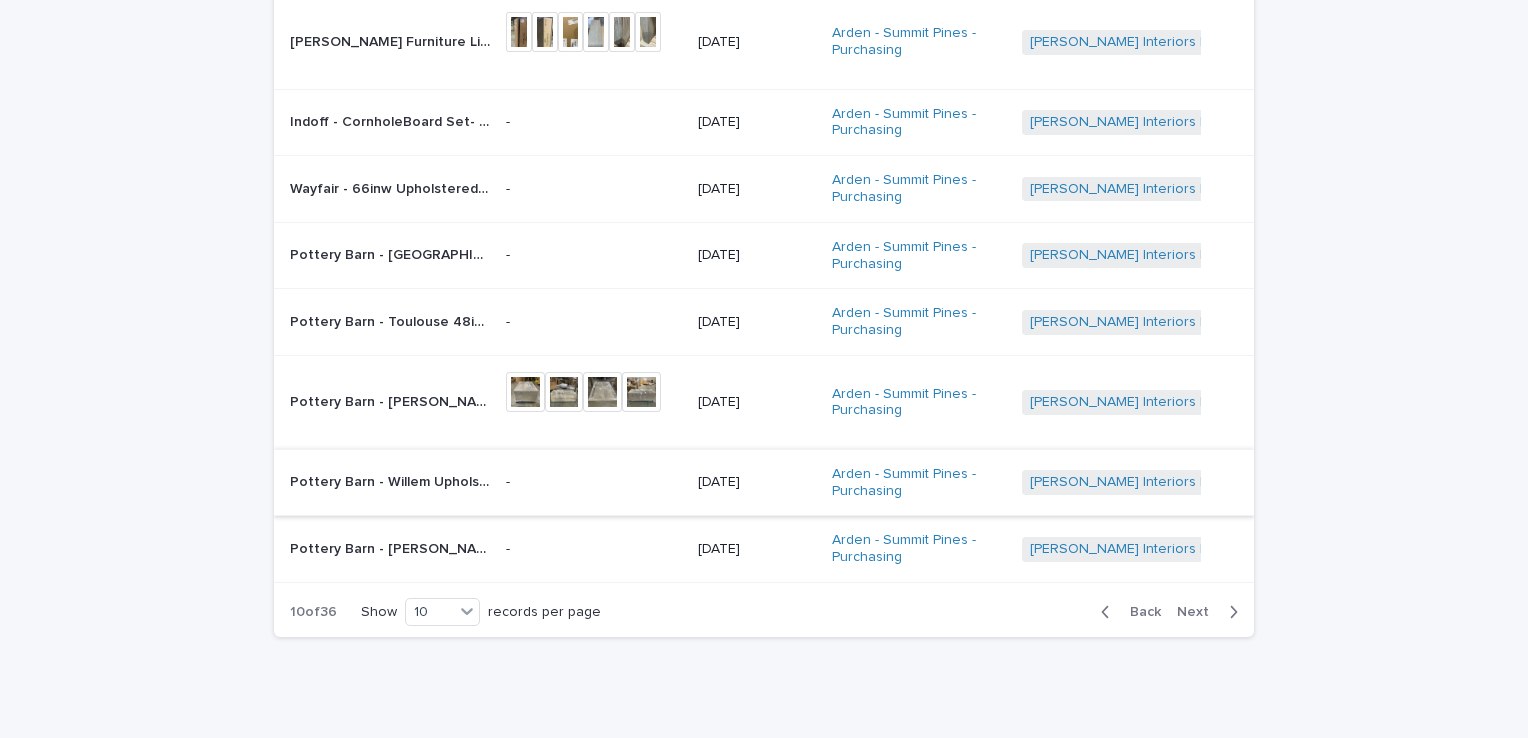 scroll, scrollTop: 430, scrollLeft: 0, axis: vertical 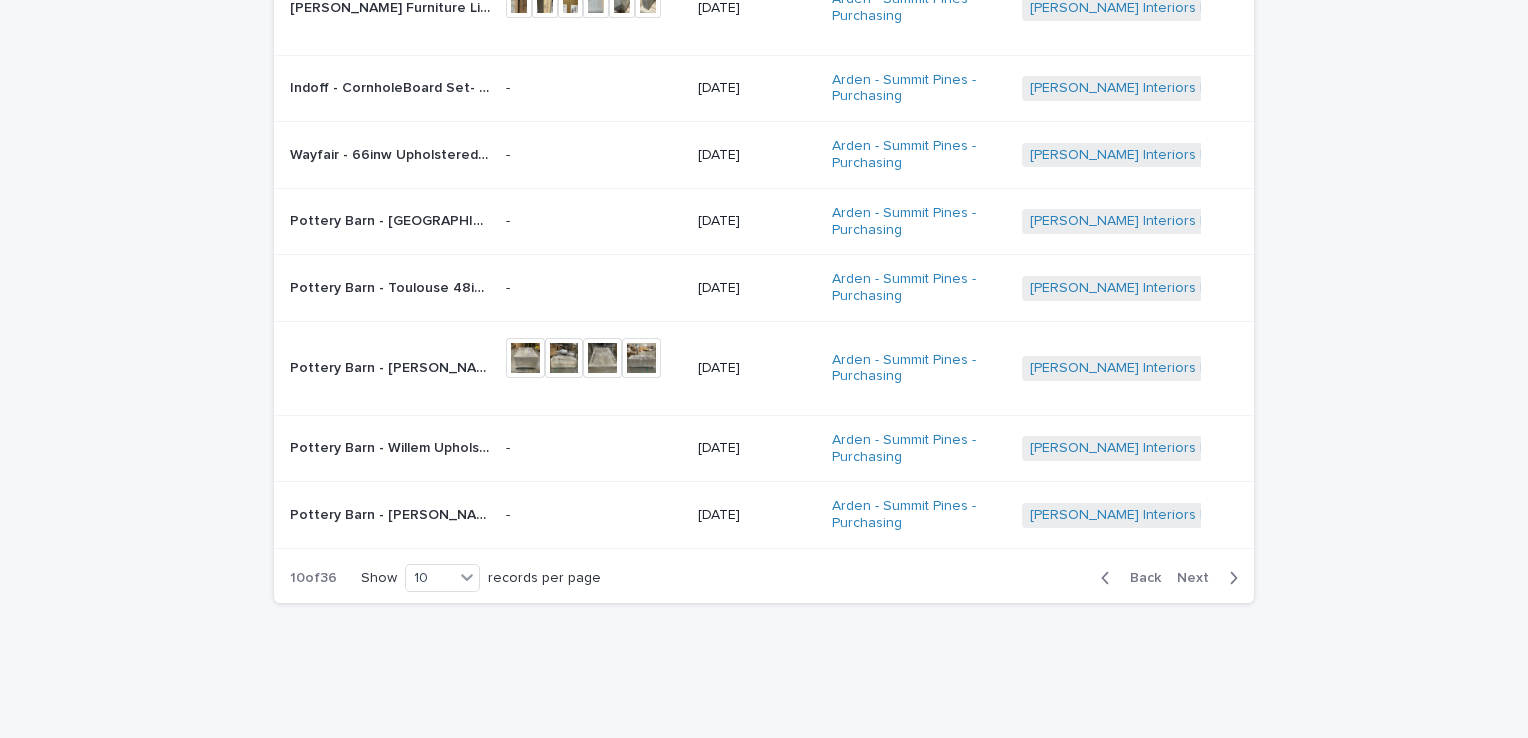 click on "Next" at bounding box center (1199, 578) 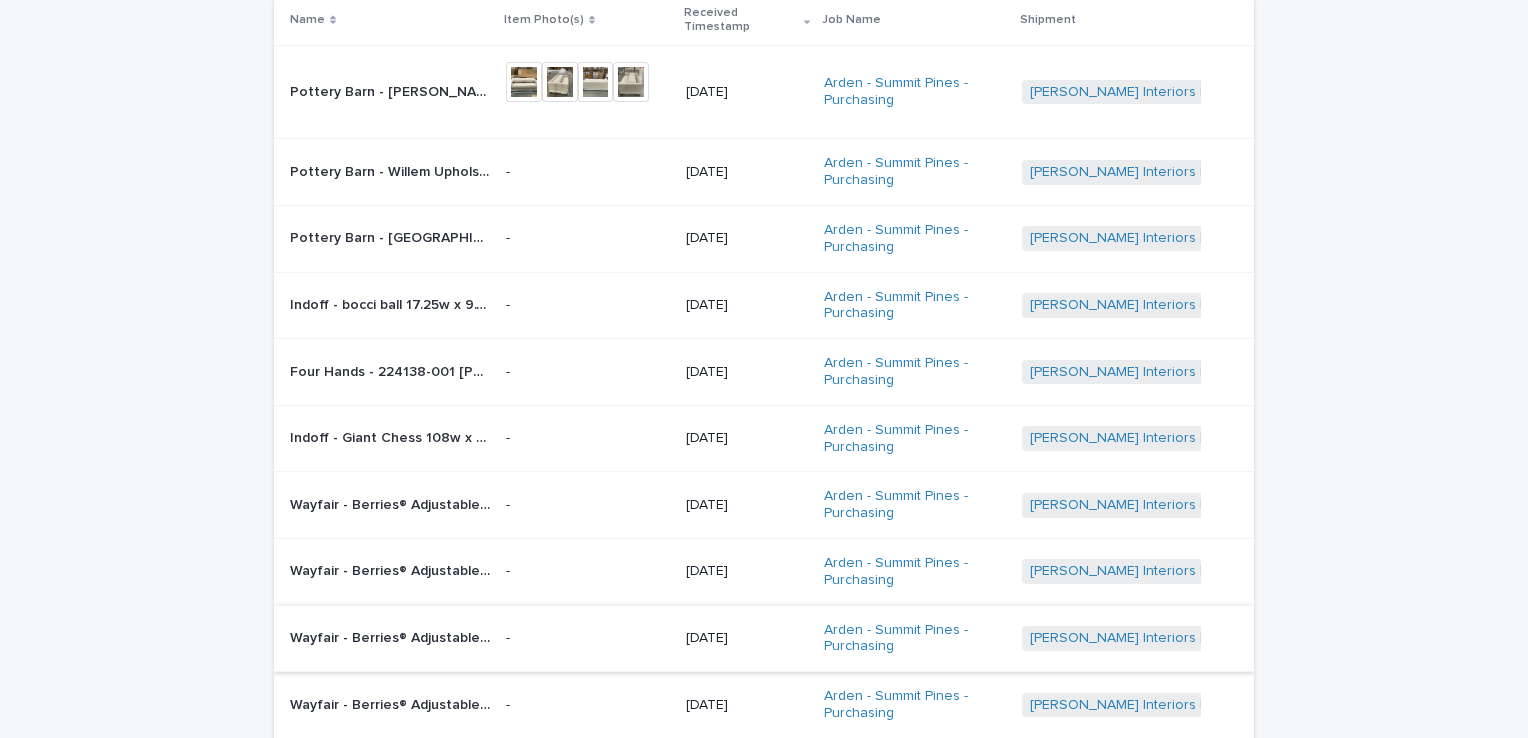scroll, scrollTop: 216, scrollLeft: 0, axis: vertical 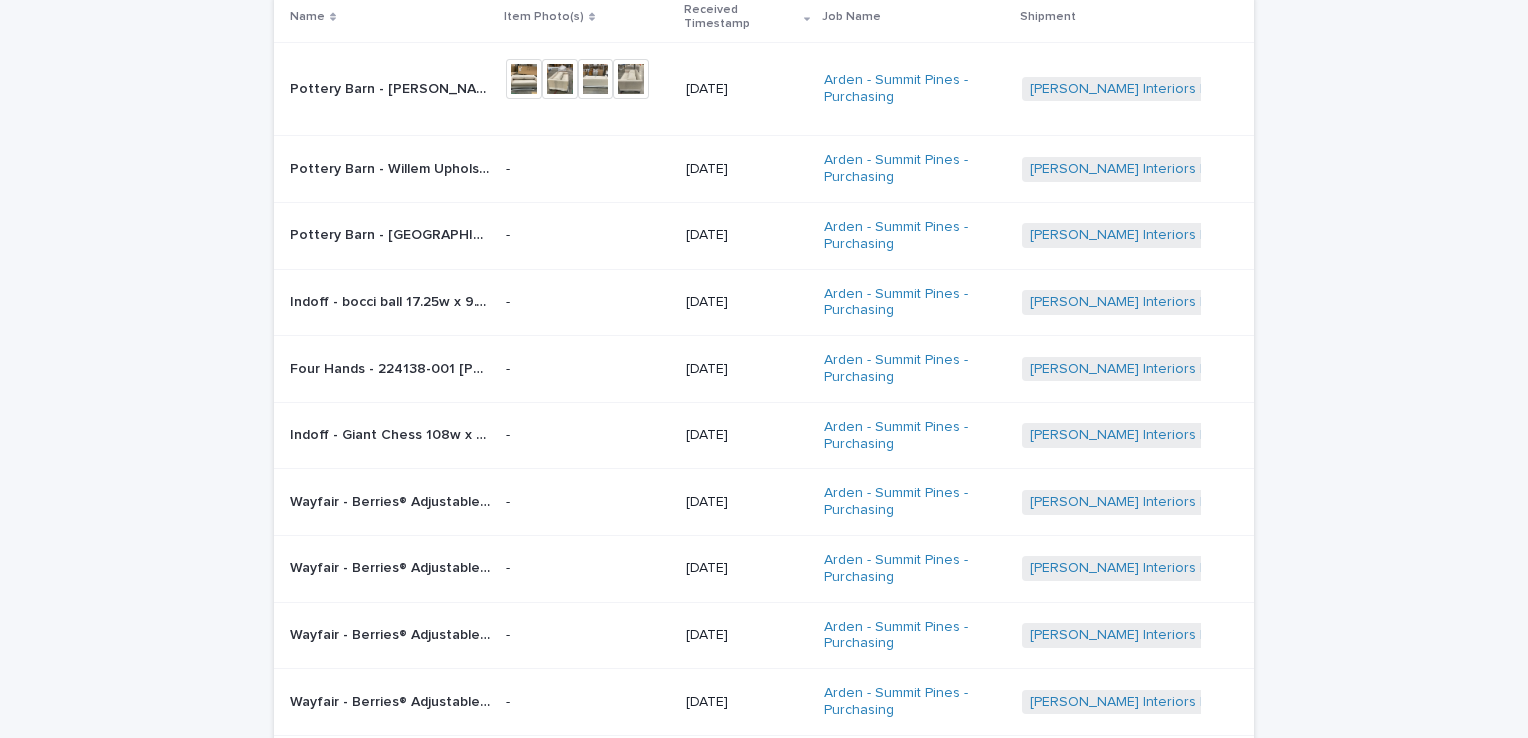 click on "**********" at bounding box center [764, 401] 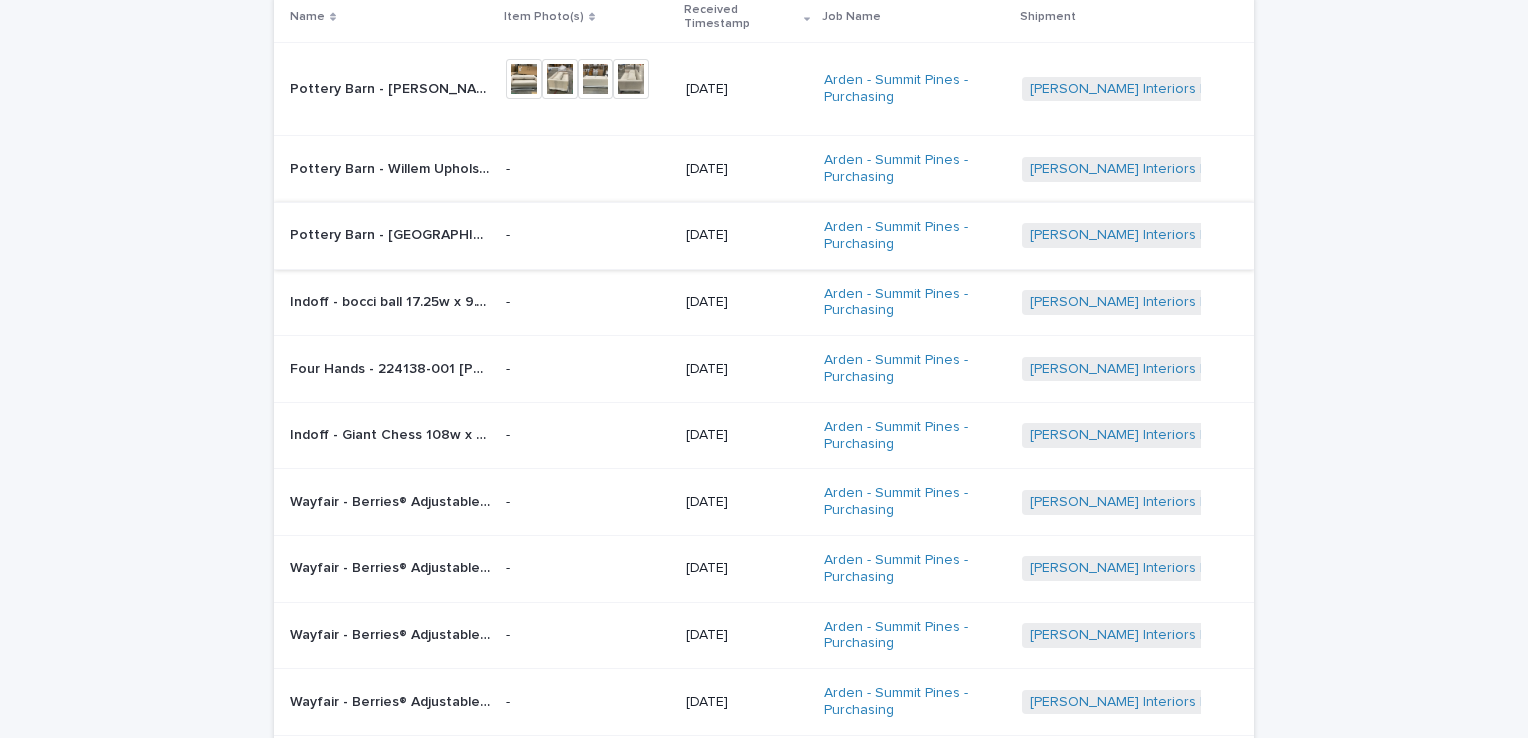 scroll, scrollTop: 0, scrollLeft: 0, axis: both 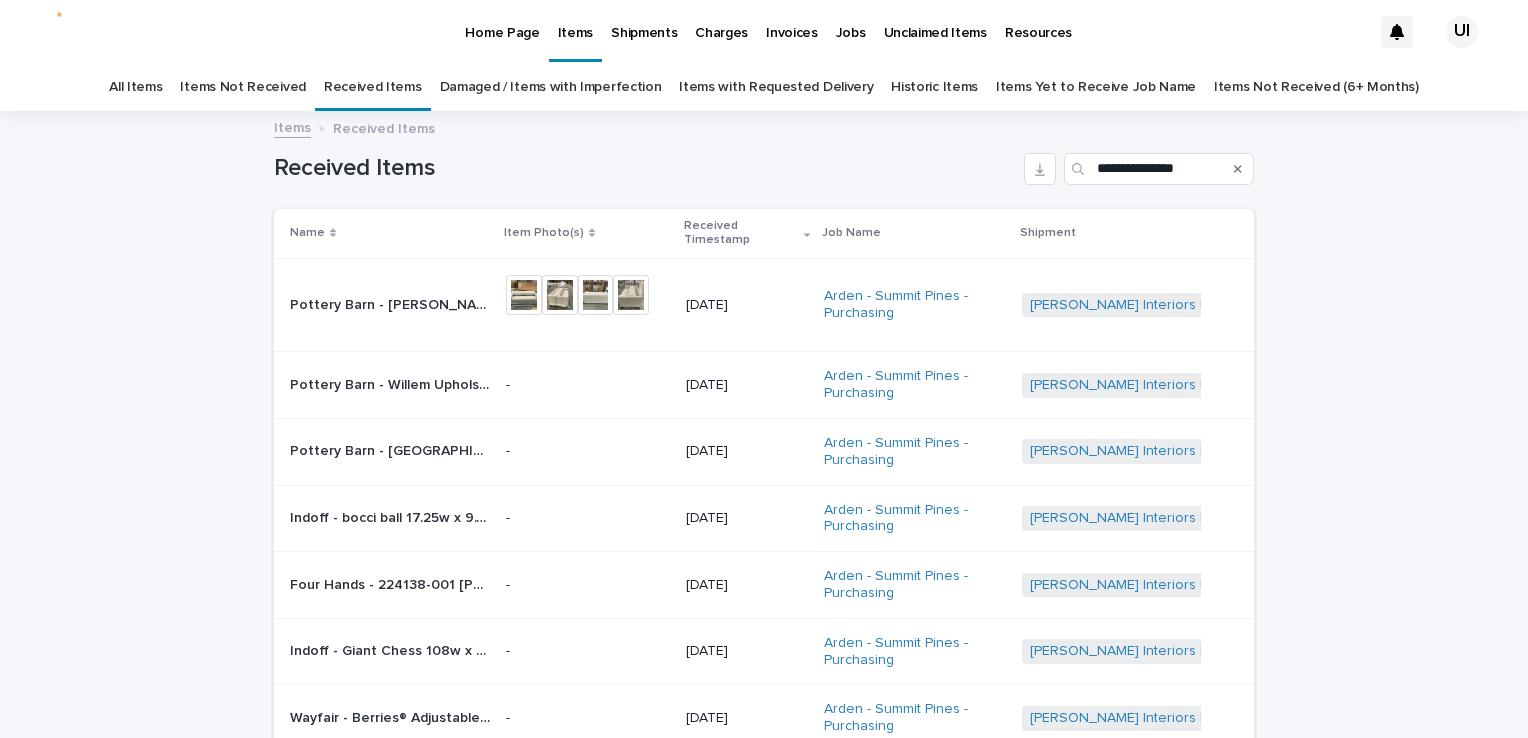 click 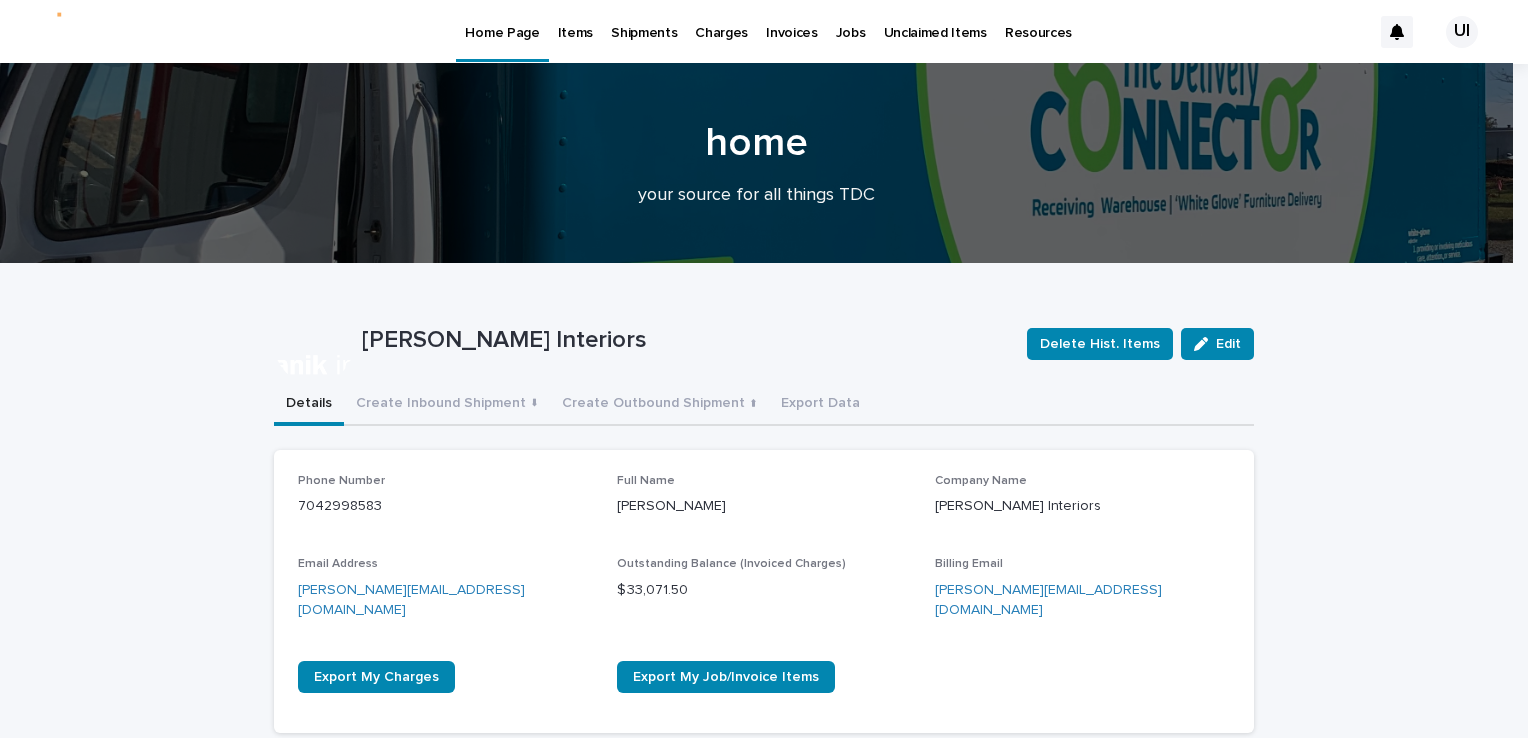 click on "Items" at bounding box center [575, 21] 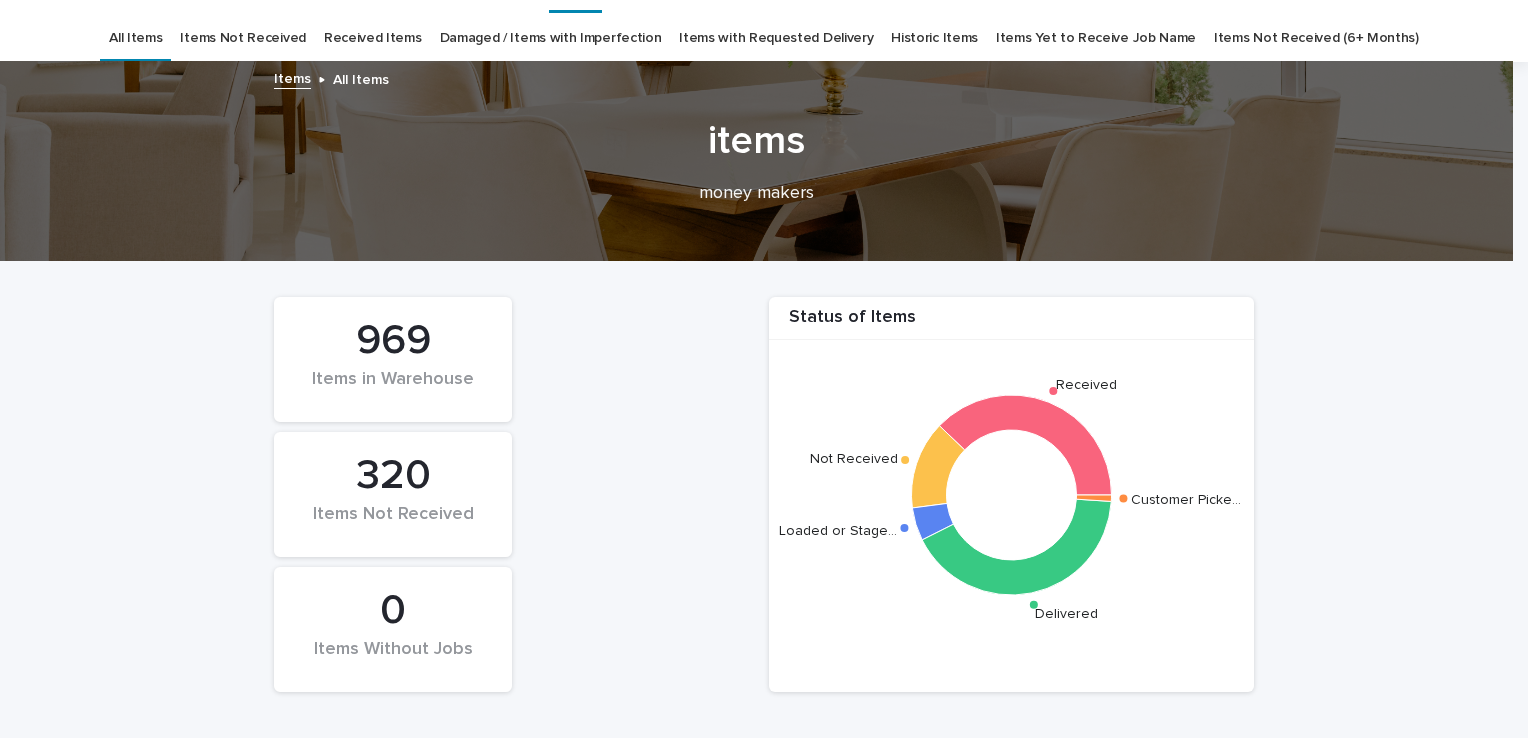 scroll, scrollTop: 0, scrollLeft: 0, axis: both 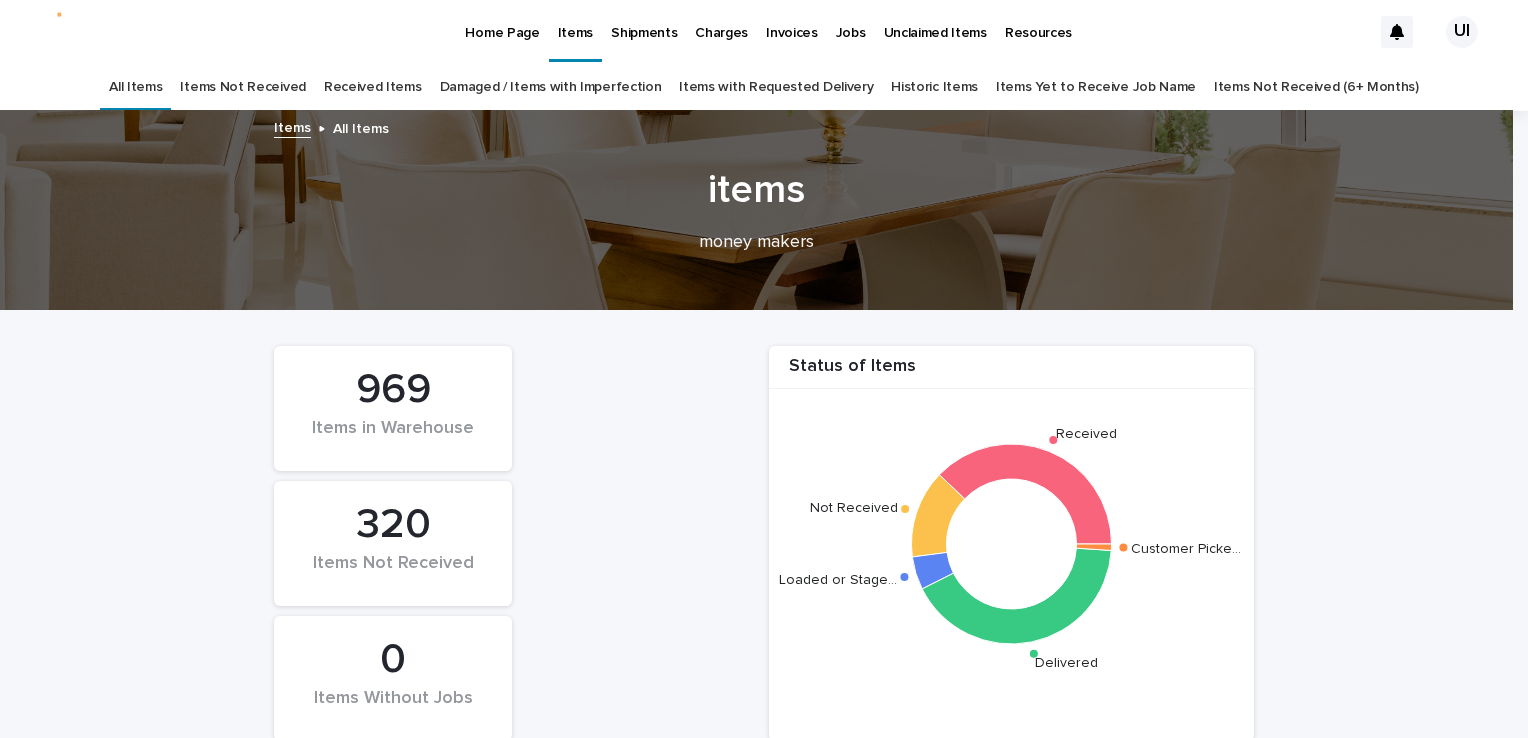 click on "Received Items" at bounding box center [373, 87] 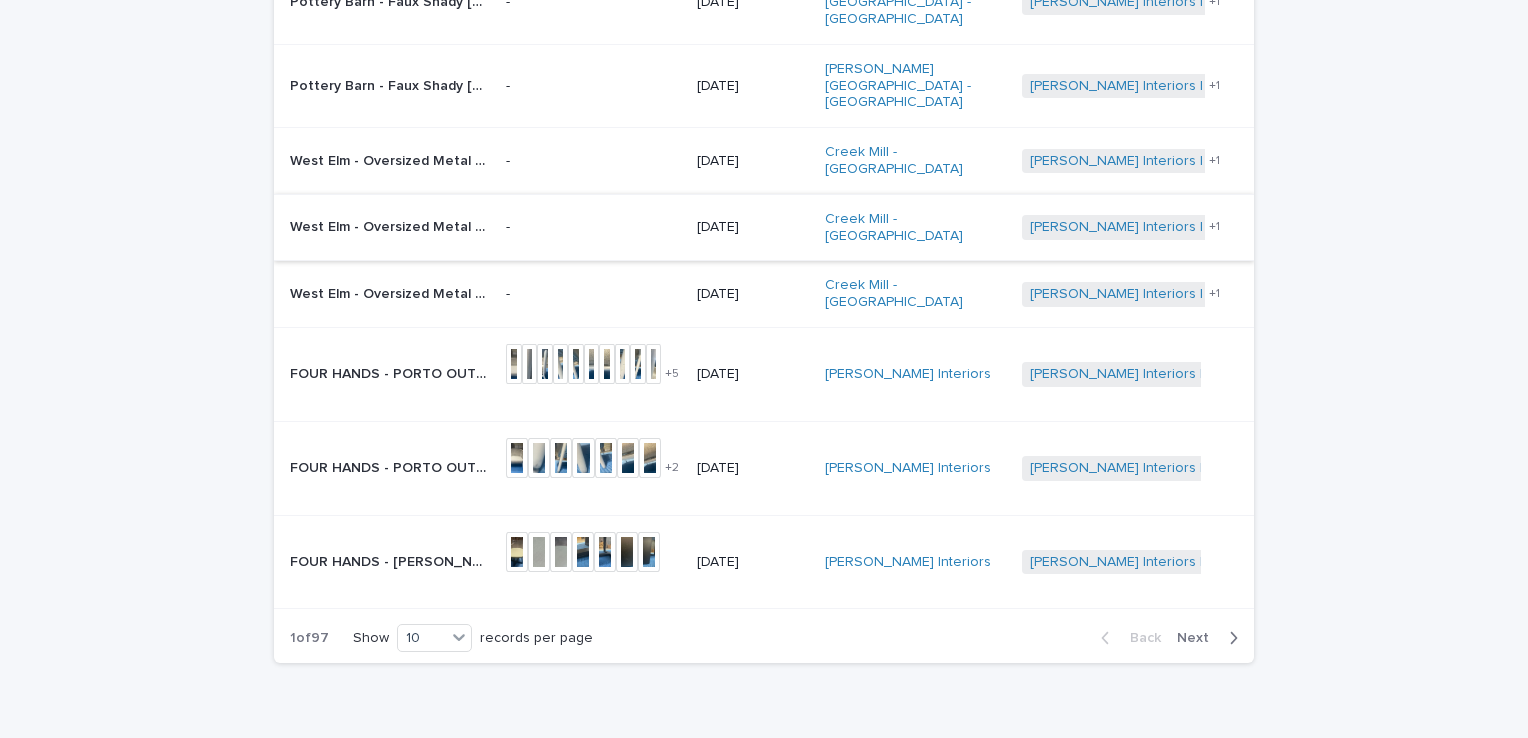 scroll, scrollTop: 465, scrollLeft: 0, axis: vertical 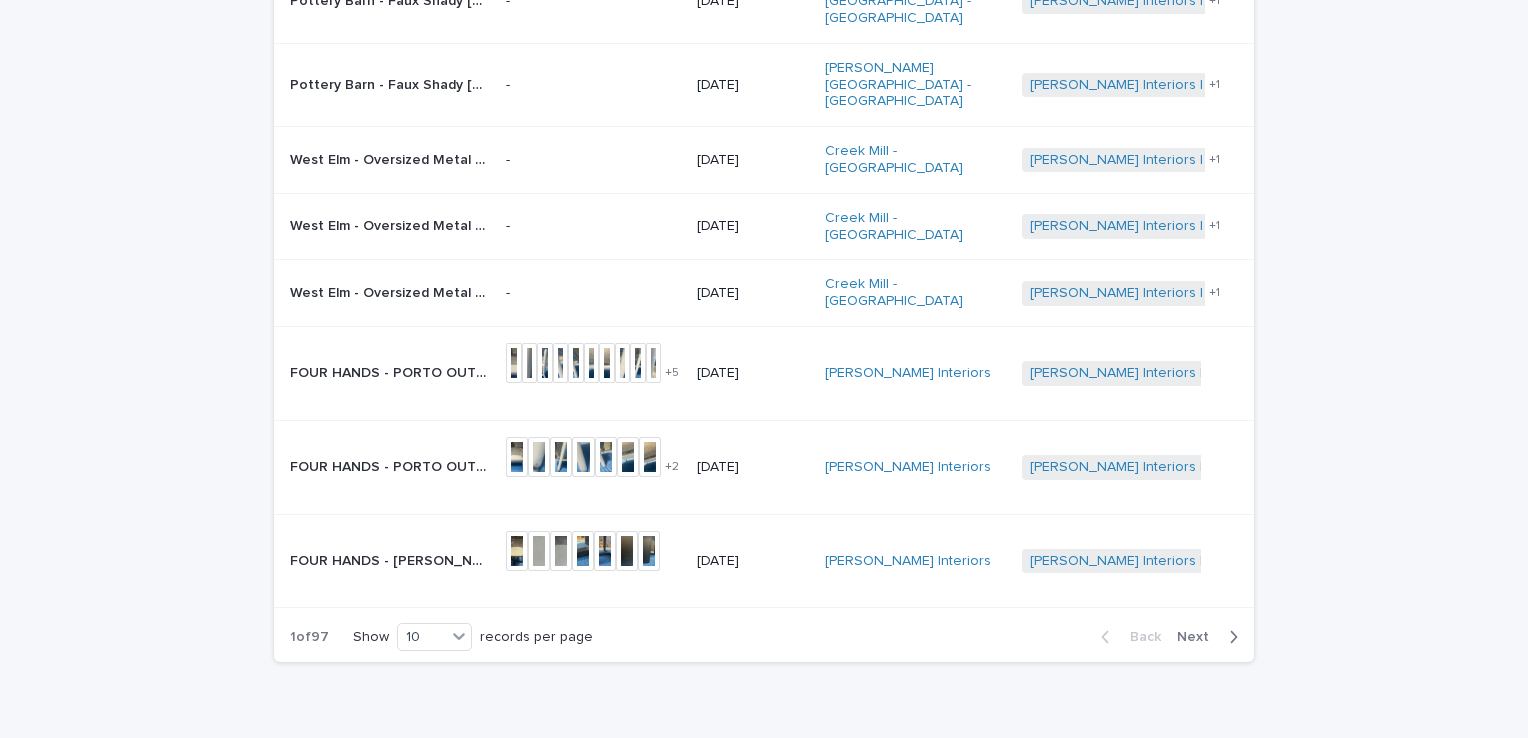 click on "Next" at bounding box center [1199, 637] 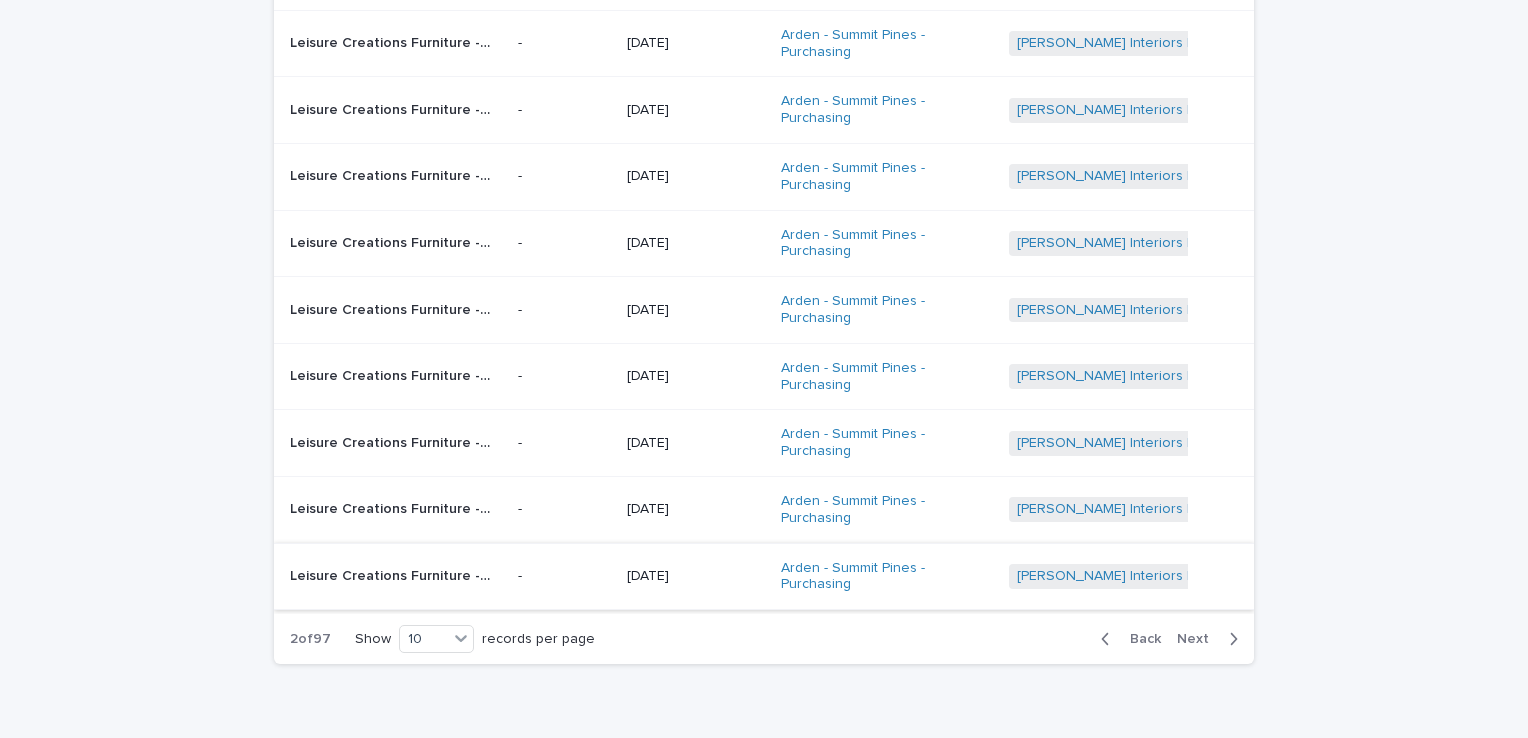 scroll, scrollTop: 396, scrollLeft: 0, axis: vertical 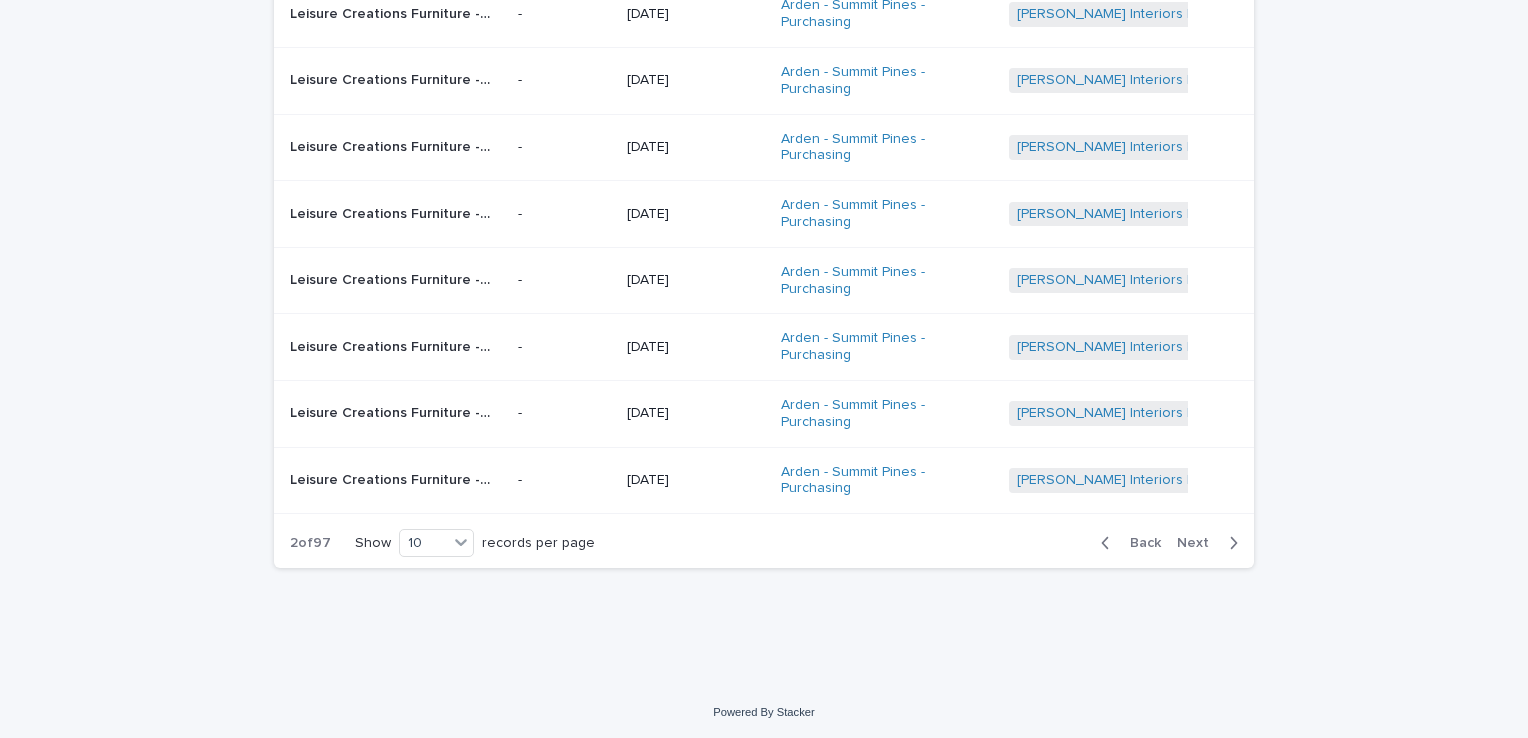 click on "Next" at bounding box center [1199, 543] 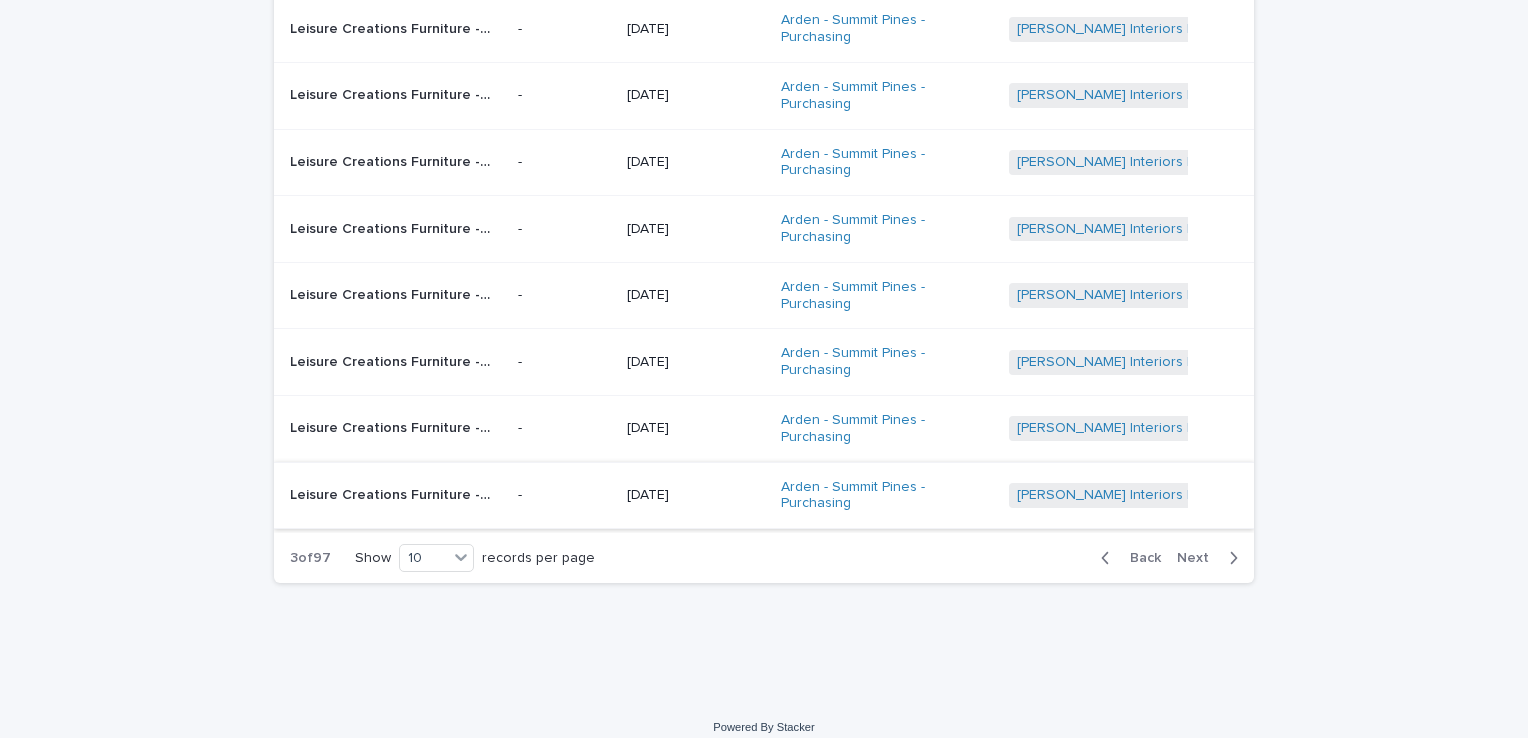 scroll, scrollTop: 396, scrollLeft: 0, axis: vertical 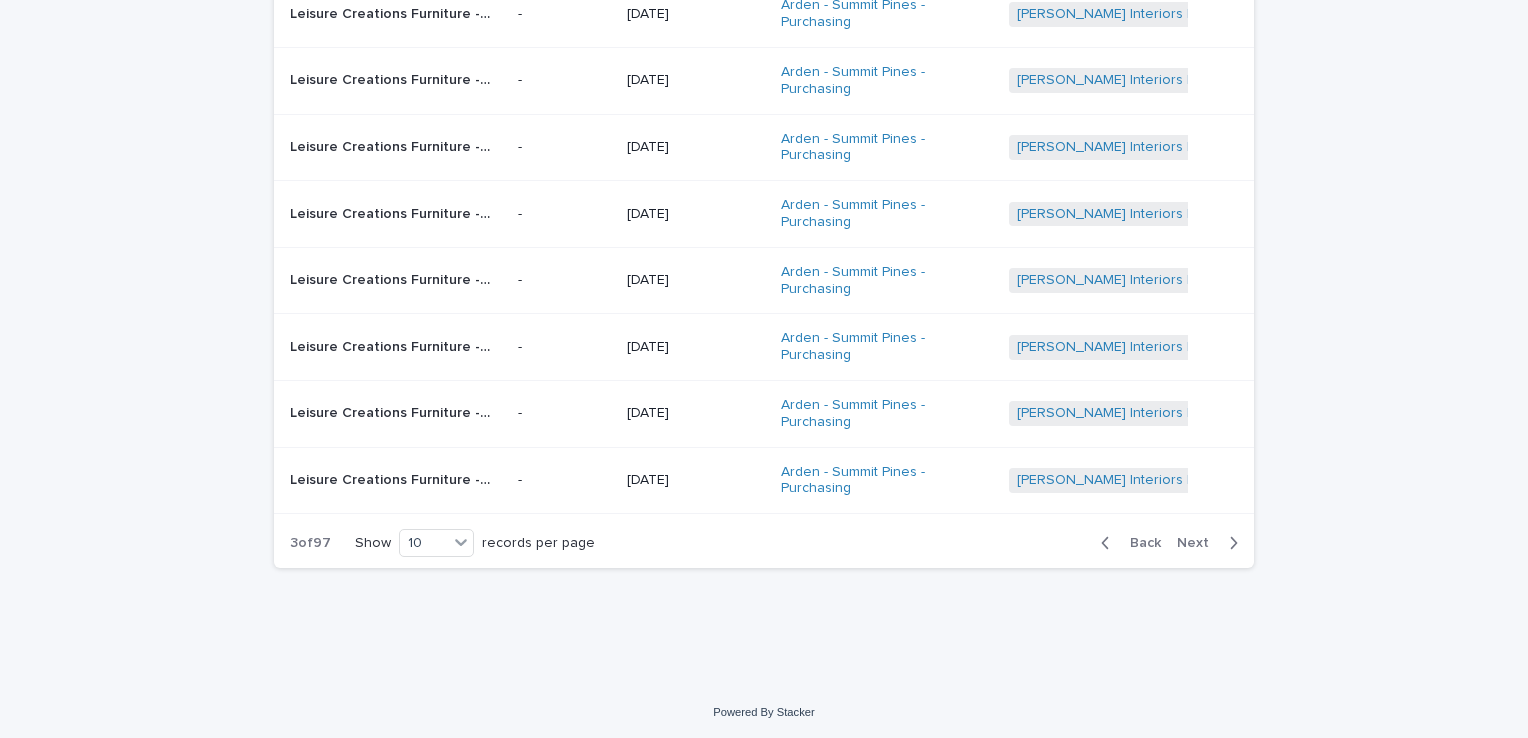 click on "Next" at bounding box center (1199, 543) 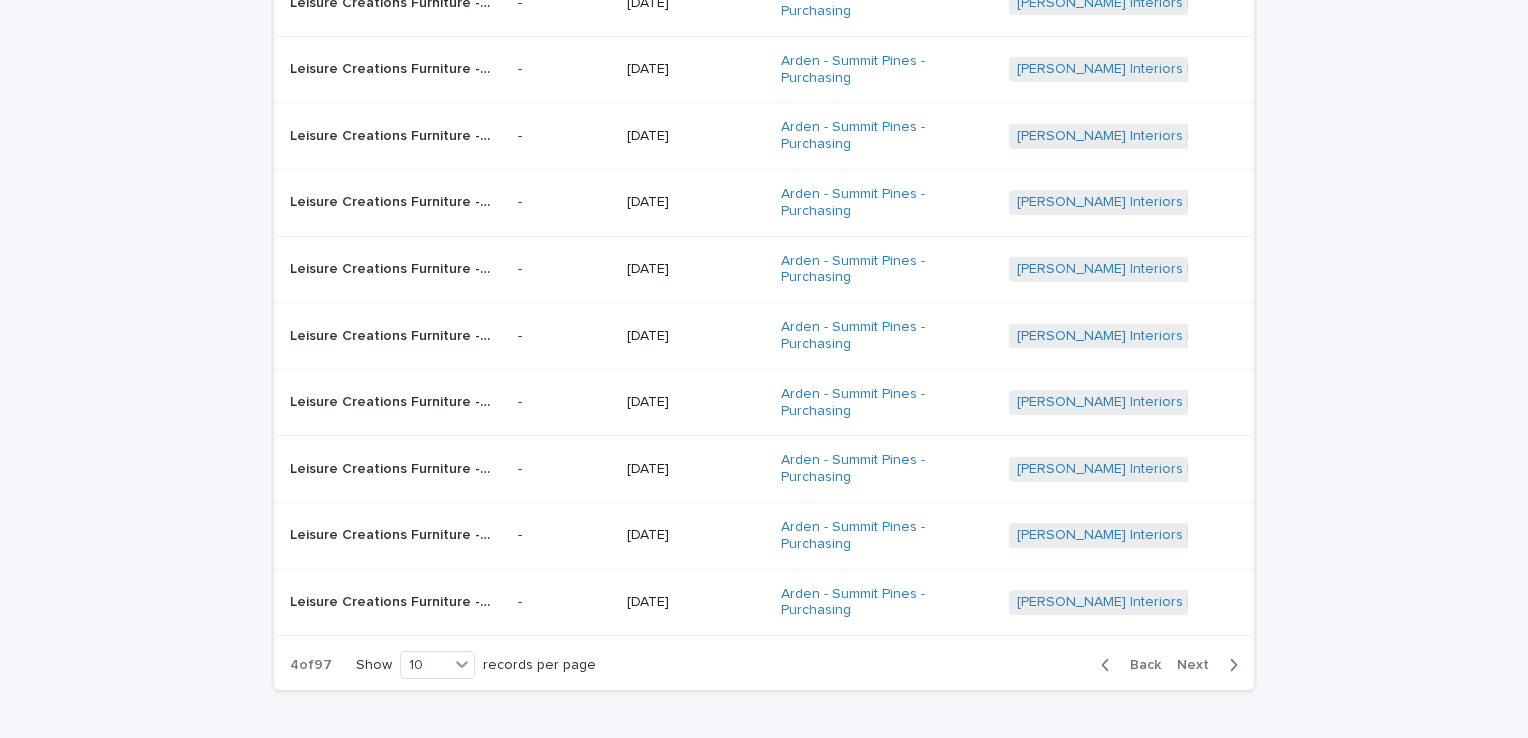 scroll, scrollTop: 396, scrollLeft: 0, axis: vertical 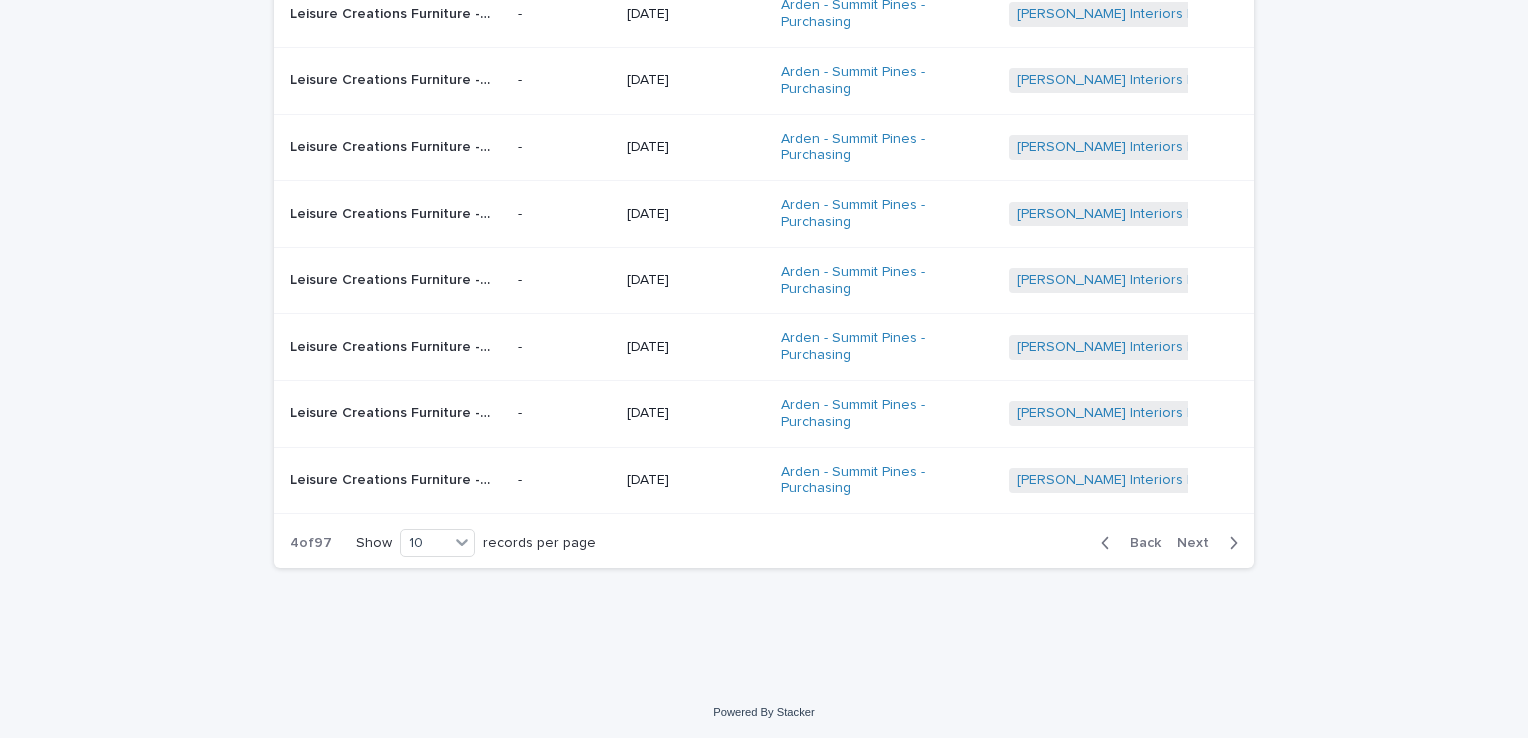 click on "Next" at bounding box center (1199, 543) 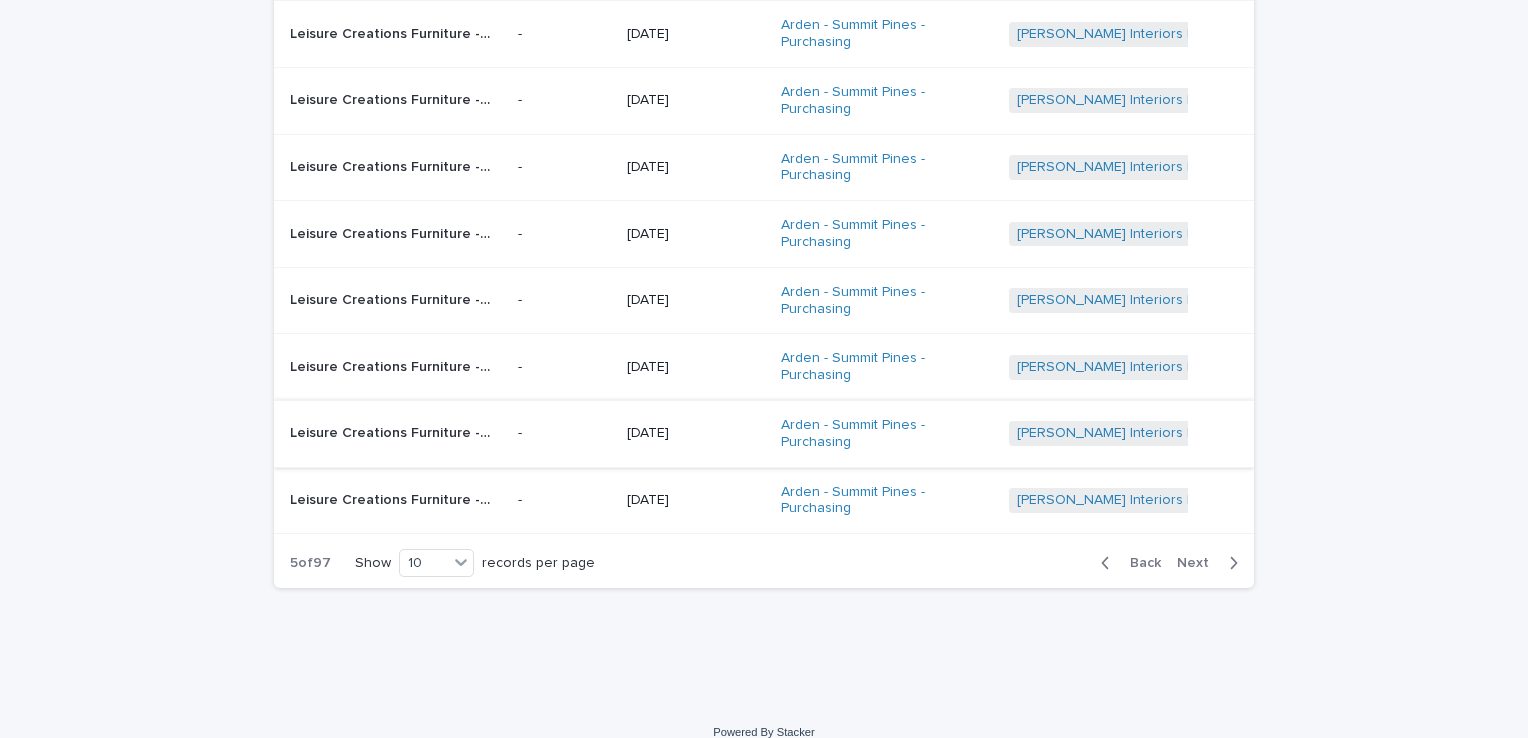scroll, scrollTop: 396, scrollLeft: 0, axis: vertical 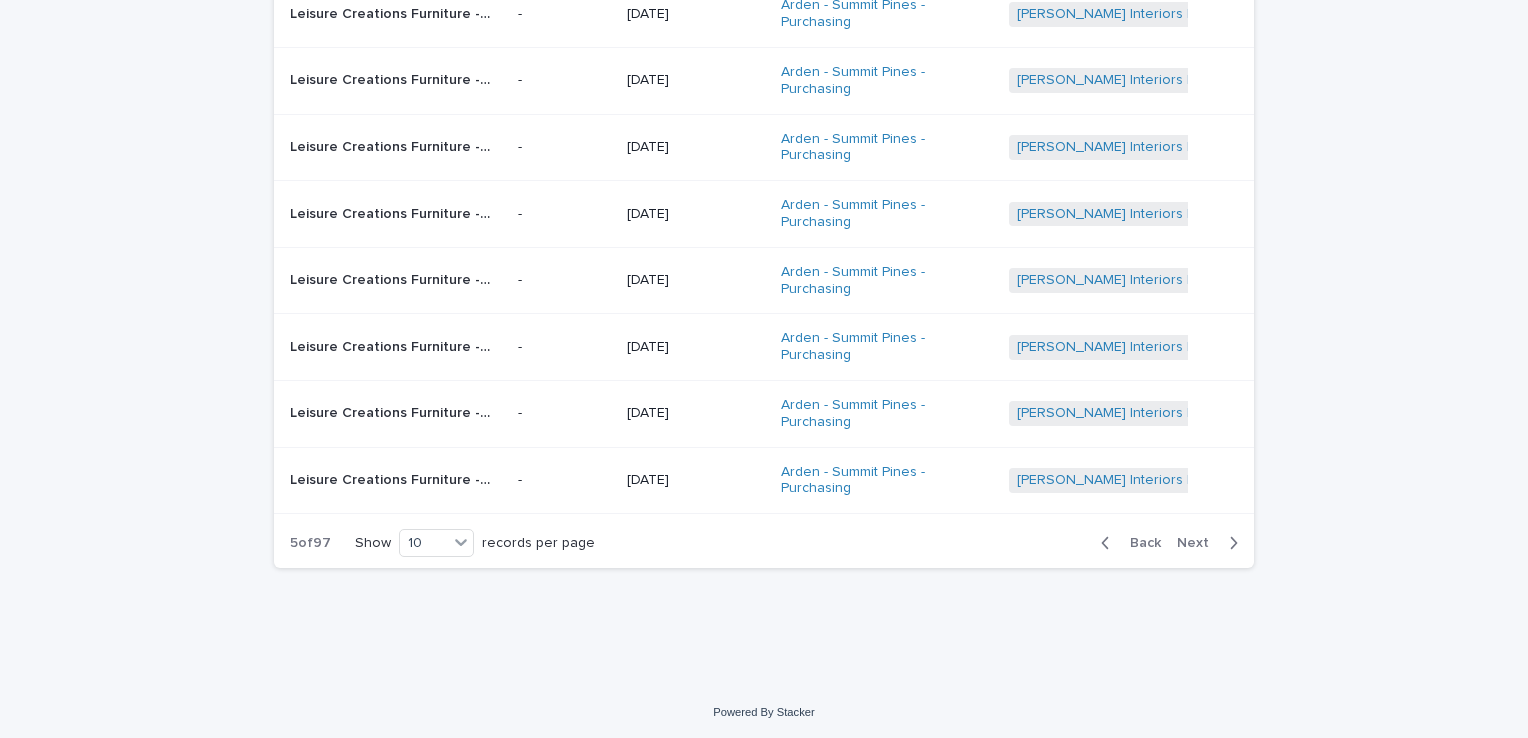 click on "Loading... Saving… Loading... Saving… Received Items Name Item Photo(s) Received Timestamp Job Name Shipment Leisure Creations Furniture - Sundance ADA Chaise Lounge Finish Sky White FABRIC SLING Dupioni Sapphire | 71388 Leisure Creations Furniture - Sundance ADA Chaise Lounge Finish Sky White FABRIC SLING Dupioni Sapphire | 71388   - [DATE] Arden - Summit Pines - Purchasing    [PERSON_NAME] Interiors | Inbound Shipment | 23555   + 0 Leisure Creations Furniture  - Sundance ADA Chaise Lounge Finish Sky White FABRIC SLING Dupioni Sapphire | 71391 Leisure Creations Furniture  - Sundance ADA Chaise Lounge Finish Sky White FABRIC SLING Dupioni Sapphire | 71391   - [DATE] Arden - Summit Pines - Purchasing    [PERSON_NAME] Interiors | Inbound Shipment | 23555   + 0 Leisure Creations Furniture - Round Steel Umbrella Base 1000 lb round in platinum | 71375 Leisure Creations Furniture - Round Steel Umbrella Base 1000 lb round in platinum | 71375   - [DATE] Arden - Summit Pines - Purchasing      + 0   -     + 0 -" at bounding box center (764, 200) 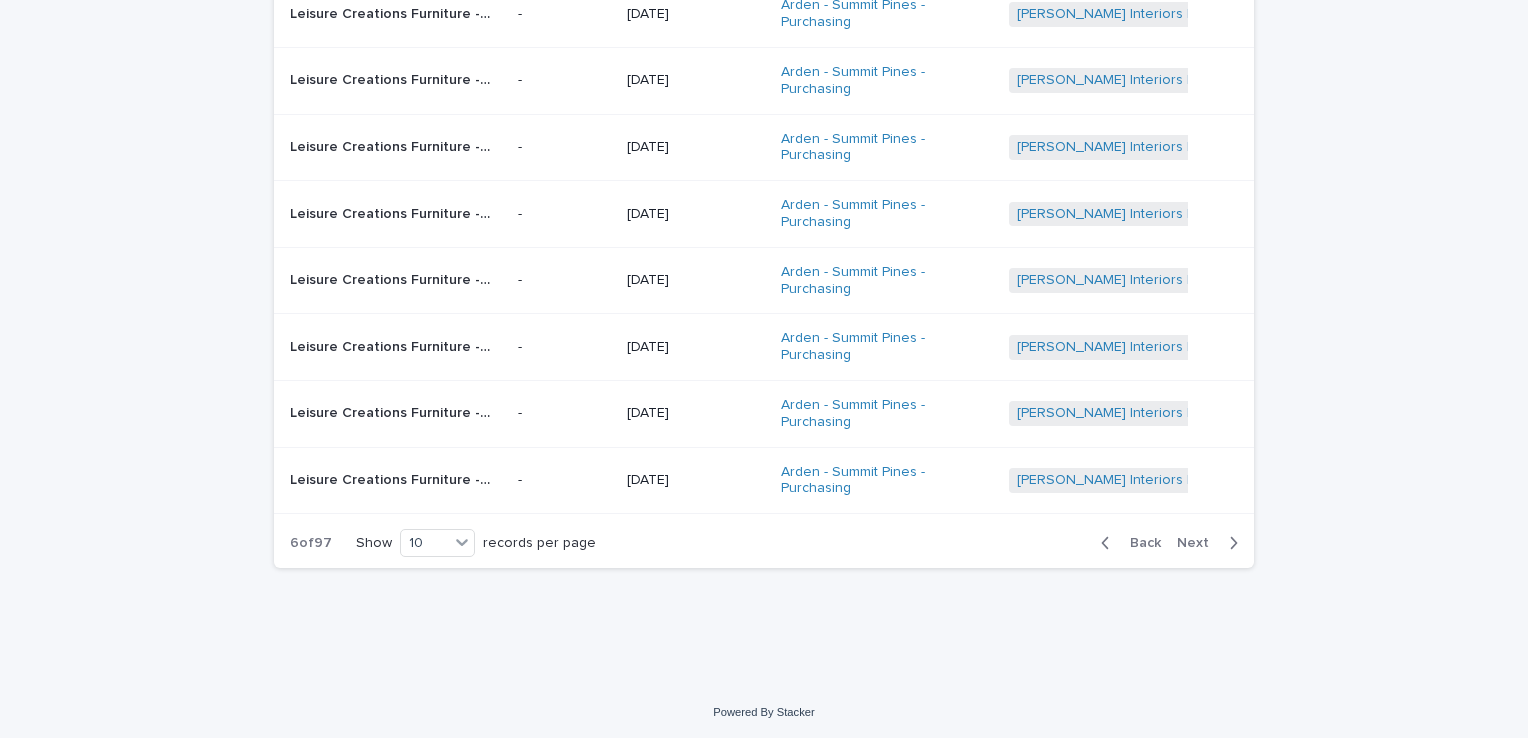 click on "Next" at bounding box center [1199, 543] 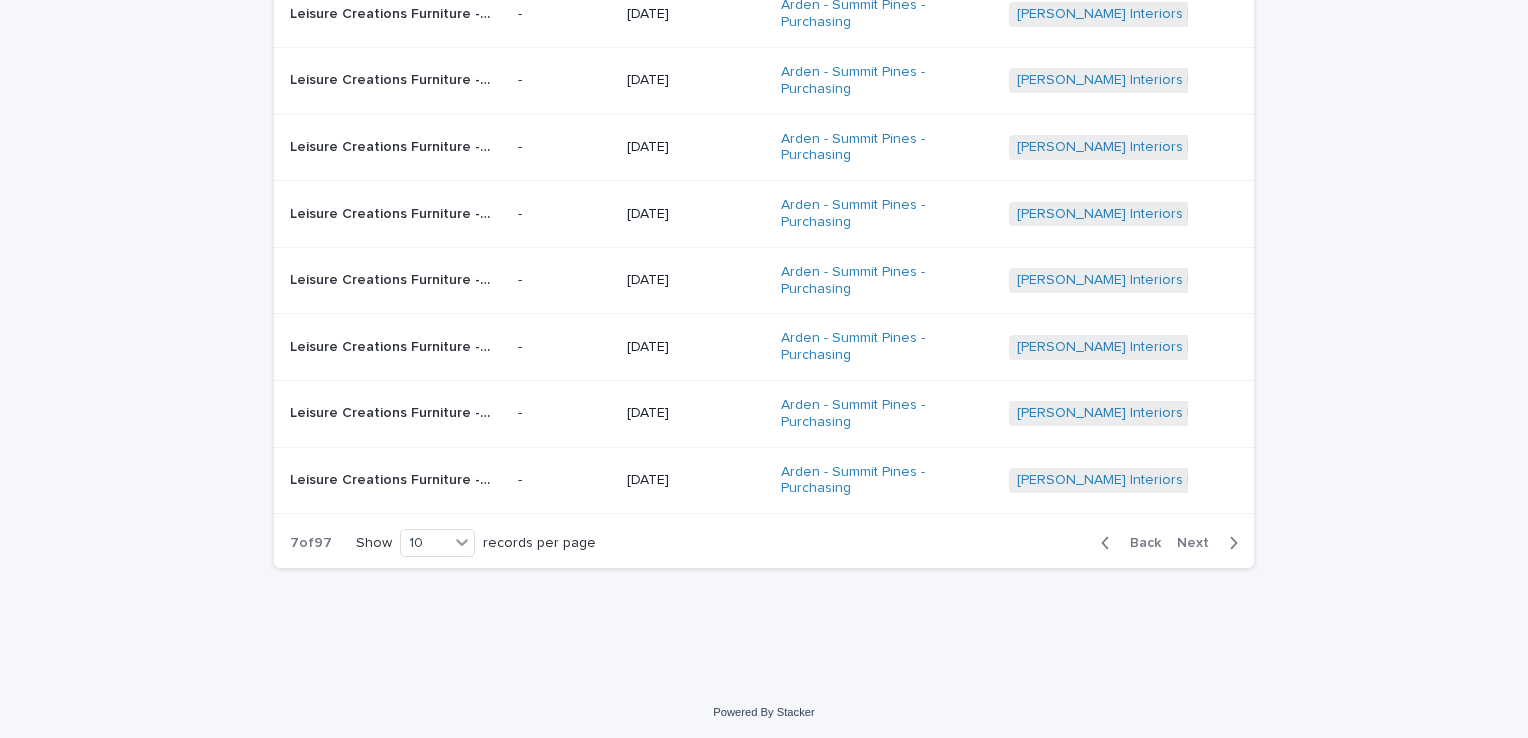 click on "Next" at bounding box center [1199, 543] 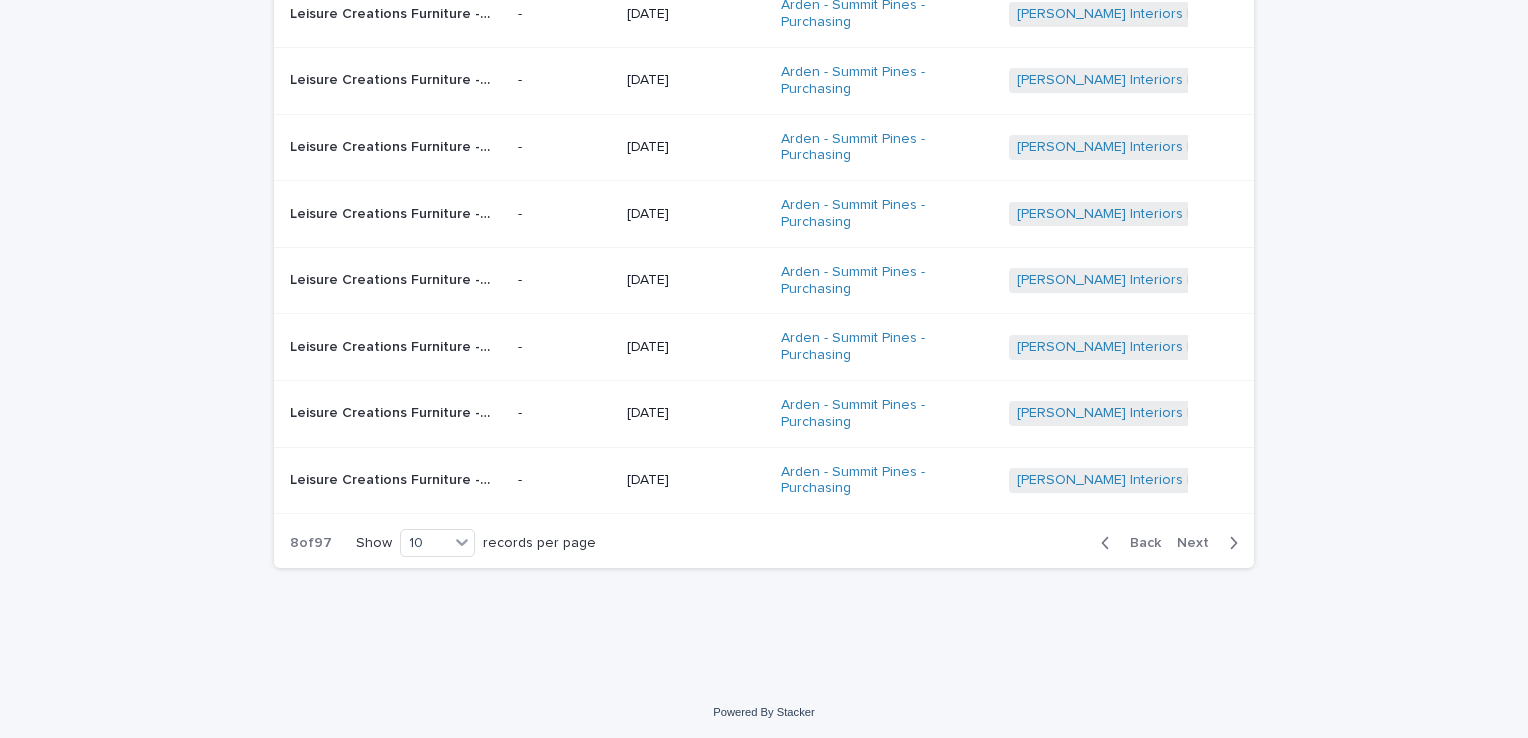 click on "Next" at bounding box center (1199, 543) 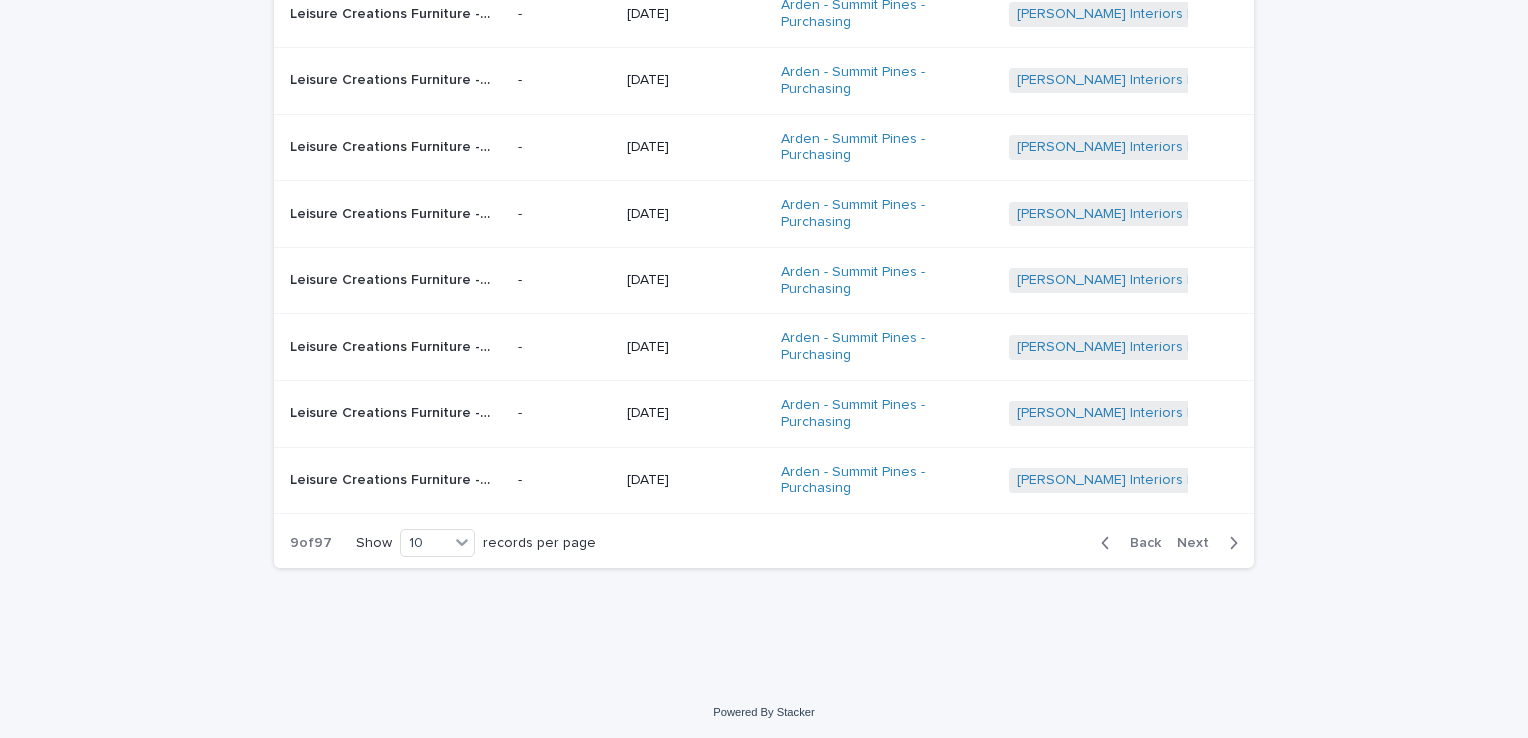 click on "Next" at bounding box center [1199, 543] 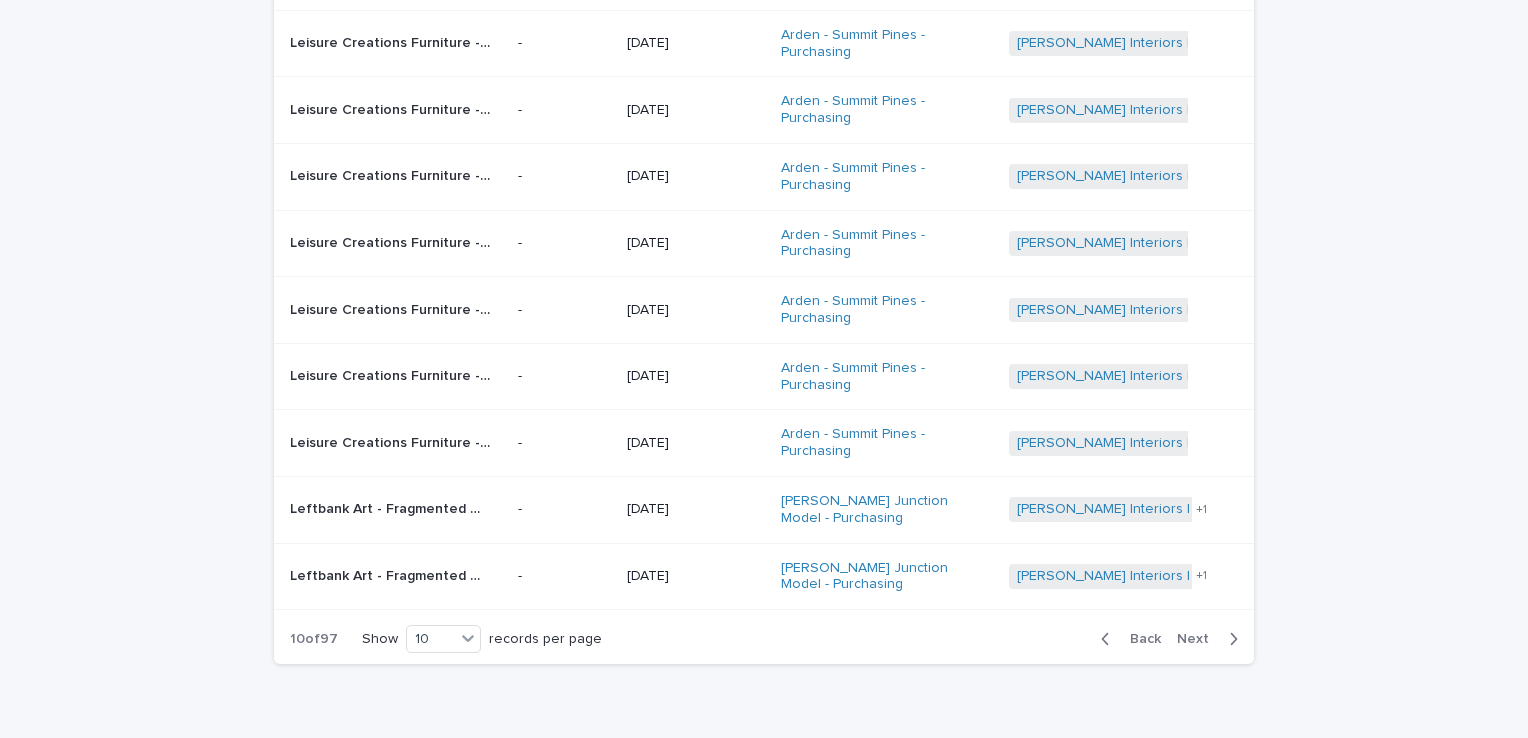 scroll, scrollTop: 396, scrollLeft: 0, axis: vertical 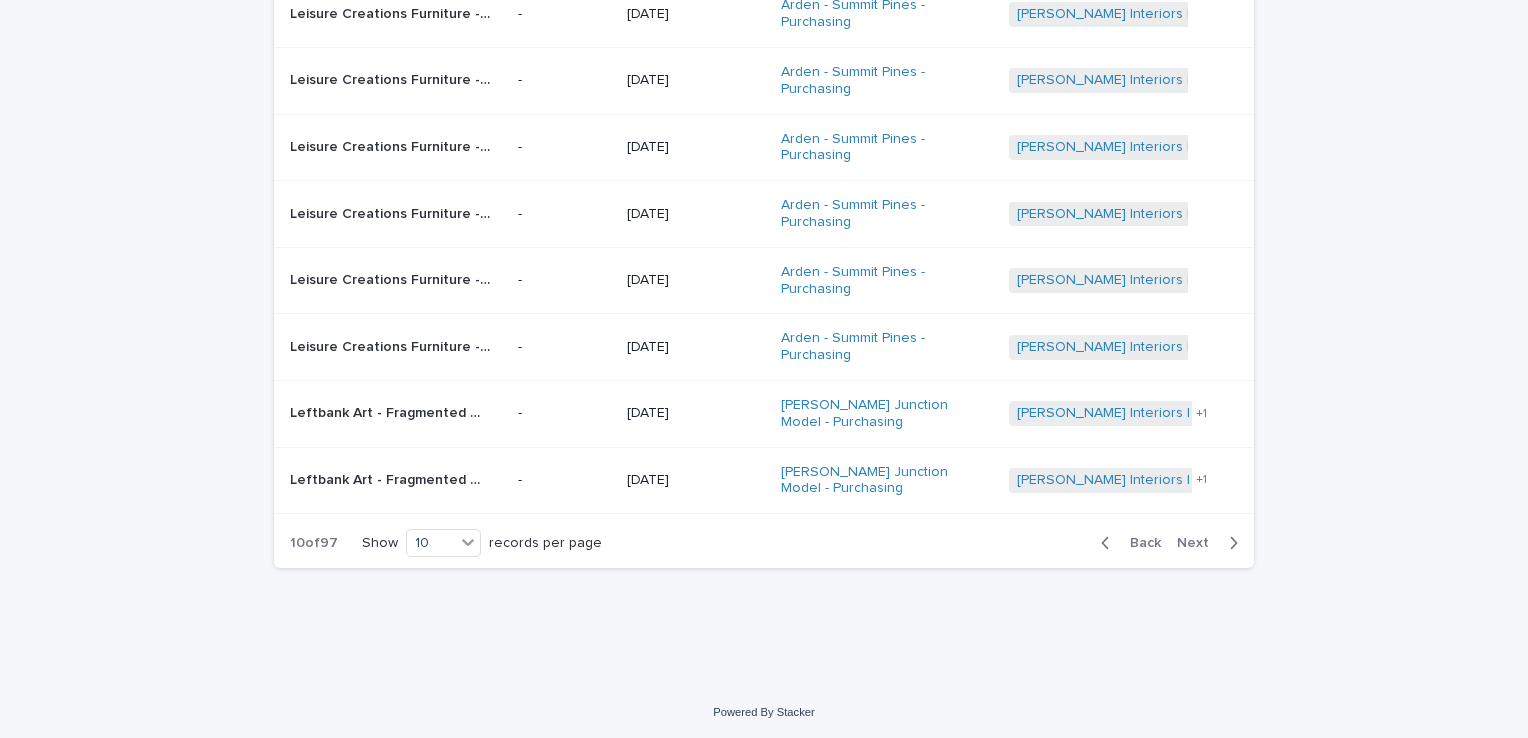 click on "Next" at bounding box center (1199, 543) 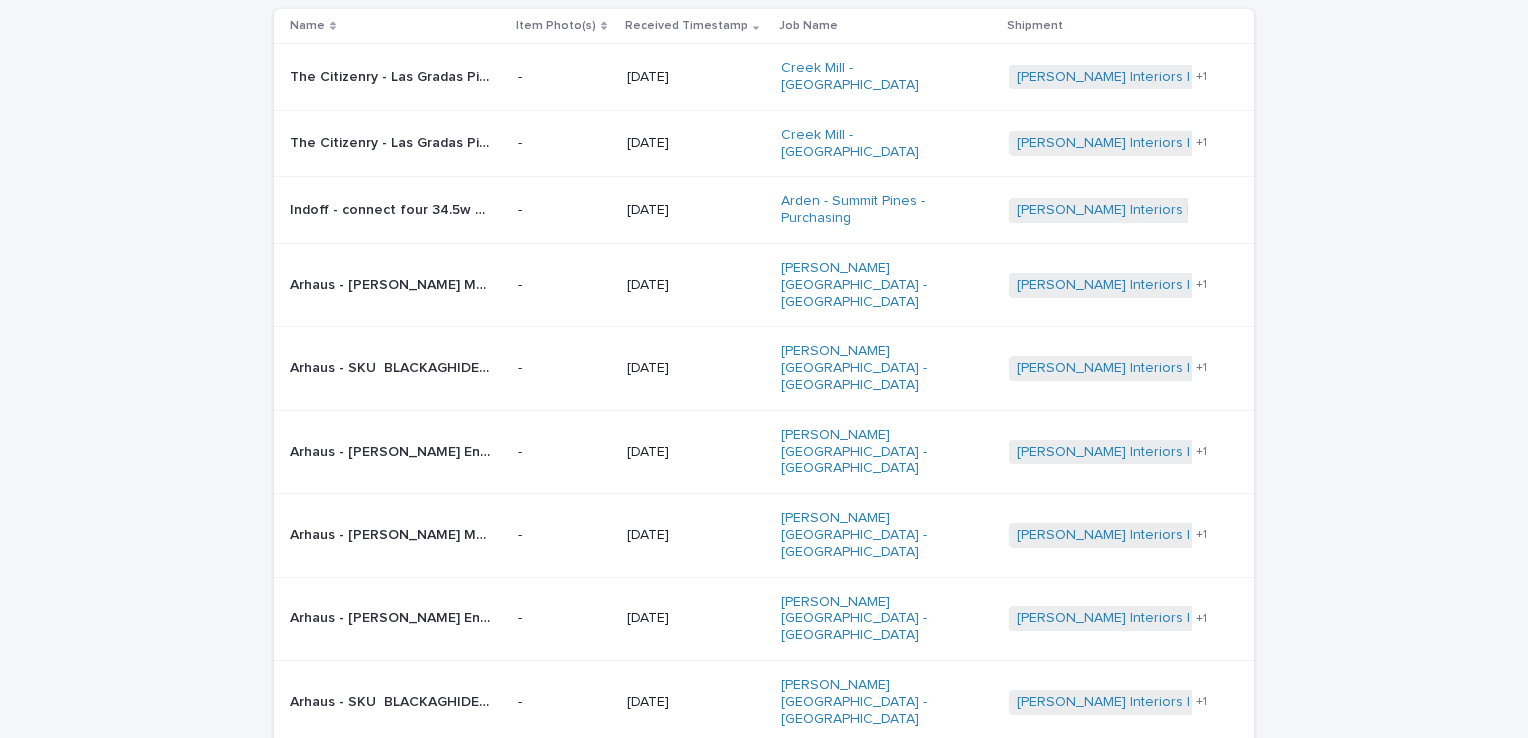 scroll, scrollTop: 300, scrollLeft: 0, axis: vertical 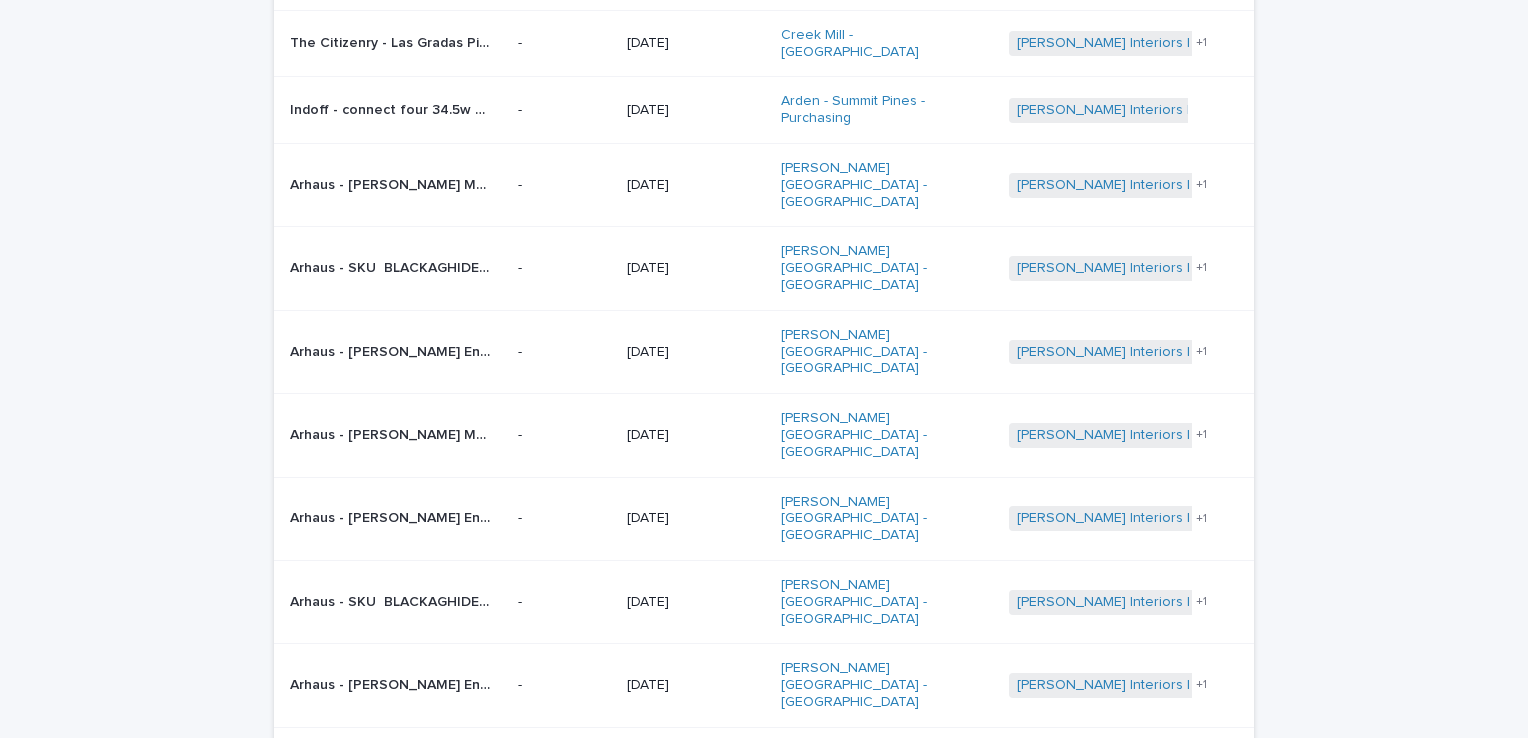 click on "Next" at bounding box center (1199, 757) 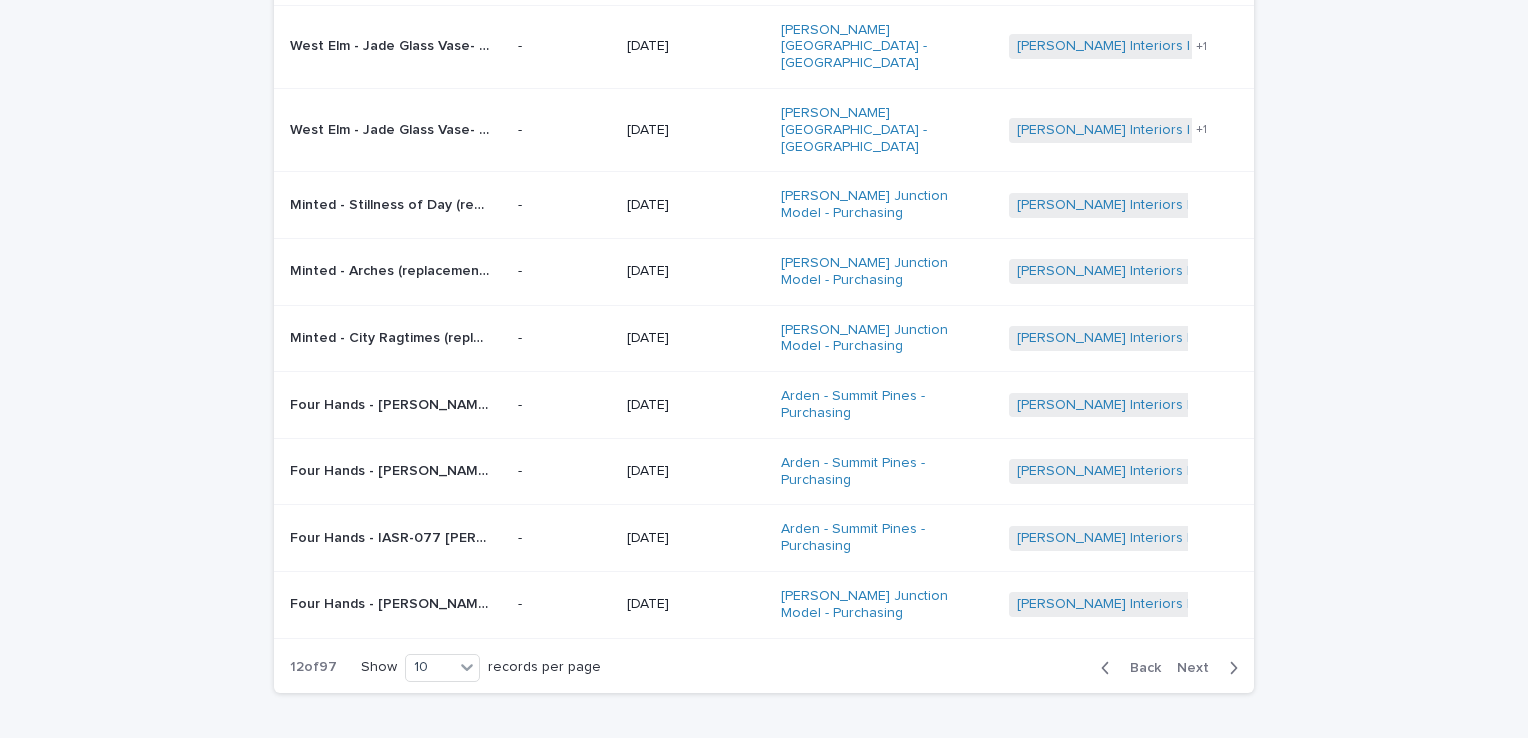 scroll, scrollTop: 326, scrollLeft: 0, axis: vertical 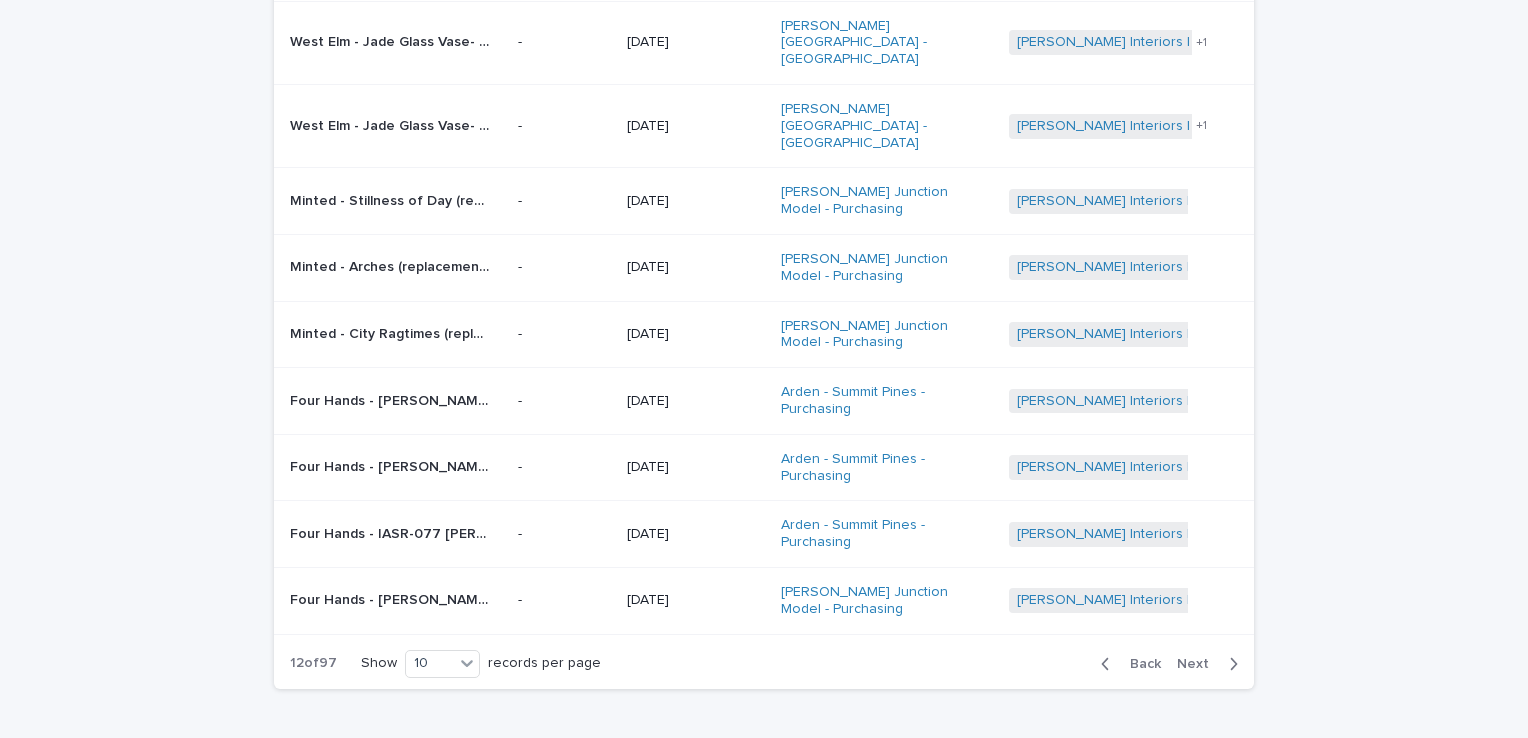 click on "Next" at bounding box center [1199, 664] 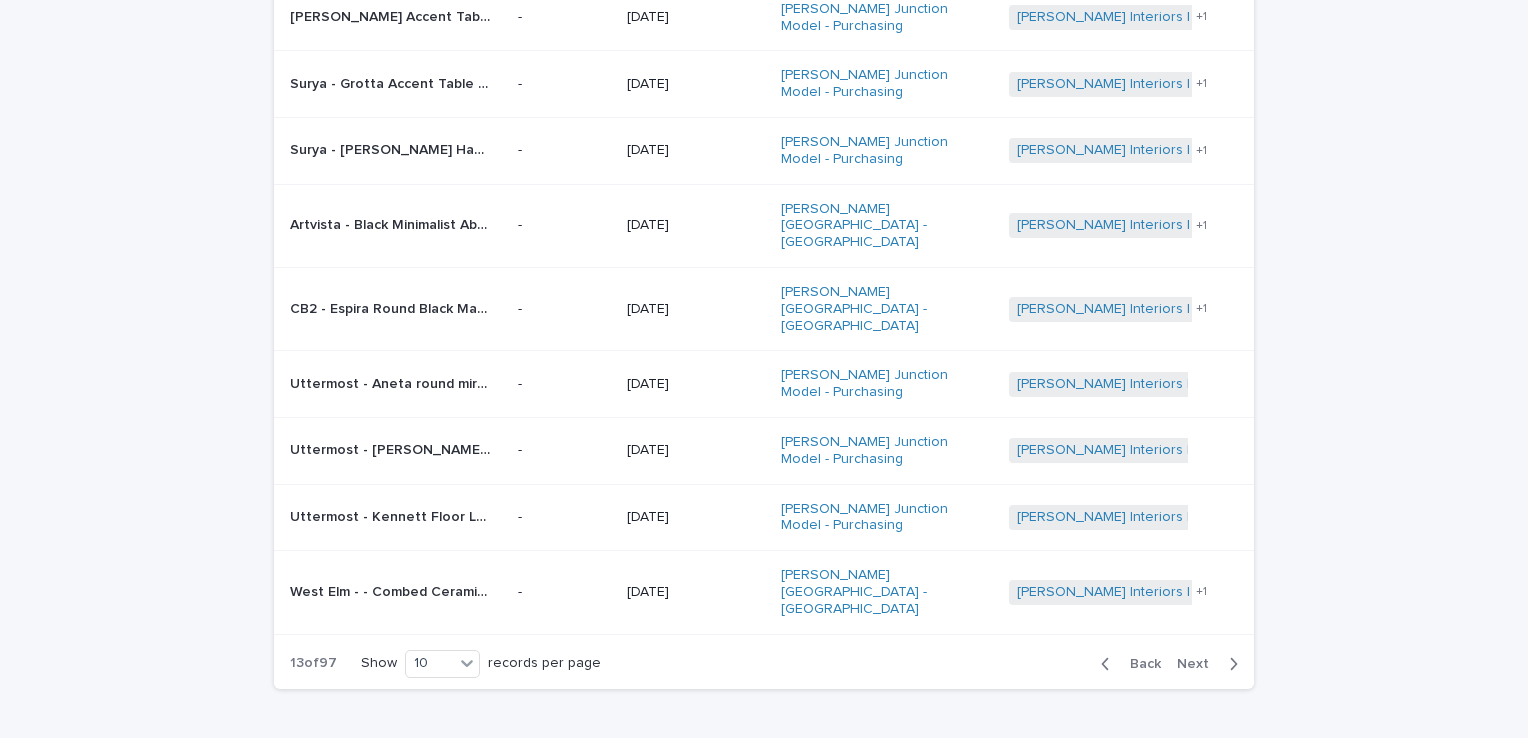 click on "Back" at bounding box center (1139, 664) 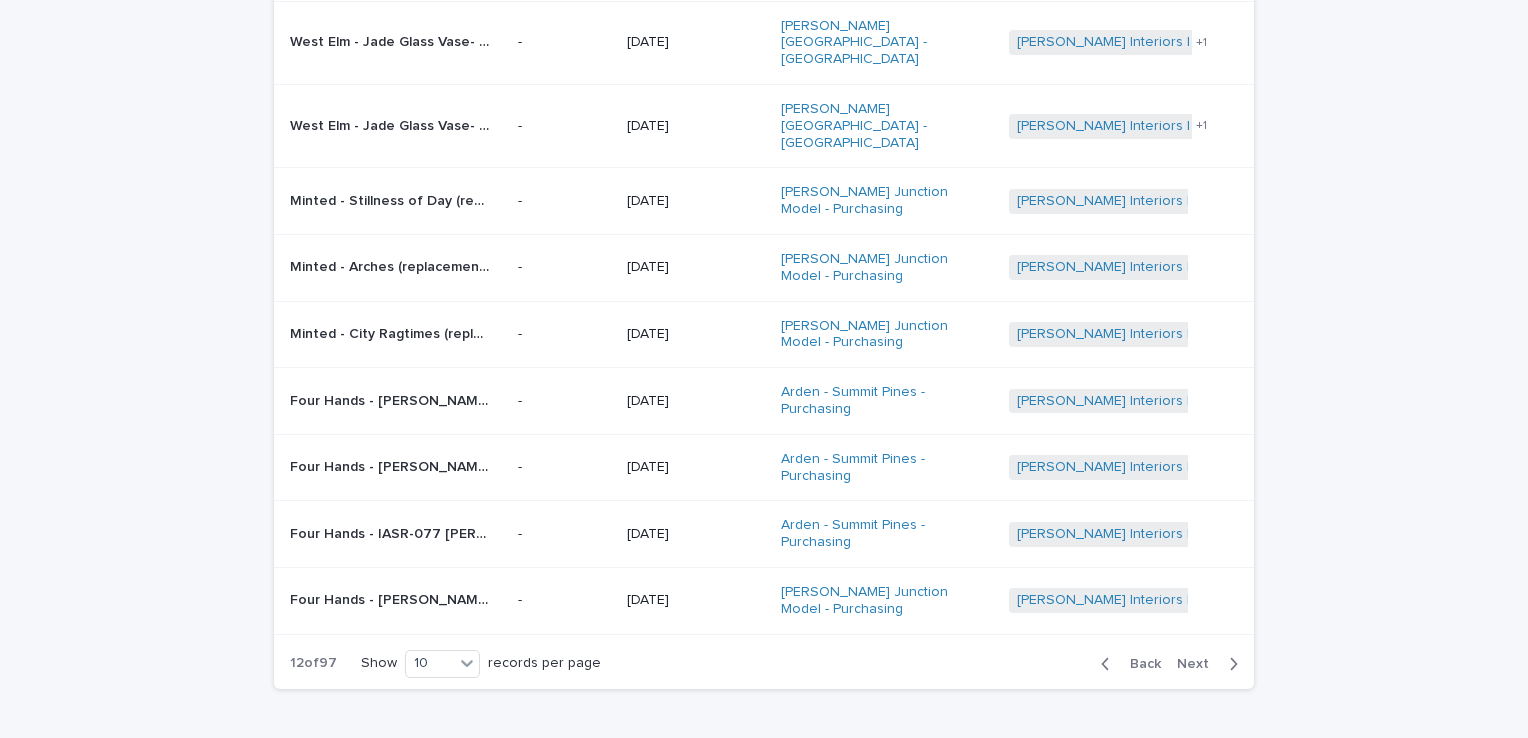 click on "Next" at bounding box center (1199, 664) 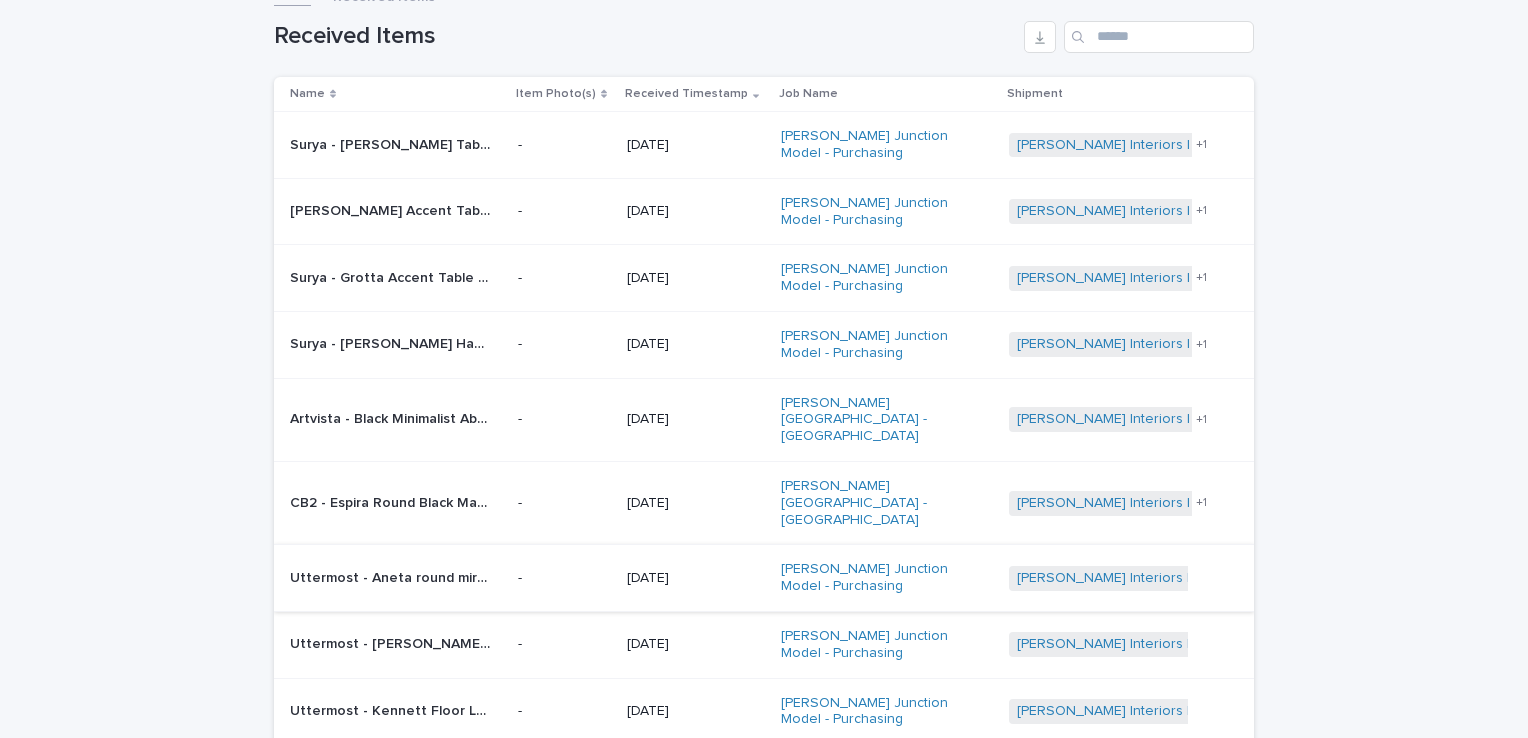 scroll, scrollTop: 0, scrollLeft: 0, axis: both 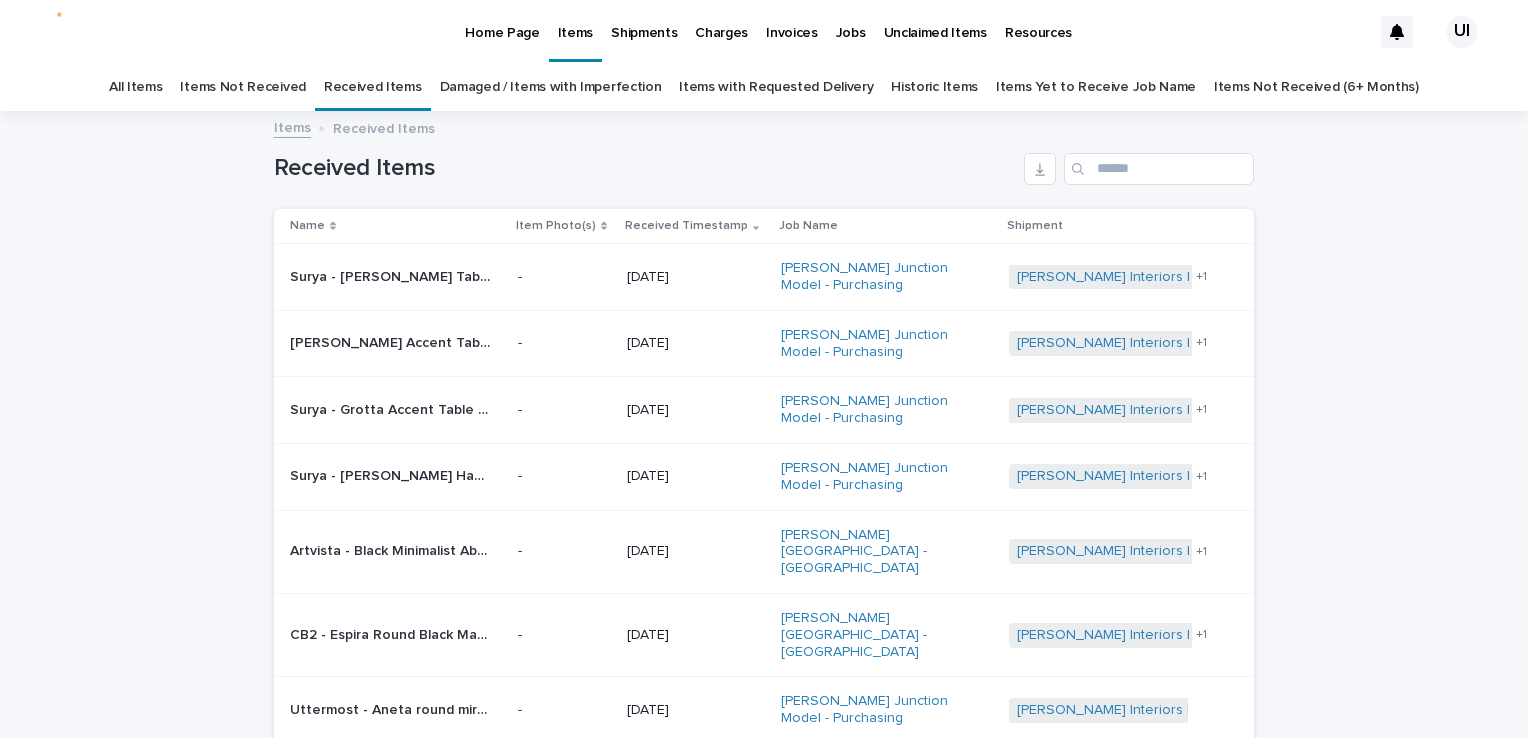 click on "Home Page" at bounding box center (502, 21) 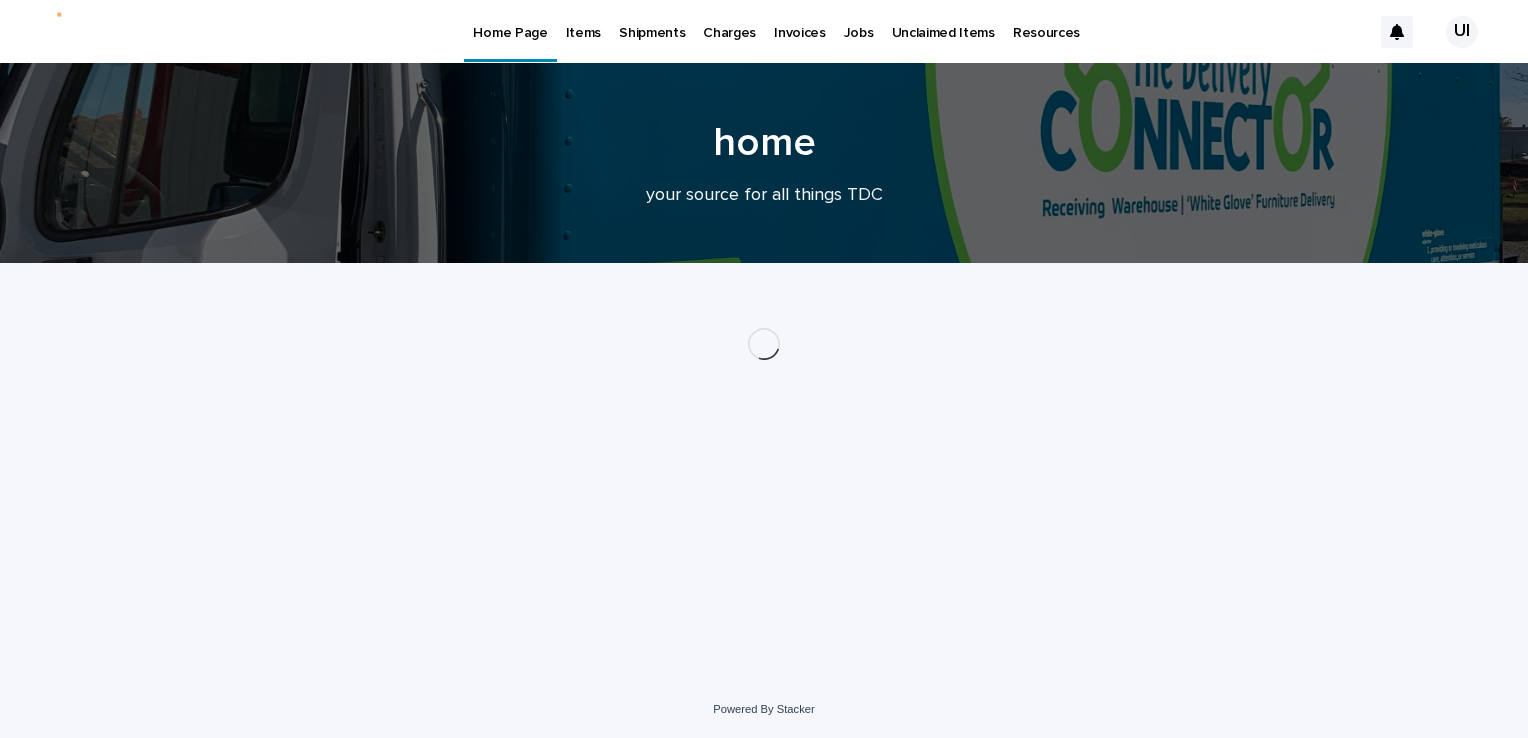 click on "Items" at bounding box center (583, 21) 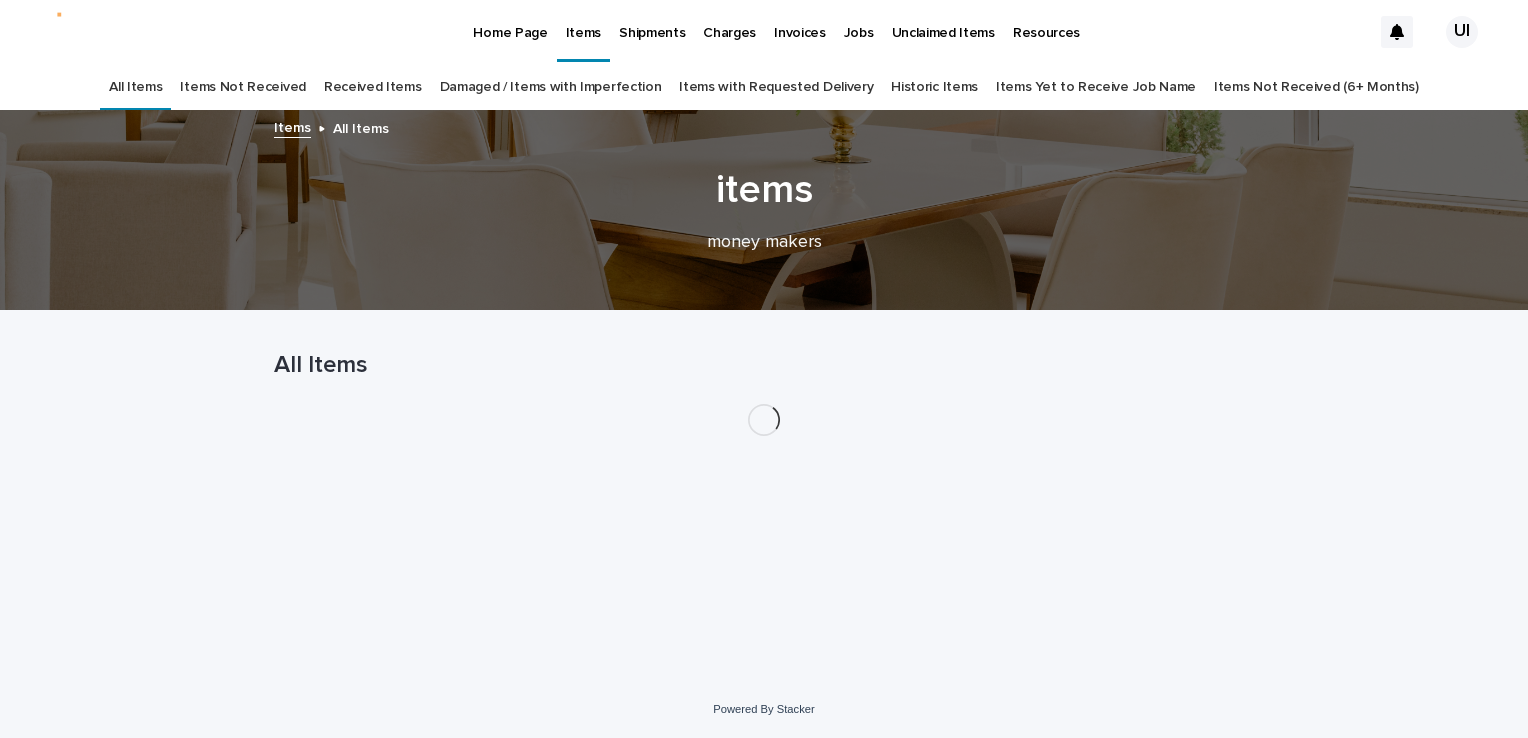 click on "Received Items" at bounding box center [373, 87] 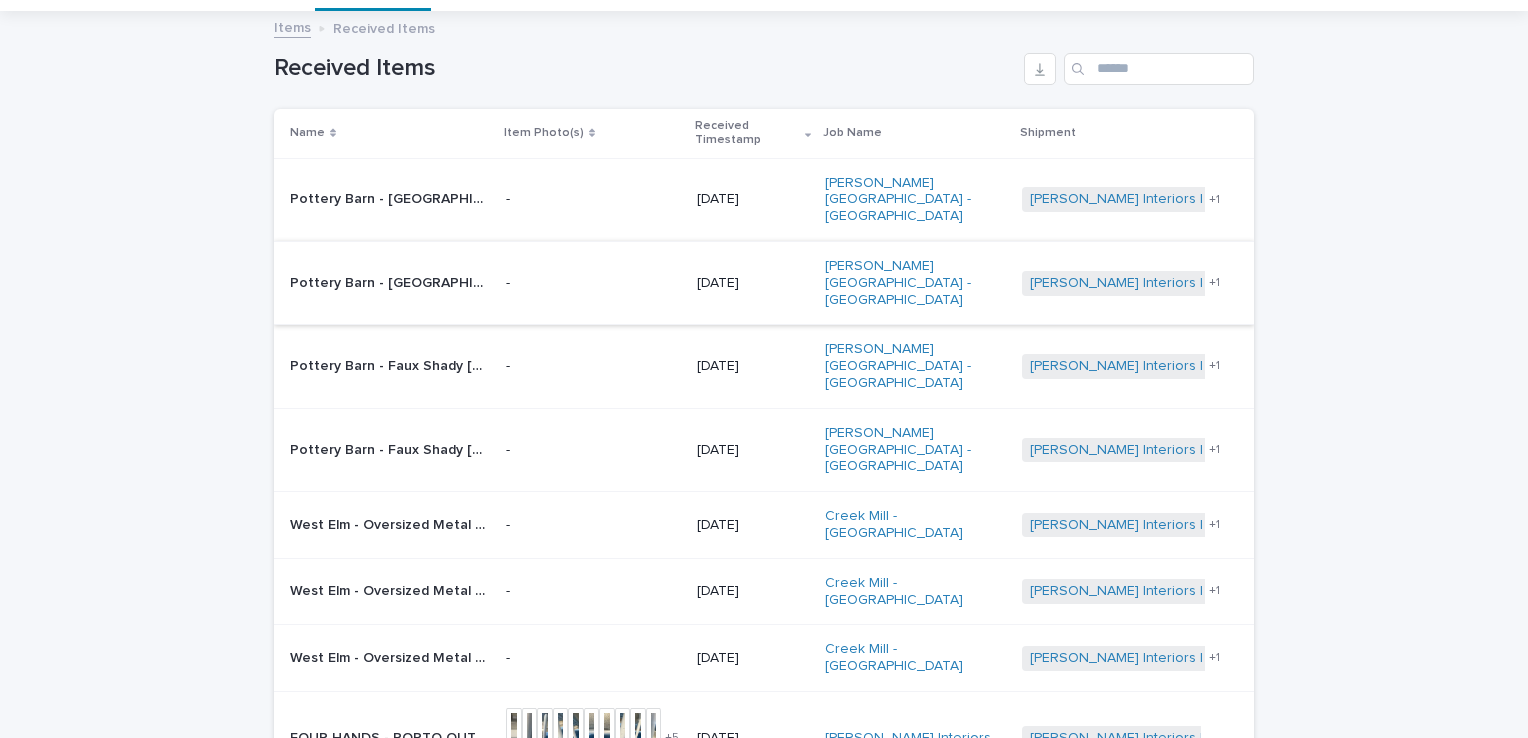 scroll, scrollTop: 0, scrollLeft: 0, axis: both 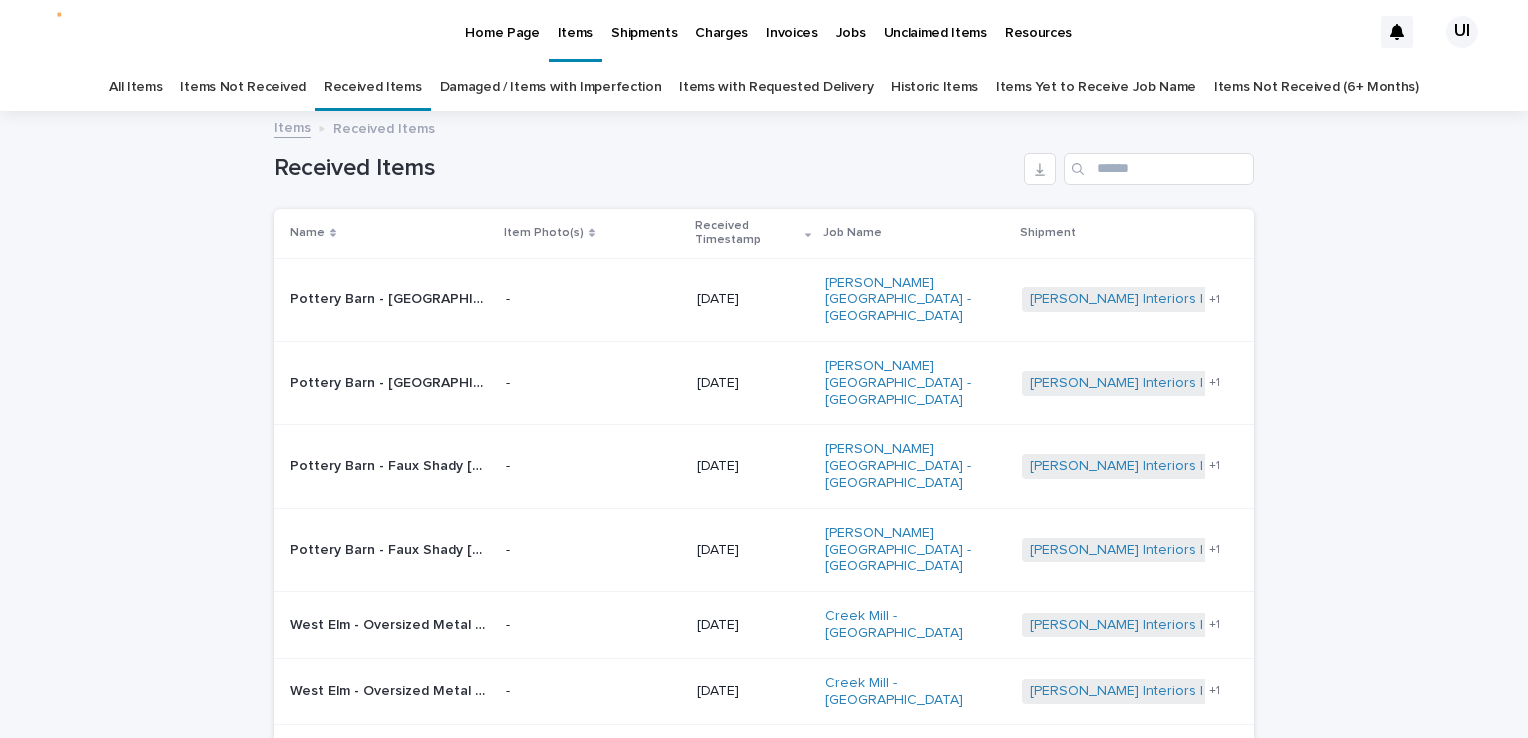 click on "Damaged / Items with Imperfection" at bounding box center (551, 87) 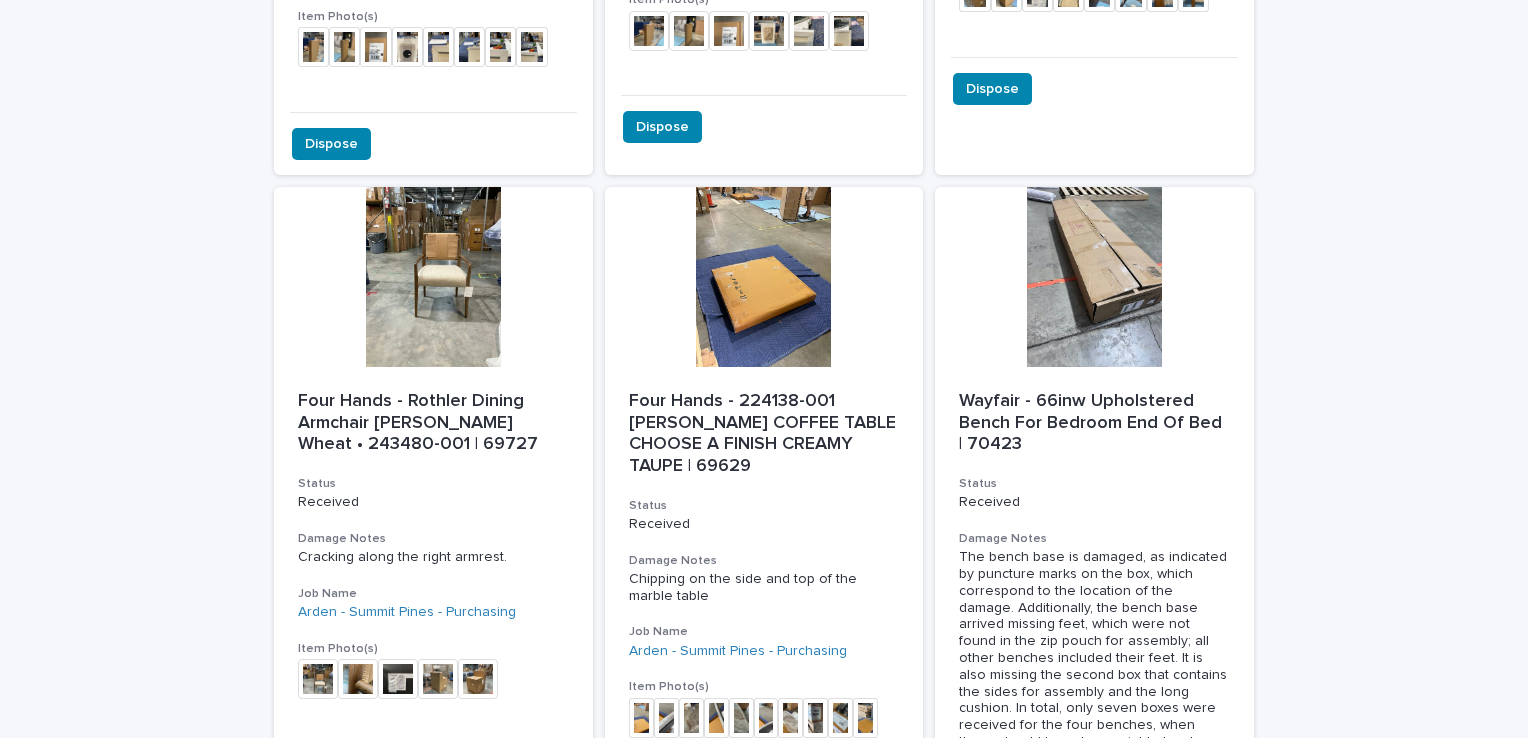 scroll, scrollTop: 1400, scrollLeft: 0, axis: vertical 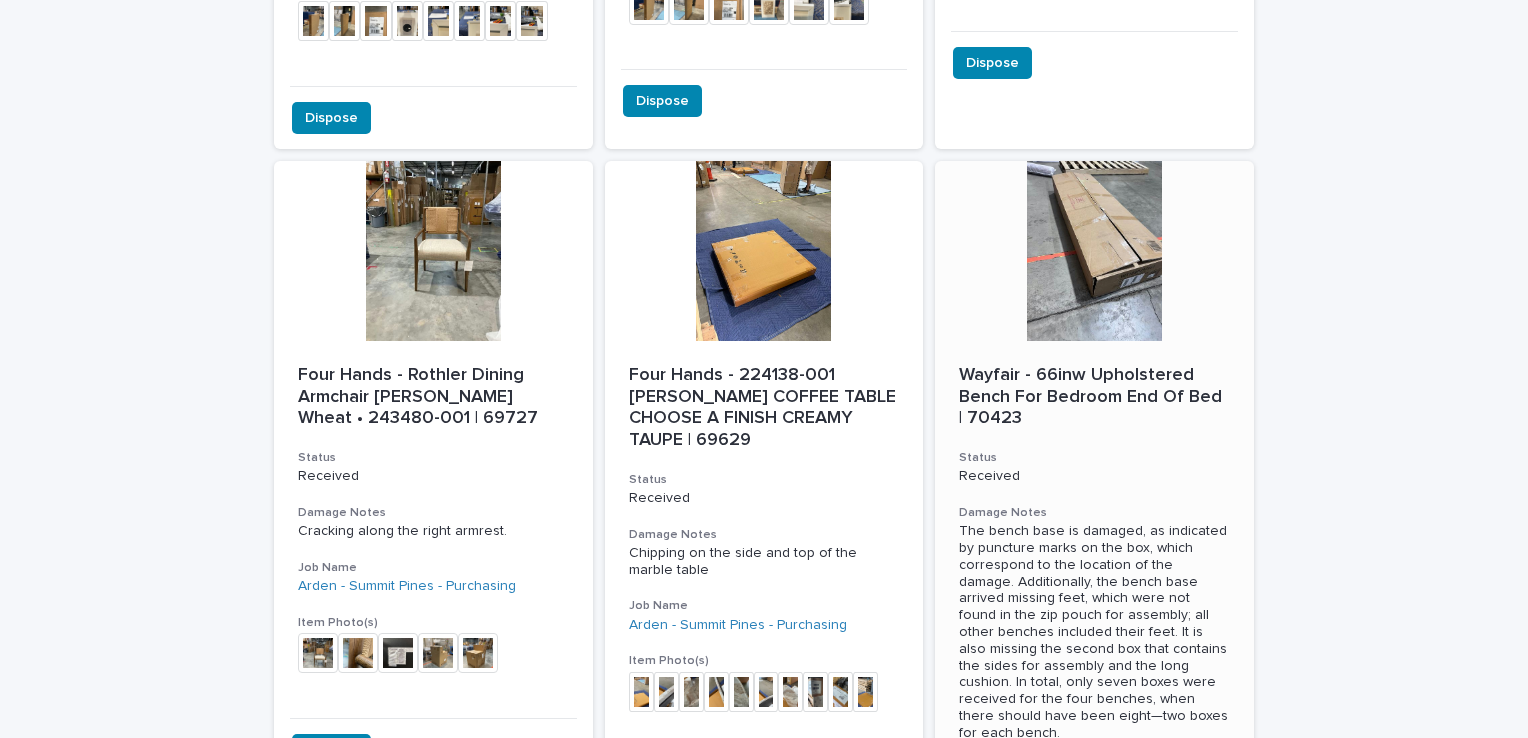 drag, startPoint x: 1292, startPoint y: 363, endPoint x: 1120, endPoint y: 433, distance: 185.69868 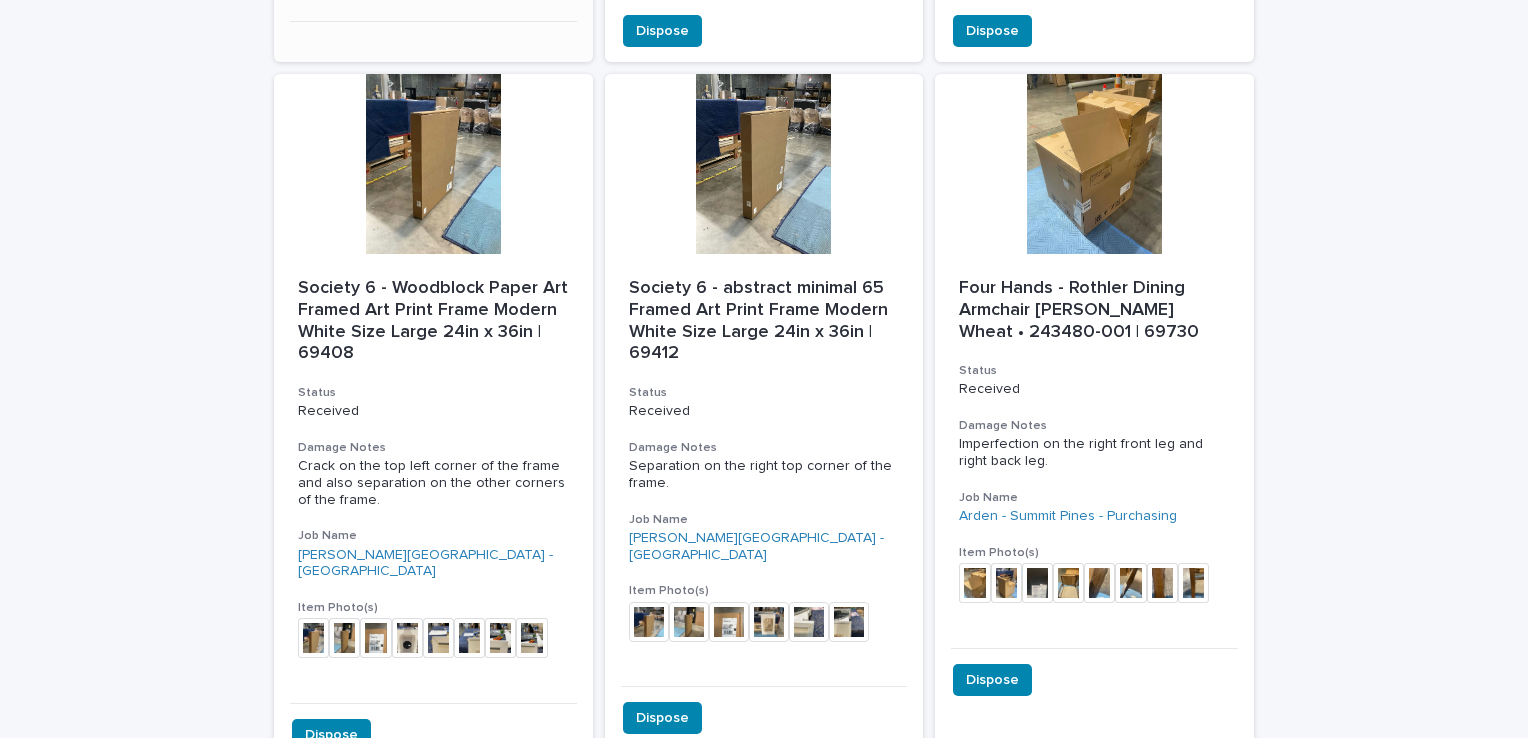 scroll, scrollTop: 700, scrollLeft: 0, axis: vertical 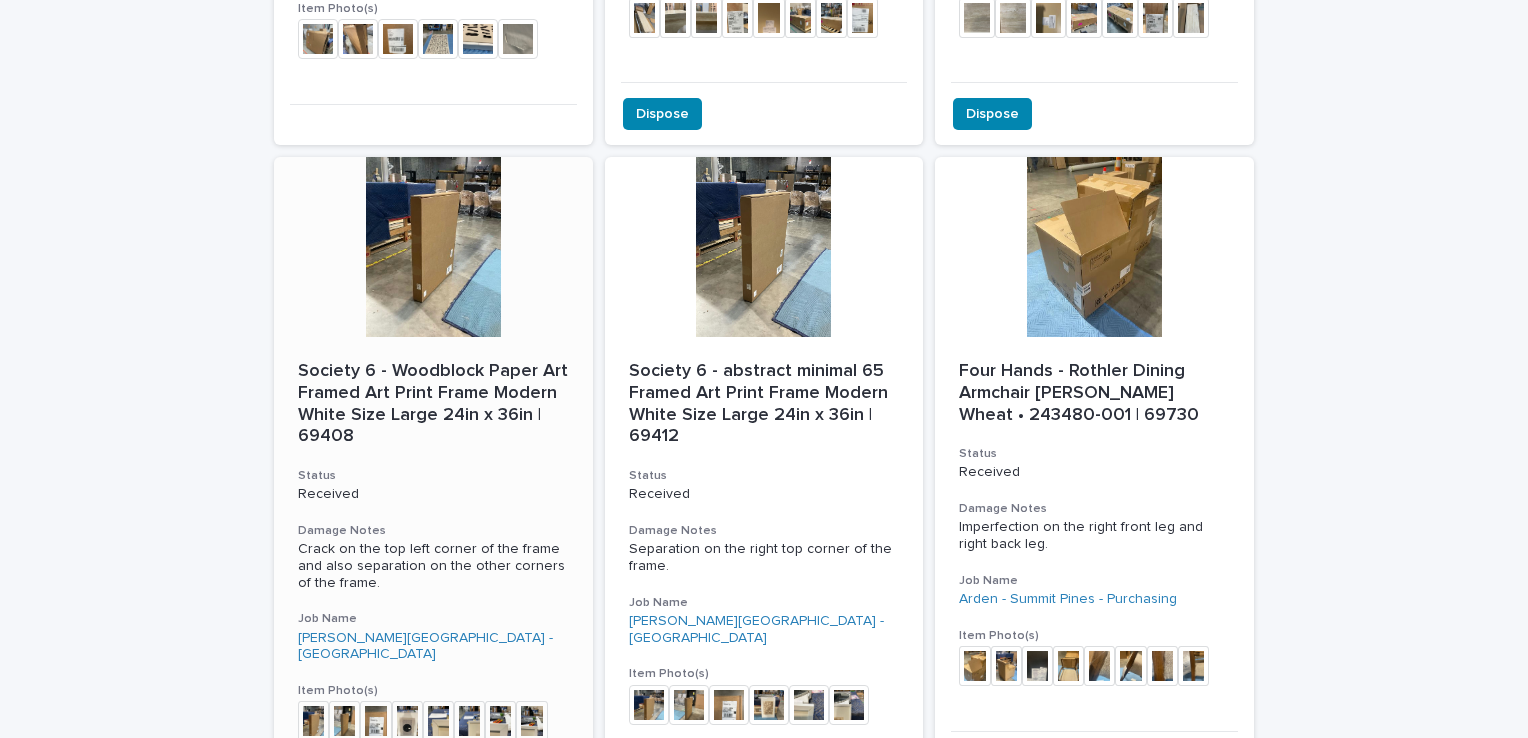 click at bounding box center (433, 247) 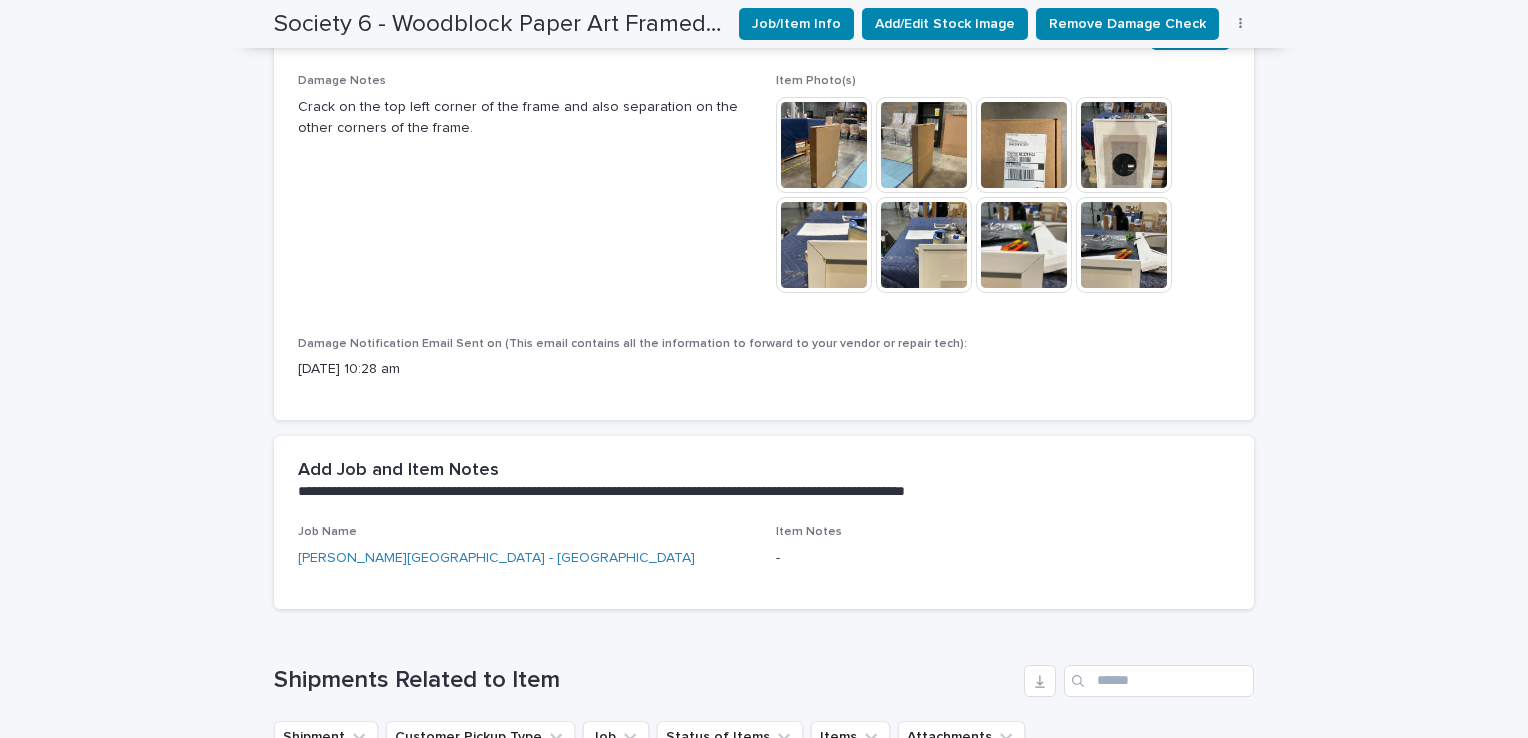 scroll, scrollTop: 767, scrollLeft: 0, axis: vertical 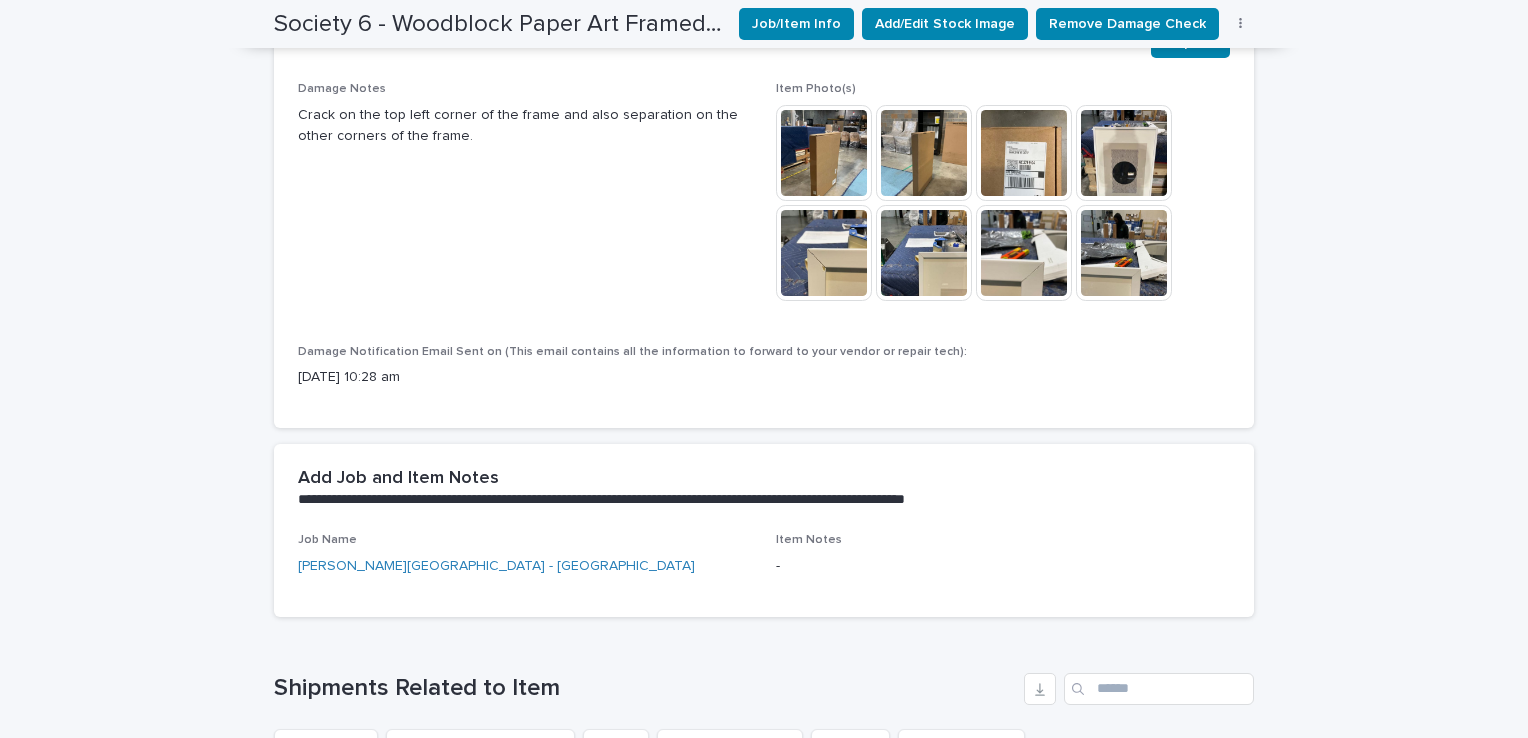 click at bounding box center (1124, 153) 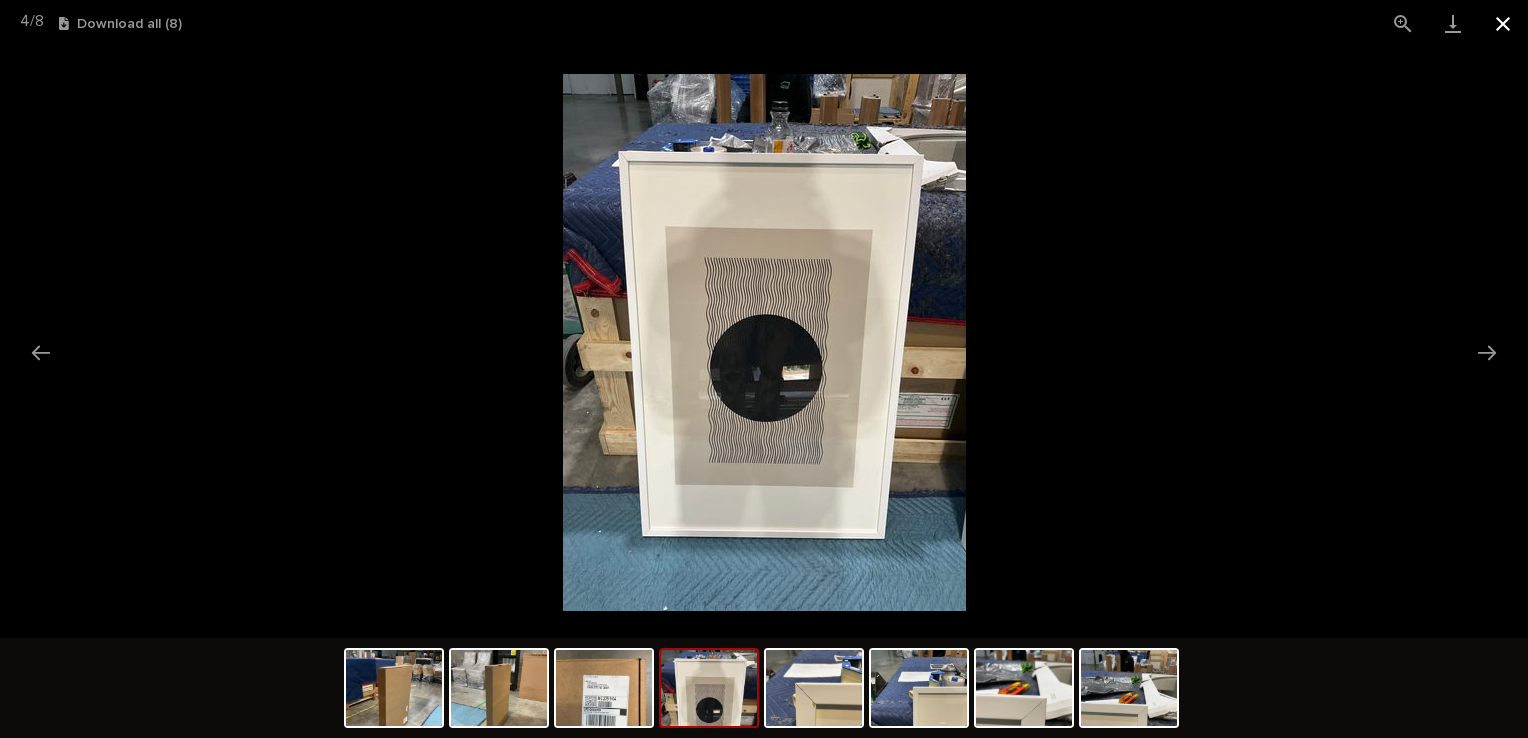 click at bounding box center [1503, 23] 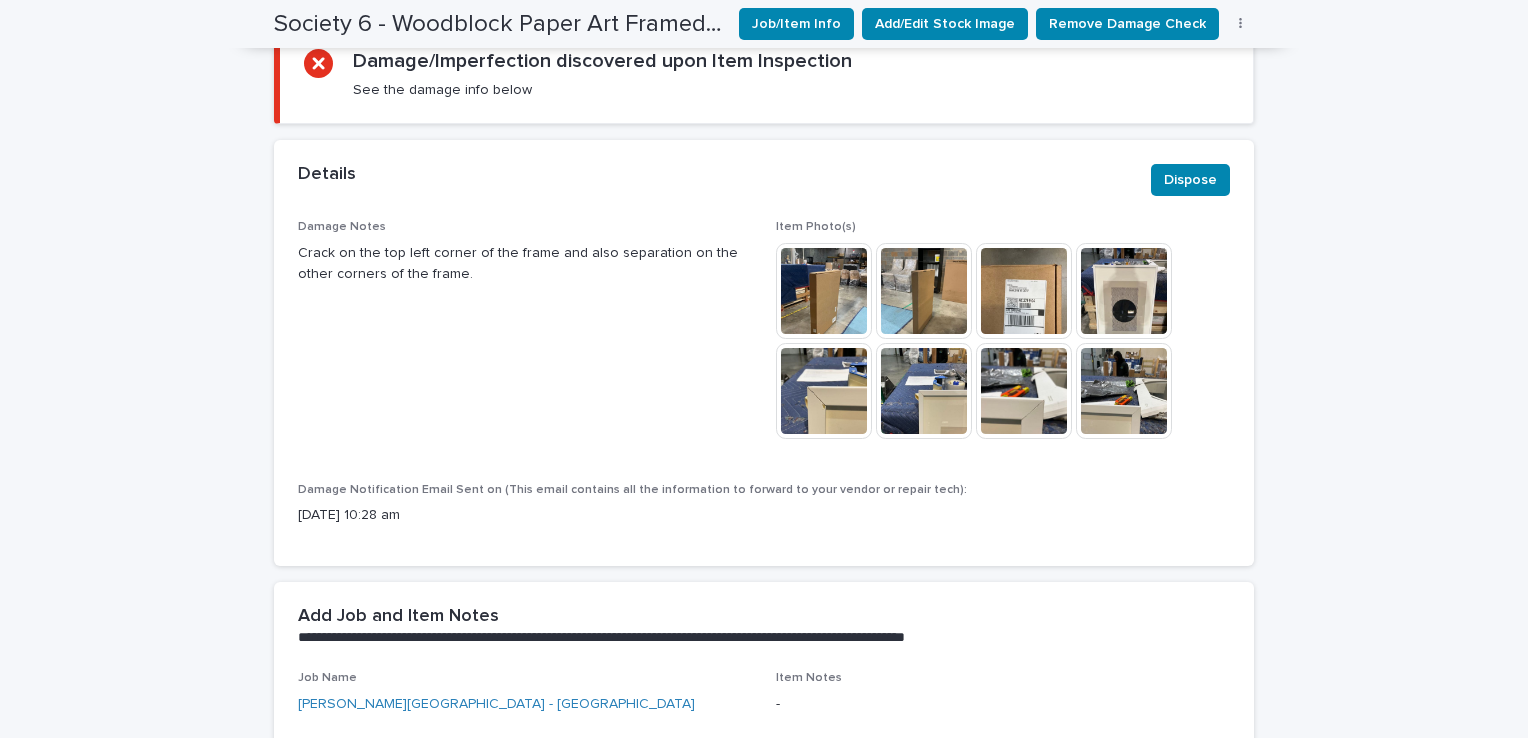 scroll, scrollTop: 567, scrollLeft: 0, axis: vertical 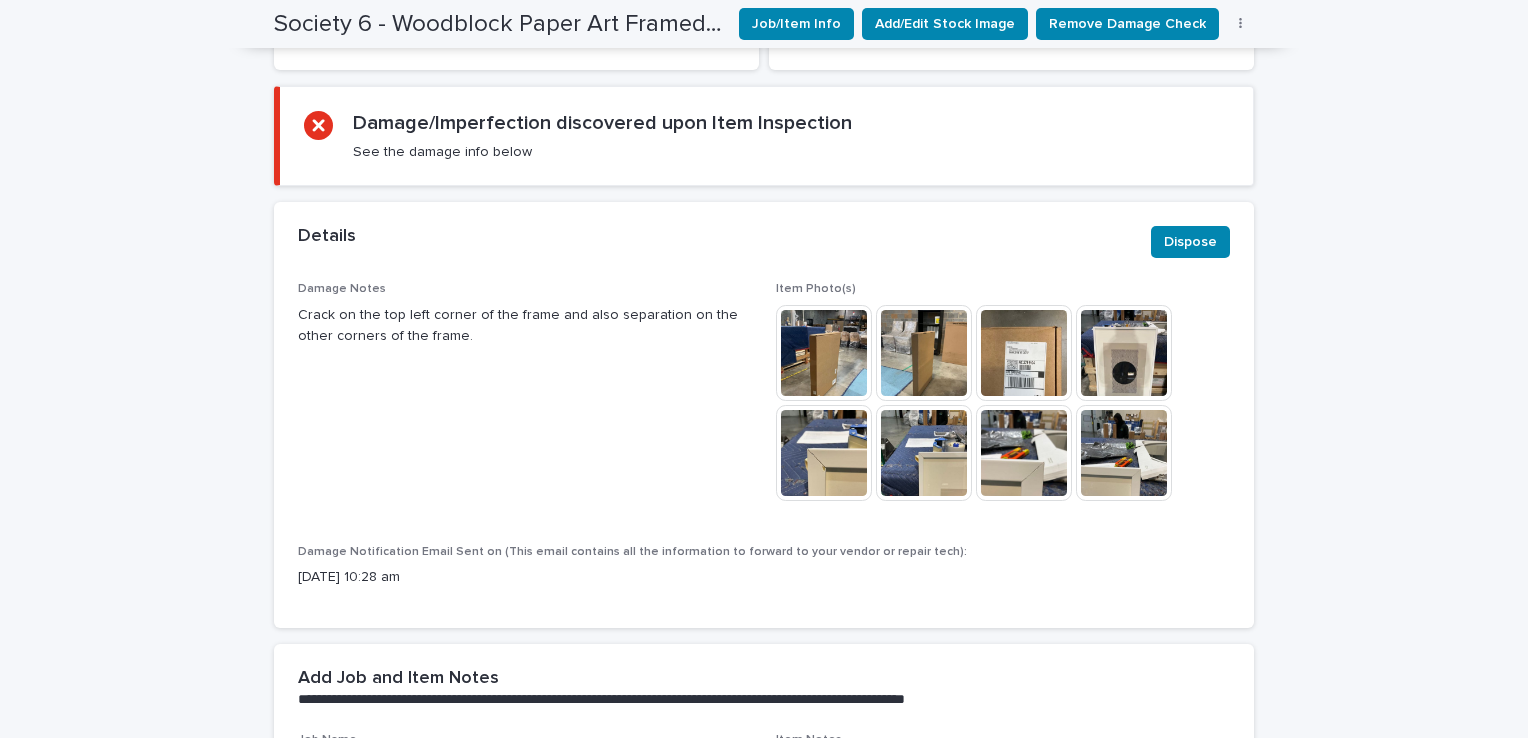 click at bounding box center (1124, 353) 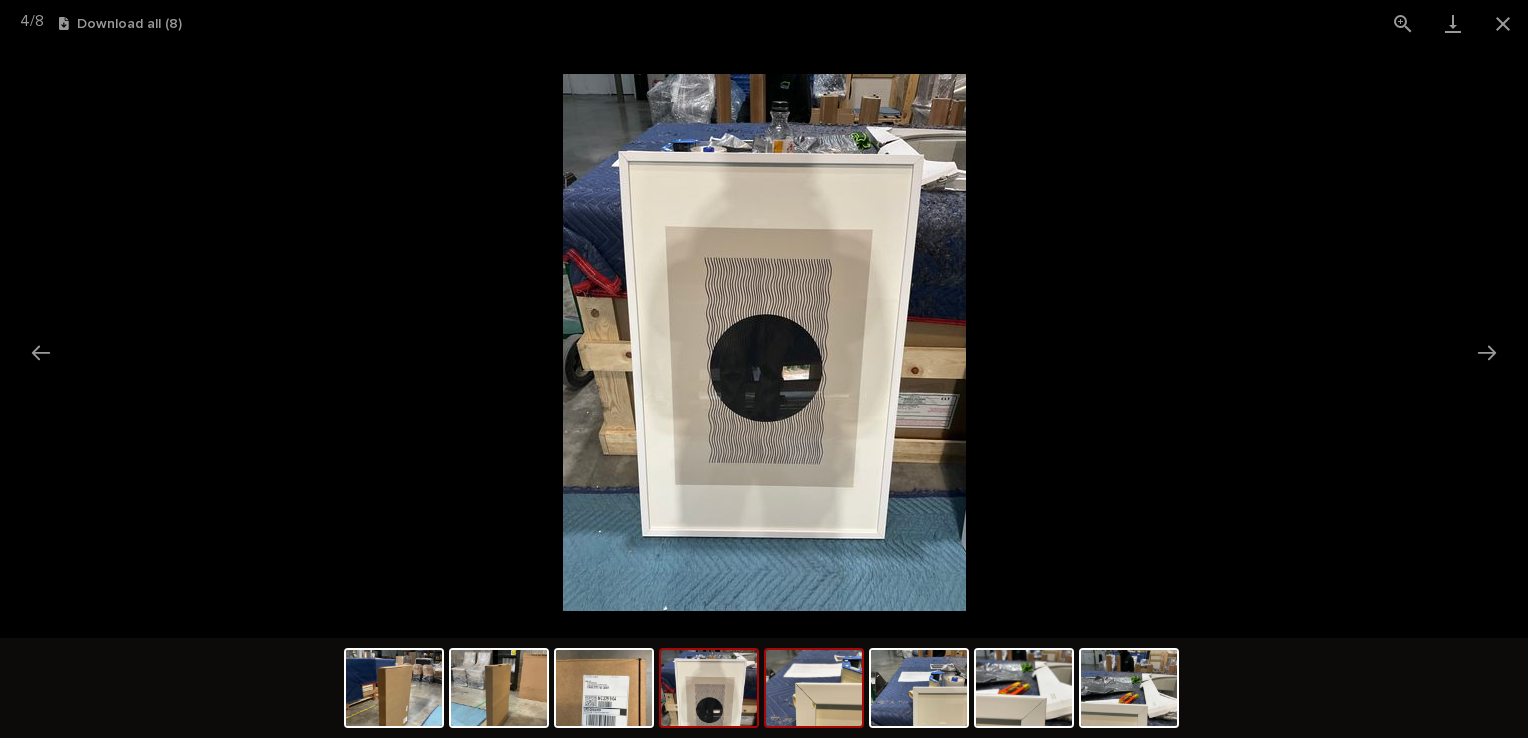 click at bounding box center (814, 688) 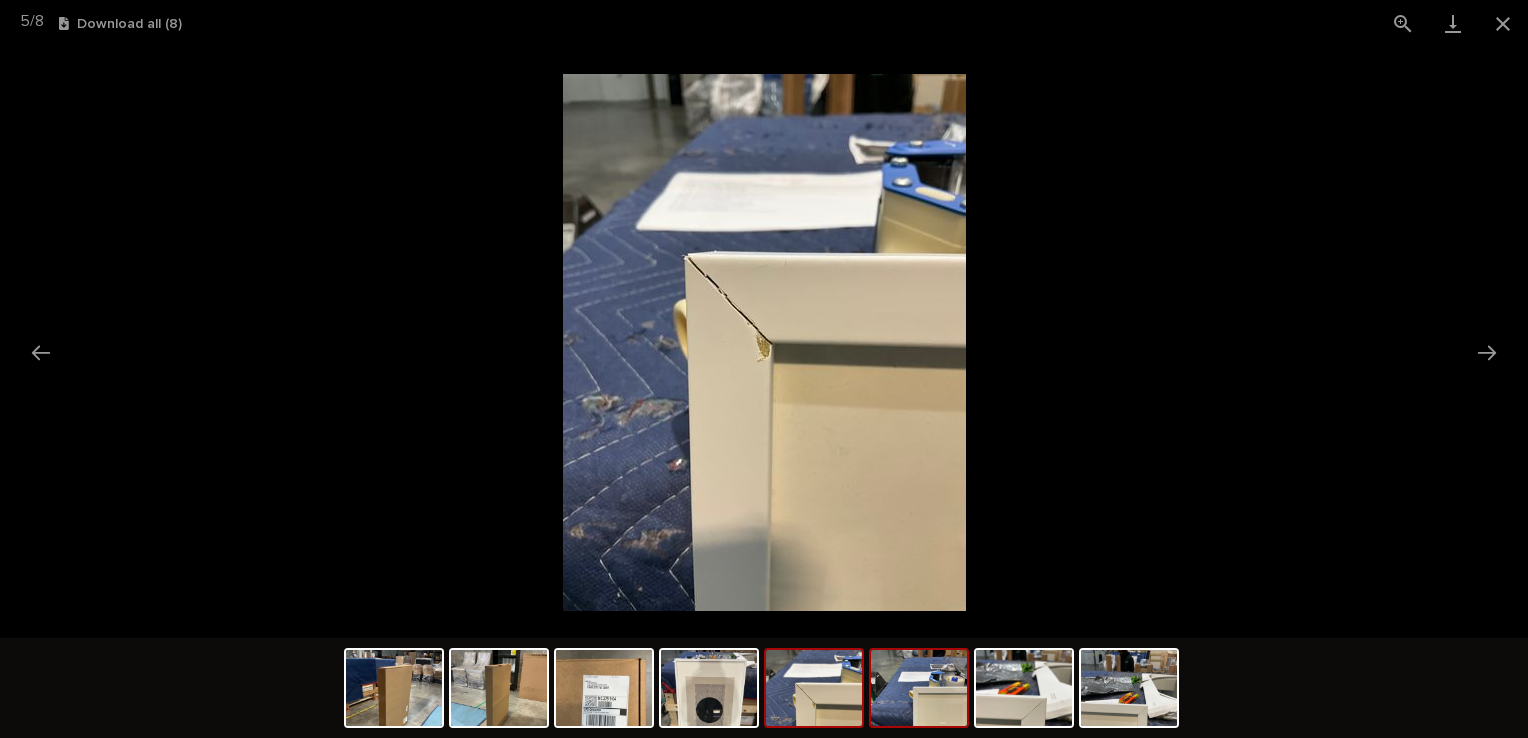 click at bounding box center (919, 688) 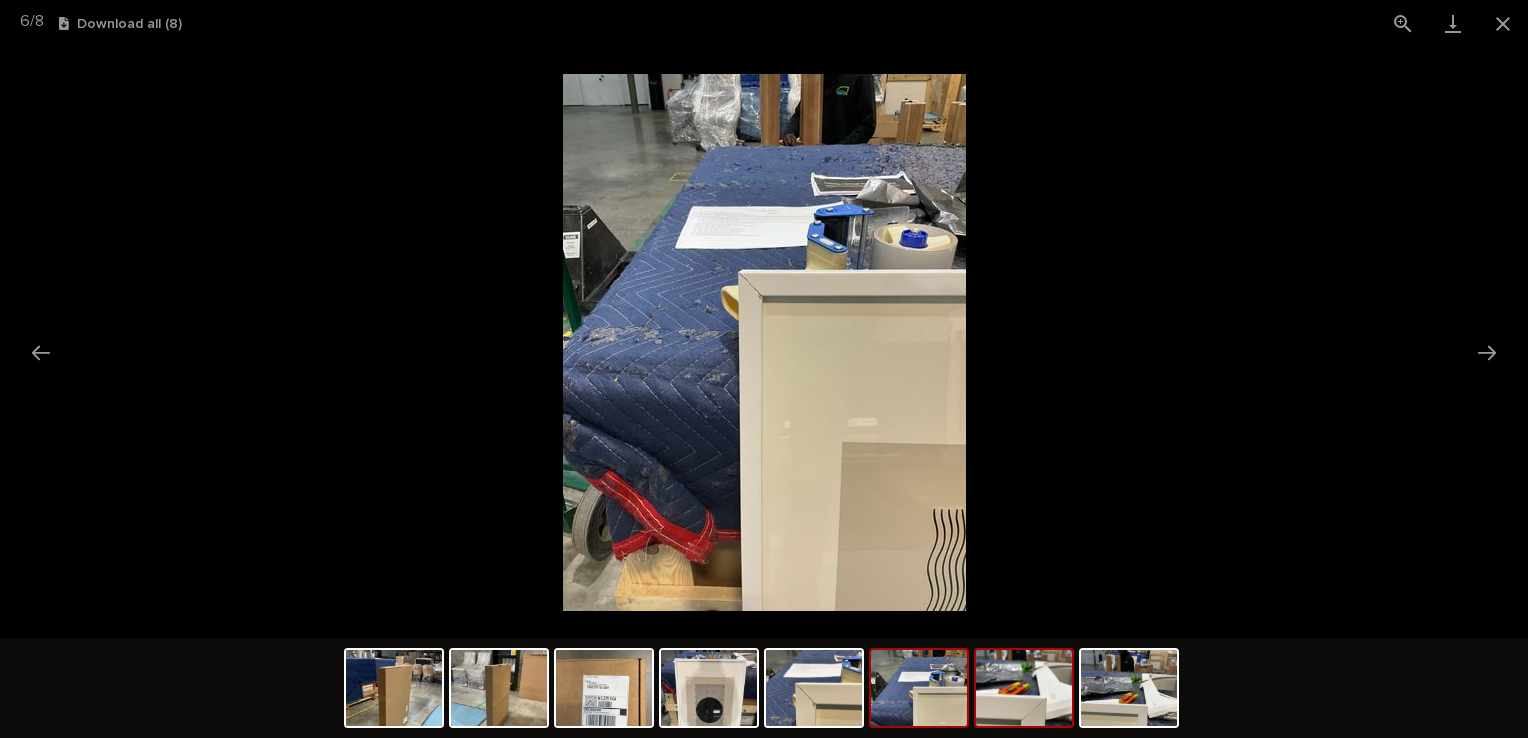 click at bounding box center [1024, 688] 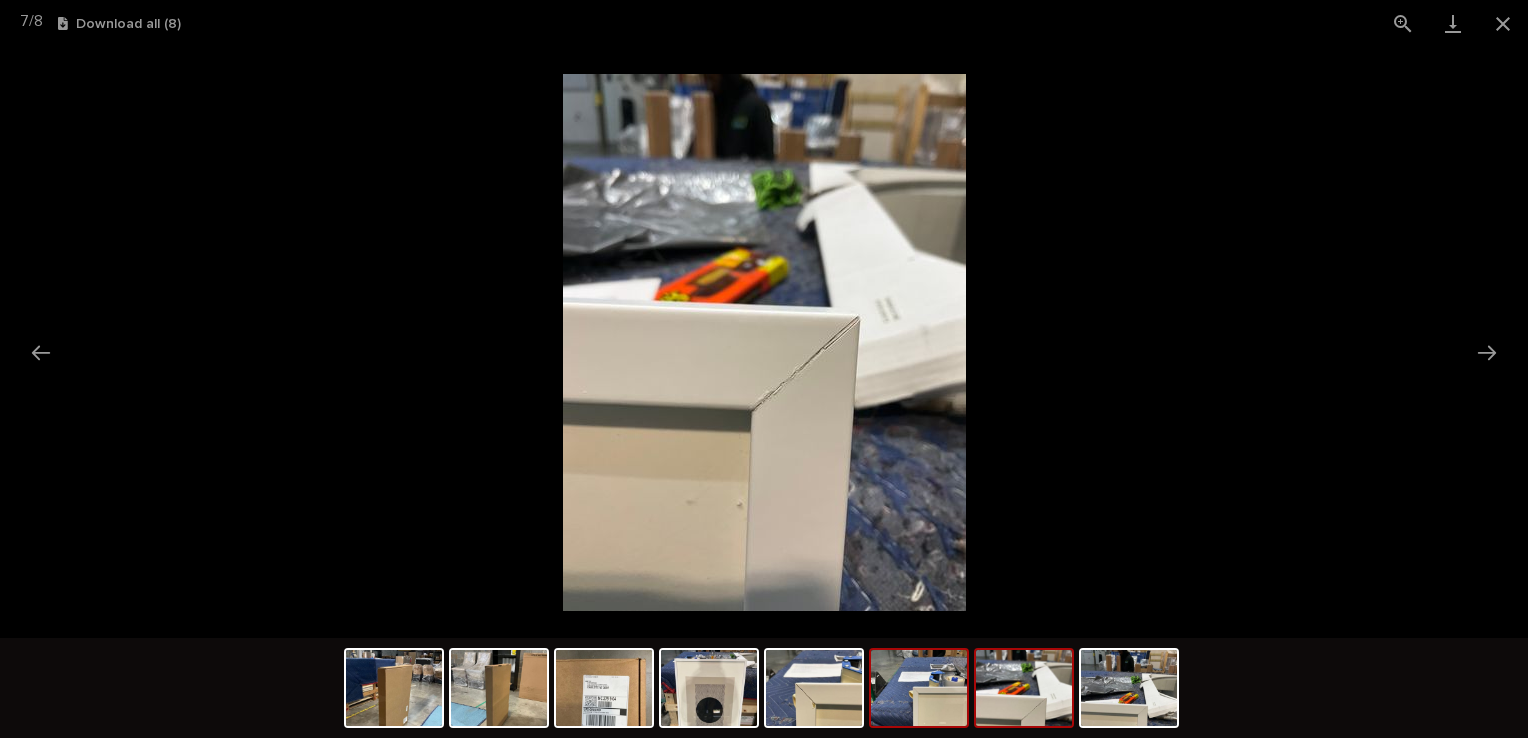click at bounding box center [919, 688] 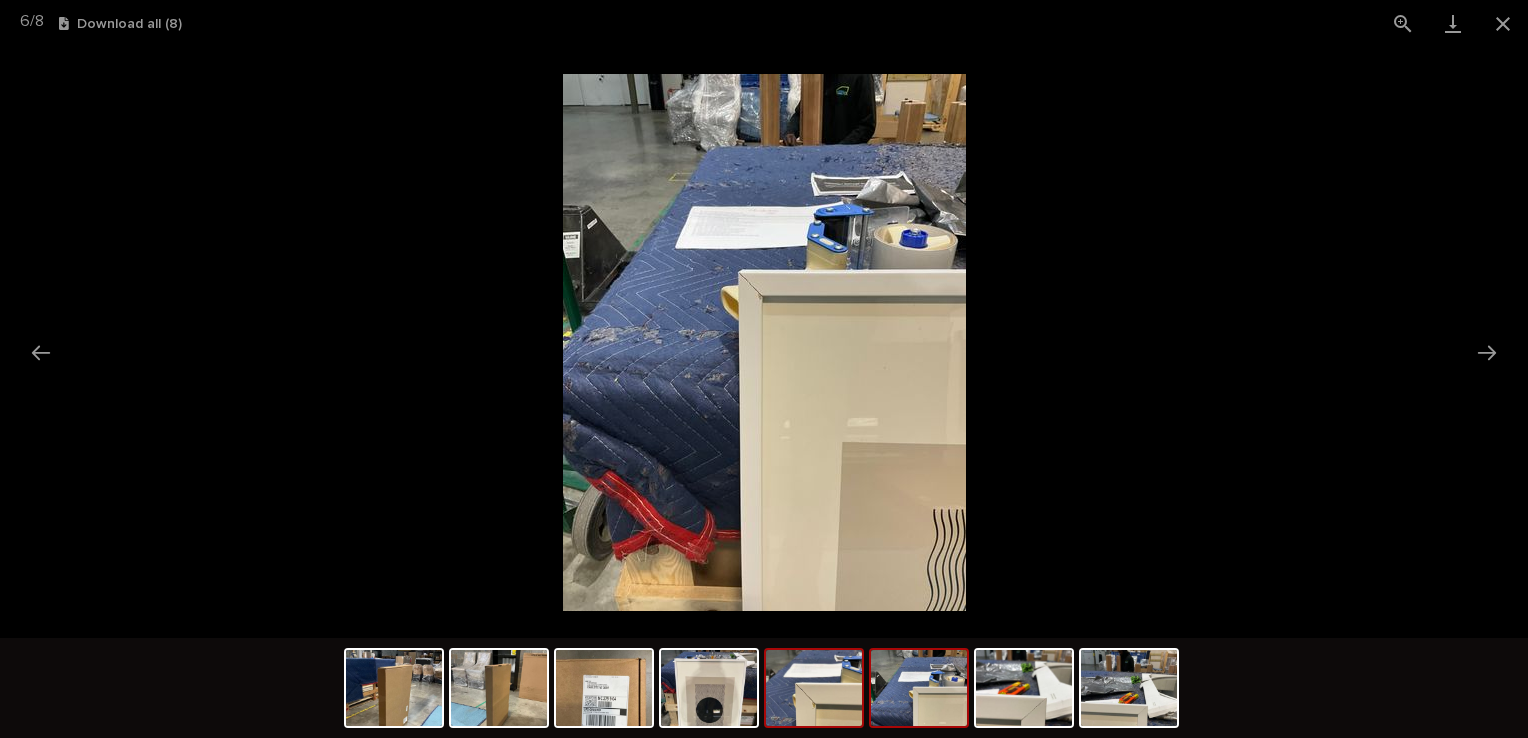 click at bounding box center (814, 688) 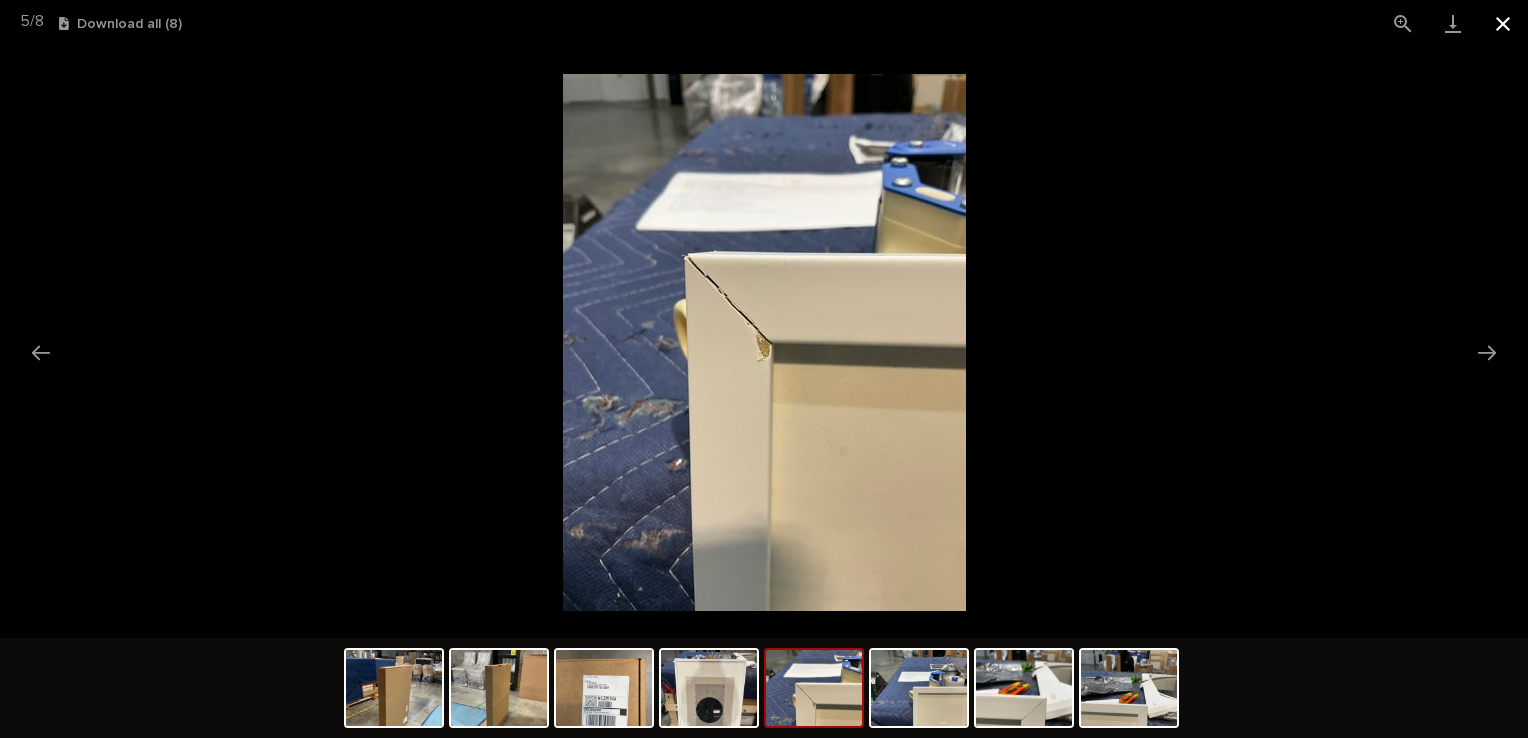 click at bounding box center (1503, 23) 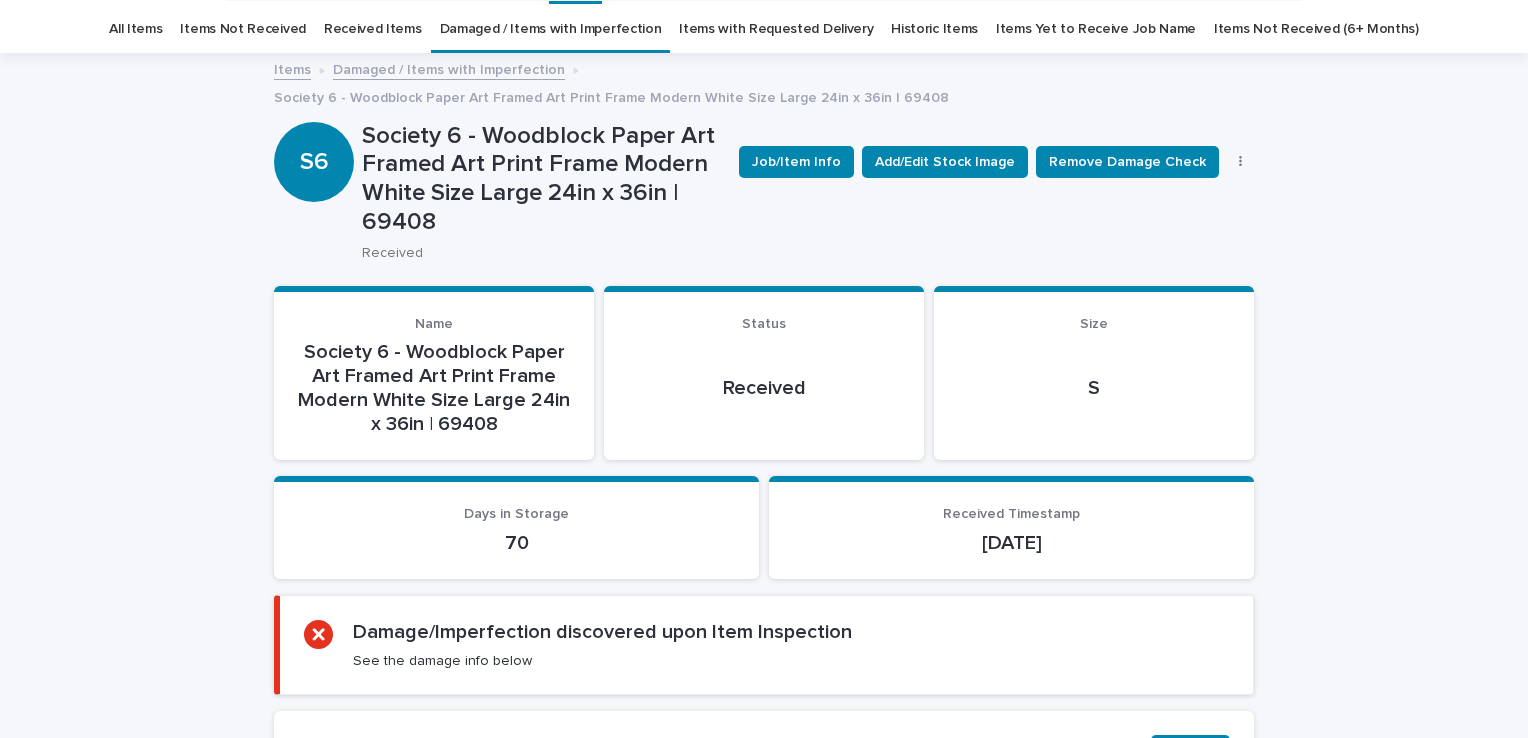 scroll, scrollTop: 0, scrollLeft: 0, axis: both 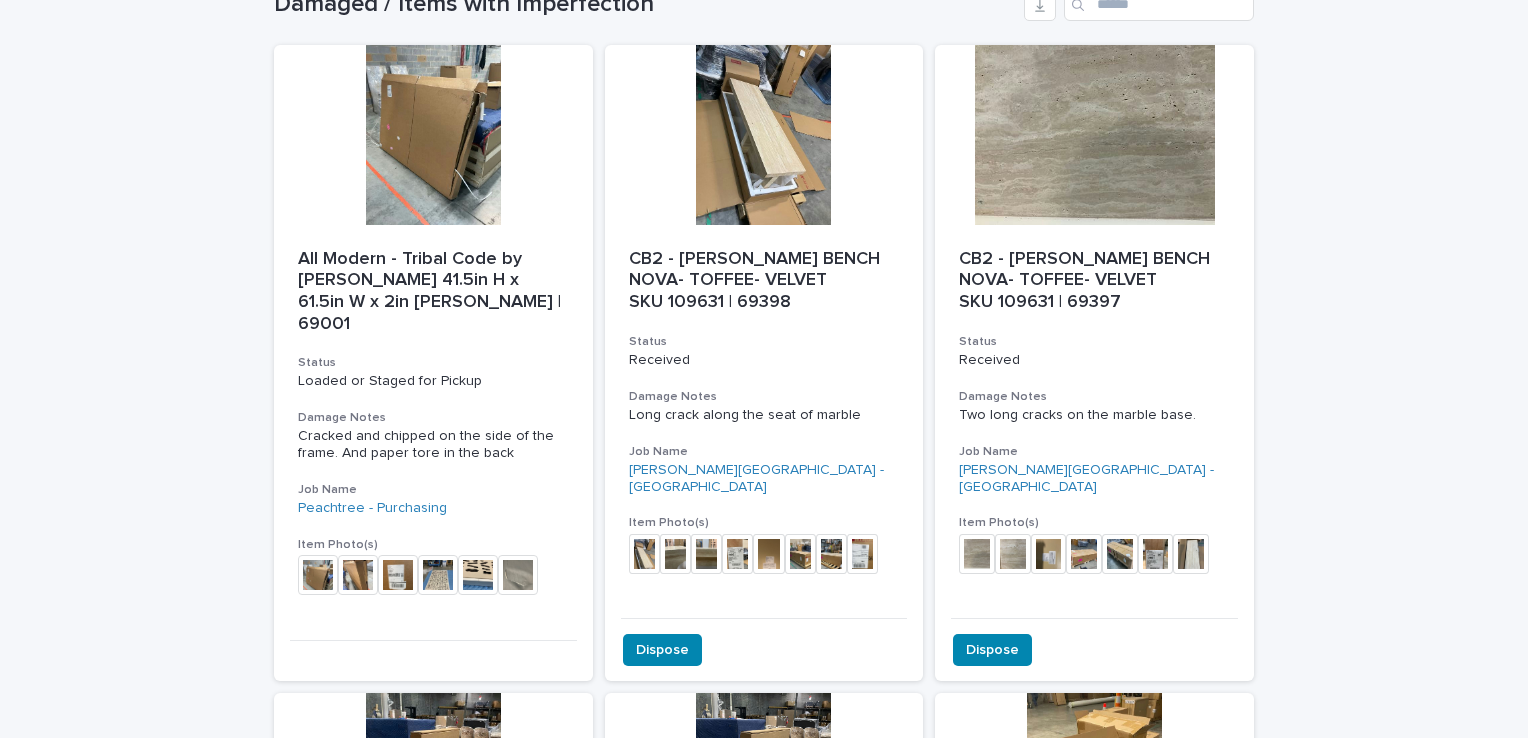 click on "Loading... Saving… Loading... Saving… Damaged / Items with Imperfection All Modern - Tribal Code by [PERSON_NAME] 41.5in H x 61.5in W x 2in [PERSON_NAME] | 69001 Status Loaded or Staged for Pickup Damage Notes Cracked and chipped on the side of the frame. And paper tore in the back Job Name Peachtree - Purchasing   Item Photo(s) + 0 This file cannot be opened Download File CB2 - PIERRE TRAVERTINE BENCH NOVA- TOFFEE- VELVET SKU 109631 | 69398 Status Received Damage Notes Long crack along the seat of marble  Job Name [PERSON_NAME][GEOGRAPHIC_DATA] - Purchasing   Item Photo(s) + 0 This file cannot be opened Download File Dispose CB2 - PIERRE TRAVERTINE BENCH NOVA- TOFFEE- VELVET SKU 109631 | 69397 Status Received Damage Notes Two long cracks on the marble base.  Job Name [PERSON_NAME][GEOGRAPHIC_DATA] - Purchasing   Item Photo(s) + 0 This file cannot be opened Download File Dispose Society 6 - Woodblock Paper Art Framed Art Print Frame Modern White Size Large 24in x 36in | 69408 Status Received Damage Notes Job Name   Item Photo(s) +" at bounding box center (764, 1500) 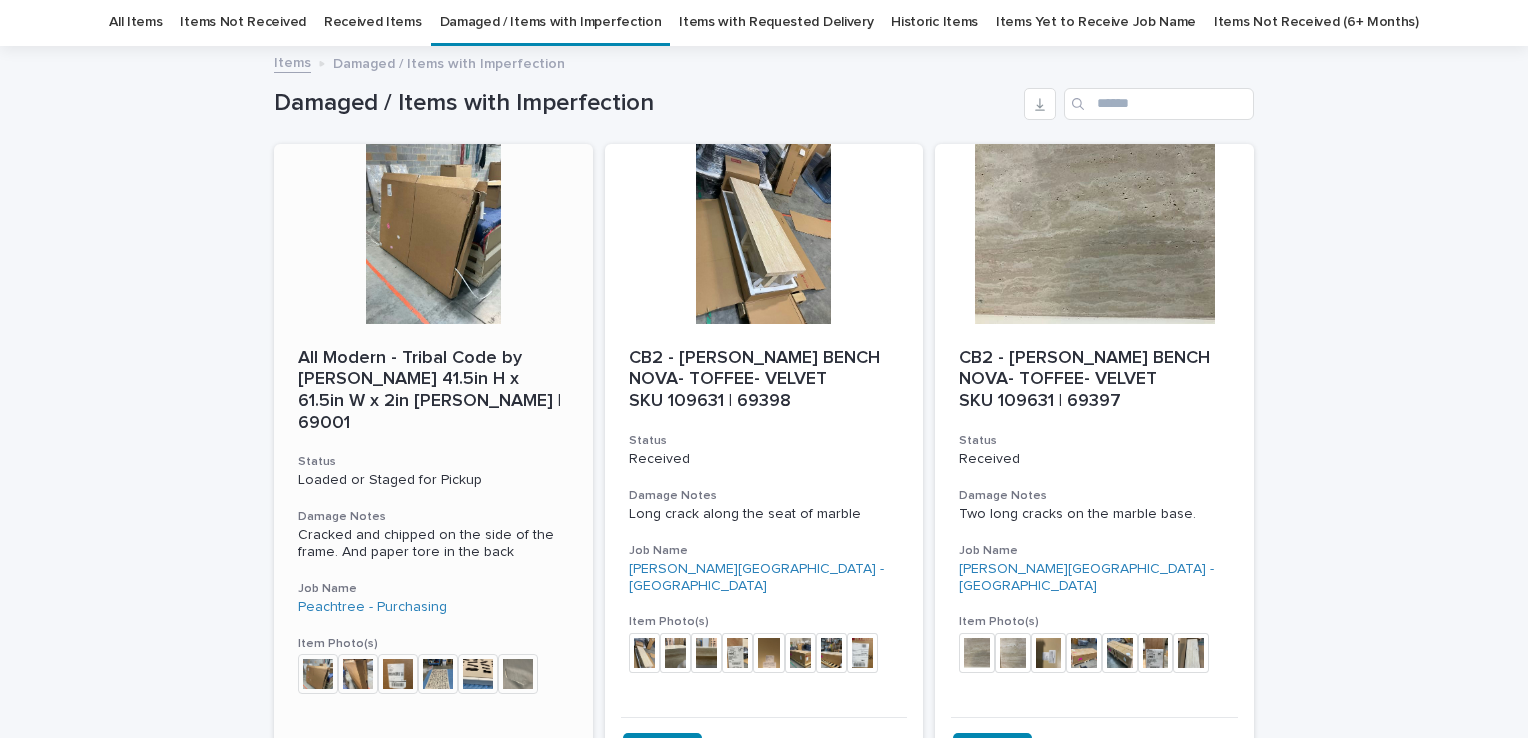 scroll, scrollTop: 0, scrollLeft: 0, axis: both 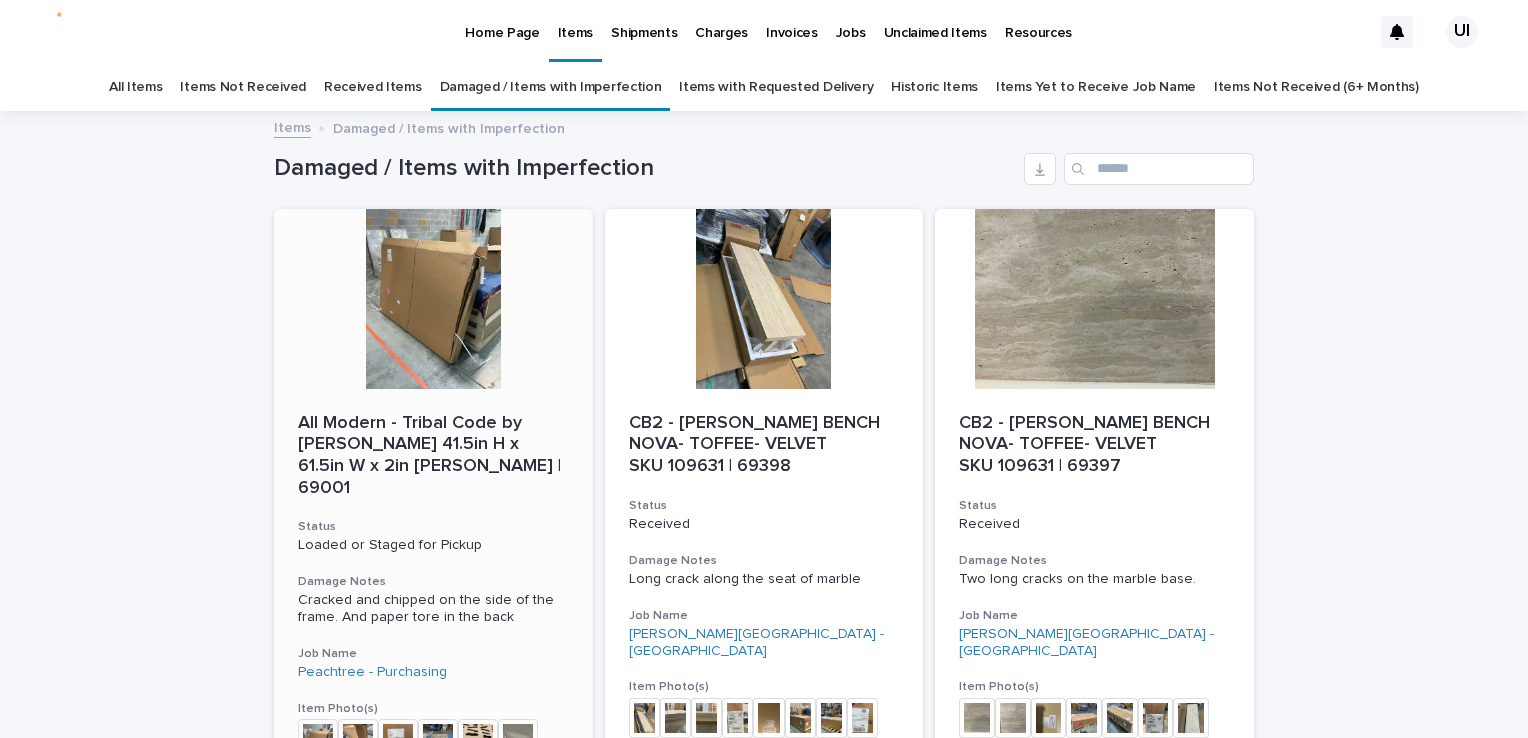 click on "Received Items" at bounding box center [373, 87] 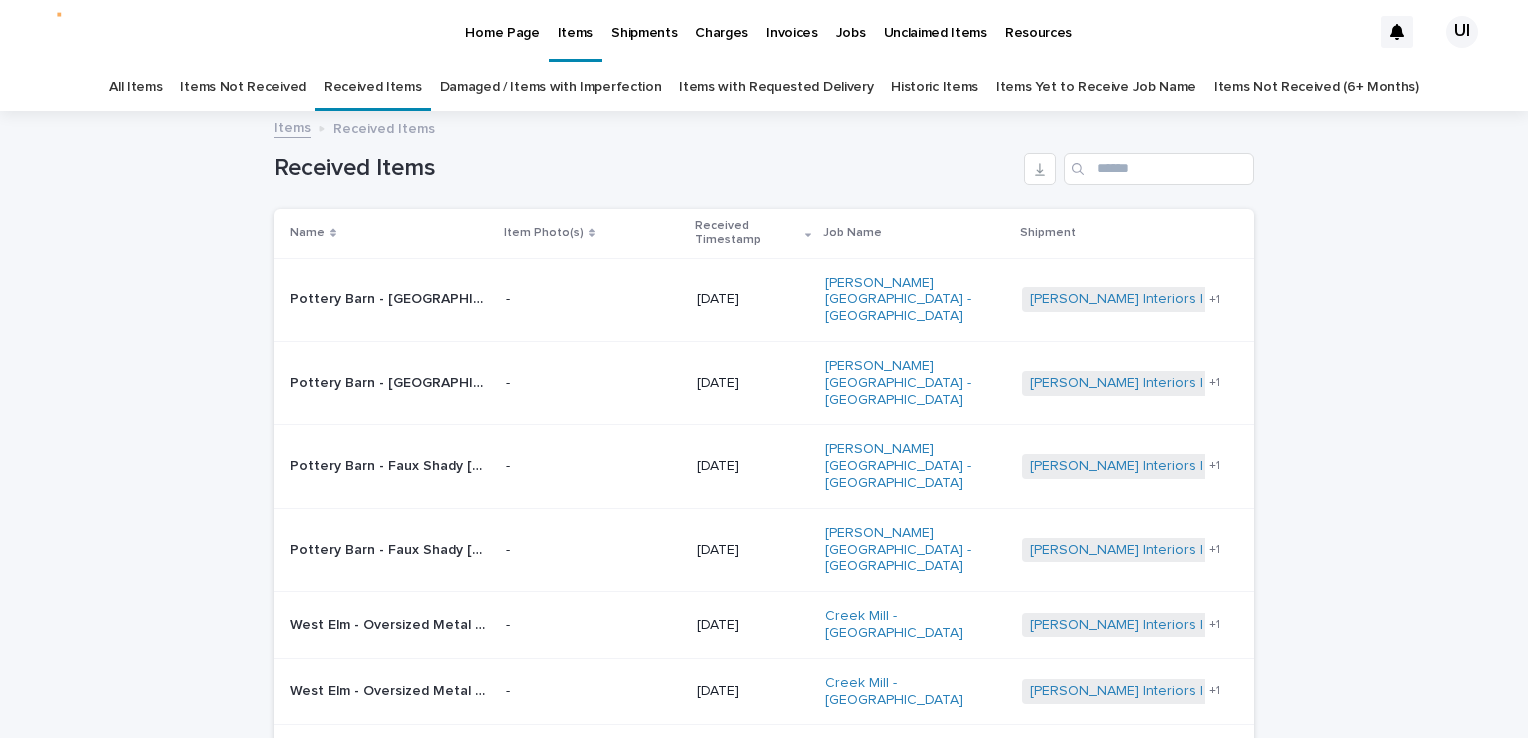 click on "Loading... Saving… Loading... Saving… Received Items Name Item Photo(s) Received Timestamp Job Name Shipment Pottery Barn - [GEOGRAPHIC_DATA] Planter- Medium - 15.75inW #[US_EMPLOYER_IDENTIFICATION_NUMBER] | 72570 [GEOGRAPHIC_DATA] - [GEOGRAPHIC_DATA] Planter- Medium - 15.75inW #[US_EMPLOYER_IDENTIFICATION_NUMBER] | 72570   - [DATE] [PERSON_NAME] Junction - Purchasing   [PERSON_NAME] Interiors | TDC Delivery | 23478   [PERSON_NAME] Interiors | Inbound Shipment | 23917   + 1 Pottery Barn - [GEOGRAPHIC_DATA] Planter- Medium - 15.75inW #[US_EMPLOYER_IDENTIFICATION_NUMBER] | 72571 [GEOGRAPHIC_DATA] - [GEOGRAPHIC_DATA] Planter- Medium - 15.75inW #[US_EMPLOYER_IDENTIFICATION_NUMBER] | 72571   - [DATE] [PERSON_NAME][GEOGRAPHIC_DATA] - Purchasing   [PERSON_NAME] Interiors | TDC Delivery | 23478   [PERSON_NAME] Interiors | Inbound Shipment | 23917   + 1 Pottery Barn - Faux Shady [DEMOGRAPHIC_DATA] Olive Tree- XXl- 9ft #[US_EMPLOYER_IDENTIFICATION_NUMBER] | 72572 Pottery Barn - Faux Shady [DEMOGRAPHIC_DATA] Olive Tree- XXl- 9ft #[US_EMPLOYER_IDENTIFICATION_NUMBER] | 72572   - [DATE] [PERSON_NAME][GEOGRAPHIC_DATA] - Purchasing   [PERSON_NAME] Interiors | TDC Delivery | 23478   [PERSON_NAME] Interiors | Inbound Shipment | 23917   + 1   - [DATE]       + 1 -" at bounding box center (764, 678) 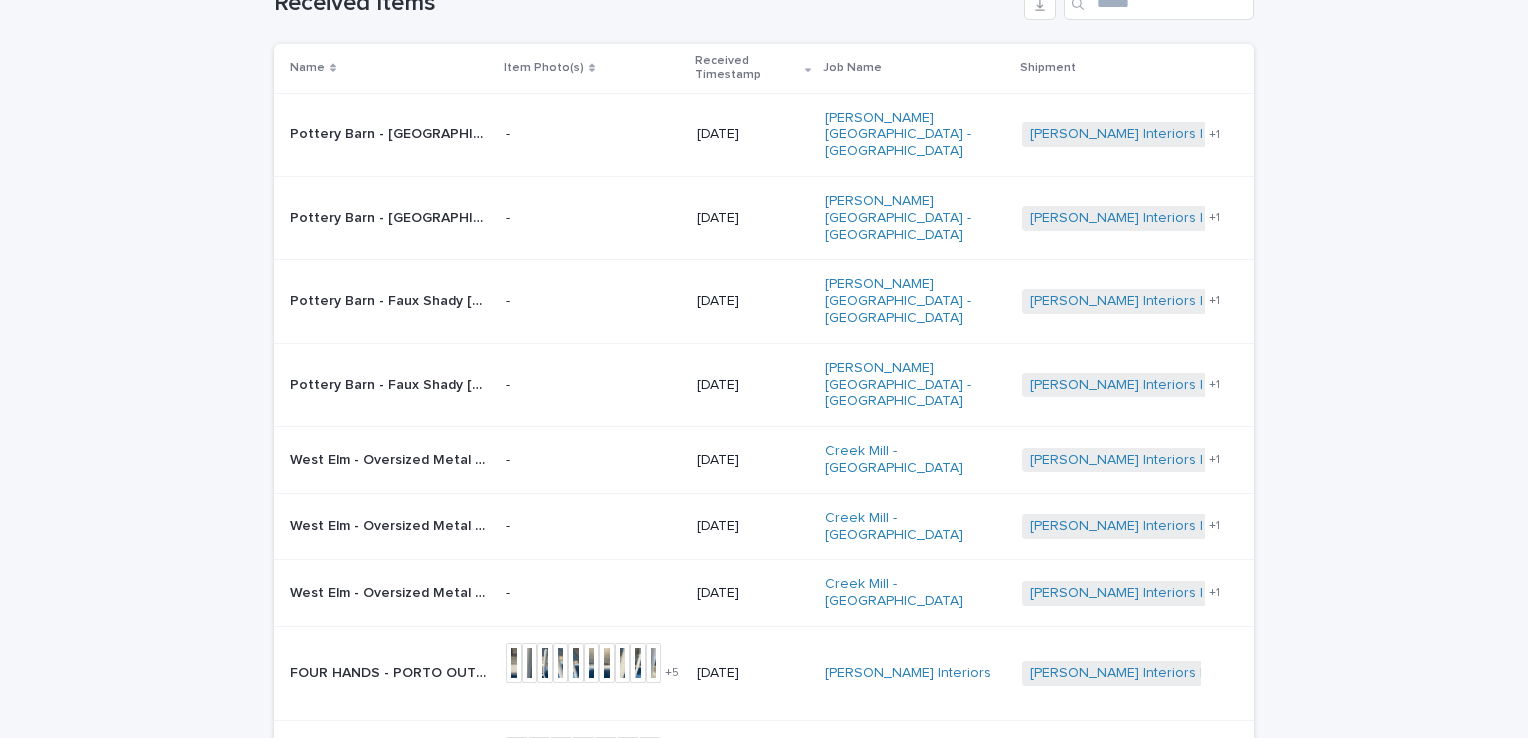 scroll, scrollTop: 0, scrollLeft: 0, axis: both 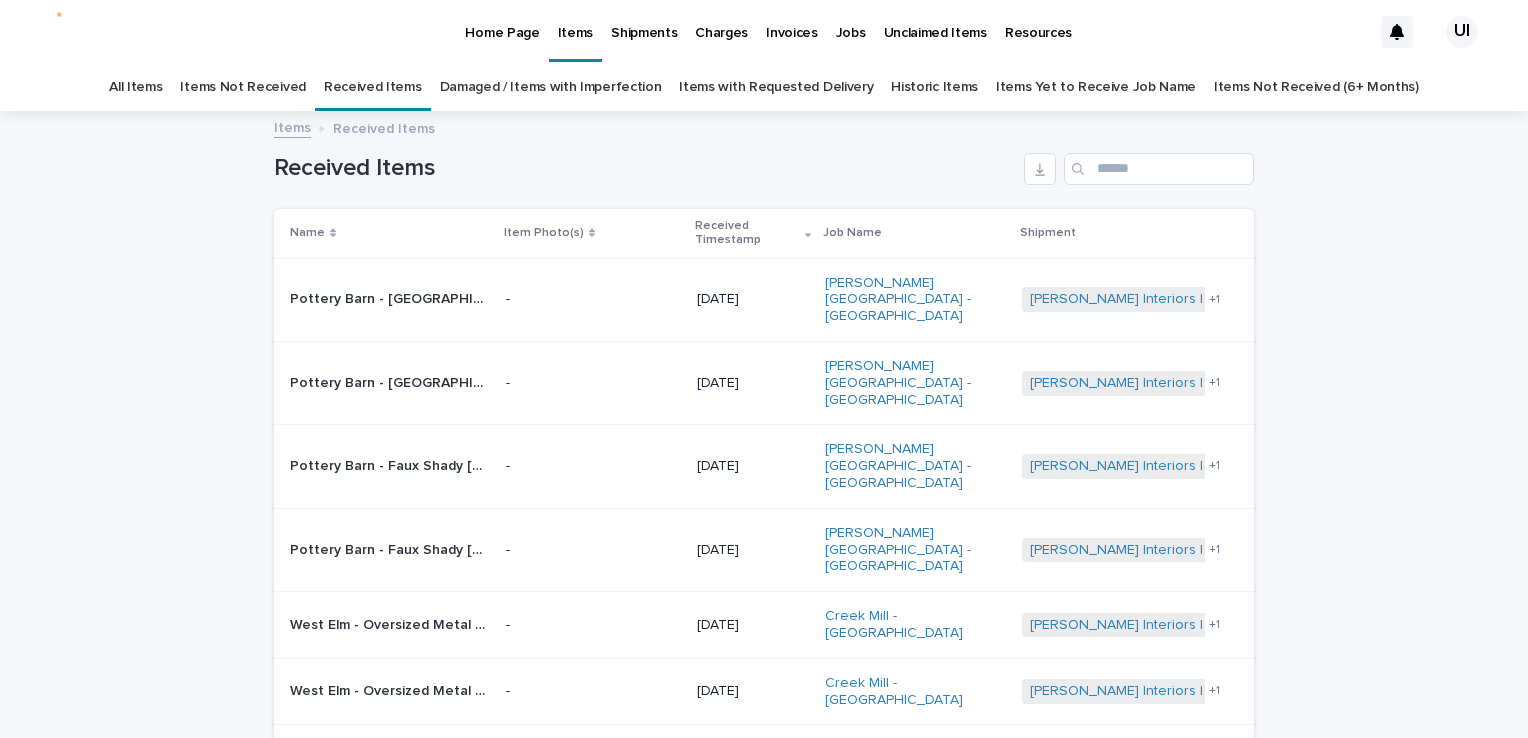 click on "Loading... Saving… Loading... Saving… Received Items Name Item Photo(s) Received Timestamp Job Name Shipment Pottery Barn - [GEOGRAPHIC_DATA] Planter- Medium - 15.75inW #[US_EMPLOYER_IDENTIFICATION_NUMBER] | 72570 [GEOGRAPHIC_DATA] - [GEOGRAPHIC_DATA] Planter- Medium - 15.75inW #[US_EMPLOYER_IDENTIFICATION_NUMBER] | 72570   - [DATE] [PERSON_NAME] Junction - Purchasing   [PERSON_NAME] Interiors | TDC Delivery | 23478   [PERSON_NAME] Interiors | Inbound Shipment | 23917   + 1 Pottery Barn - [GEOGRAPHIC_DATA] Planter- Medium - 15.75inW #[US_EMPLOYER_IDENTIFICATION_NUMBER] | 72571 [GEOGRAPHIC_DATA] - [GEOGRAPHIC_DATA] Planter- Medium - 15.75inW #[US_EMPLOYER_IDENTIFICATION_NUMBER] | 72571   - [DATE] [PERSON_NAME][GEOGRAPHIC_DATA] - Purchasing   [PERSON_NAME] Interiors | TDC Delivery | 23478   [PERSON_NAME] Interiors | Inbound Shipment | 23917   + 1 Pottery Barn - Faux Shady [DEMOGRAPHIC_DATA] Olive Tree- XXl- 9ft #[US_EMPLOYER_IDENTIFICATION_NUMBER] | 72572 Pottery Barn - Faux Shady [DEMOGRAPHIC_DATA] Olive Tree- XXl- 9ft #[US_EMPLOYER_IDENTIFICATION_NUMBER] | 72572   - [DATE] [PERSON_NAME][GEOGRAPHIC_DATA] - Purchasing   [PERSON_NAME] Interiors | TDC Delivery | 23478   [PERSON_NAME] Interiors | Inbound Shipment | 23917   + 1   - [DATE]       + 1 -" at bounding box center [764, 678] 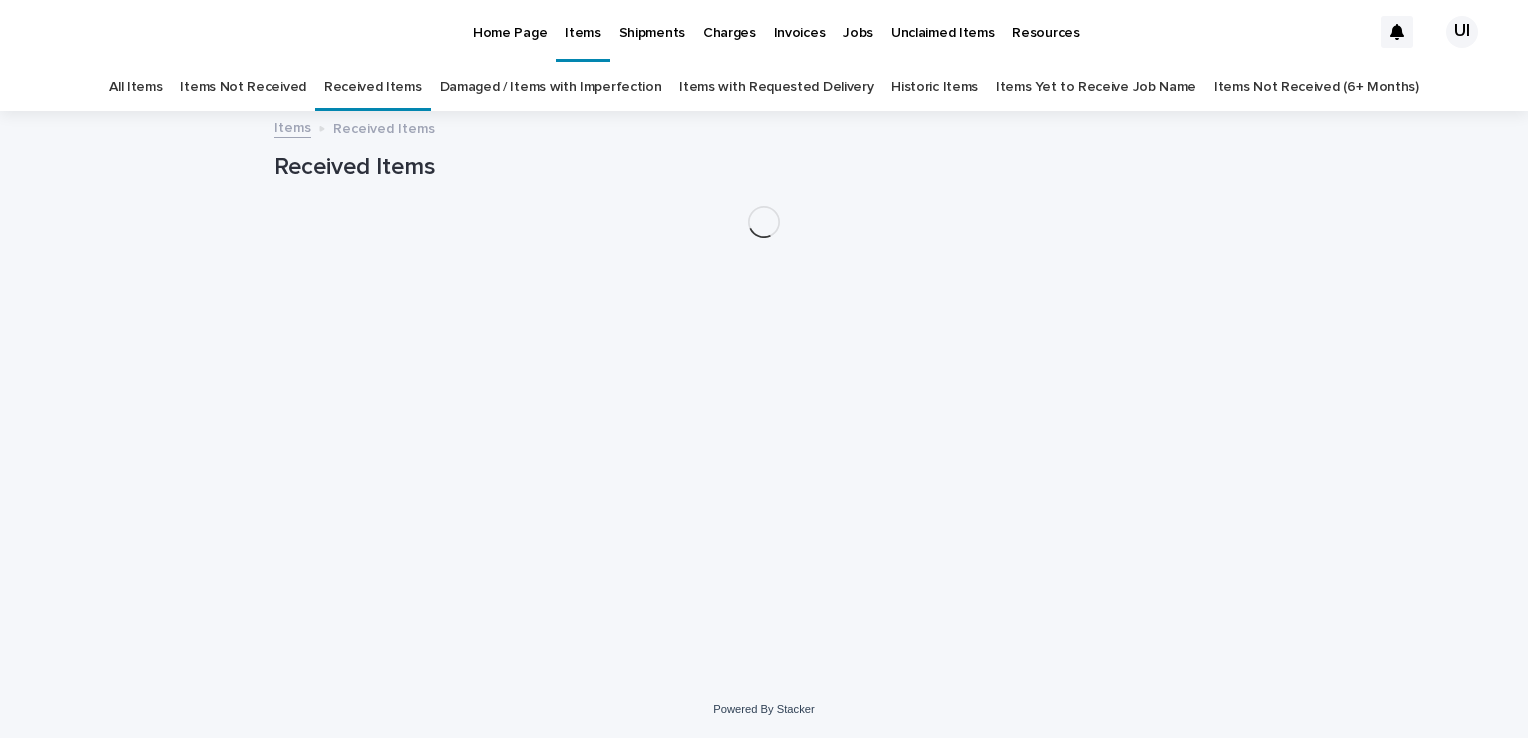 scroll, scrollTop: 0, scrollLeft: 0, axis: both 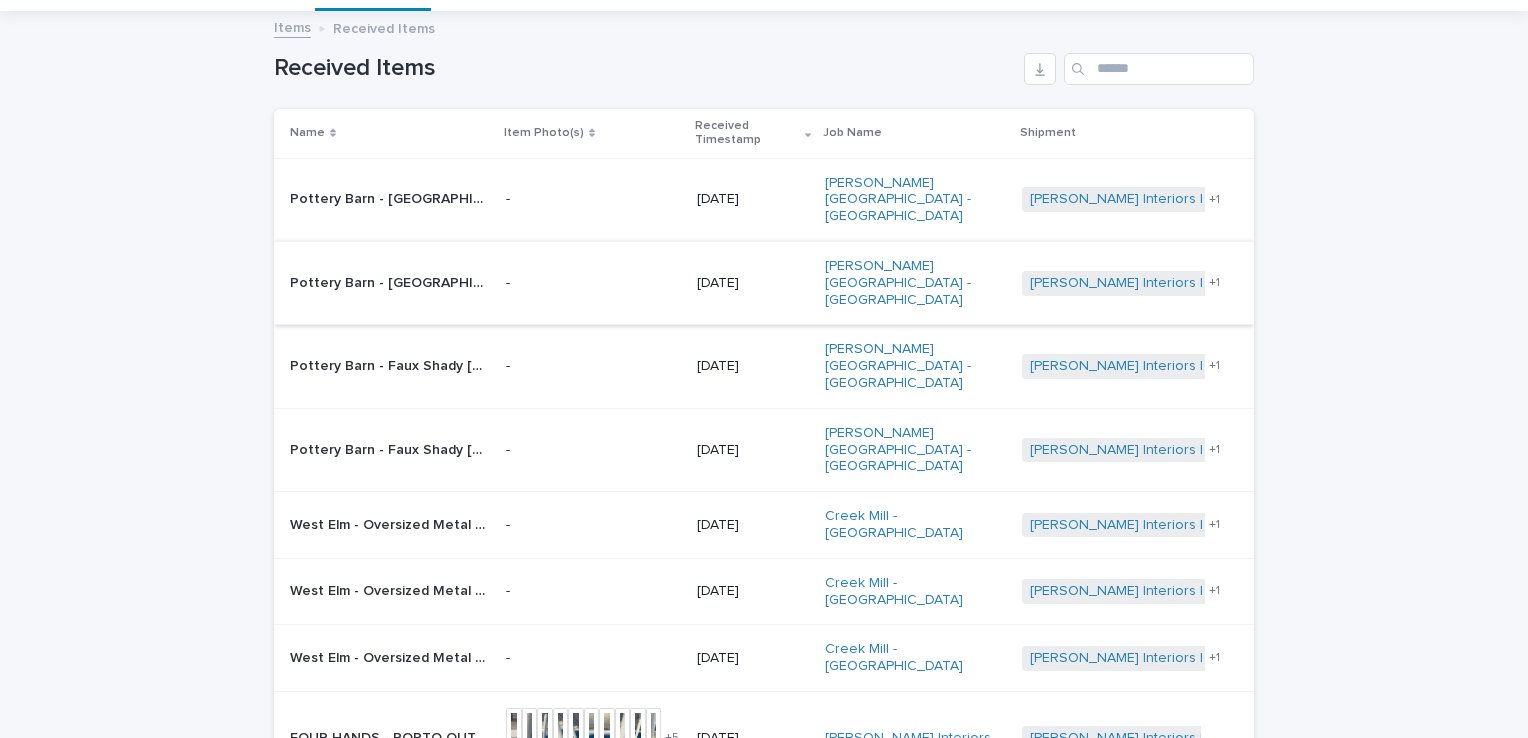 click on "Loading... Saving… Loading... Saving… Received Items Name Item Photo(s) Received Timestamp Job Name Shipment Pottery Barn - [GEOGRAPHIC_DATA] Planter- Medium - 15.75inW #[US_EMPLOYER_IDENTIFICATION_NUMBER] | 72570 [GEOGRAPHIC_DATA] - [GEOGRAPHIC_DATA] Planter- Medium - 15.75inW #[US_EMPLOYER_IDENTIFICATION_NUMBER] | 72570   - [DATE] [PERSON_NAME] Junction - Purchasing   [PERSON_NAME] Interiors | TDC Delivery | 23478   [PERSON_NAME] Interiors | Inbound Shipment | 23917   + 1 Pottery Barn - [GEOGRAPHIC_DATA] Planter- Medium - 15.75inW #[US_EMPLOYER_IDENTIFICATION_NUMBER] | 72571 [GEOGRAPHIC_DATA] - [GEOGRAPHIC_DATA] Planter- Medium - 15.75inW #[US_EMPLOYER_IDENTIFICATION_NUMBER] | 72571   - [DATE] [PERSON_NAME][GEOGRAPHIC_DATA] - Purchasing   [PERSON_NAME] Interiors | TDC Delivery | 23478   [PERSON_NAME] Interiors | Inbound Shipment | 23917   + 1 Pottery Barn - Faux Shady [DEMOGRAPHIC_DATA] Olive Tree- XXl- 9ft #[US_EMPLOYER_IDENTIFICATION_NUMBER] | 72572 Pottery Barn - Faux Shady [DEMOGRAPHIC_DATA] Olive Tree- XXl- 9ft #[US_EMPLOYER_IDENTIFICATION_NUMBER] | 72572   - [DATE] [PERSON_NAME][GEOGRAPHIC_DATA] - Purchasing   [PERSON_NAME] Interiors | TDC Delivery | 23478   [PERSON_NAME] Interiors | Inbound Shipment | 23917   + 1   - [DATE]       + 1 -" at bounding box center (764, 578) 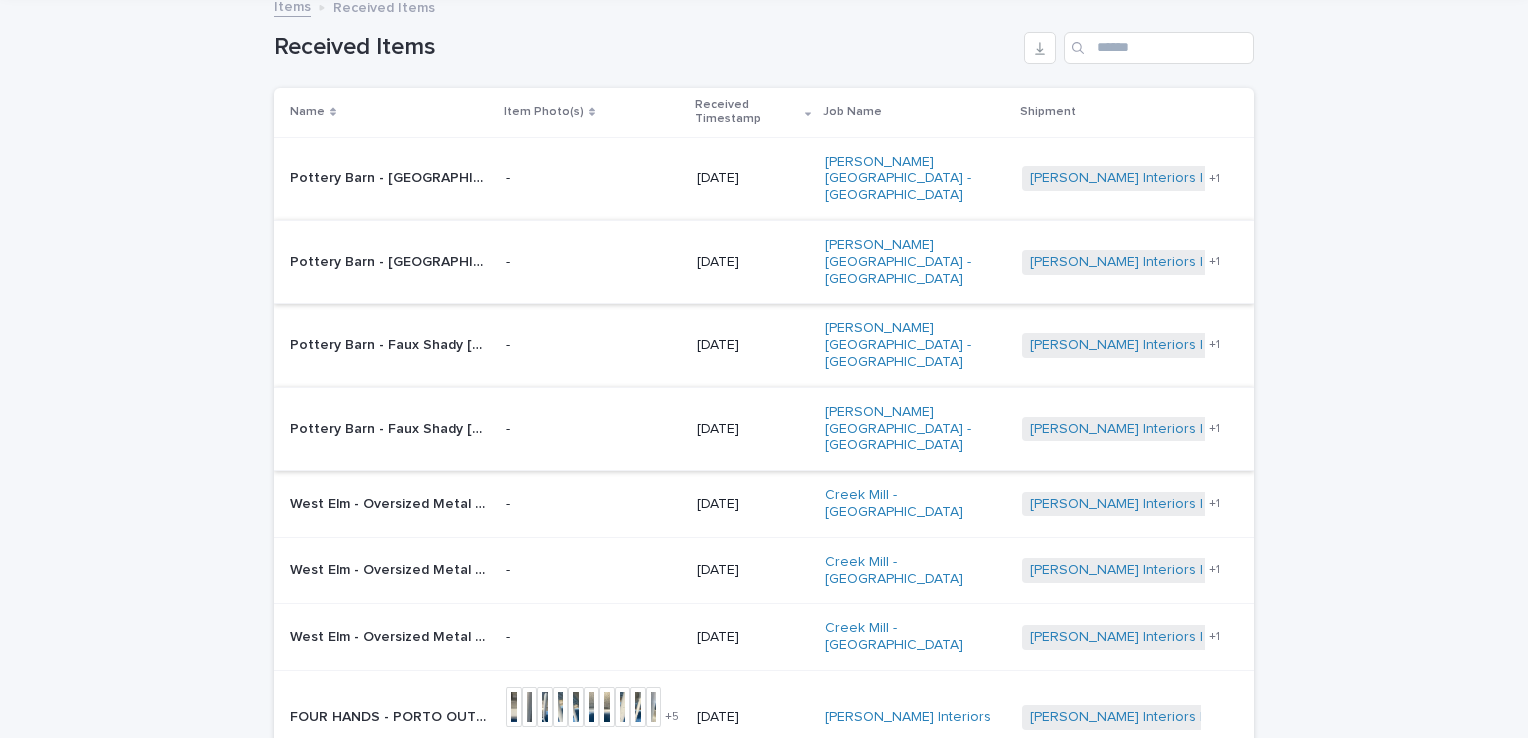 scroll, scrollTop: 300, scrollLeft: 0, axis: vertical 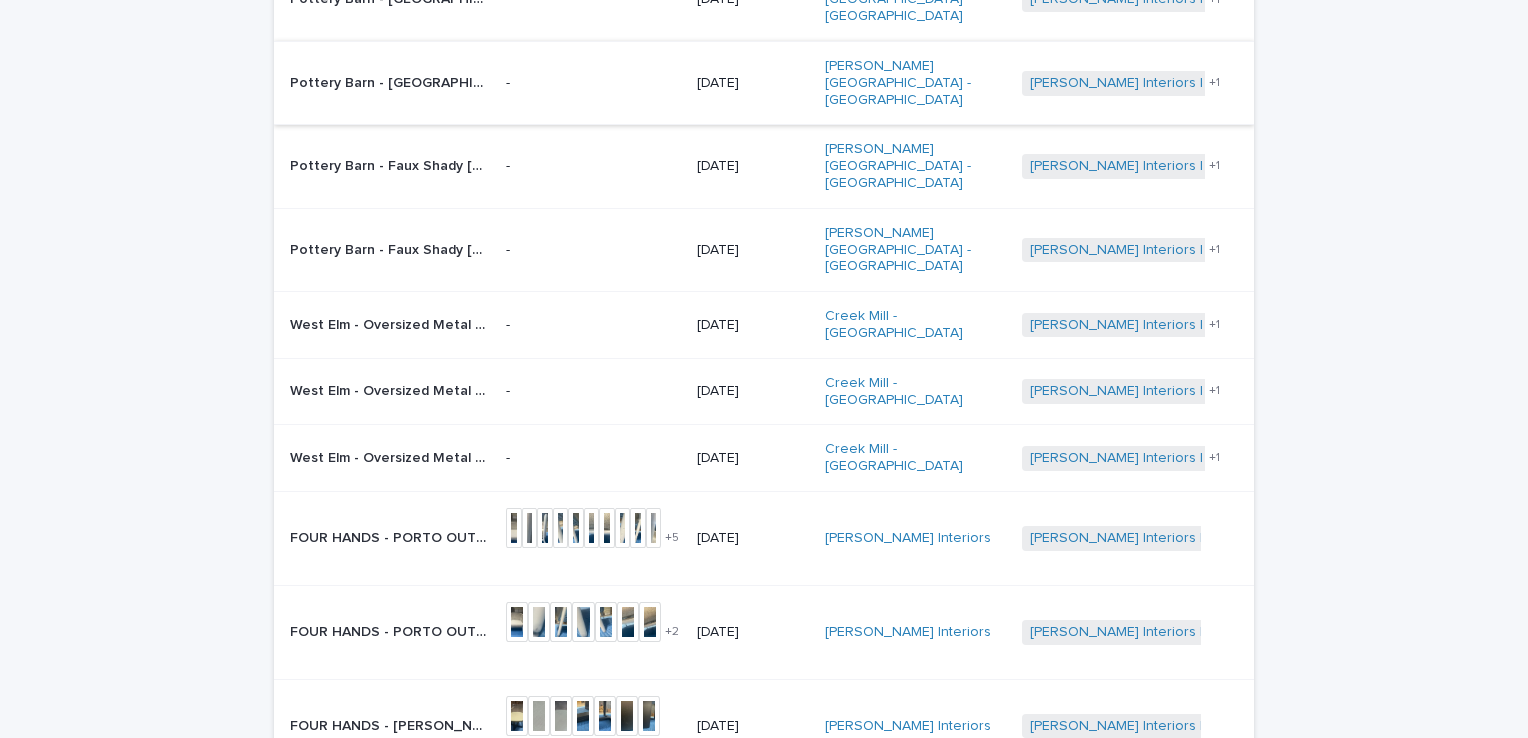 click on "Loading... Saving… Loading... Saving… Received Items Name Item Photo(s) Received Timestamp Job Name Shipment Pottery Barn - [GEOGRAPHIC_DATA] Planter- Medium - 15.75inW #[US_EMPLOYER_IDENTIFICATION_NUMBER] | 72570 [GEOGRAPHIC_DATA] - [GEOGRAPHIC_DATA] Planter- Medium - 15.75inW #[US_EMPLOYER_IDENTIFICATION_NUMBER] | 72570   - [DATE] [PERSON_NAME] Junction - Purchasing   [PERSON_NAME] Interiors | TDC Delivery | 23478   [PERSON_NAME] Interiors | Inbound Shipment | 23917   + 1 Pottery Barn - [GEOGRAPHIC_DATA] Planter- Medium - 15.75inW #[US_EMPLOYER_IDENTIFICATION_NUMBER] | 72571 [GEOGRAPHIC_DATA] - [GEOGRAPHIC_DATA] Planter- Medium - 15.75inW #[US_EMPLOYER_IDENTIFICATION_NUMBER] | 72571   - [DATE] [PERSON_NAME][GEOGRAPHIC_DATA] - Purchasing   [PERSON_NAME] Interiors | TDC Delivery | 23478   [PERSON_NAME] Interiors | Inbound Shipment | 23917   + 1 Pottery Barn - Faux Shady [DEMOGRAPHIC_DATA] Olive Tree- XXl- 9ft #[US_EMPLOYER_IDENTIFICATION_NUMBER] | 72572 Pottery Barn - Faux Shady [DEMOGRAPHIC_DATA] Olive Tree- XXl- 9ft #[US_EMPLOYER_IDENTIFICATION_NUMBER] | 72572   - [DATE] [PERSON_NAME][GEOGRAPHIC_DATA] - Purchasing   [PERSON_NAME] Interiors | TDC Delivery | 23478   [PERSON_NAME] Interiors | Inbound Shipment | 23917   + 1   - [DATE]       + 1 -" at bounding box center [764, 378] 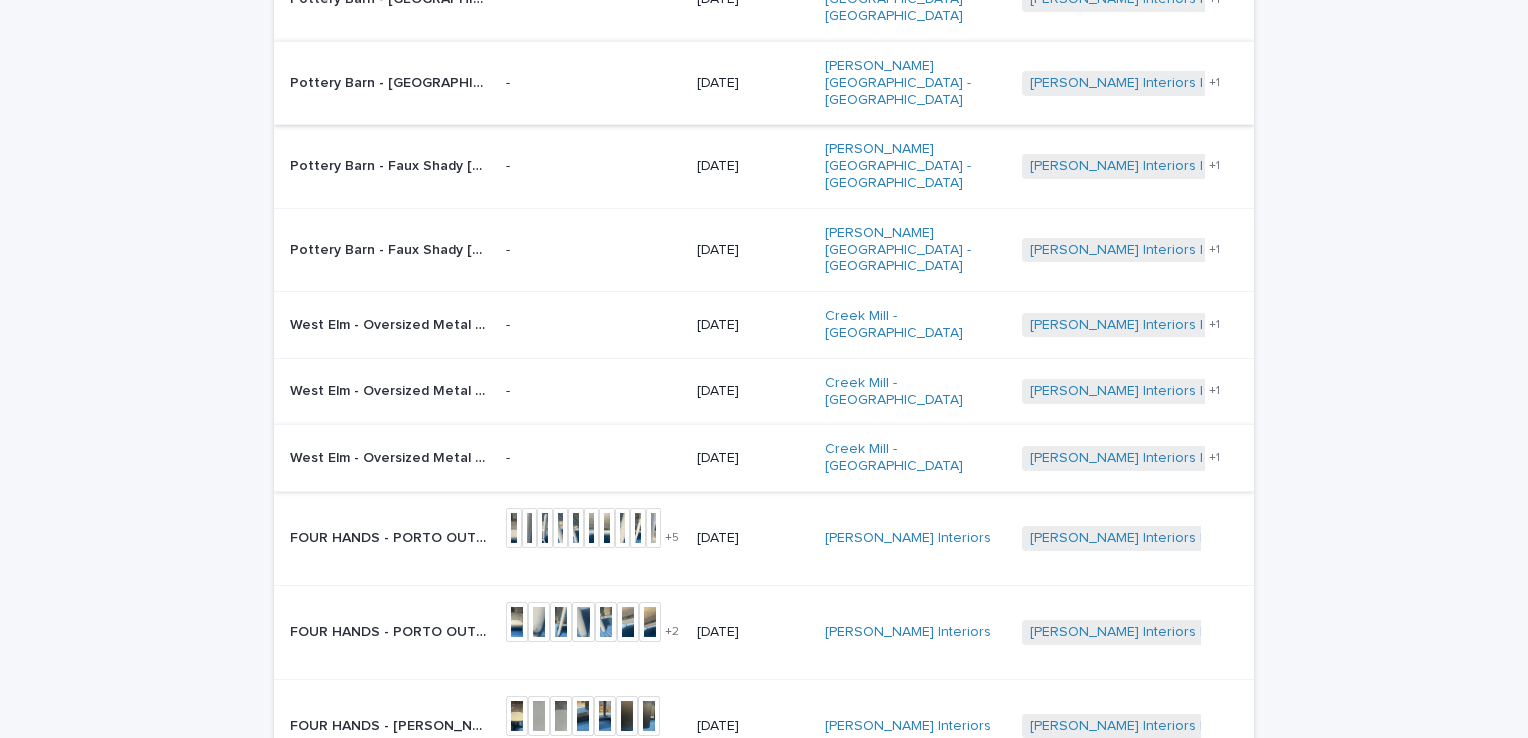 scroll, scrollTop: 0, scrollLeft: 0, axis: both 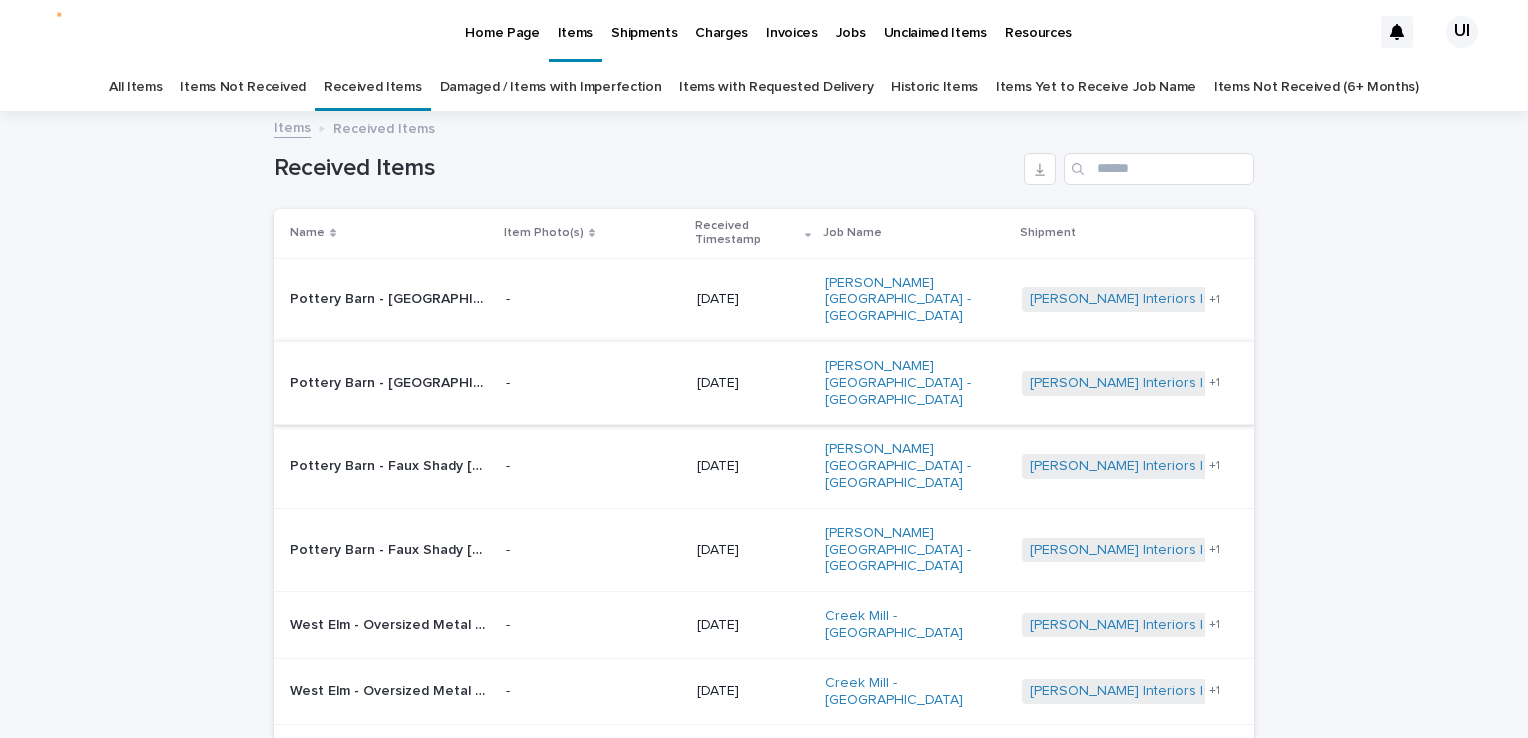 click on "Shipments" at bounding box center (644, 21) 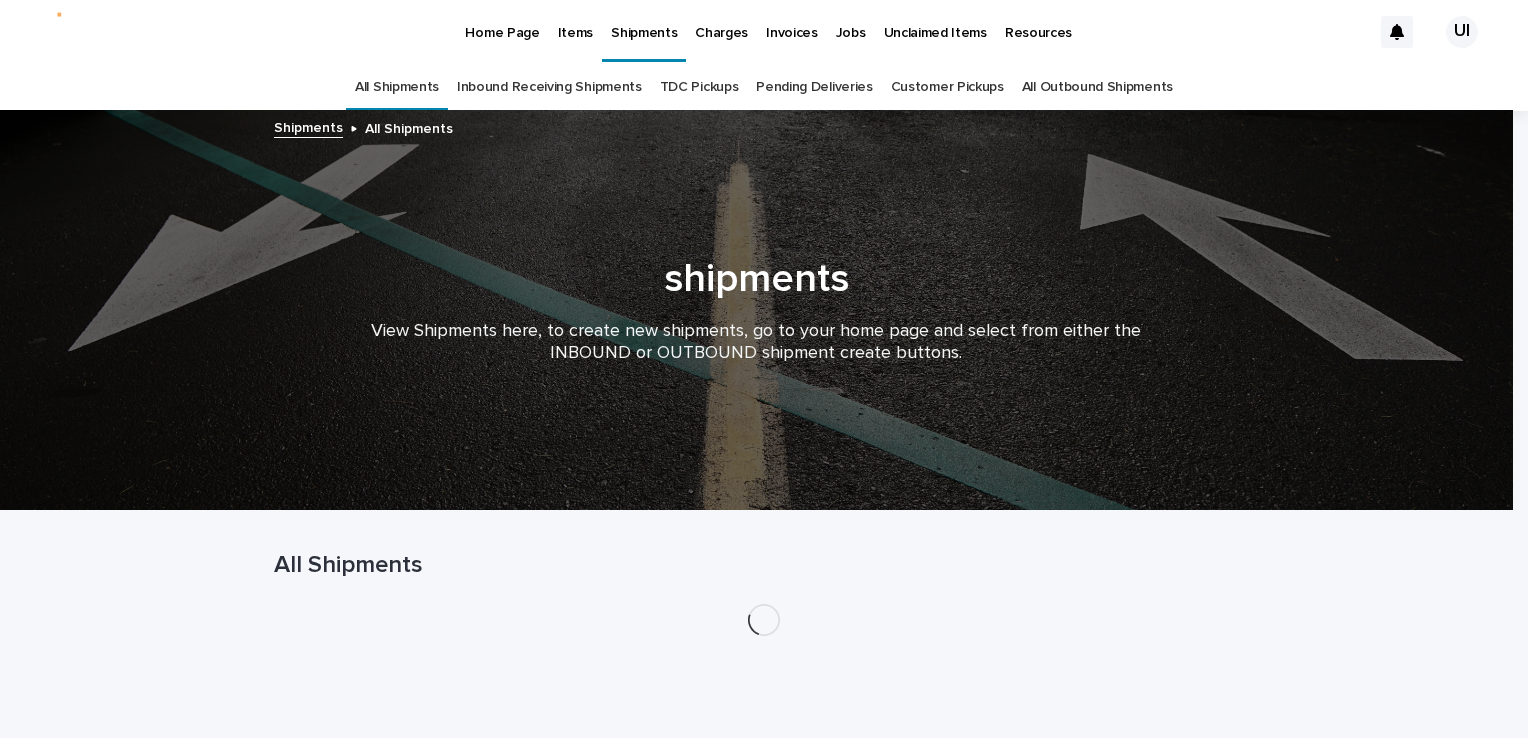 click on "Items" at bounding box center (575, 21) 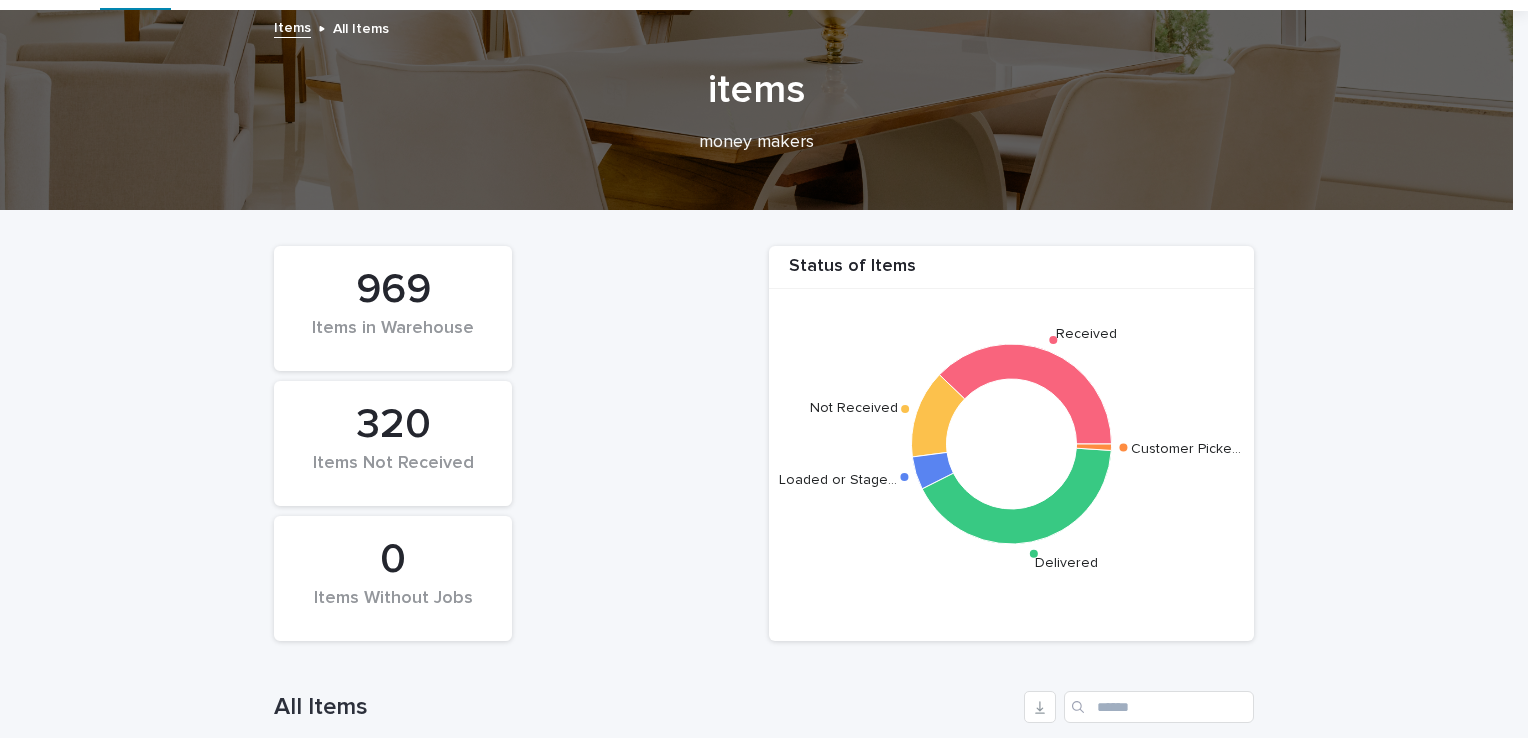 scroll, scrollTop: 0, scrollLeft: 0, axis: both 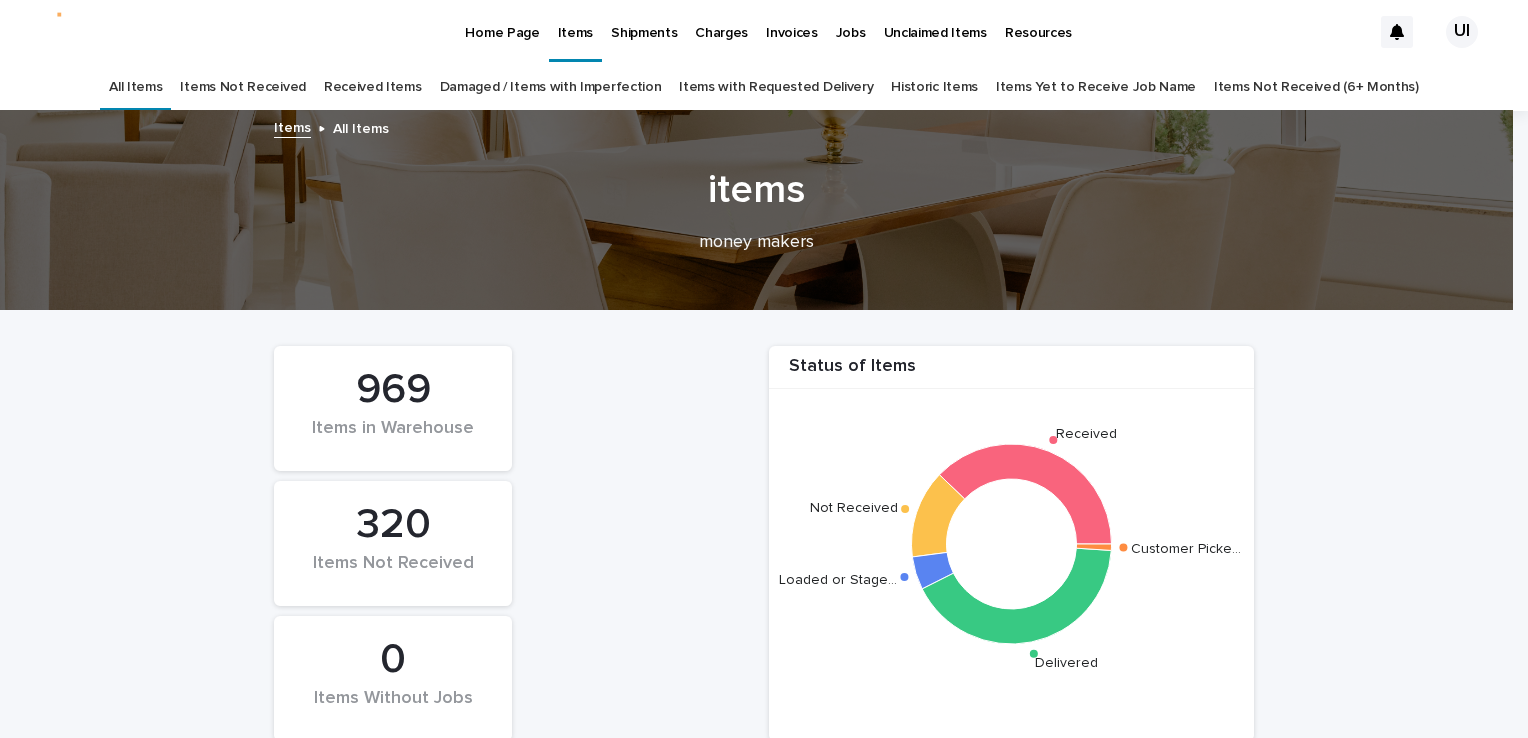click on "Received Items" at bounding box center (373, 87) 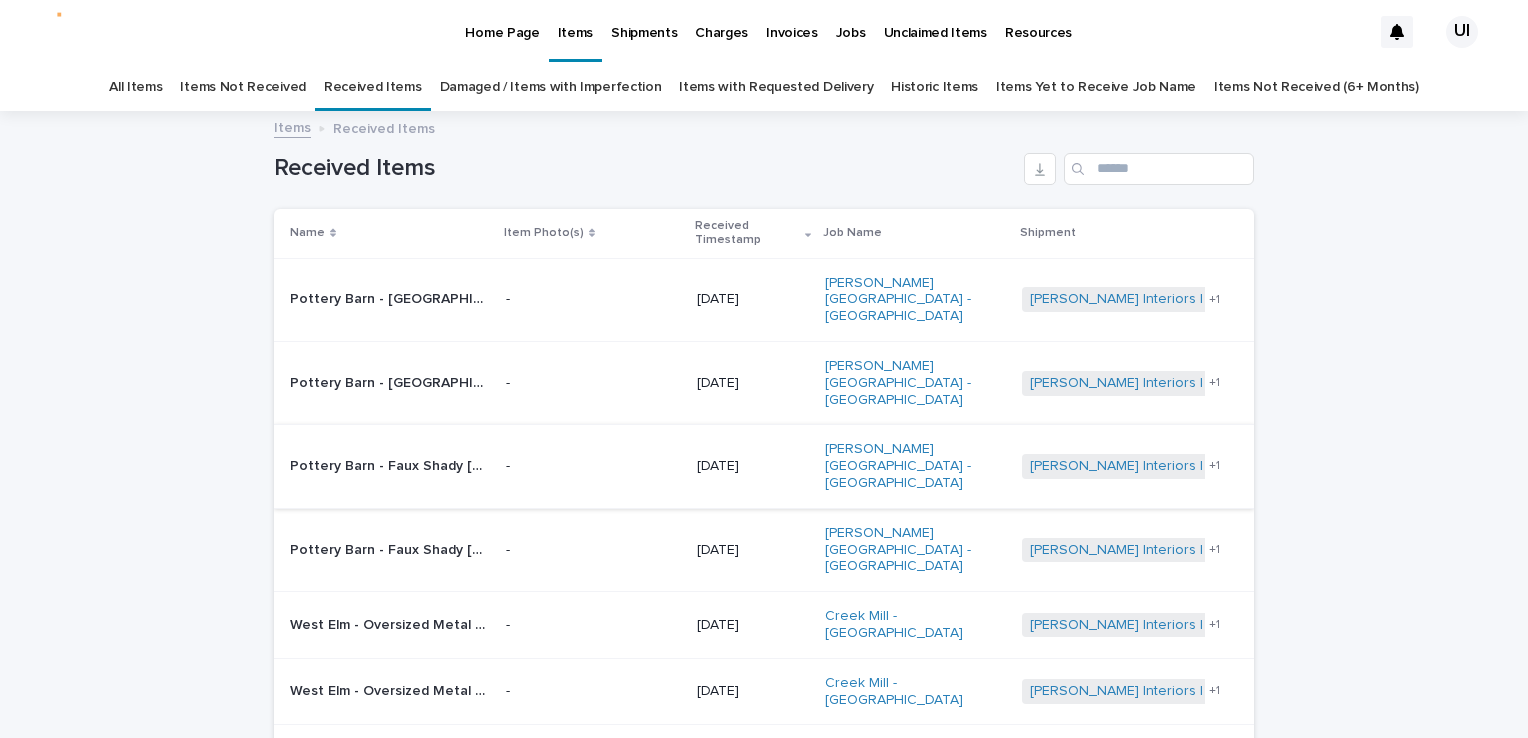 scroll, scrollTop: 100, scrollLeft: 0, axis: vertical 